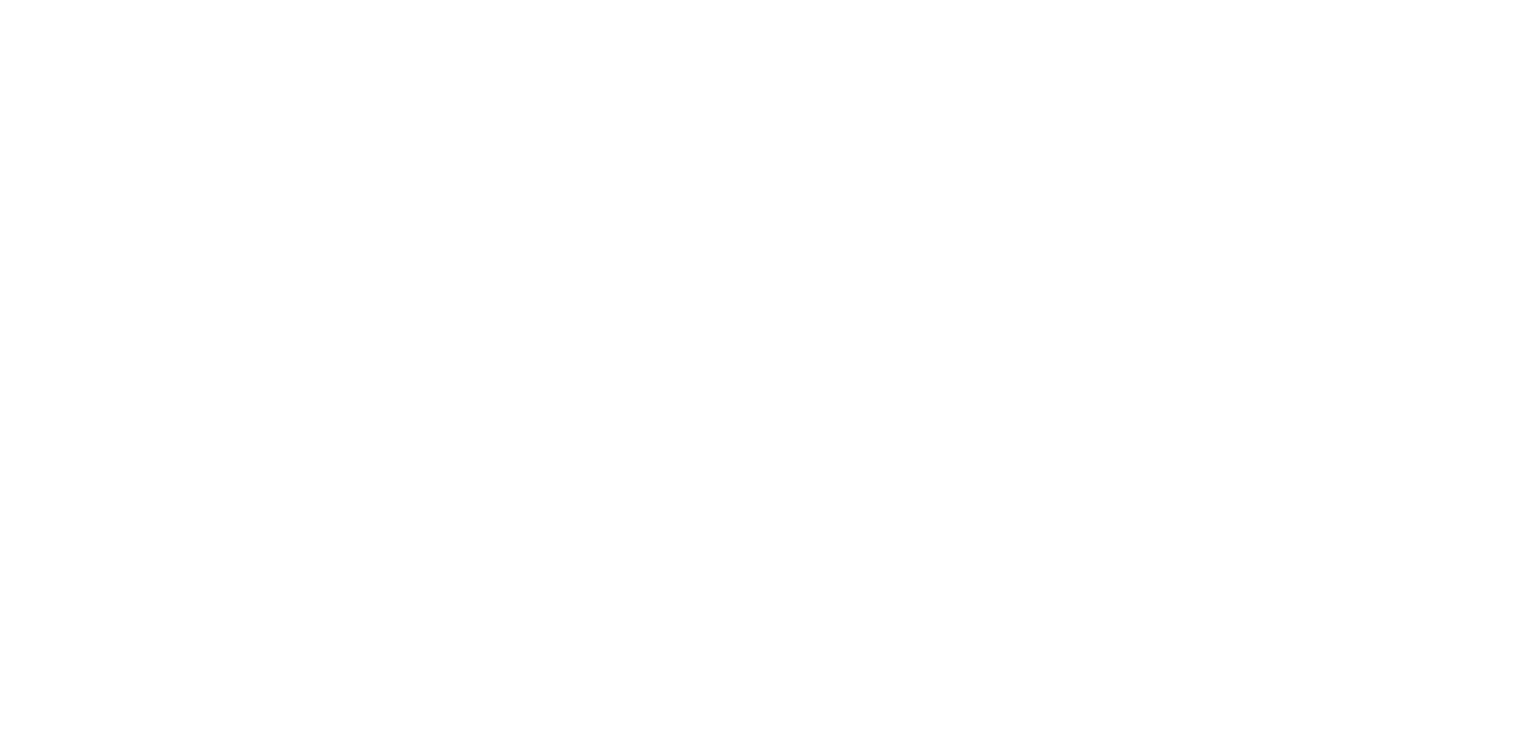 scroll, scrollTop: 0, scrollLeft: 0, axis: both 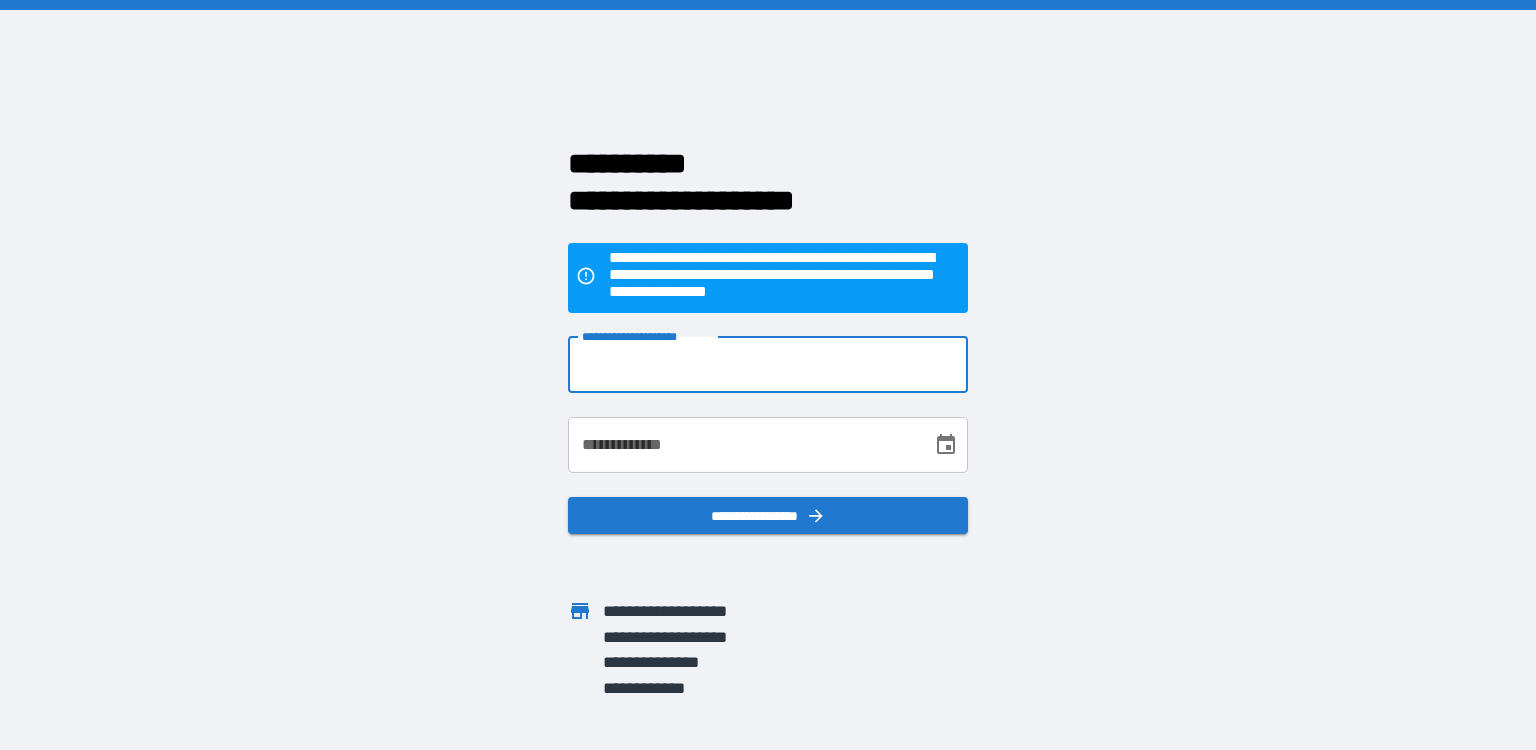 click on "**********" at bounding box center (768, 365) 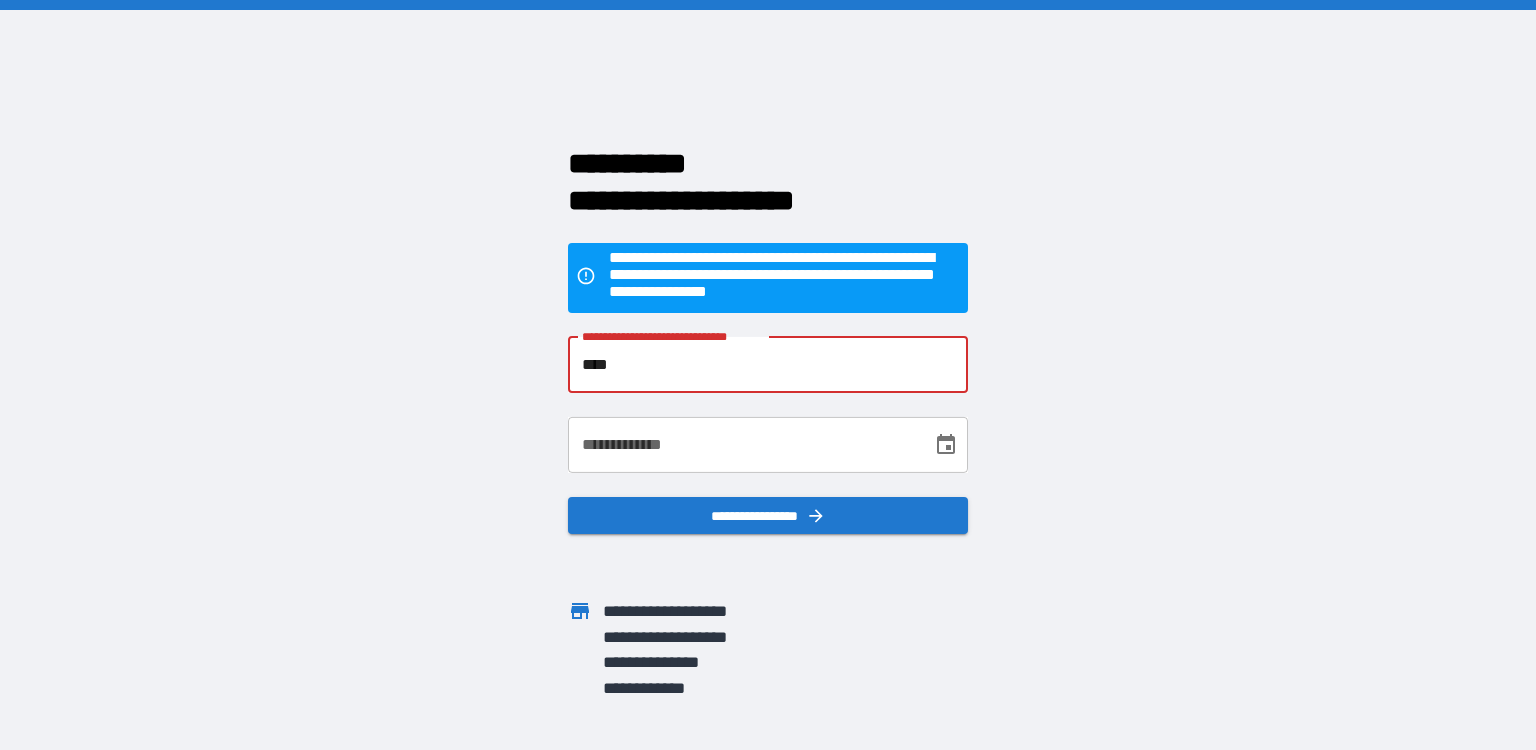 type on "**********" 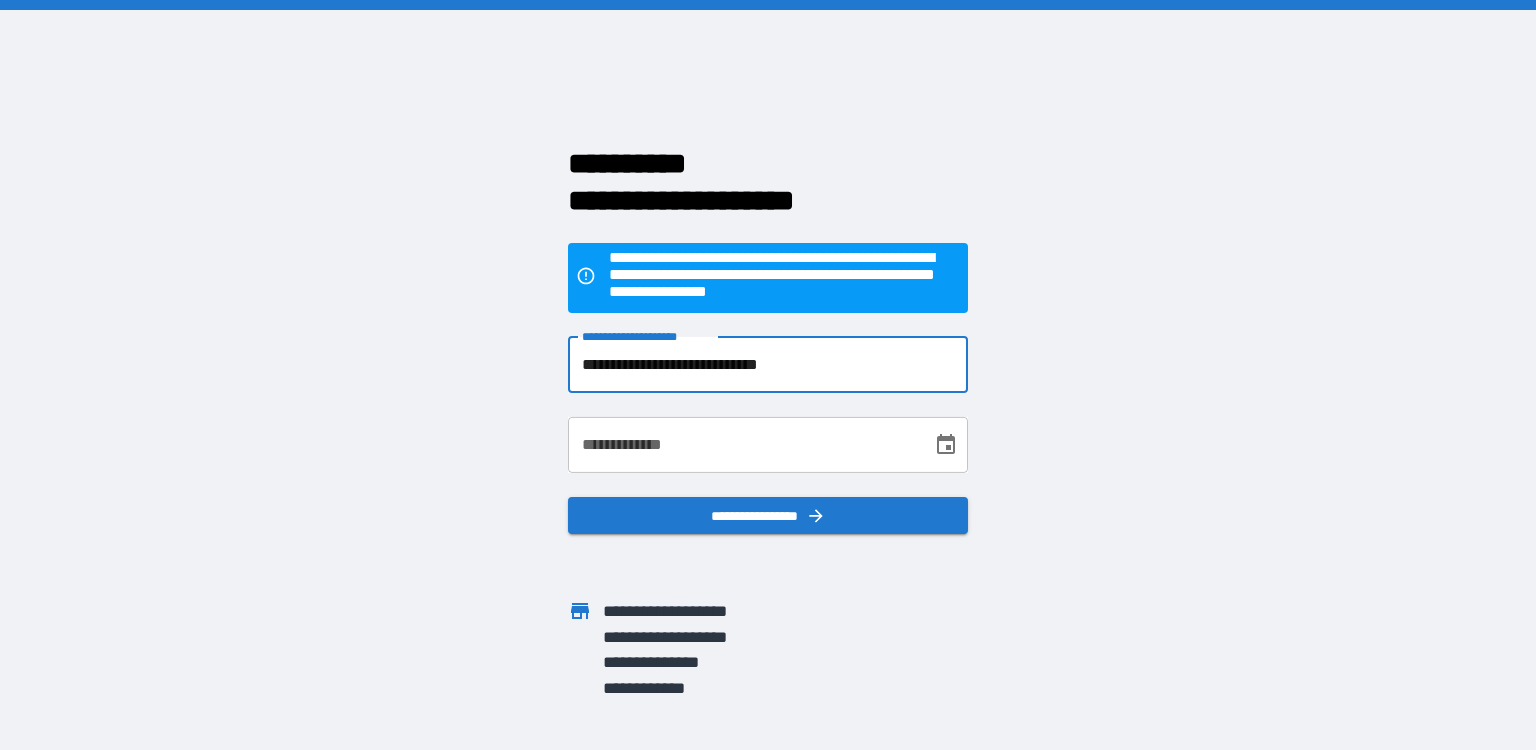 click on "**********" at bounding box center (743, 445) 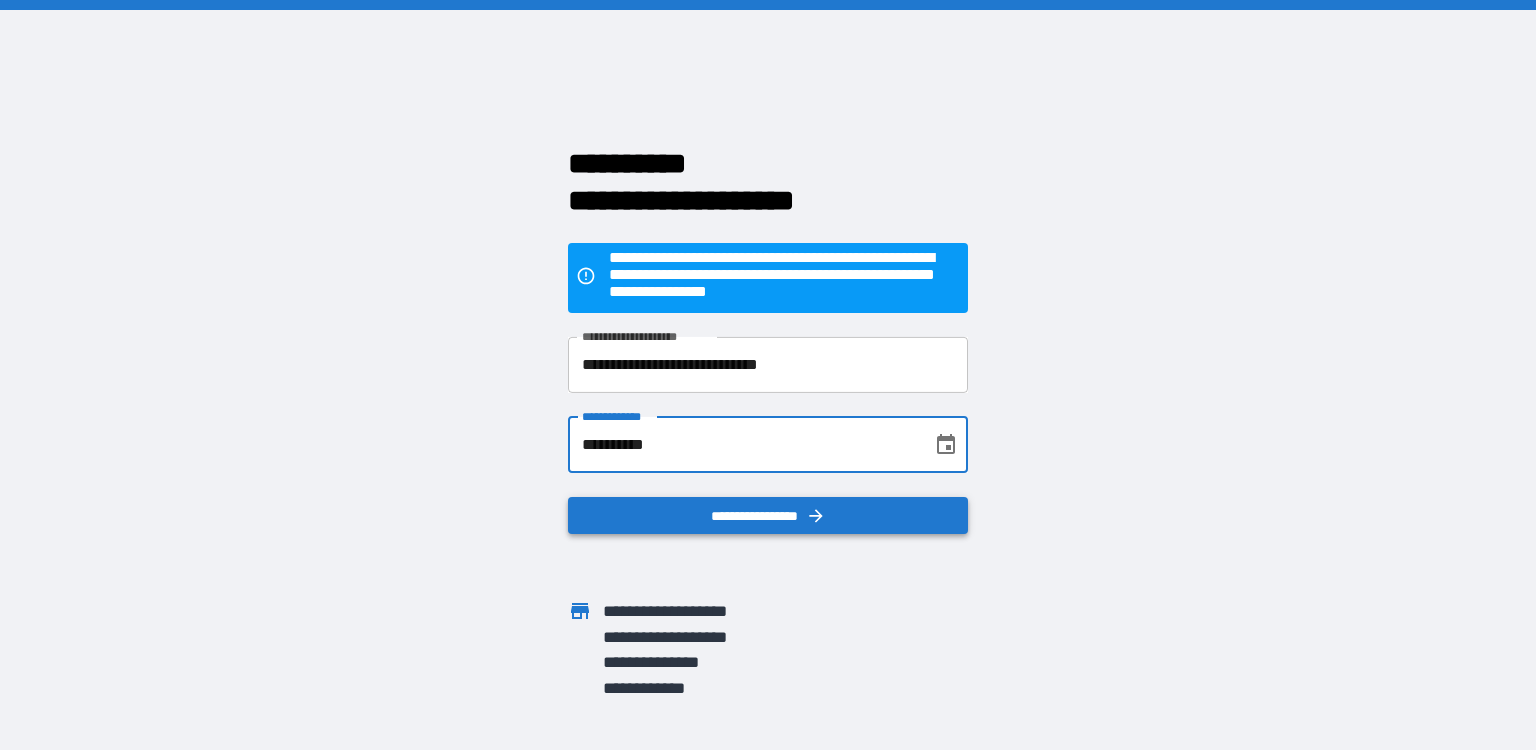 type on "**********" 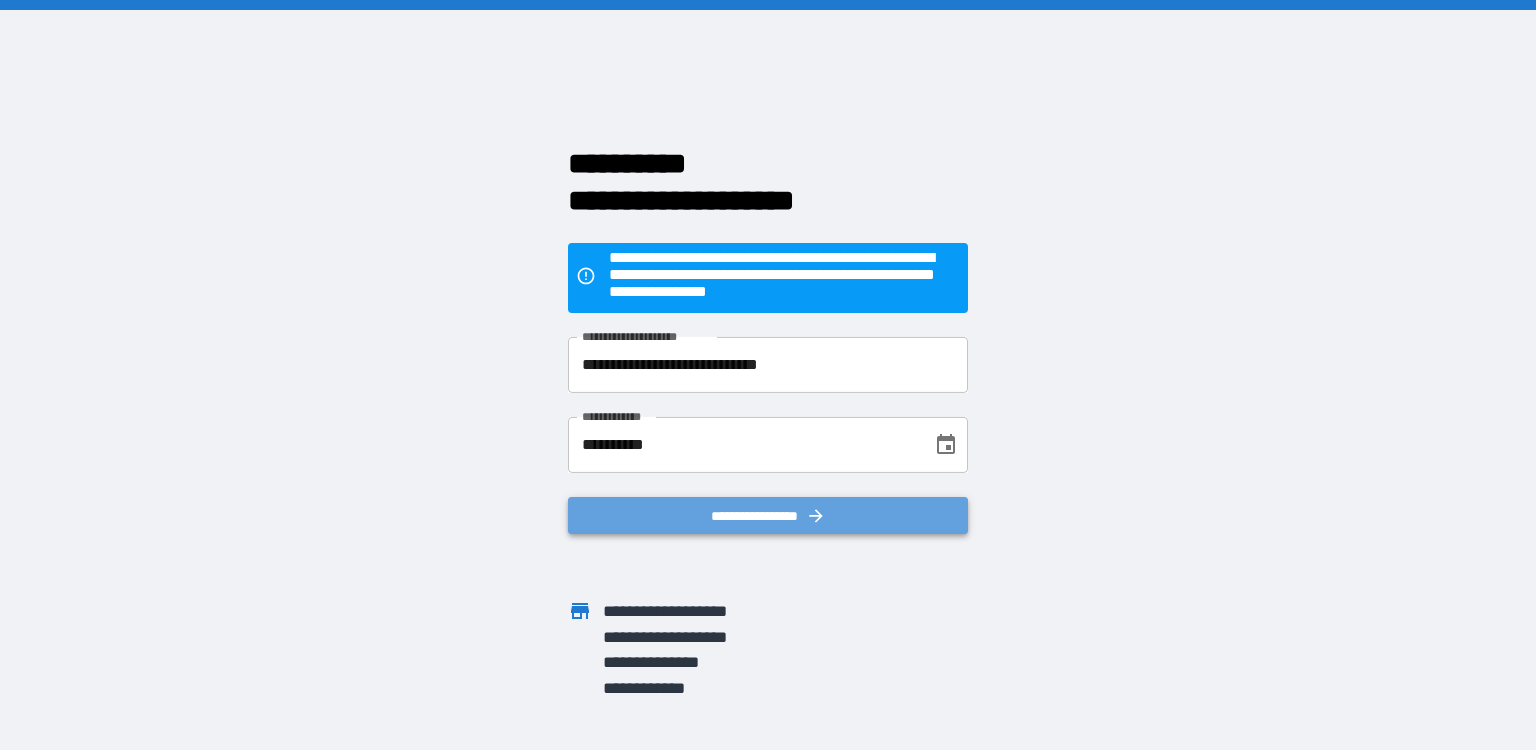click on "**********" at bounding box center [768, 516] 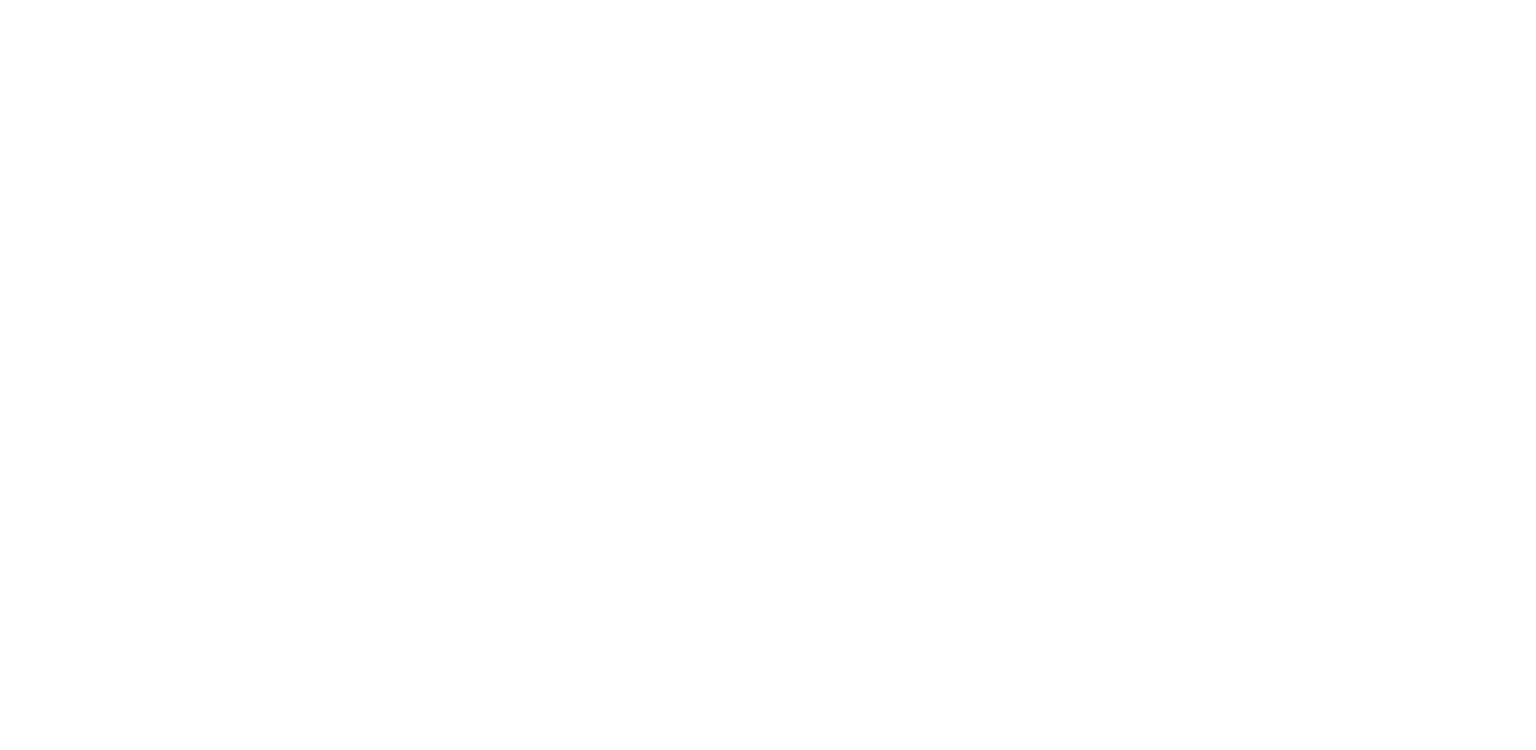 scroll, scrollTop: 0, scrollLeft: 0, axis: both 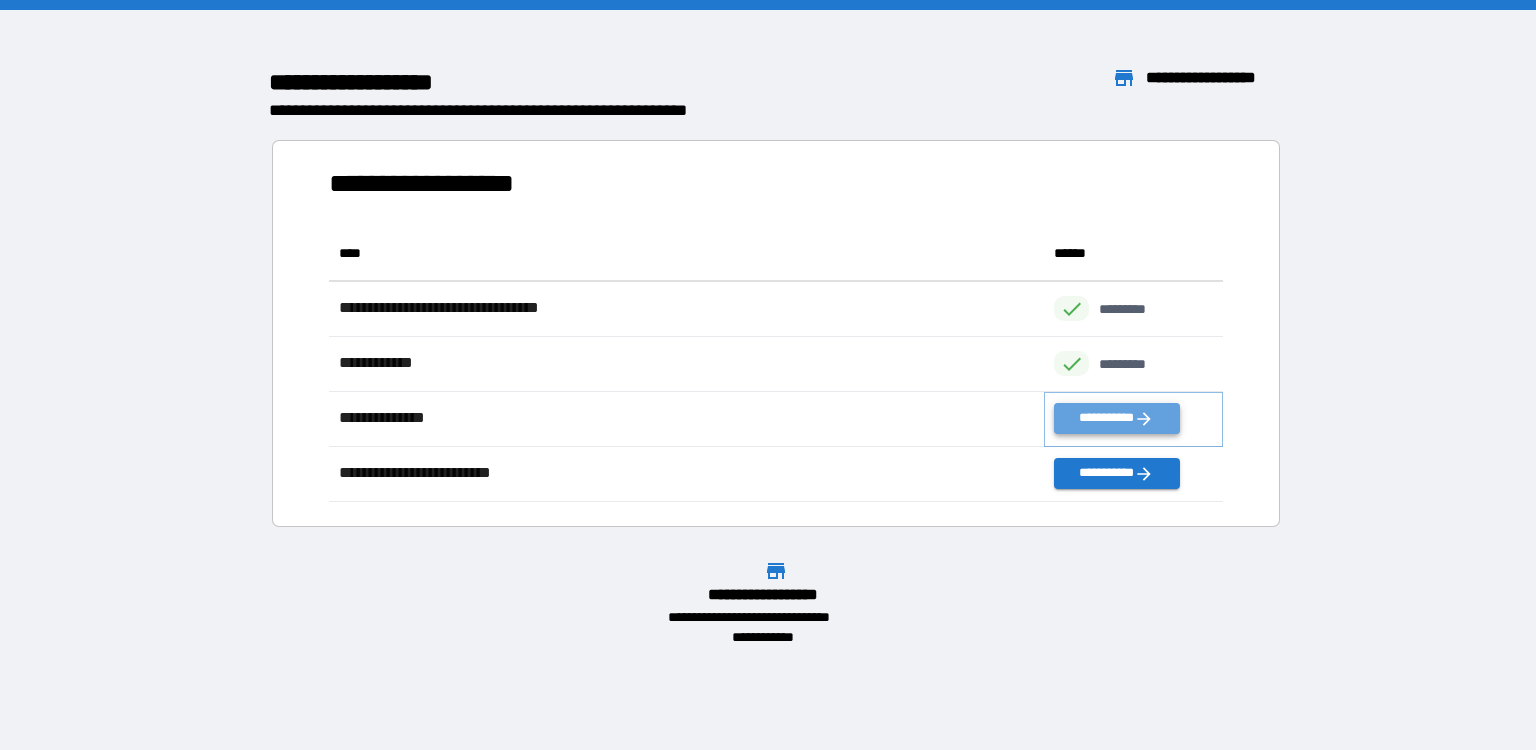click on "**********" at bounding box center [1116, 418] 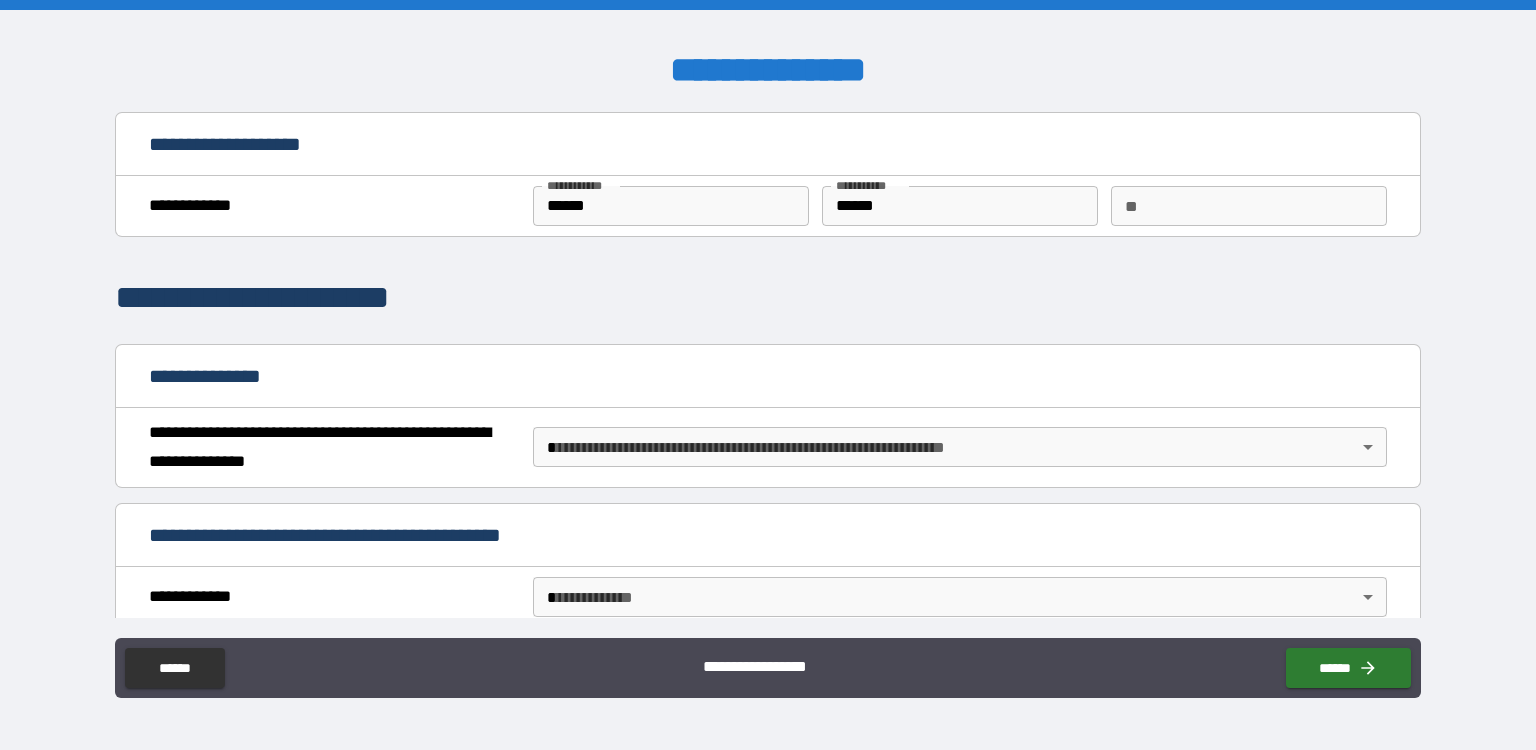 click on "**********" at bounding box center (768, 375) 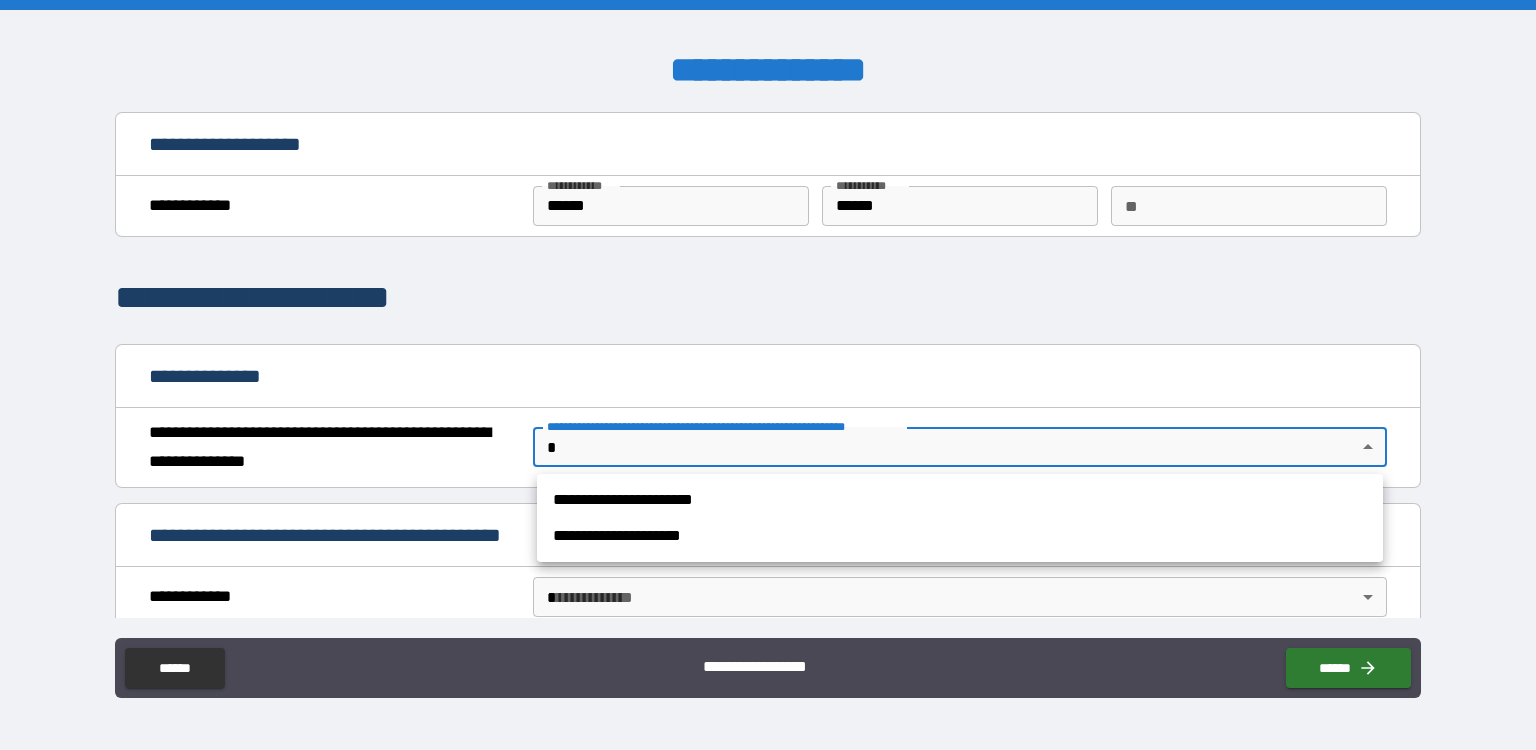 click on "**********" at bounding box center [960, 500] 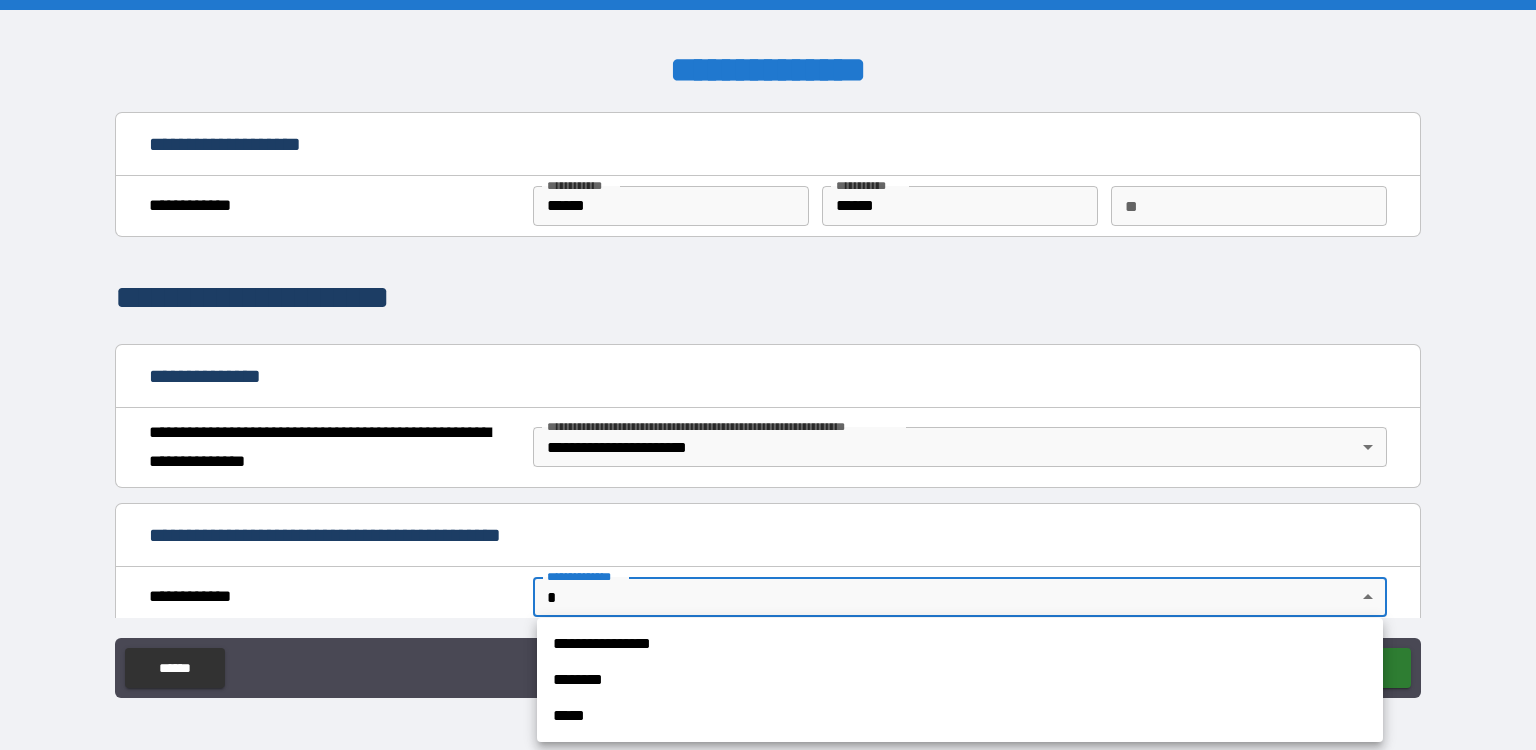 click on "**********" at bounding box center (768, 375) 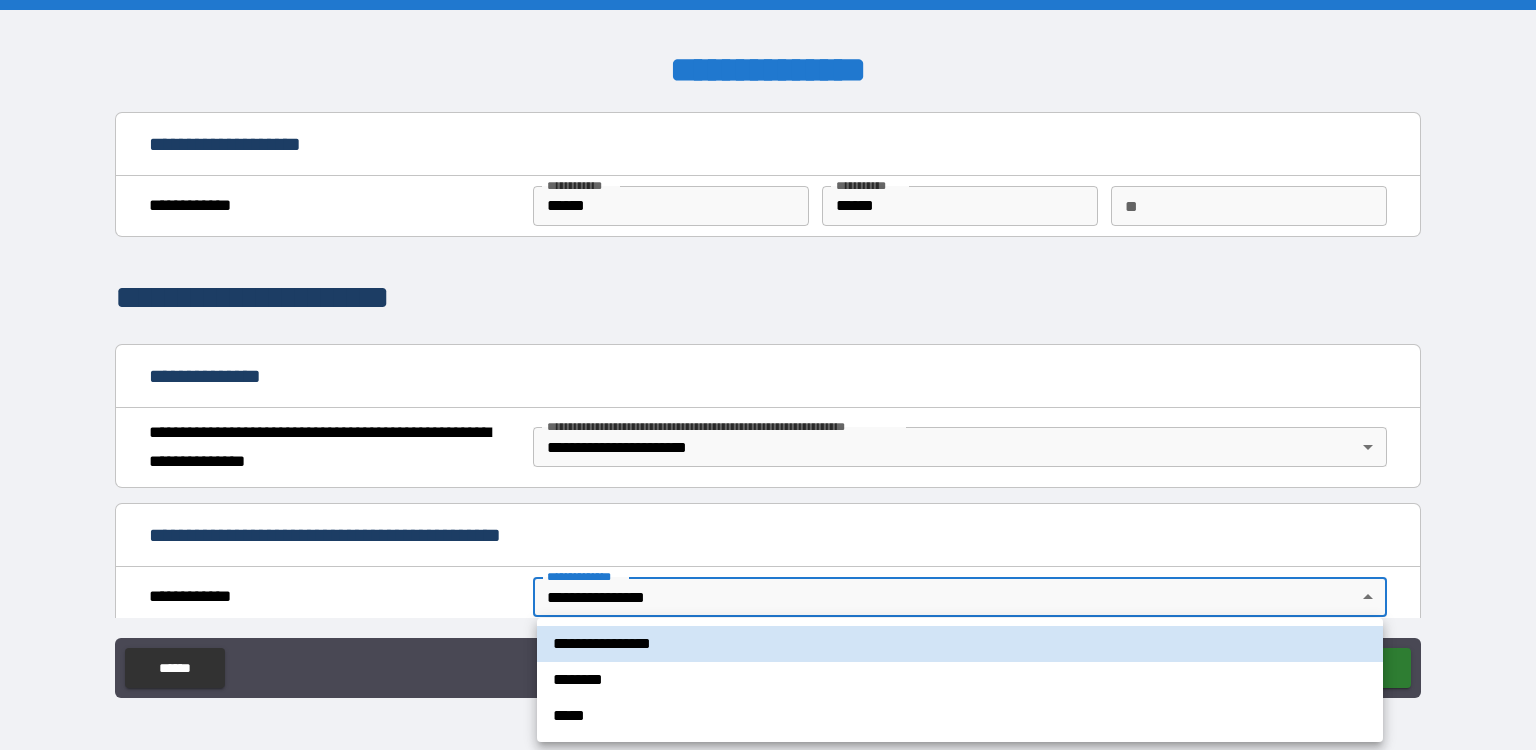 type 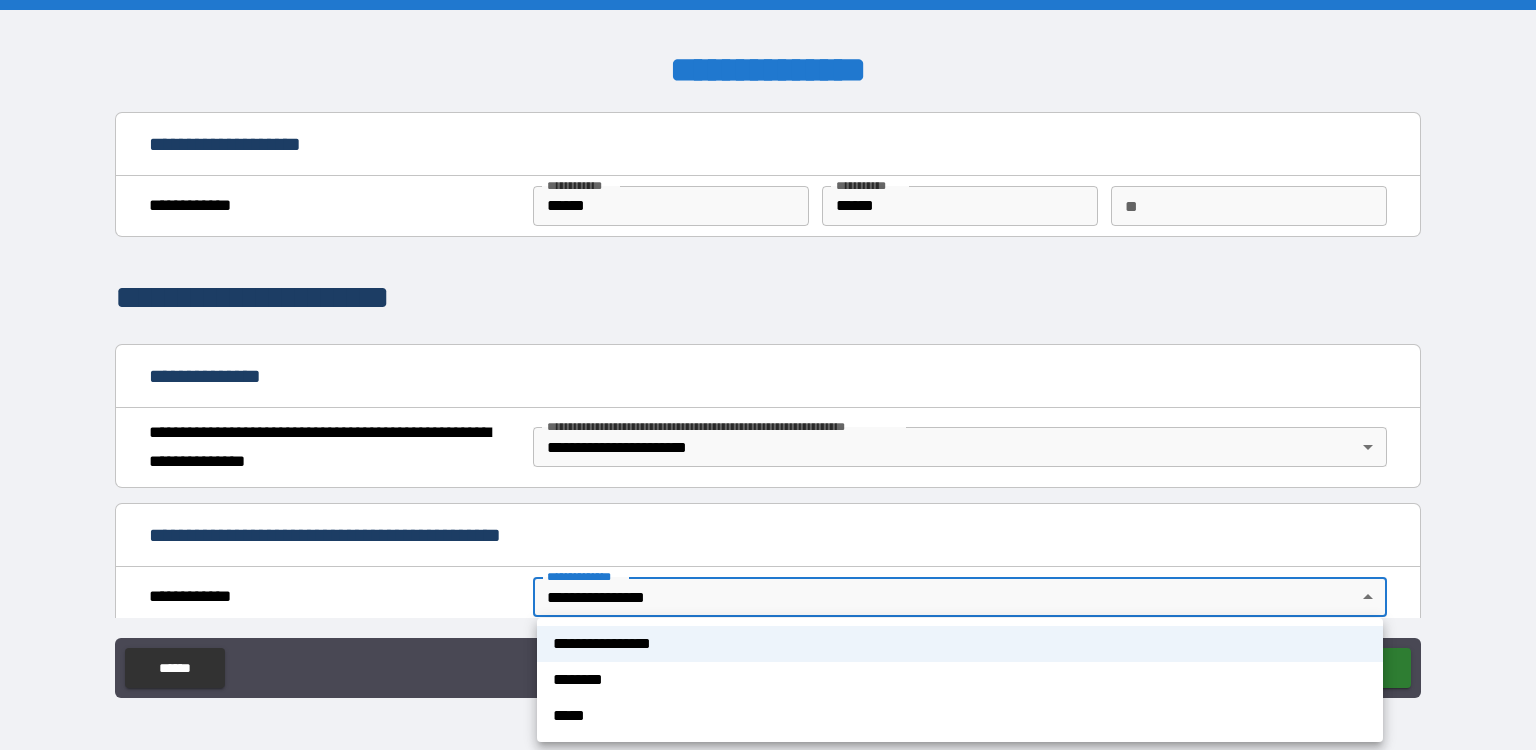click at bounding box center [768, 375] 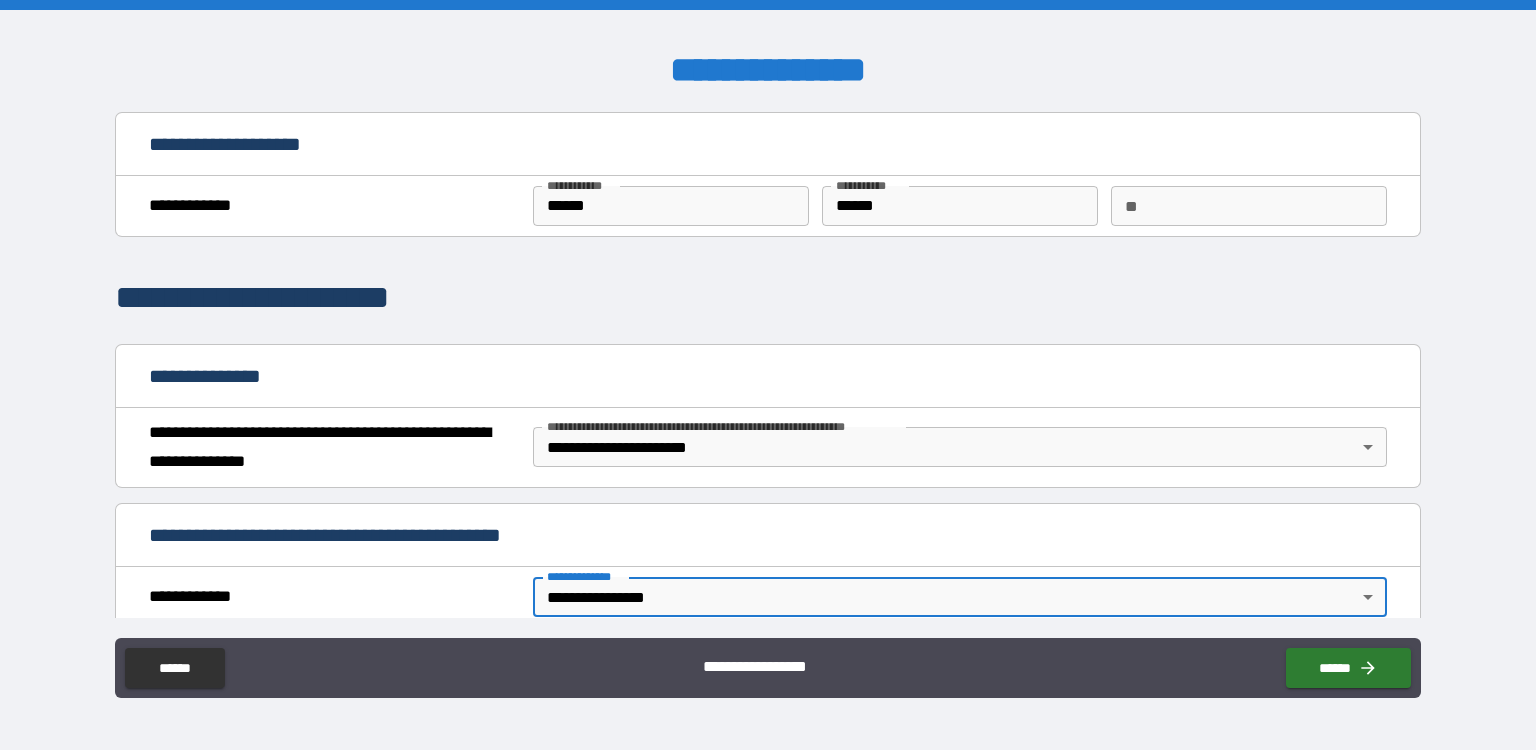 scroll, scrollTop: 190, scrollLeft: 0, axis: vertical 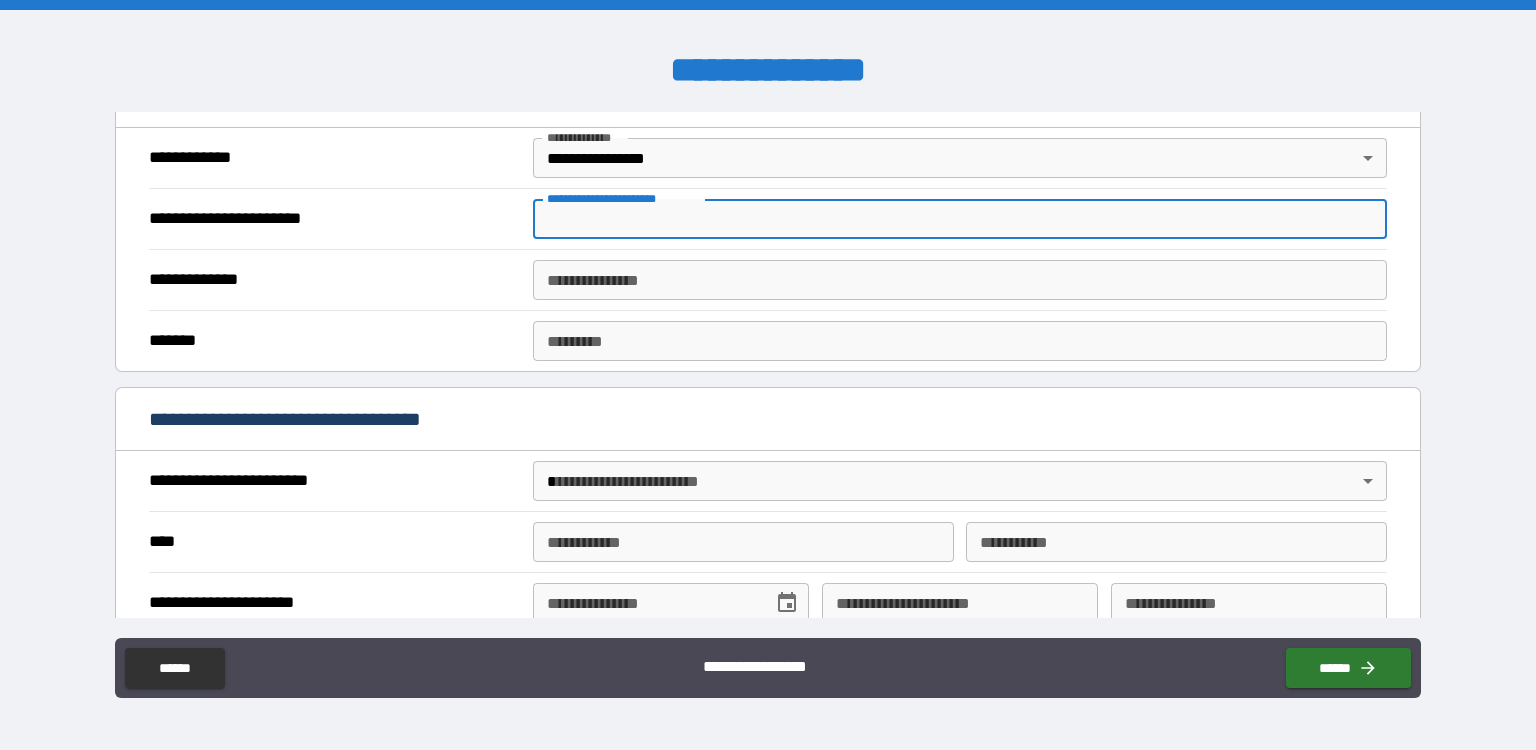 click on "**********" at bounding box center [960, 219] 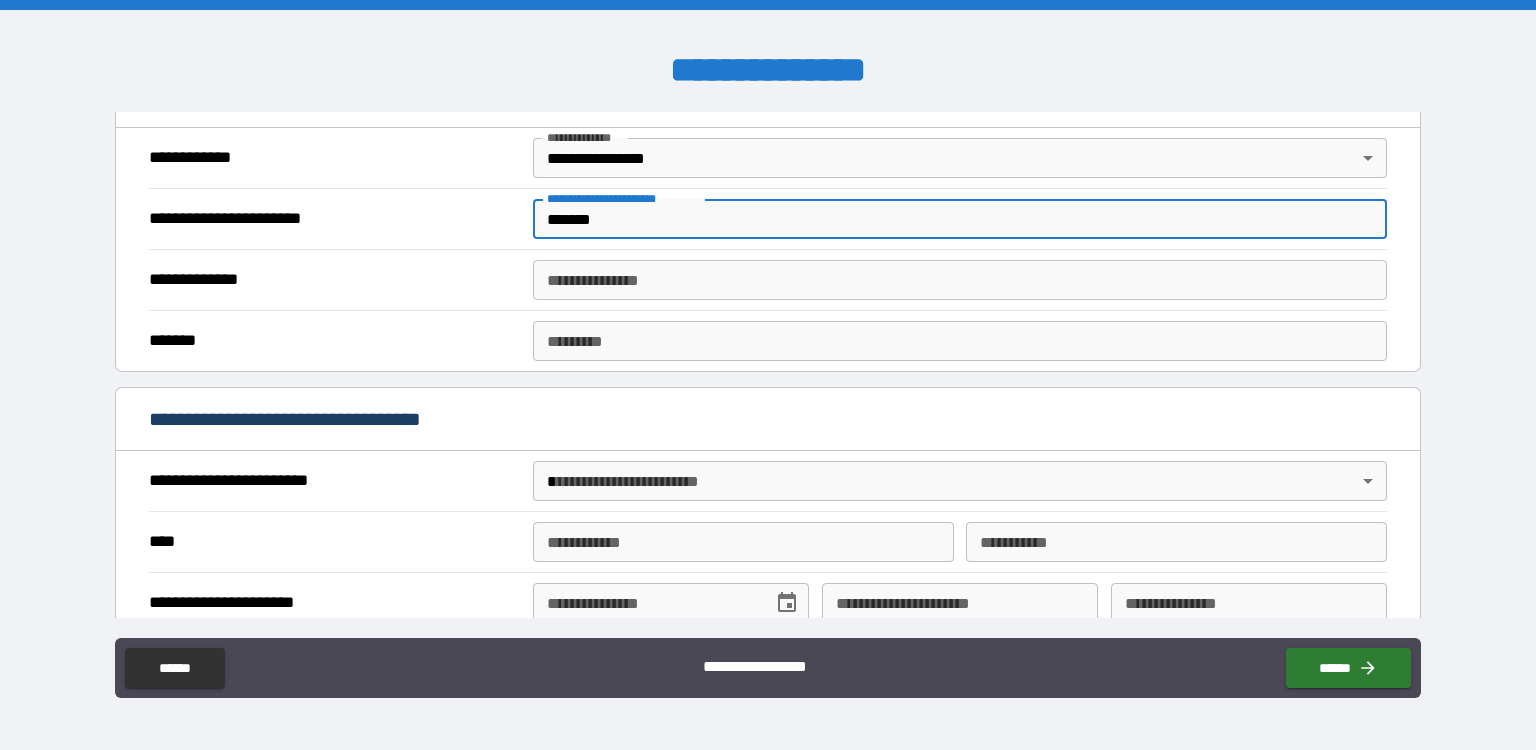 type on "*******" 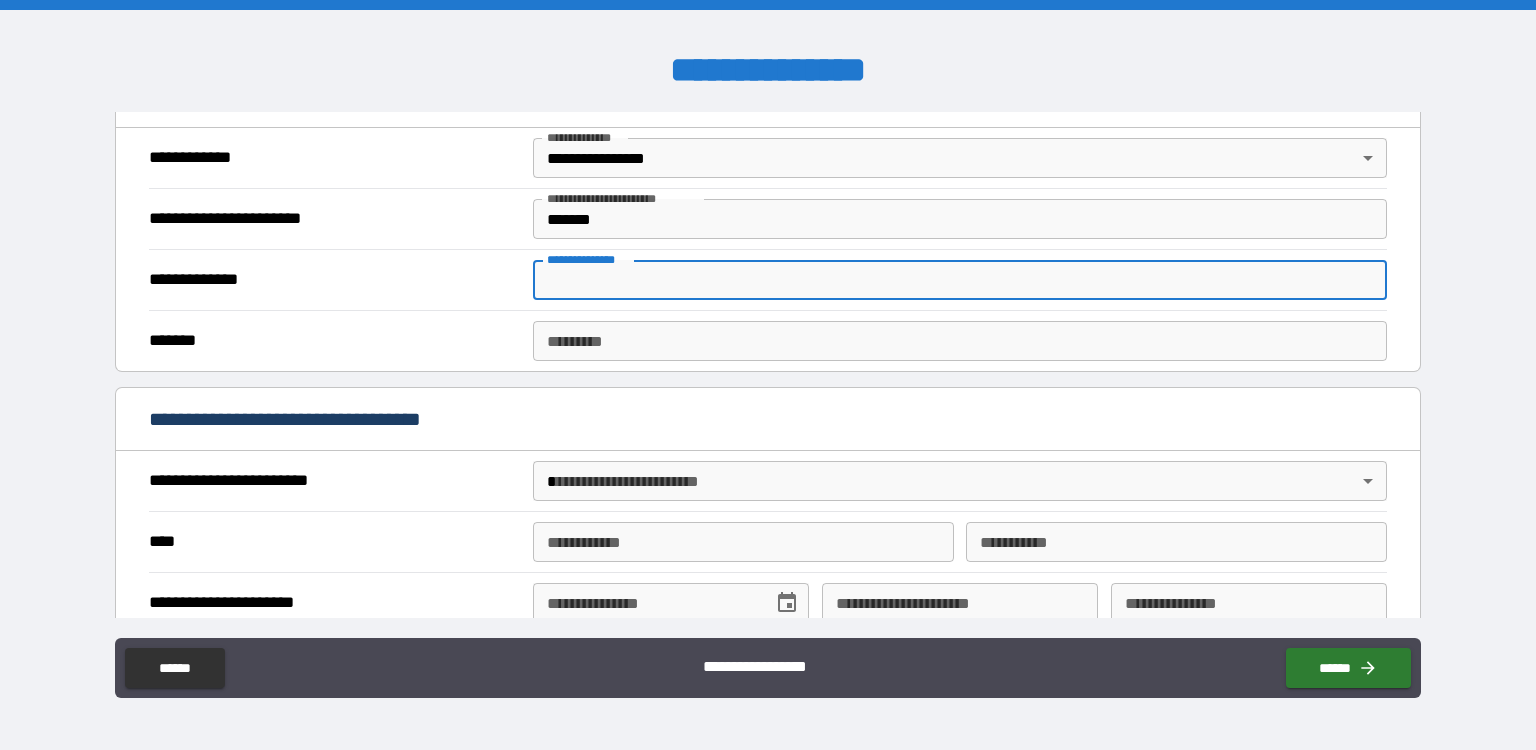 click on "**********" at bounding box center [960, 280] 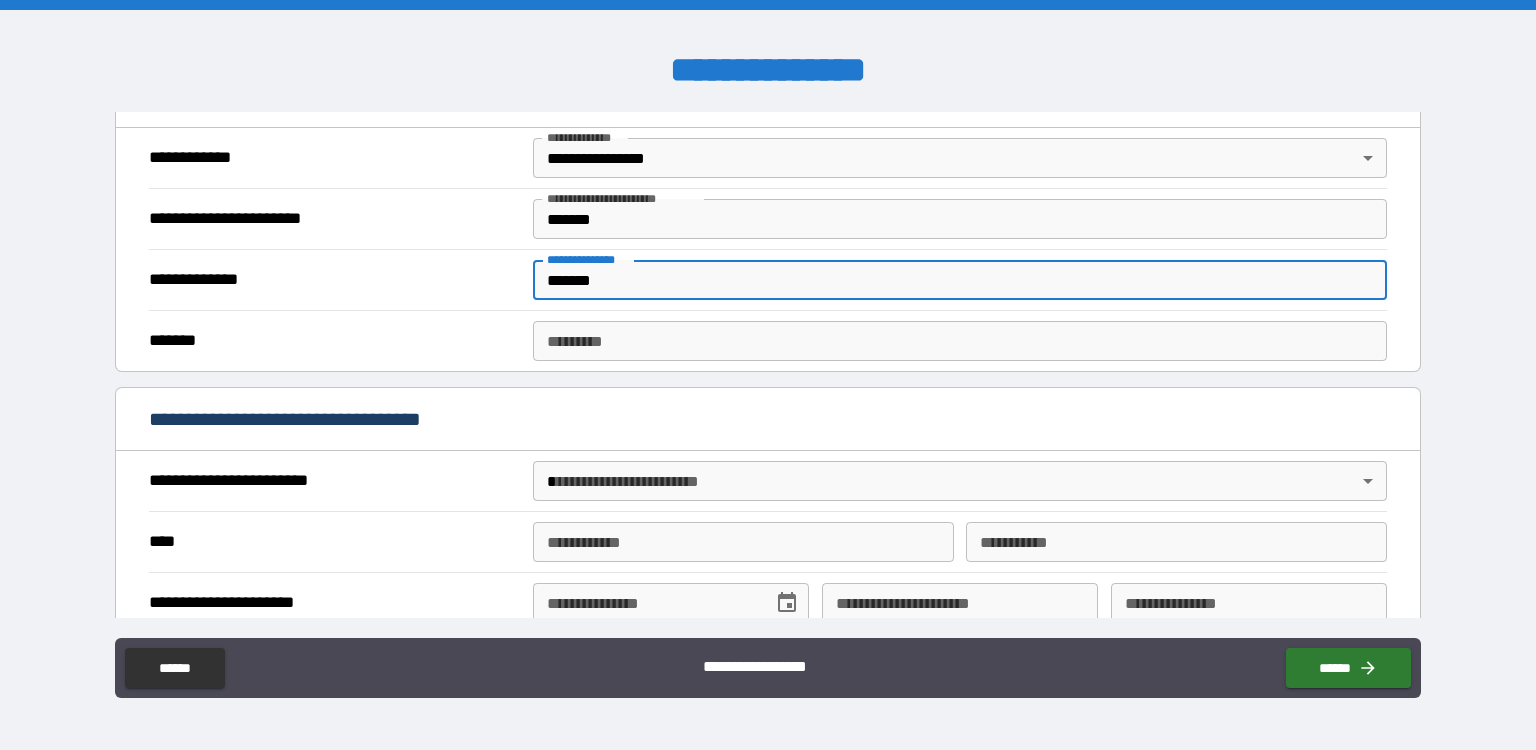 type on "*******" 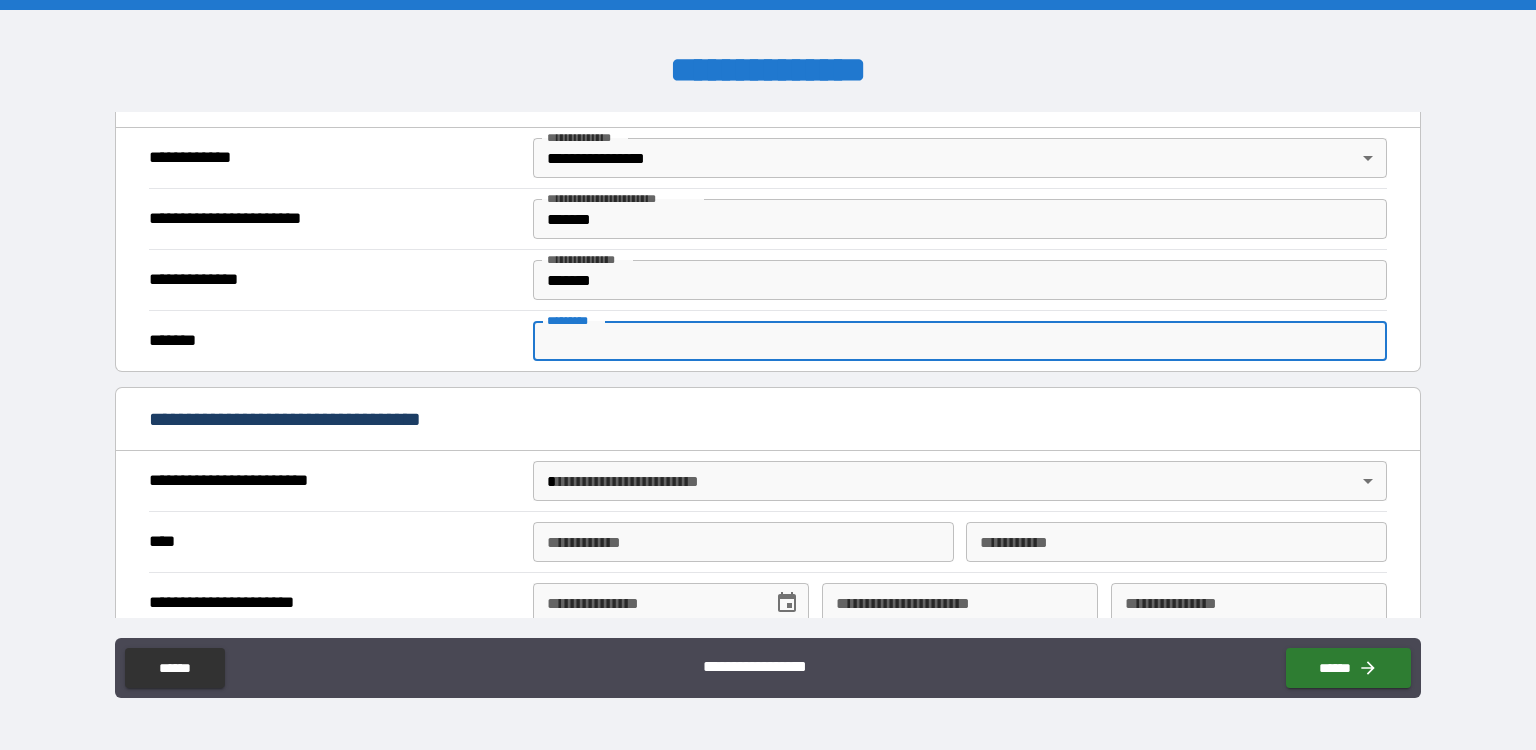 click on "*******   *" at bounding box center (960, 341) 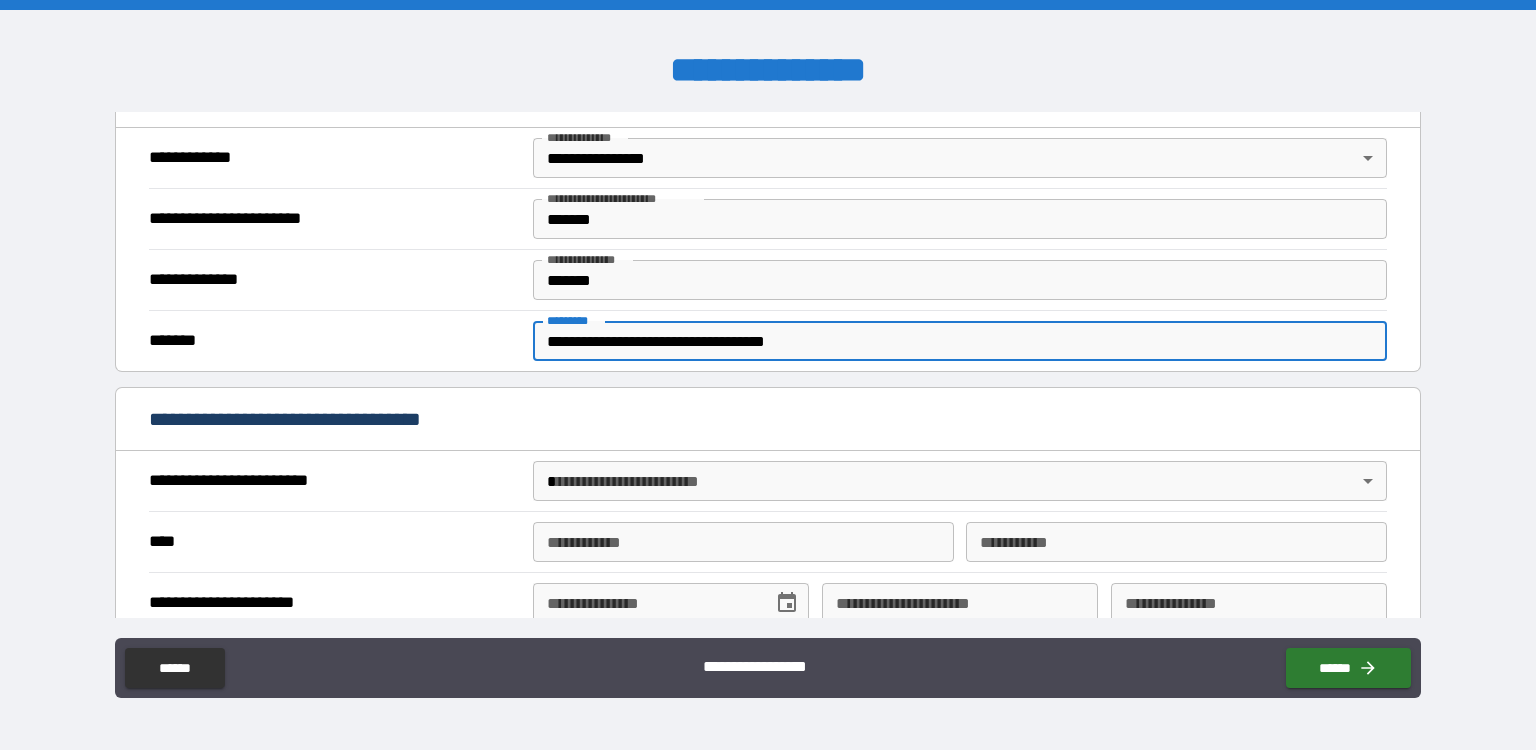type on "**********" 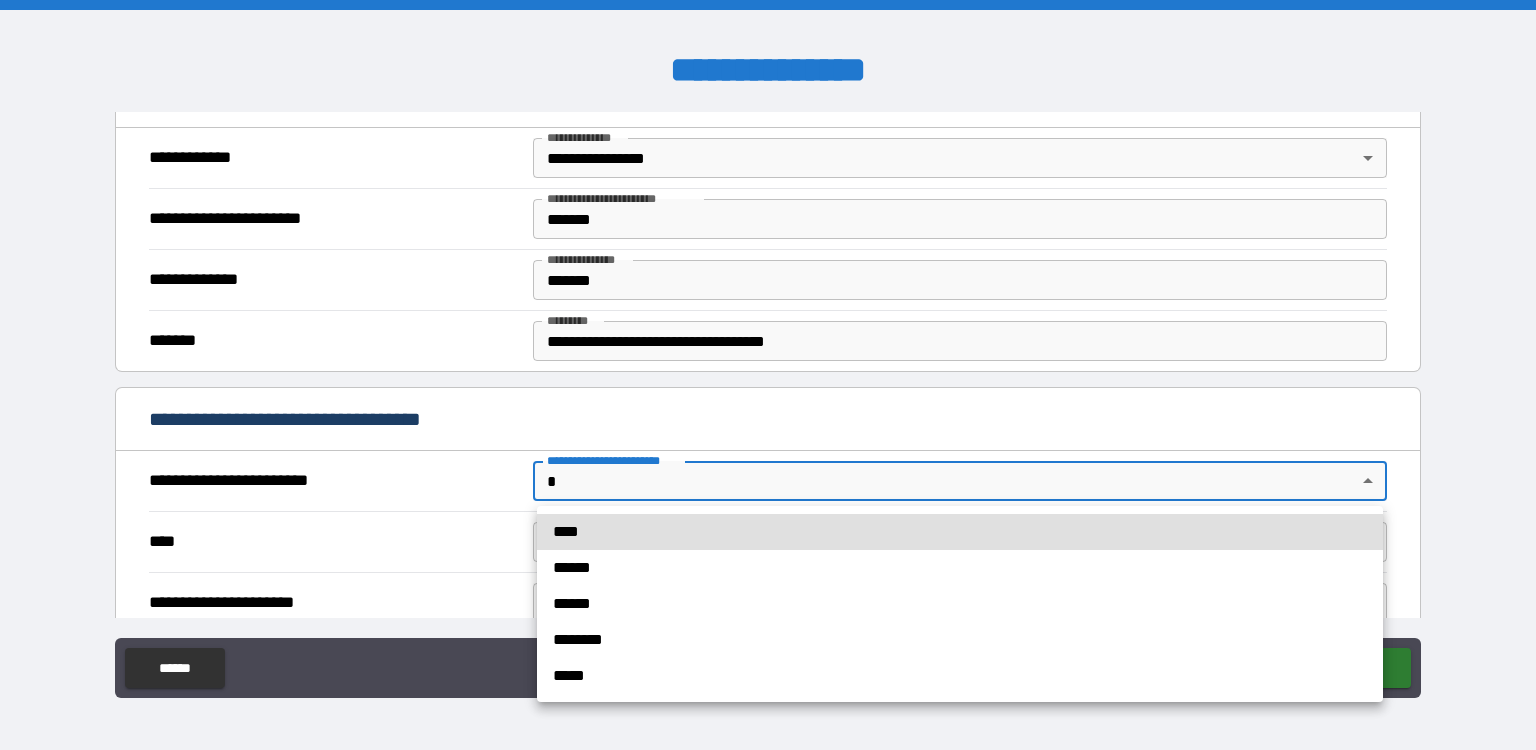 click on "**********" at bounding box center [768, 375] 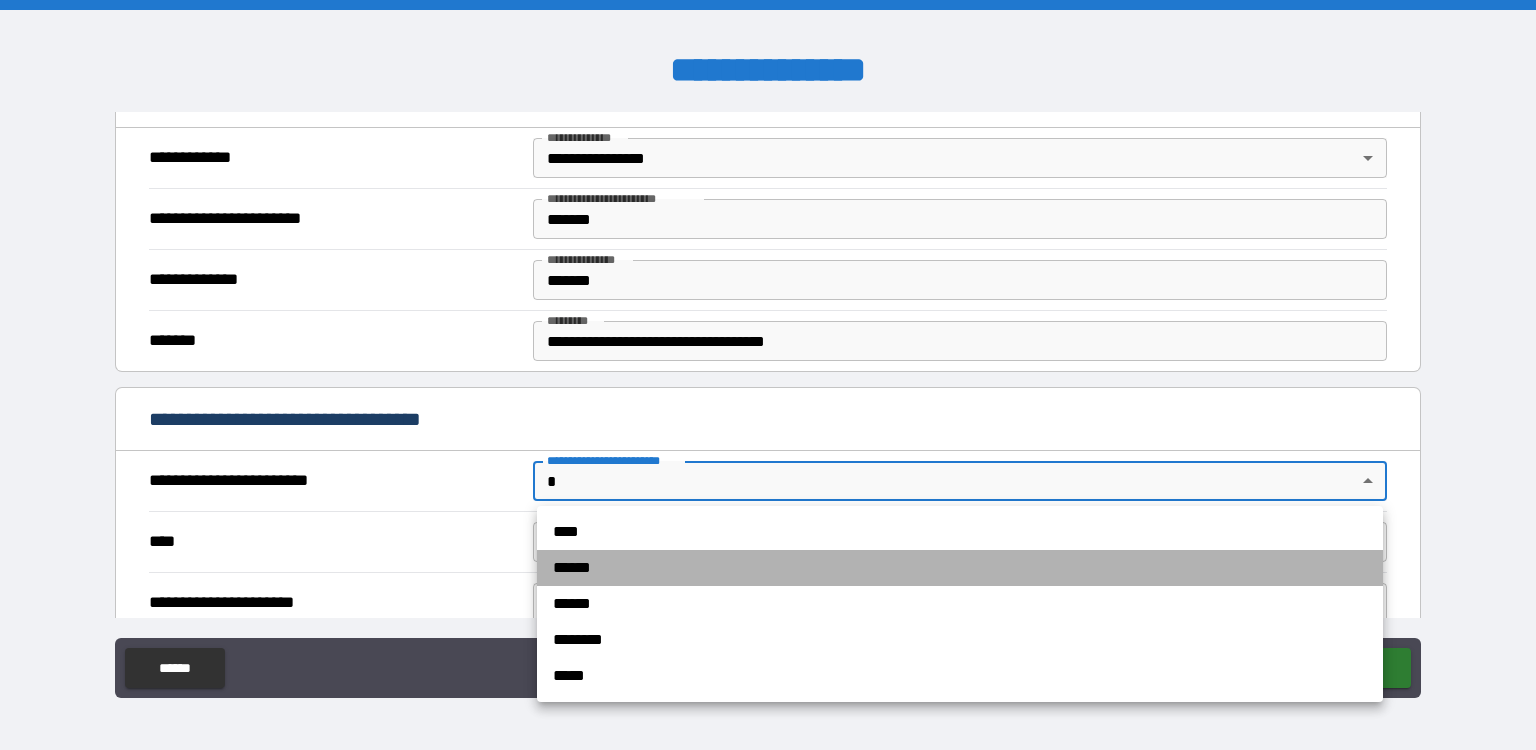 click on "******" at bounding box center [960, 568] 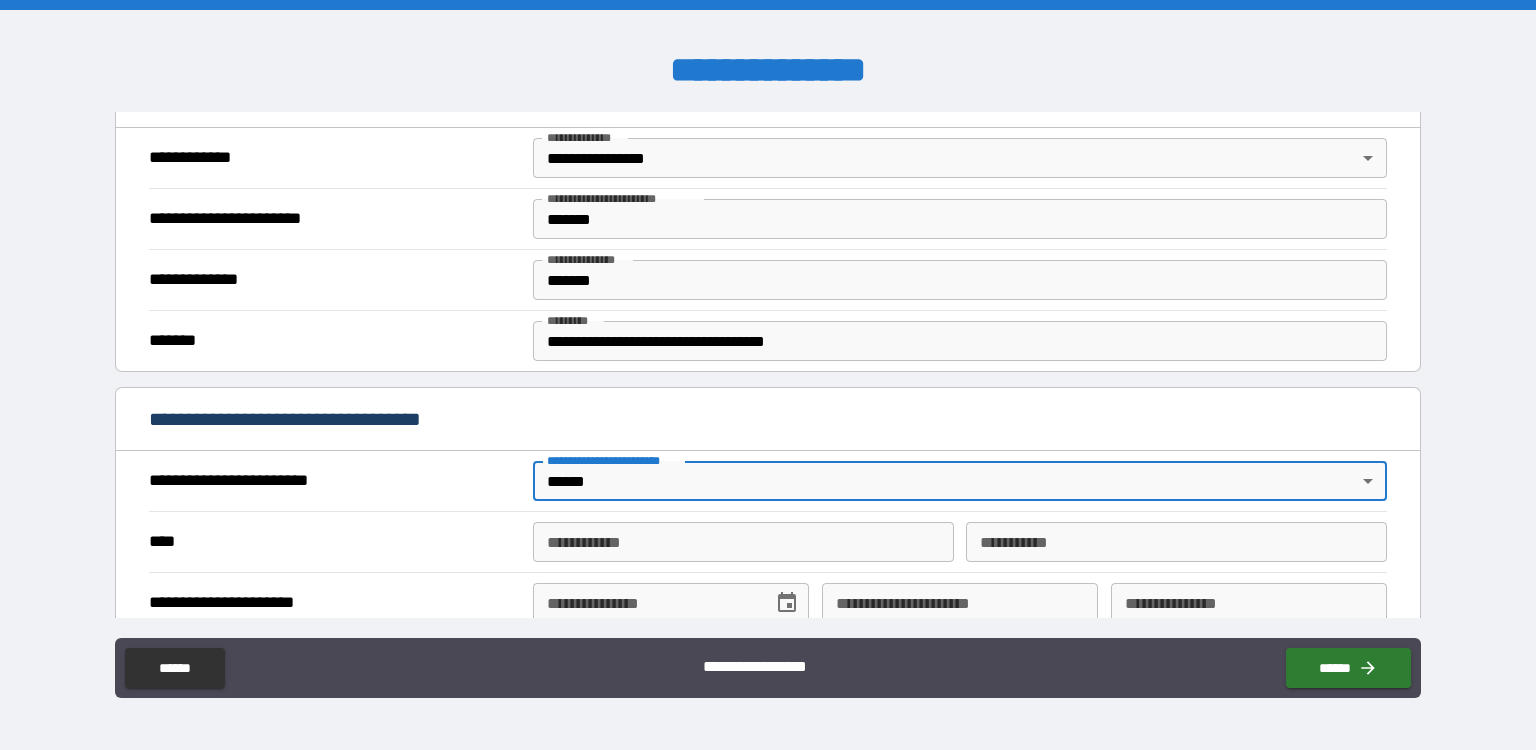 click on "**********" at bounding box center (743, 542) 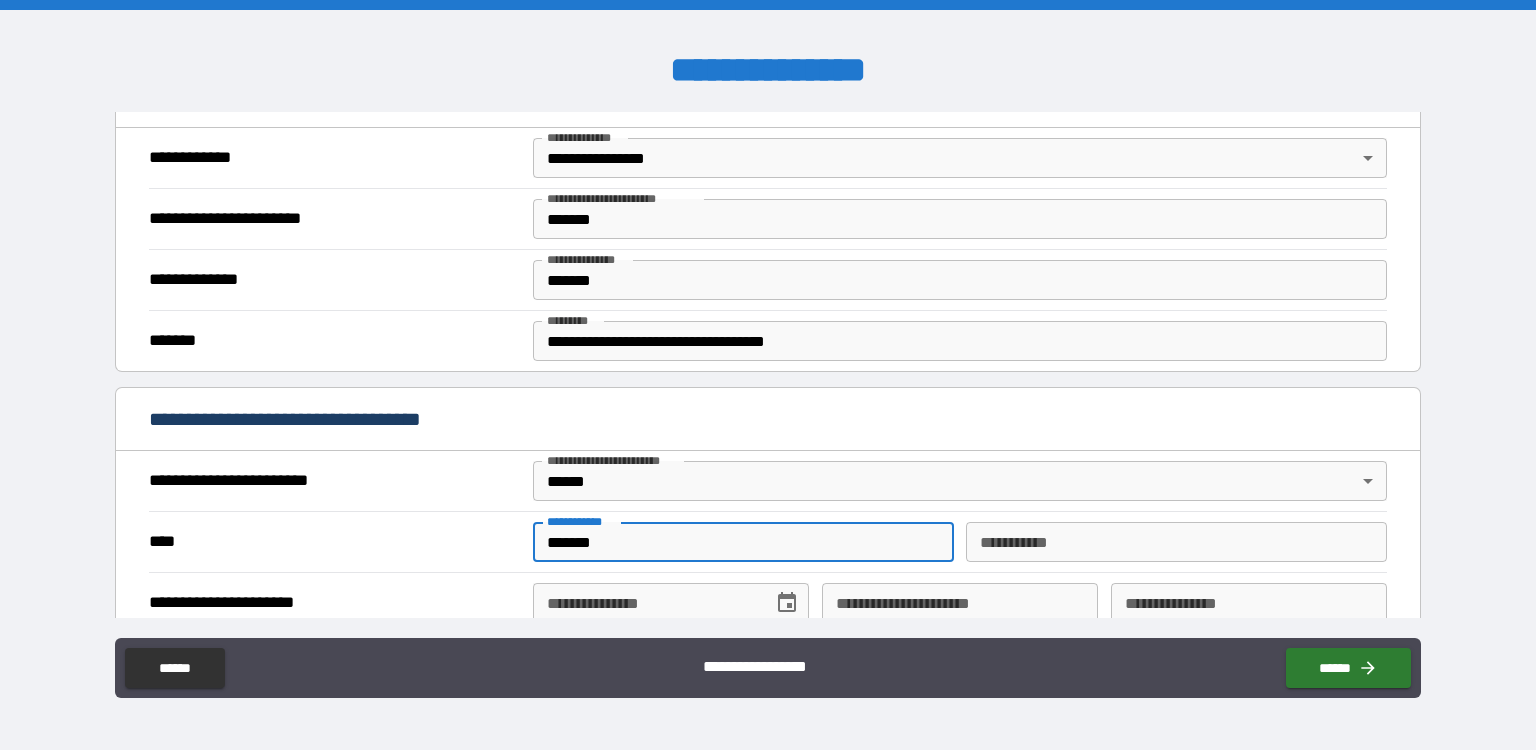 type on "*******" 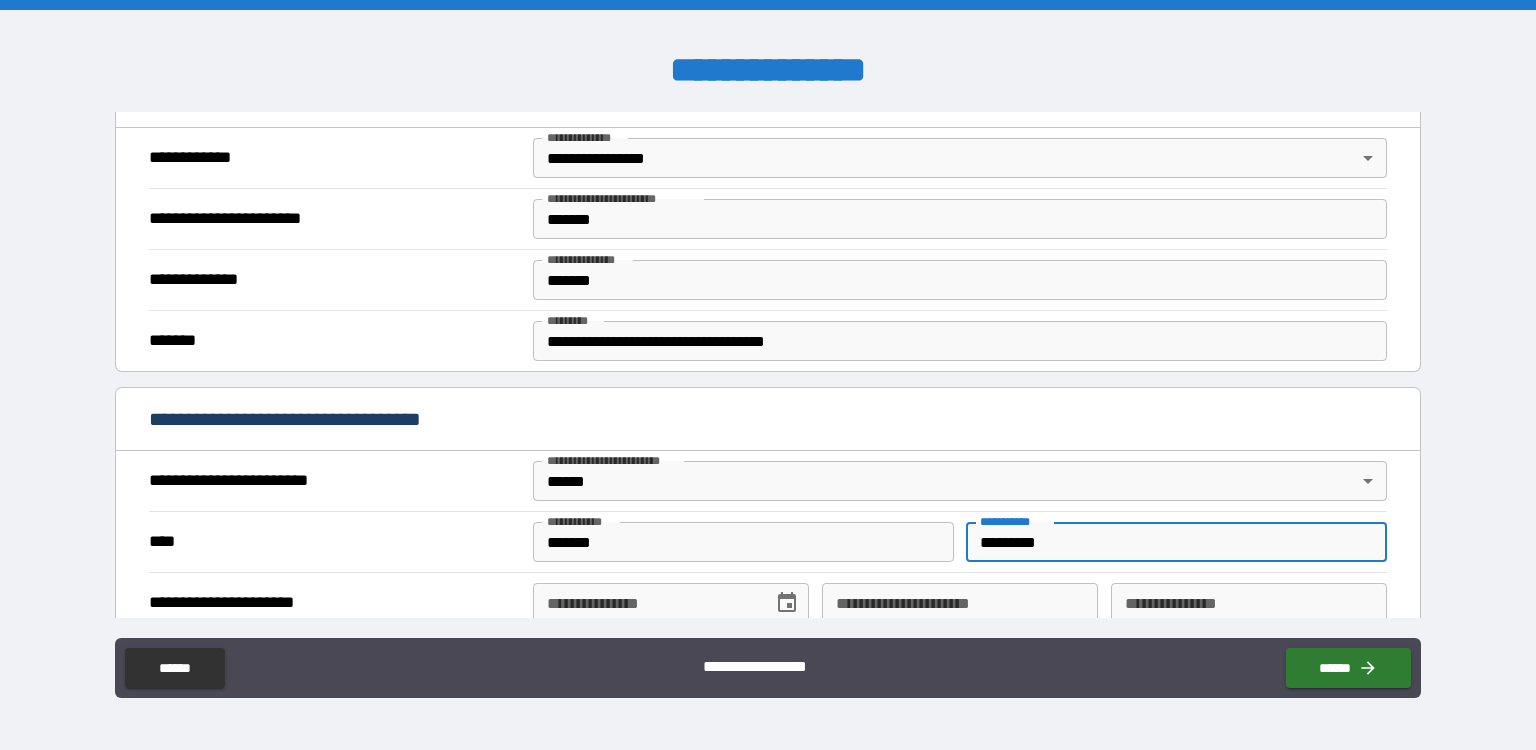 type on "*********" 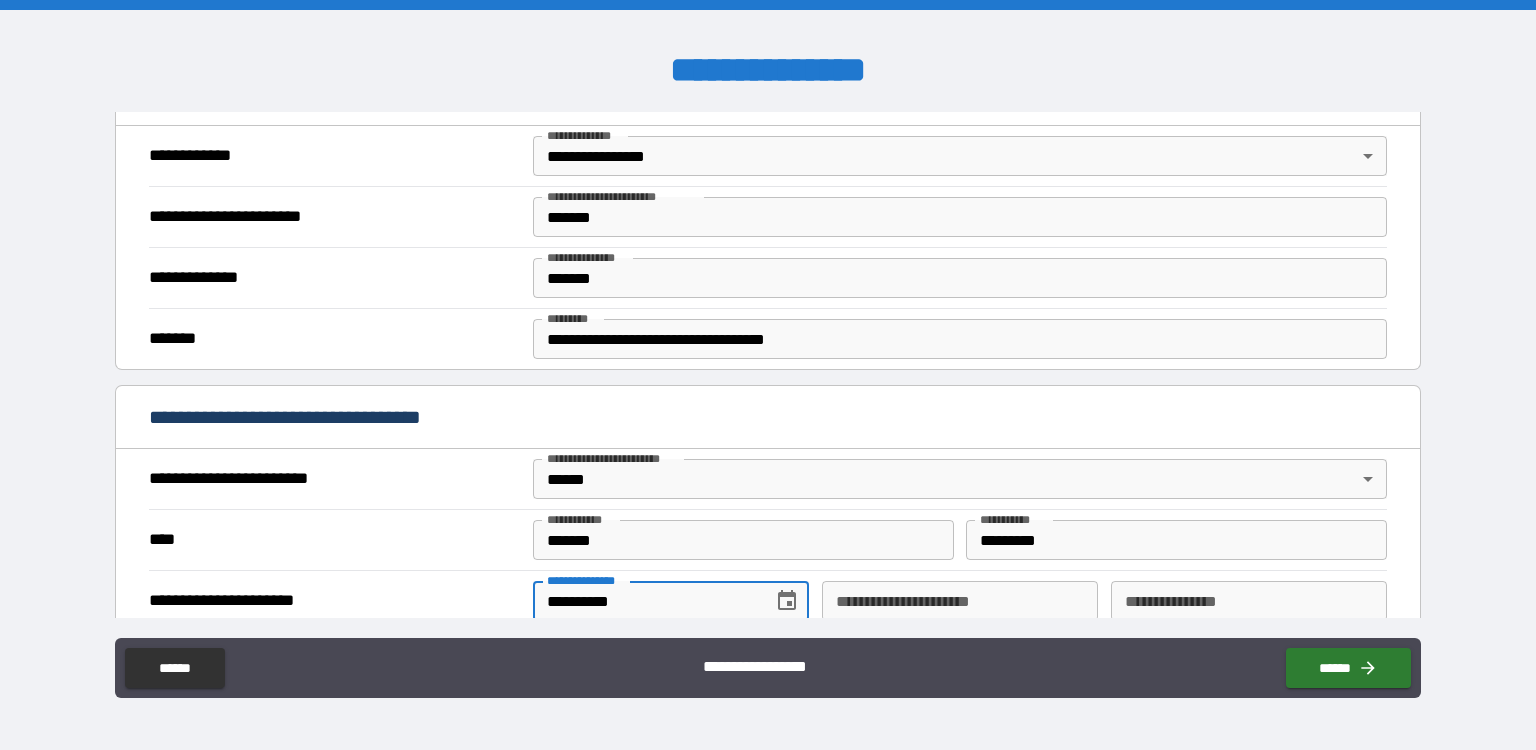 type on "**********" 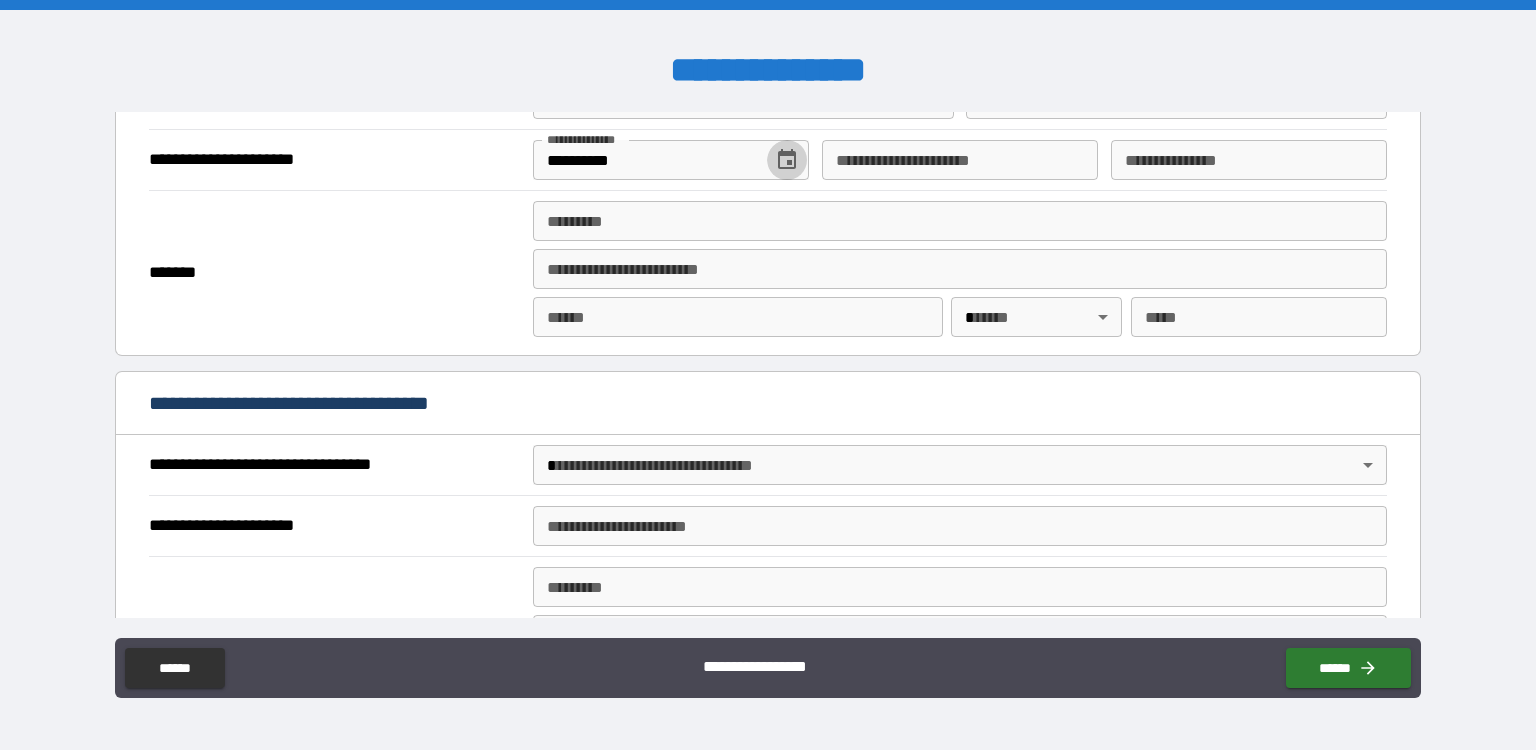 scroll, scrollTop: 892, scrollLeft: 0, axis: vertical 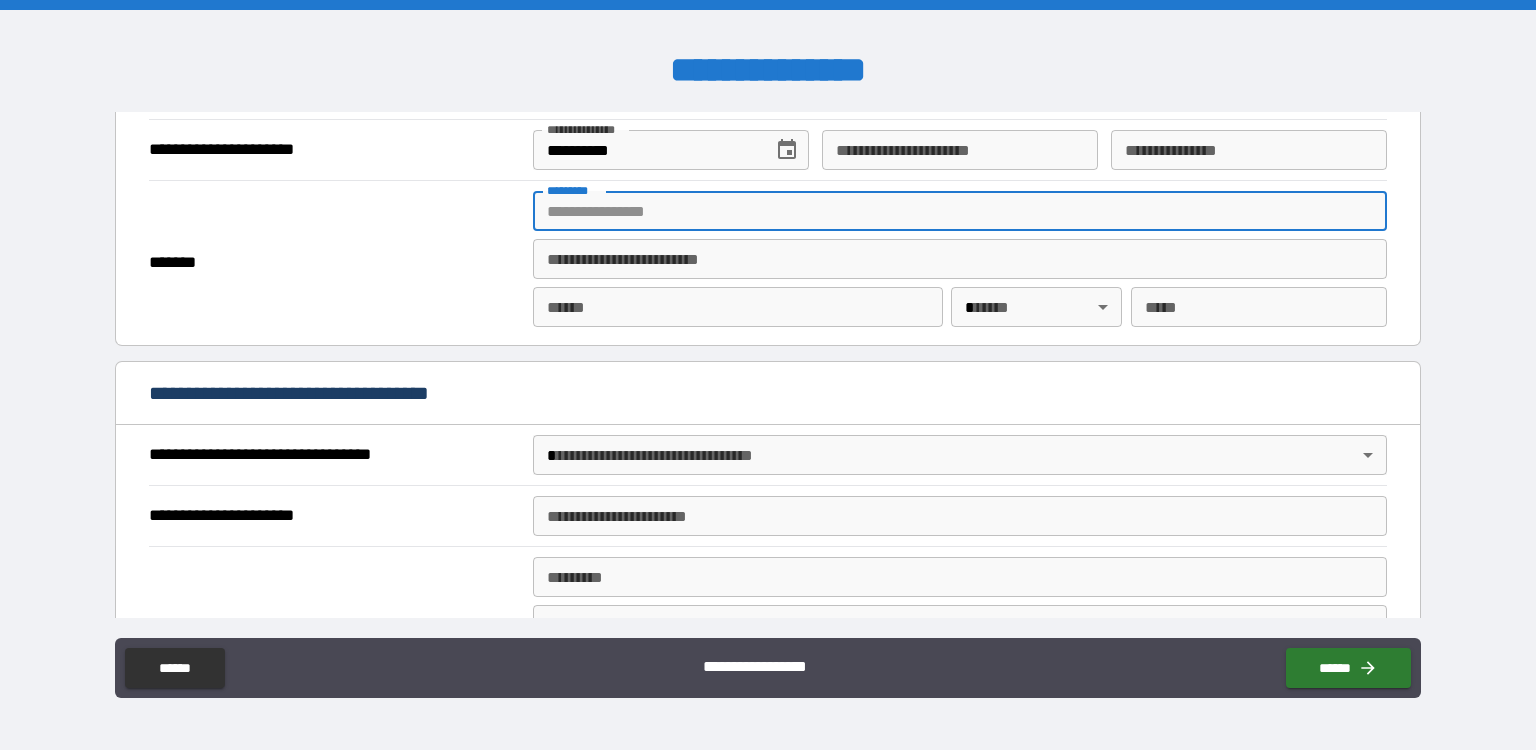 click on "*******   *" at bounding box center (960, 211) 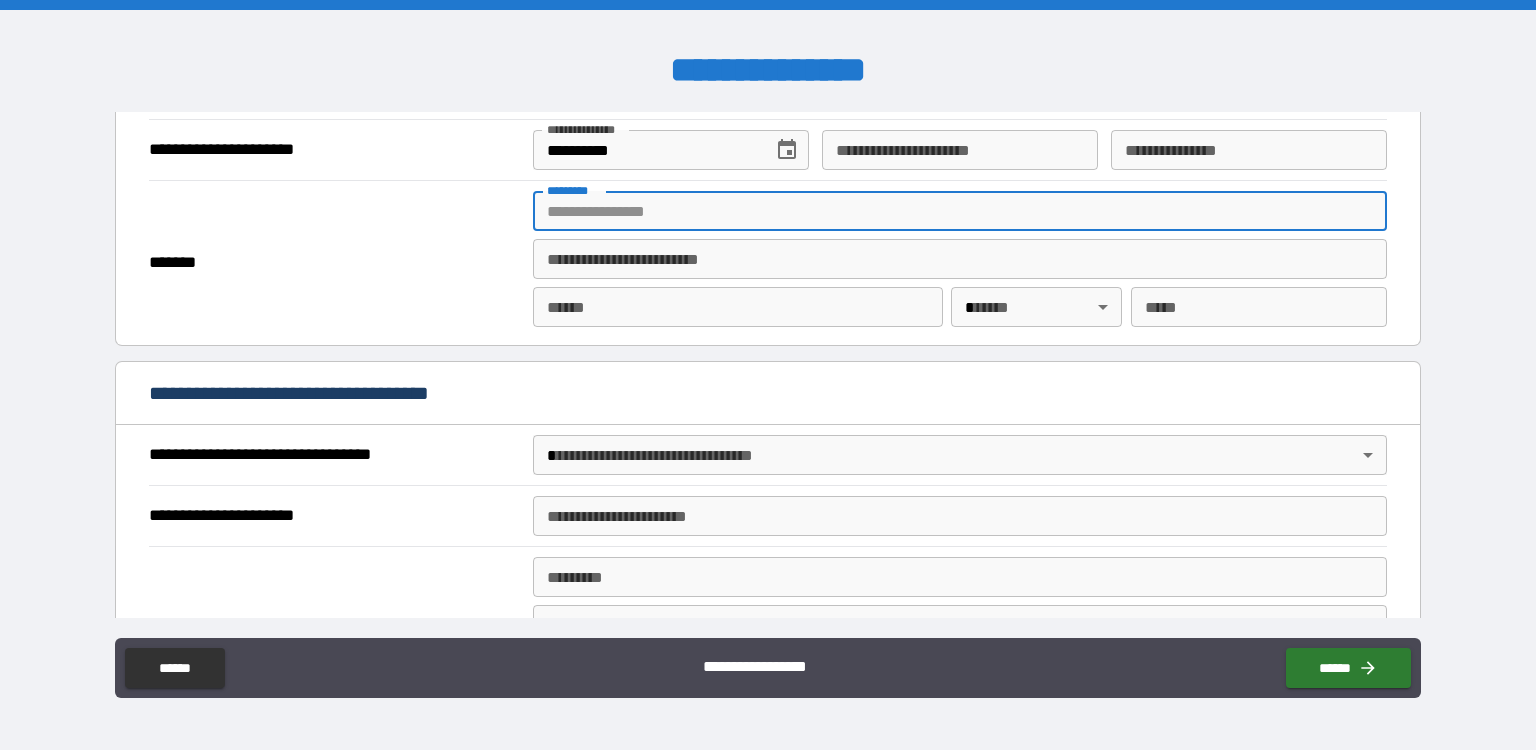 type on "**********" 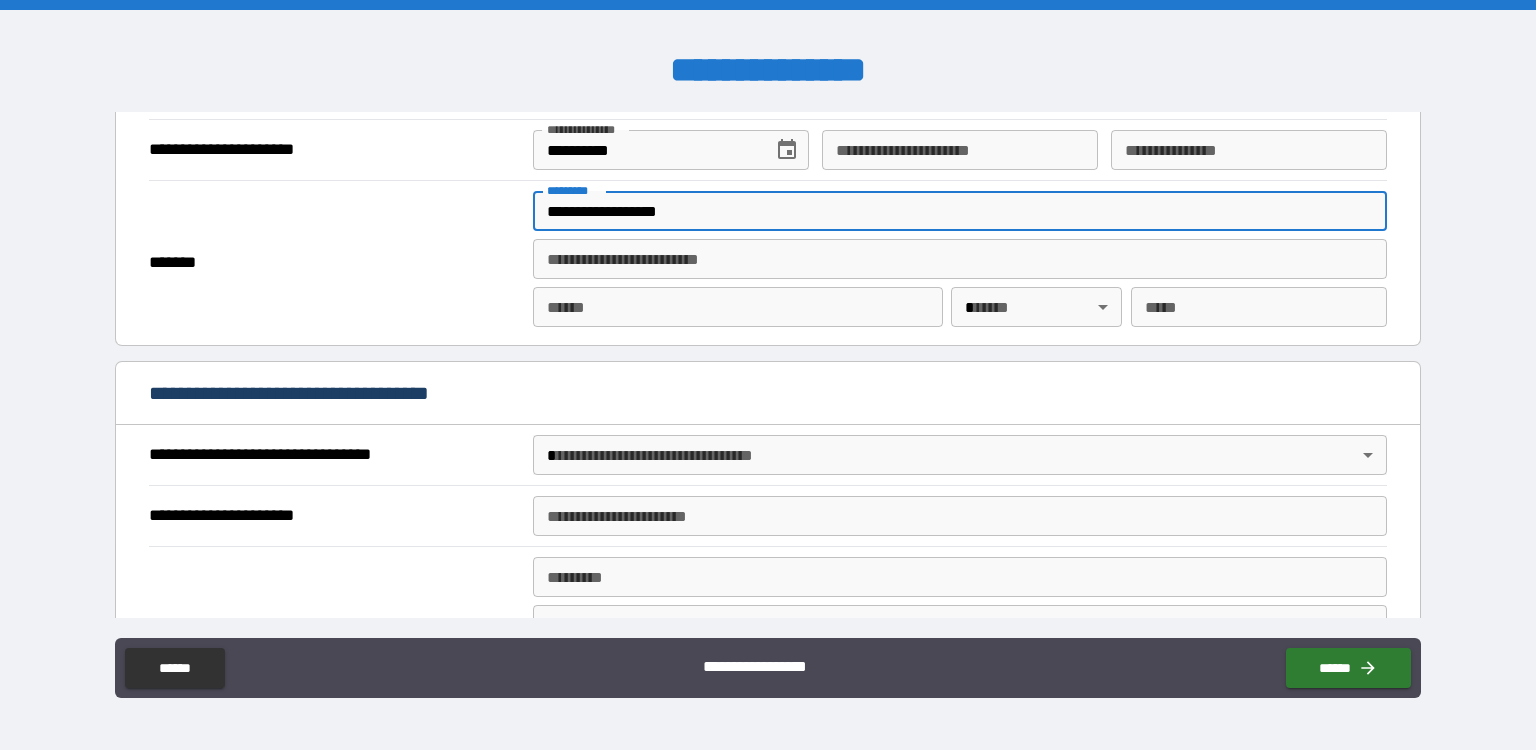 type on "****" 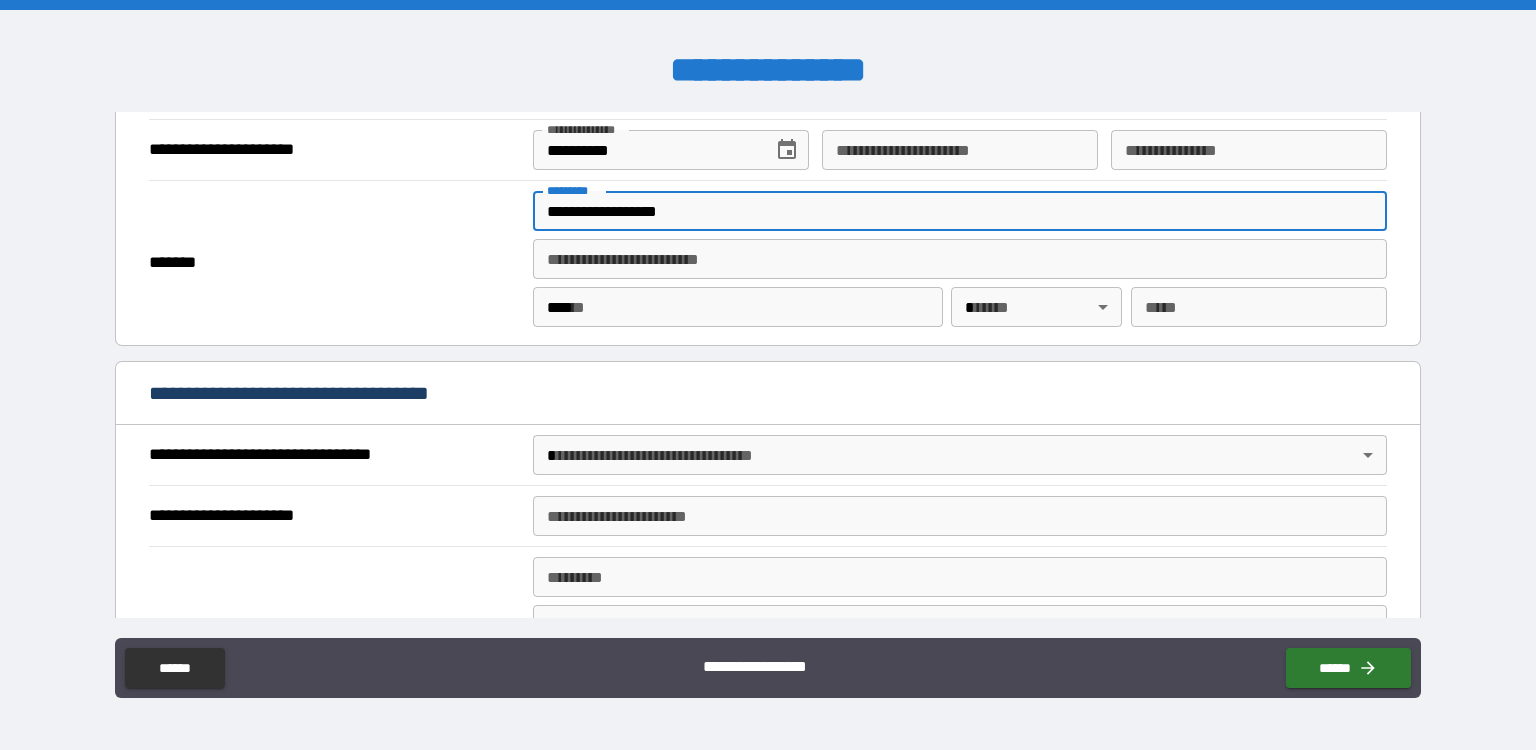 type 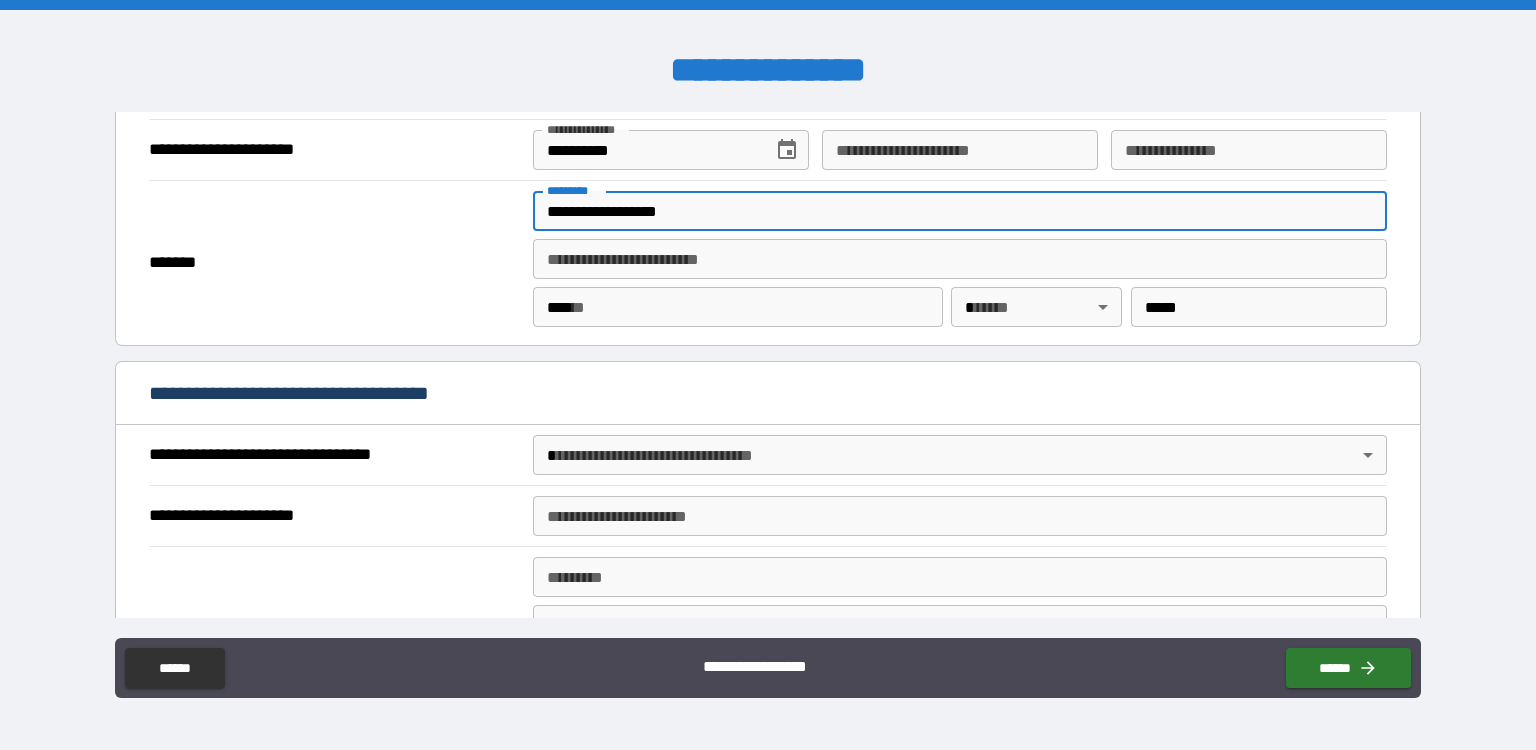 type 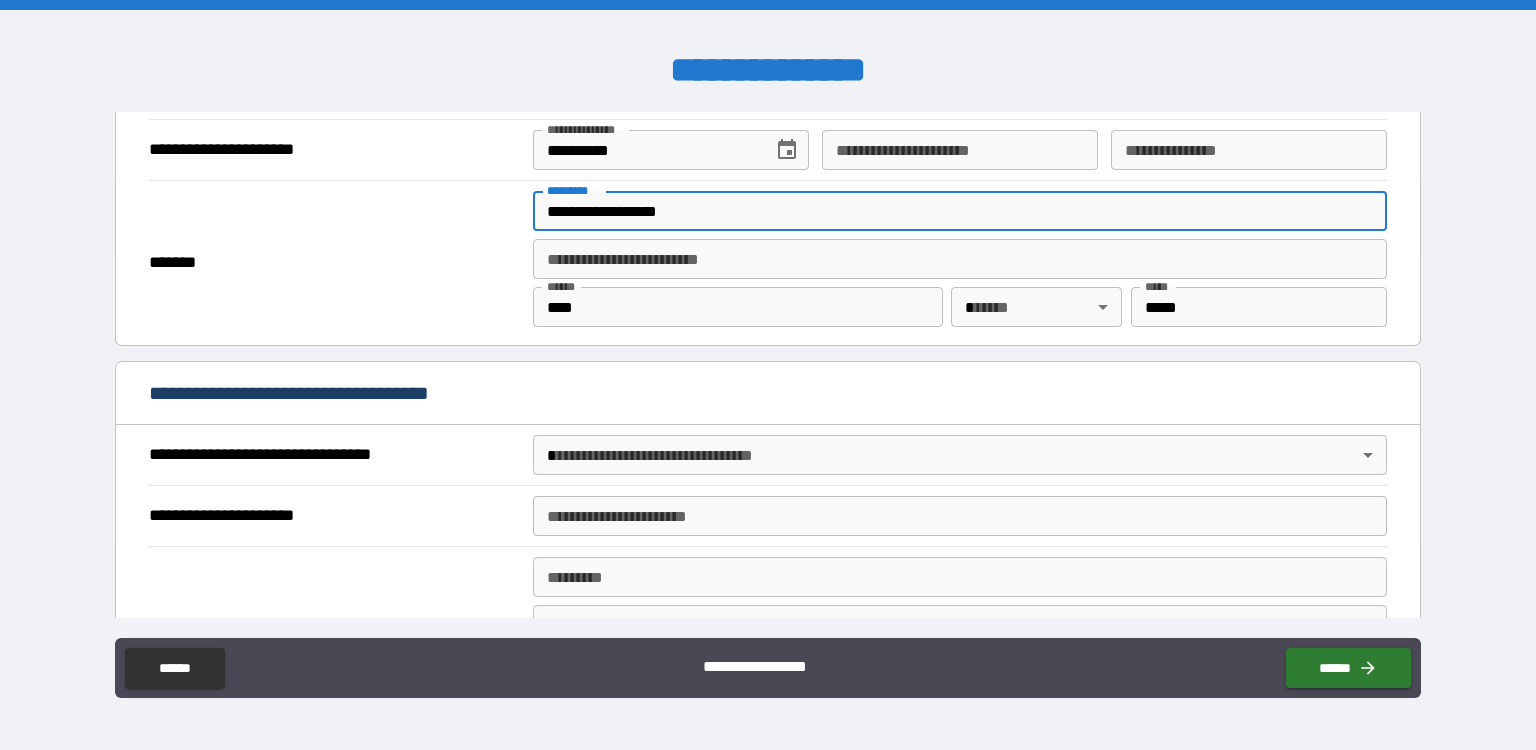 click on "**********" at bounding box center [960, 211] 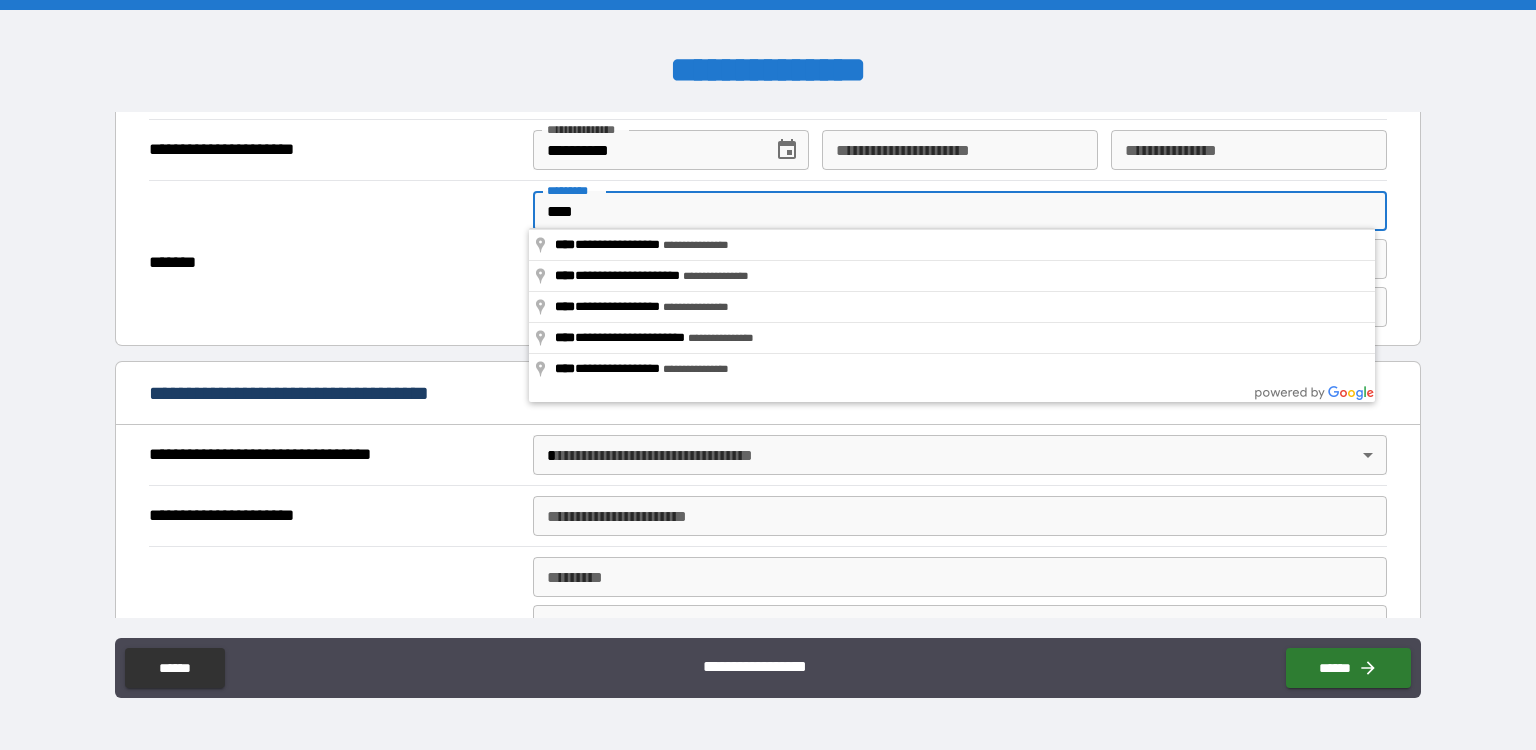 type on "**********" 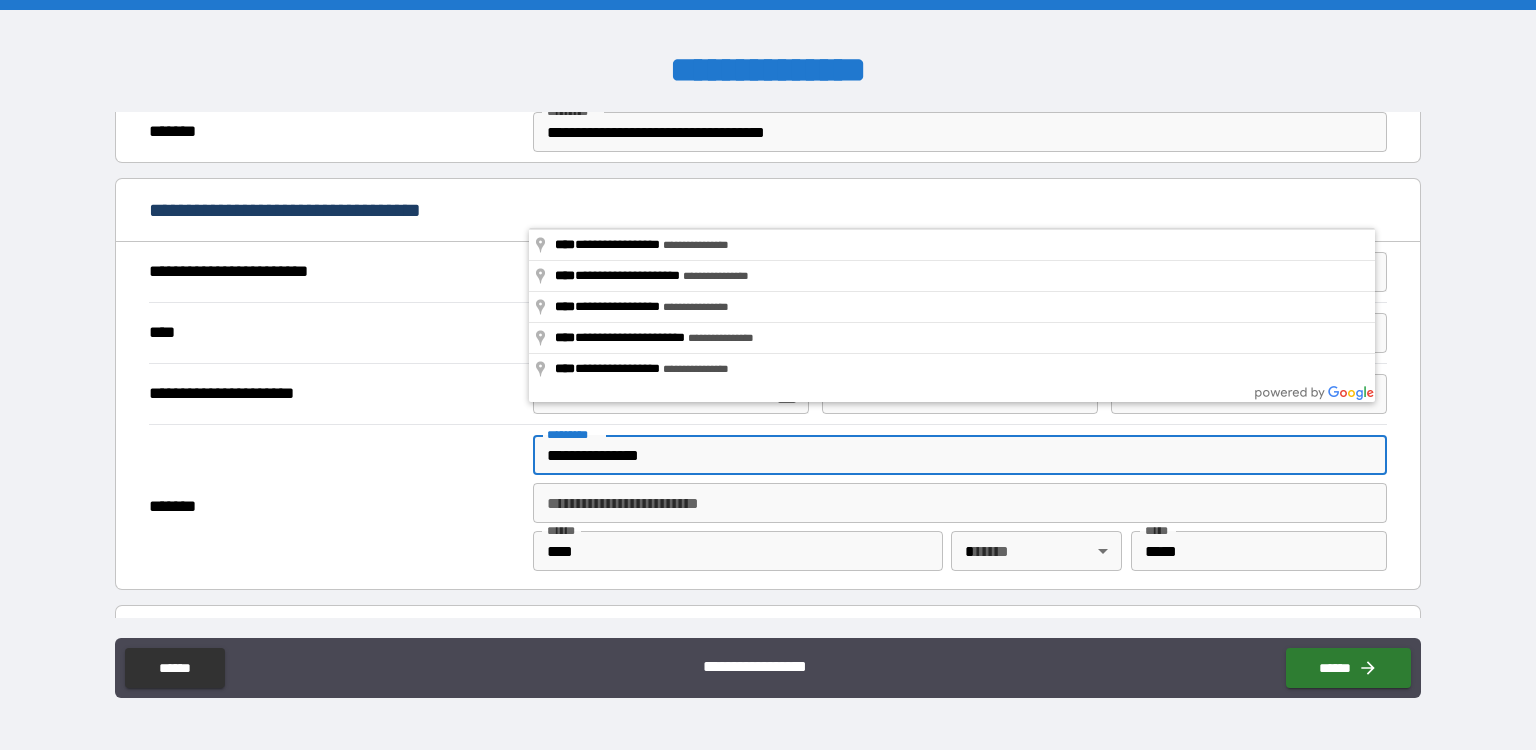 scroll, scrollTop: 663, scrollLeft: 0, axis: vertical 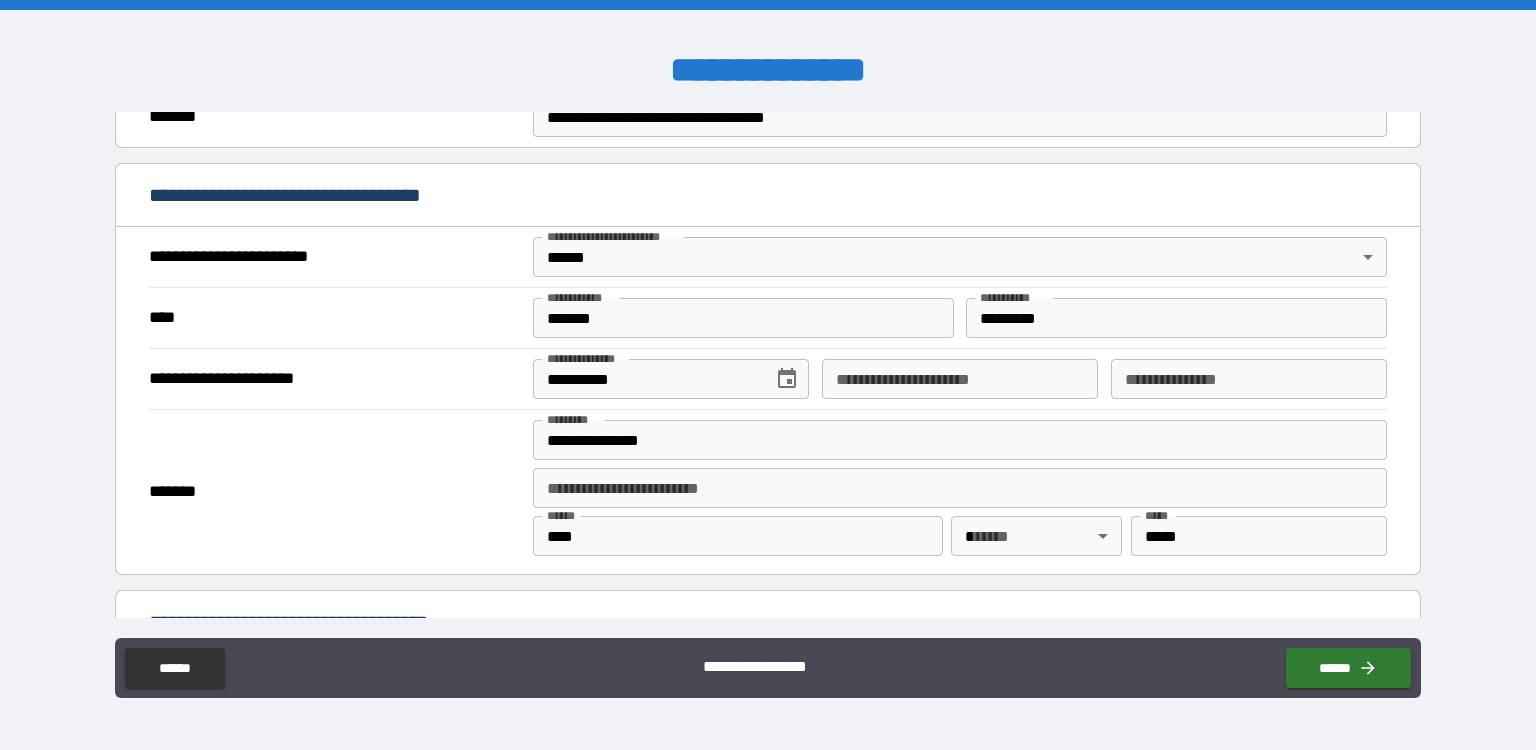 click on "*******" at bounding box center [333, 492] 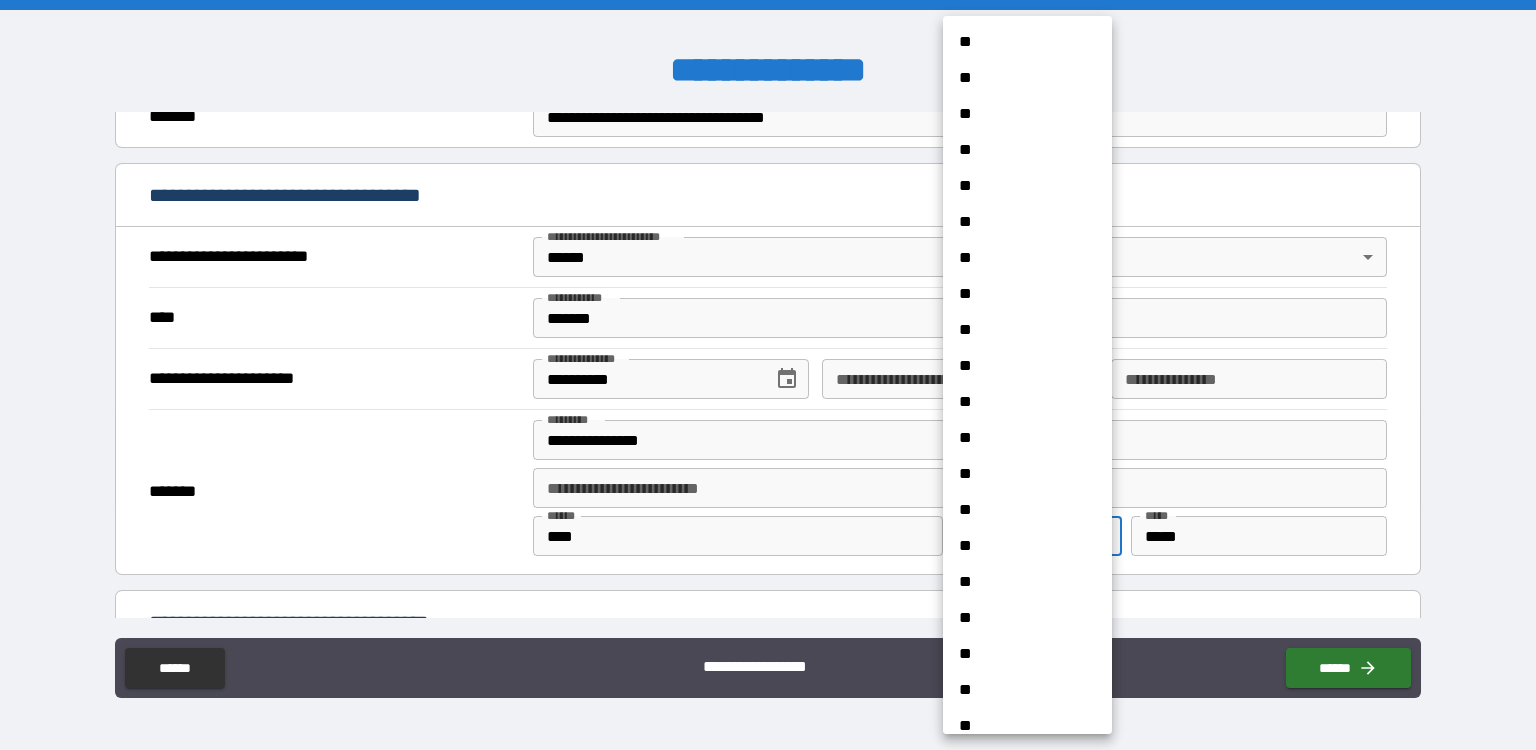 click on "**********" at bounding box center [768, 375] 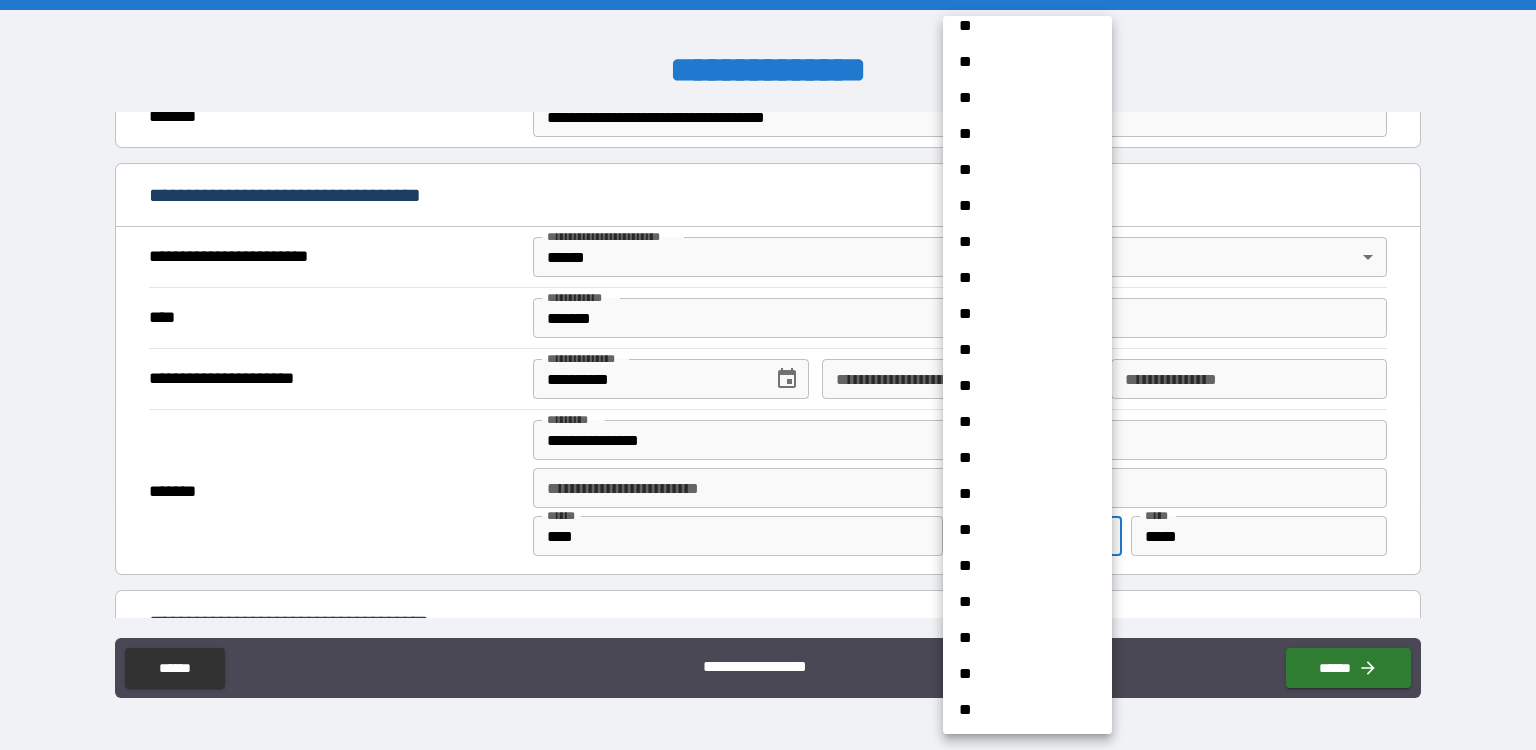 scroll, scrollTop: 624, scrollLeft: 0, axis: vertical 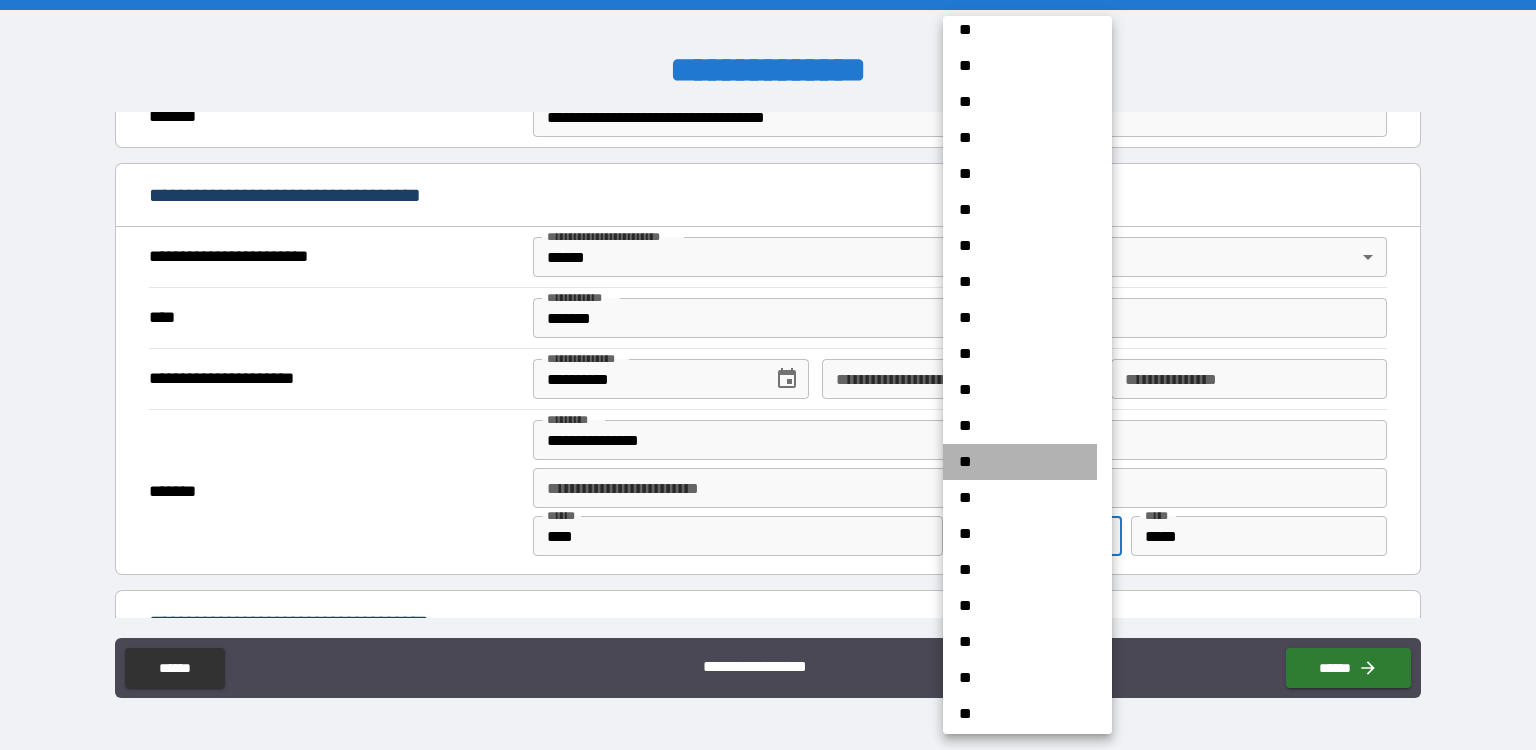 click on "**" at bounding box center [1020, 462] 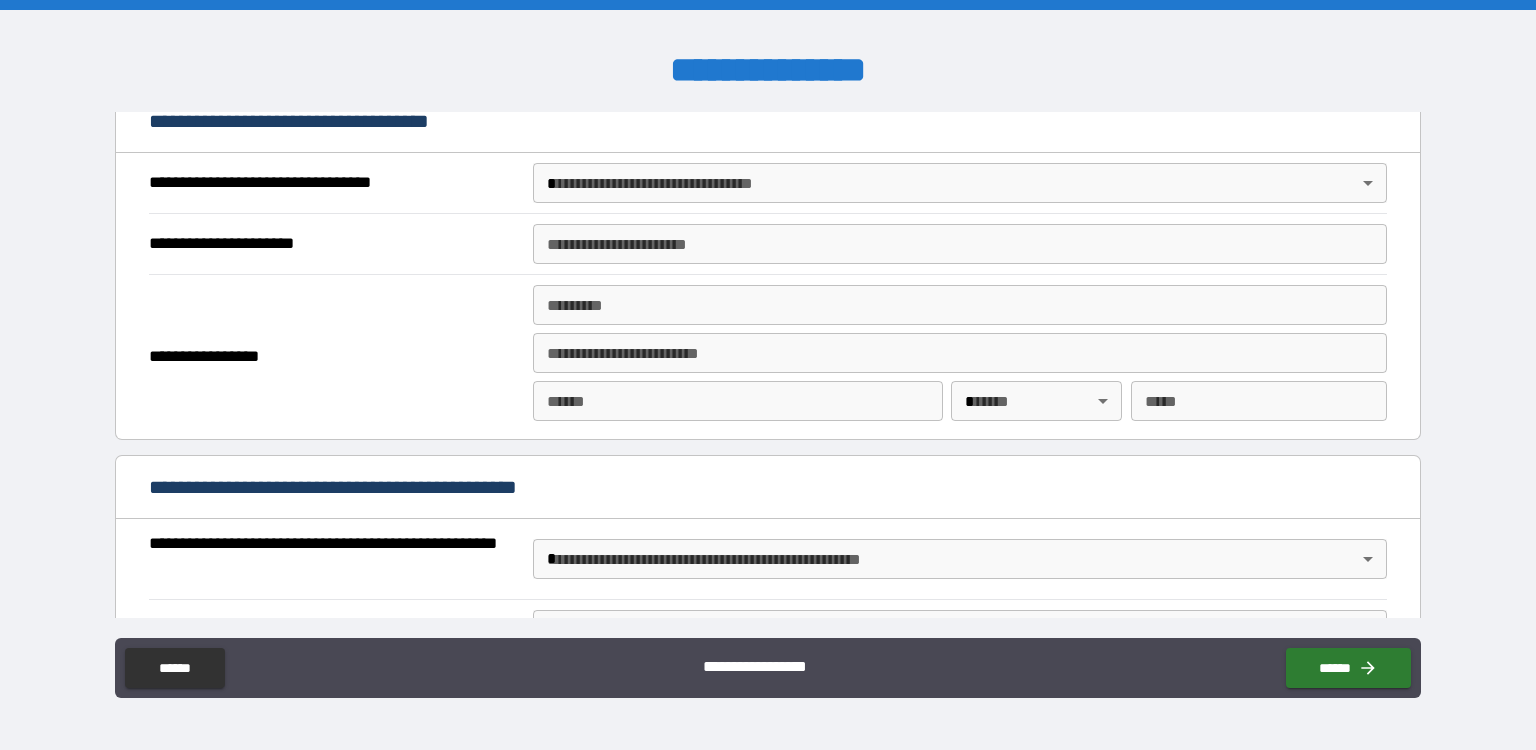 scroll, scrollTop: 1173, scrollLeft: 0, axis: vertical 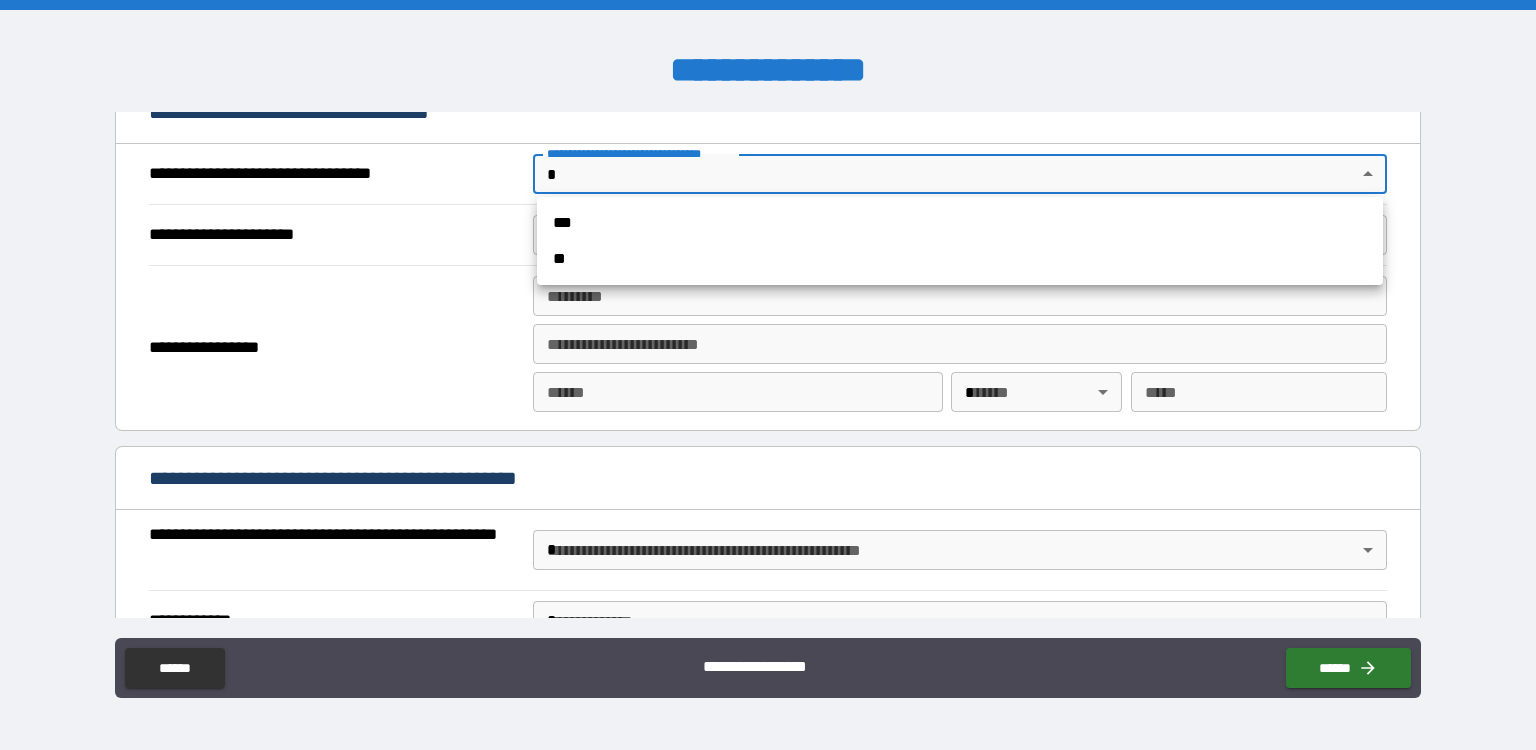 click on "**********" at bounding box center [768, 375] 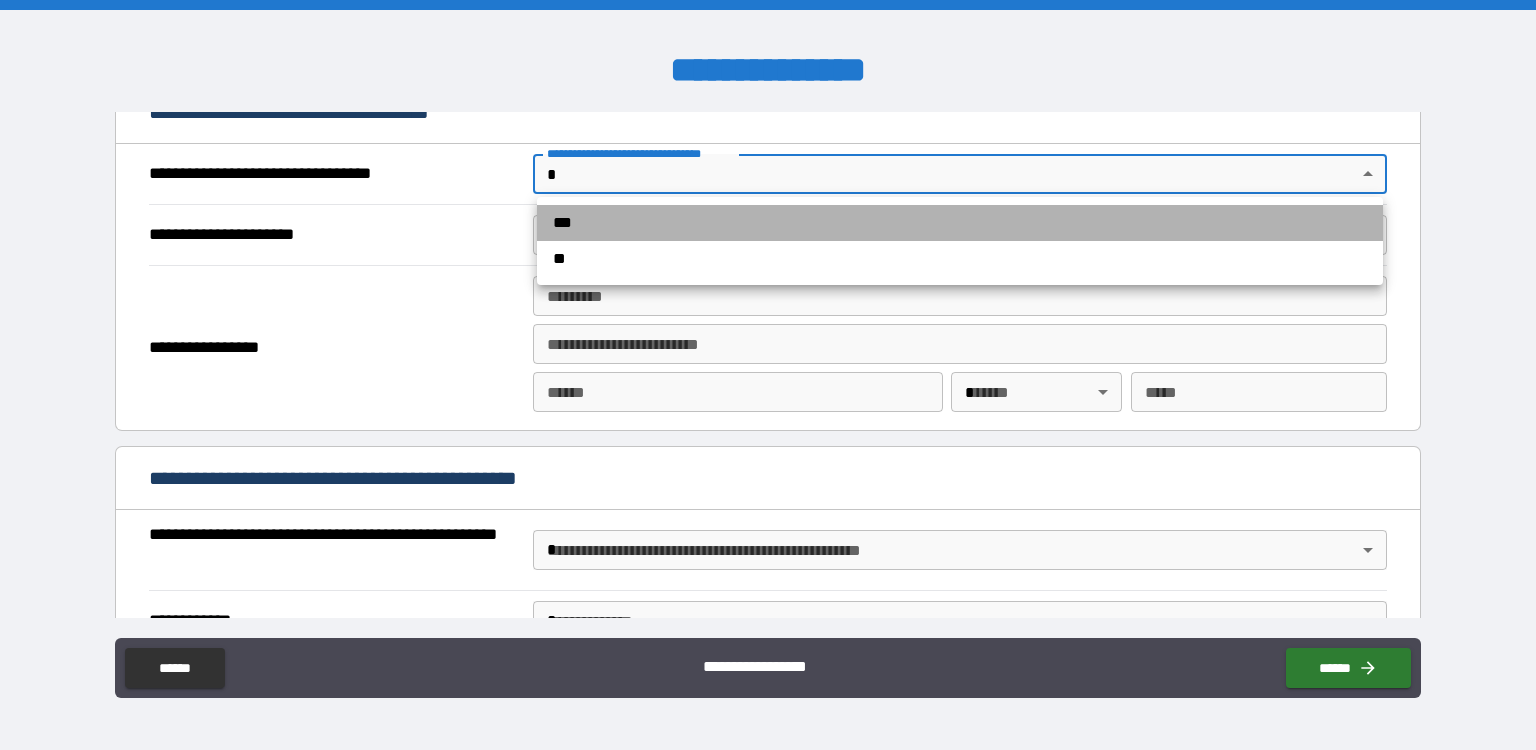 click on "***" at bounding box center [960, 223] 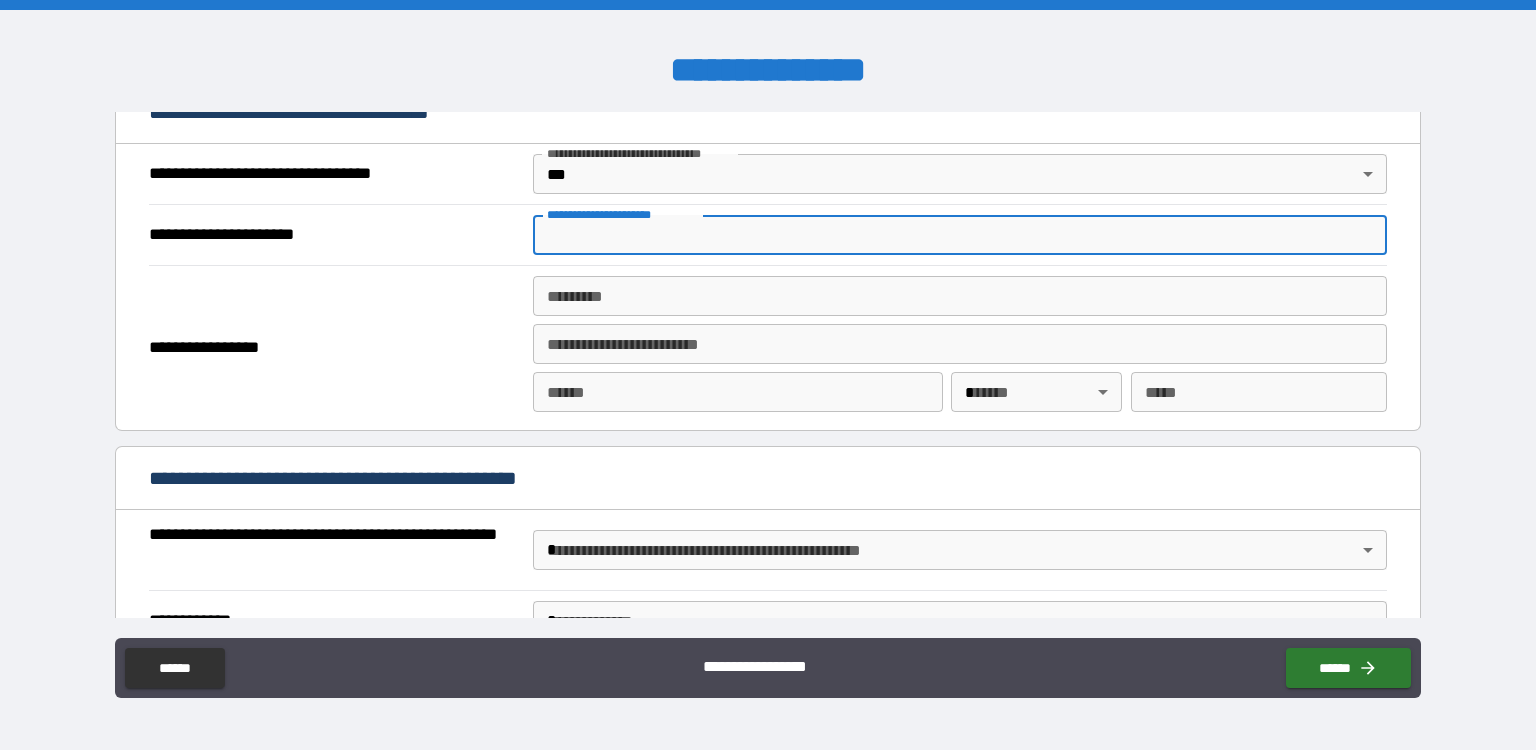 click on "**********" at bounding box center (960, 235) 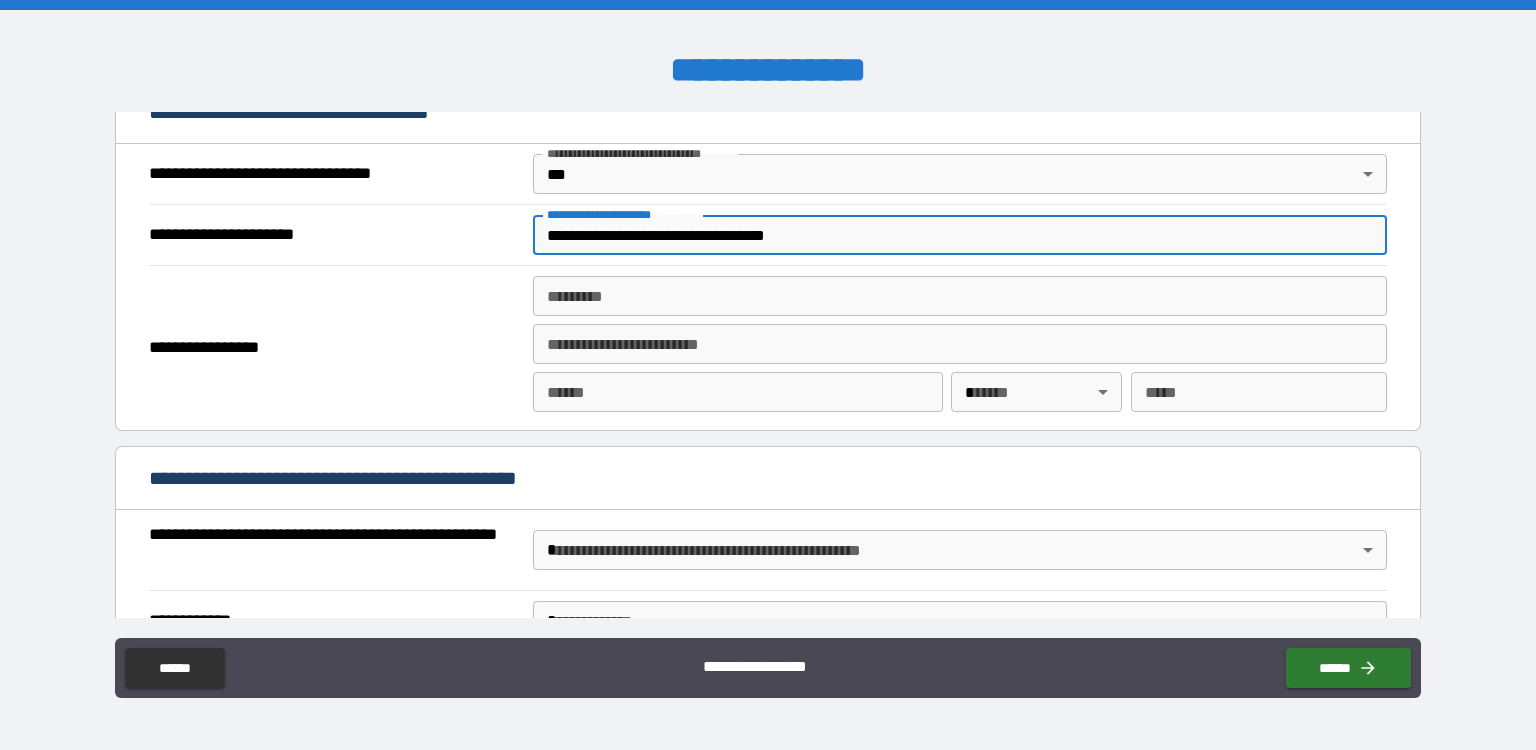 type on "**********" 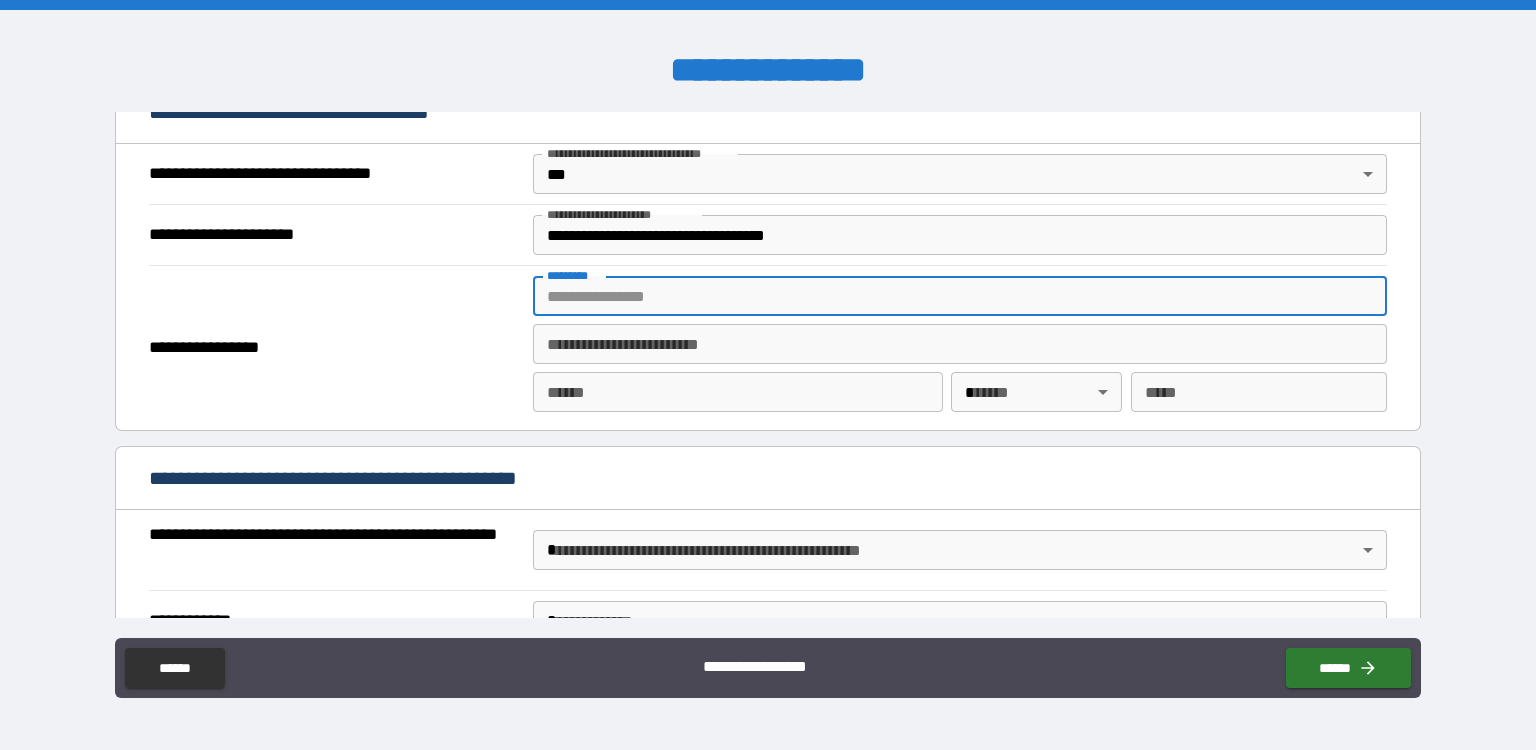 click on "*******   *" at bounding box center [960, 296] 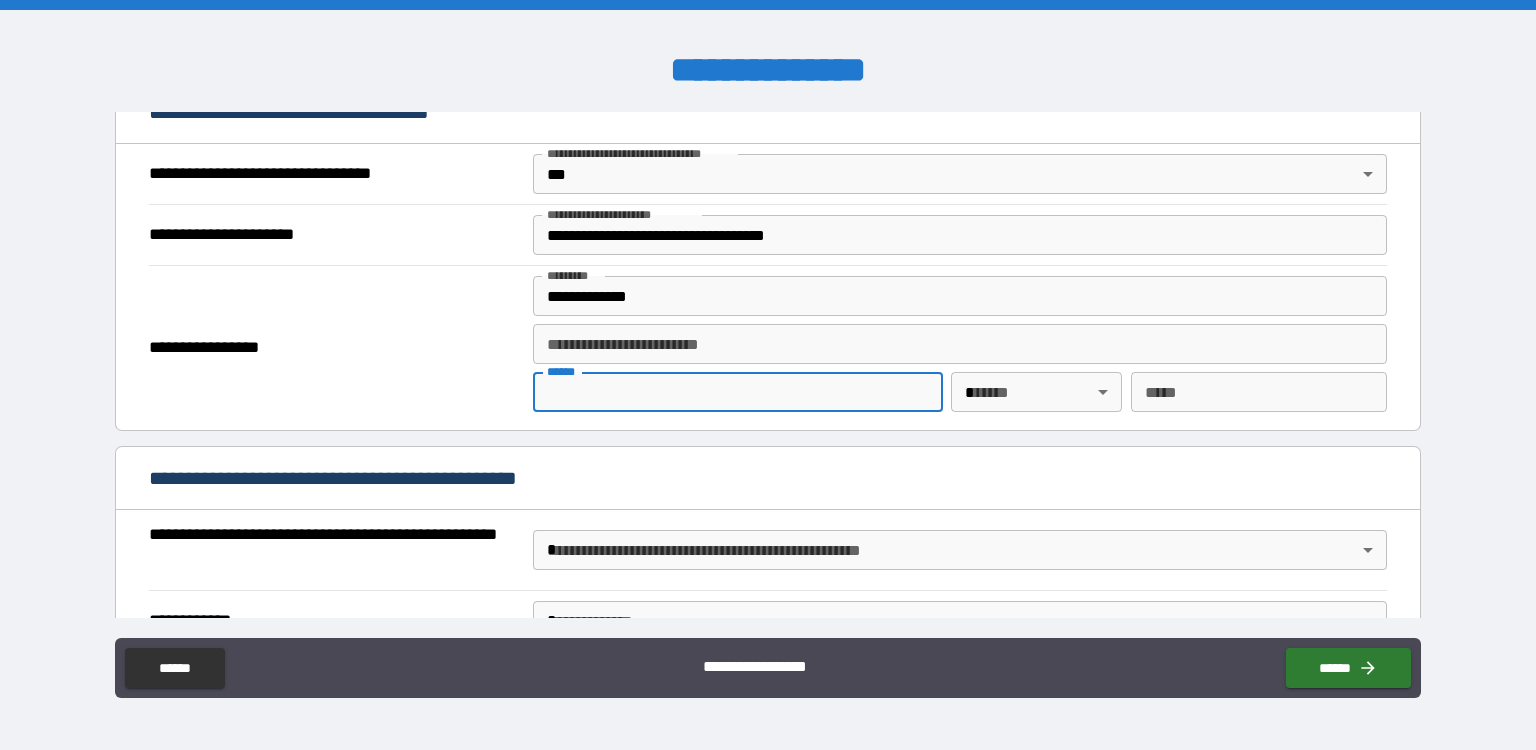 type on "**********" 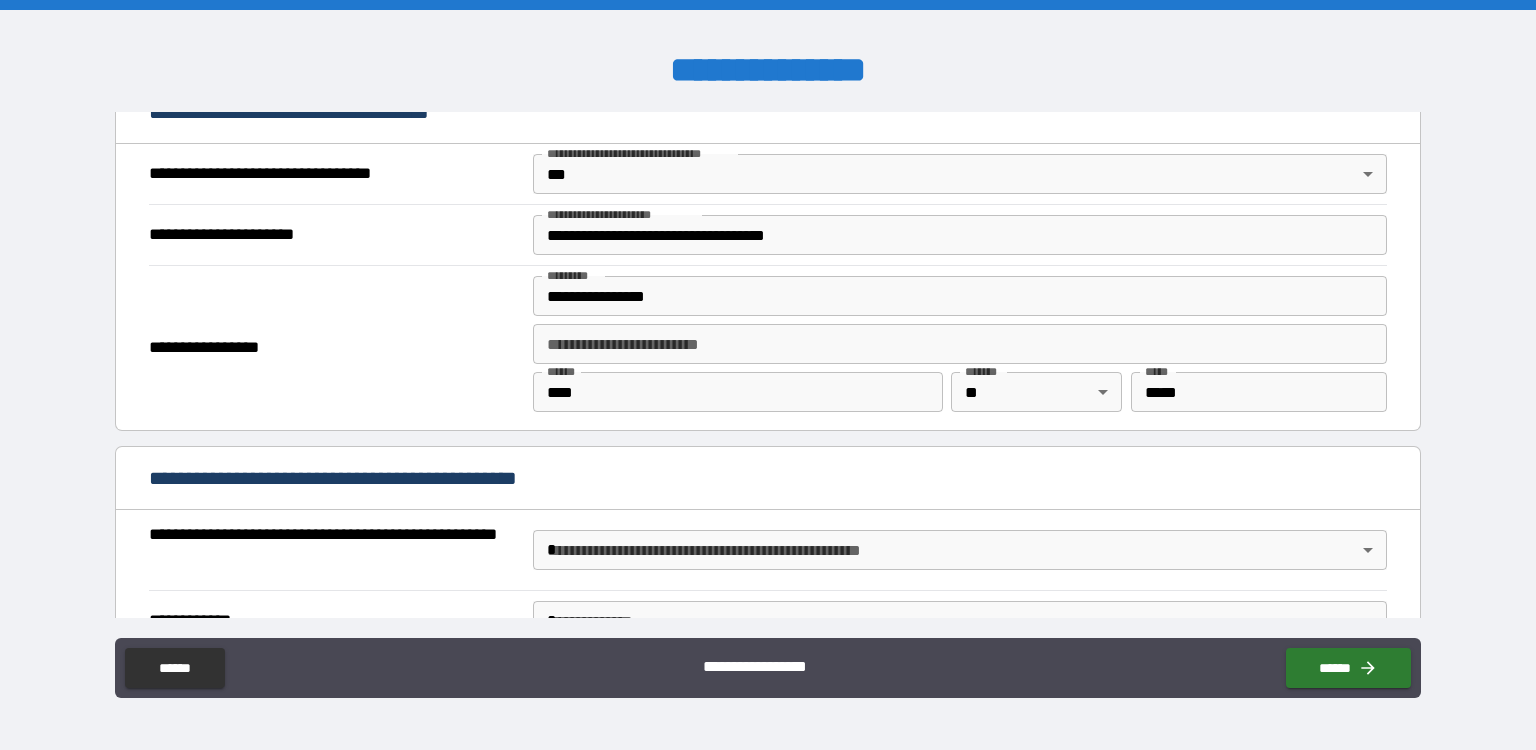 click on "**********" at bounding box center [768, 480] 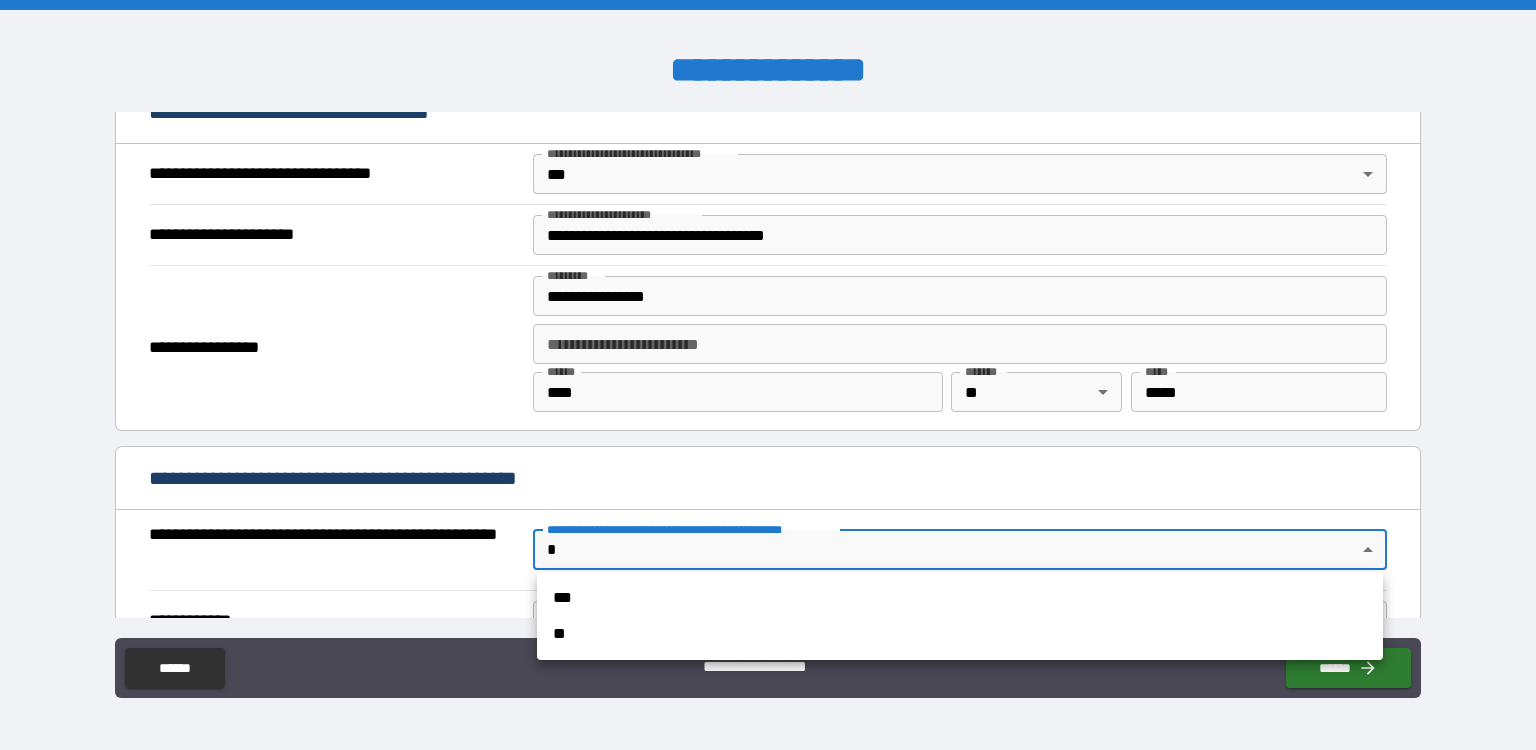 click on "**********" at bounding box center [768, 375] 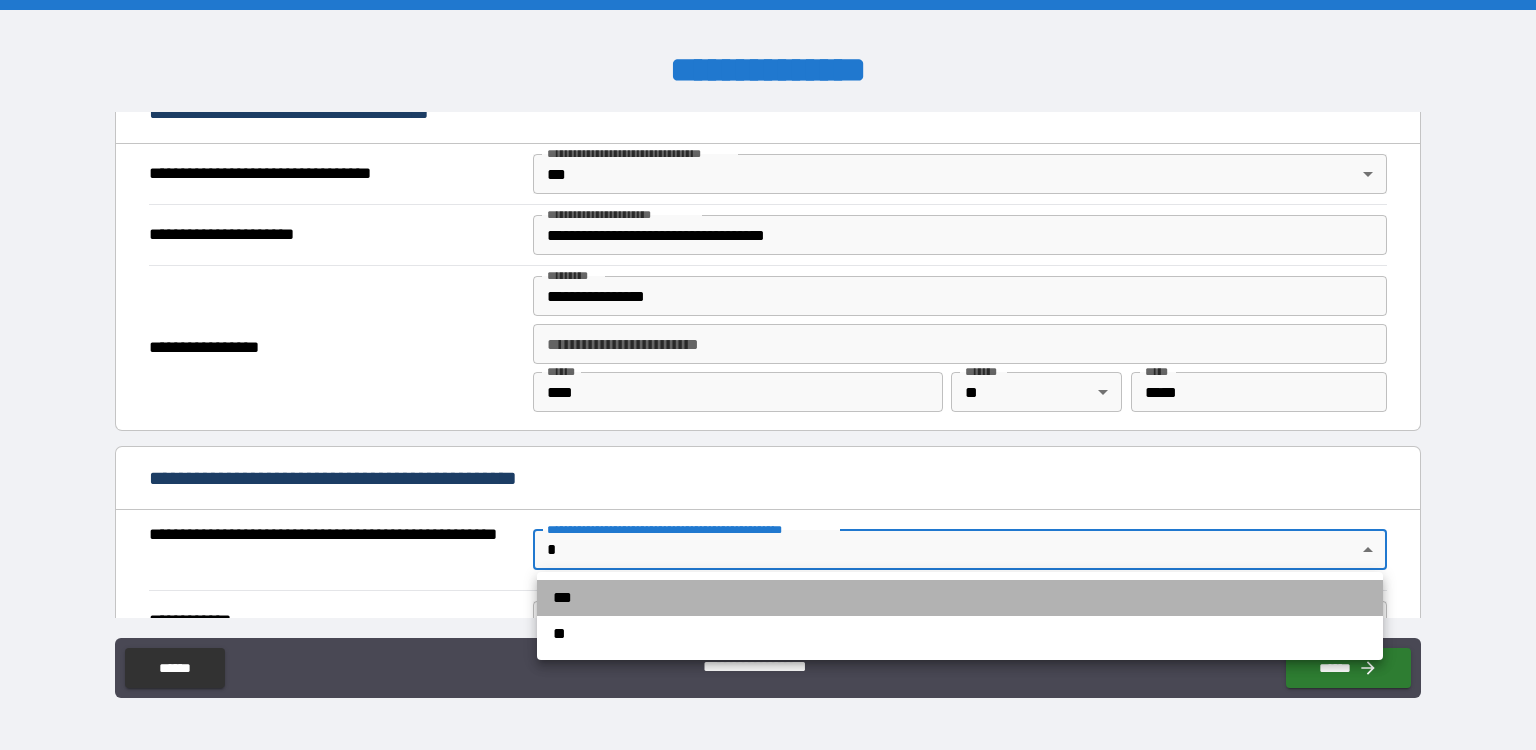 click on "***" at bounding box center (960, 598) 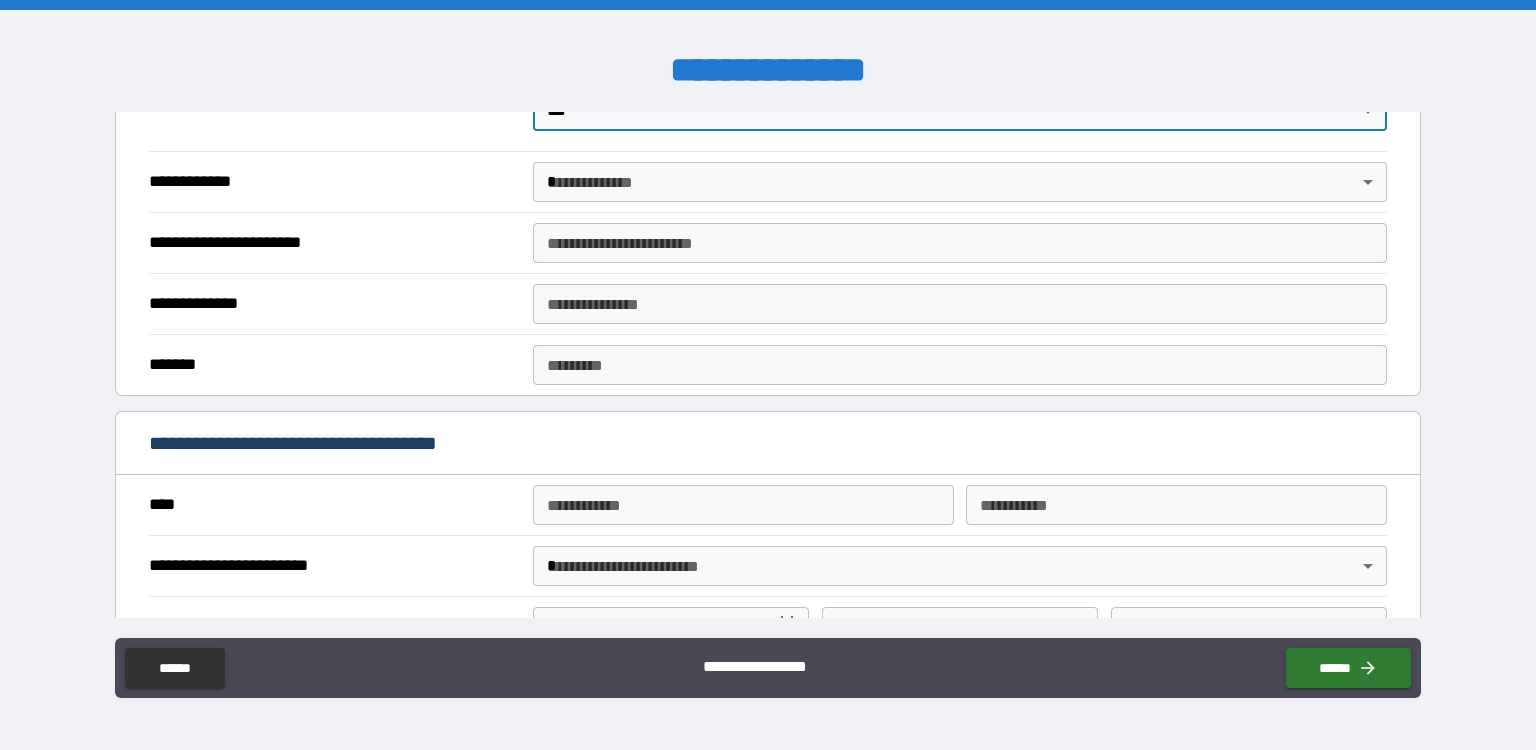 scroll, scrollTop: 1616, scrollLeft: 0, axis: vertical 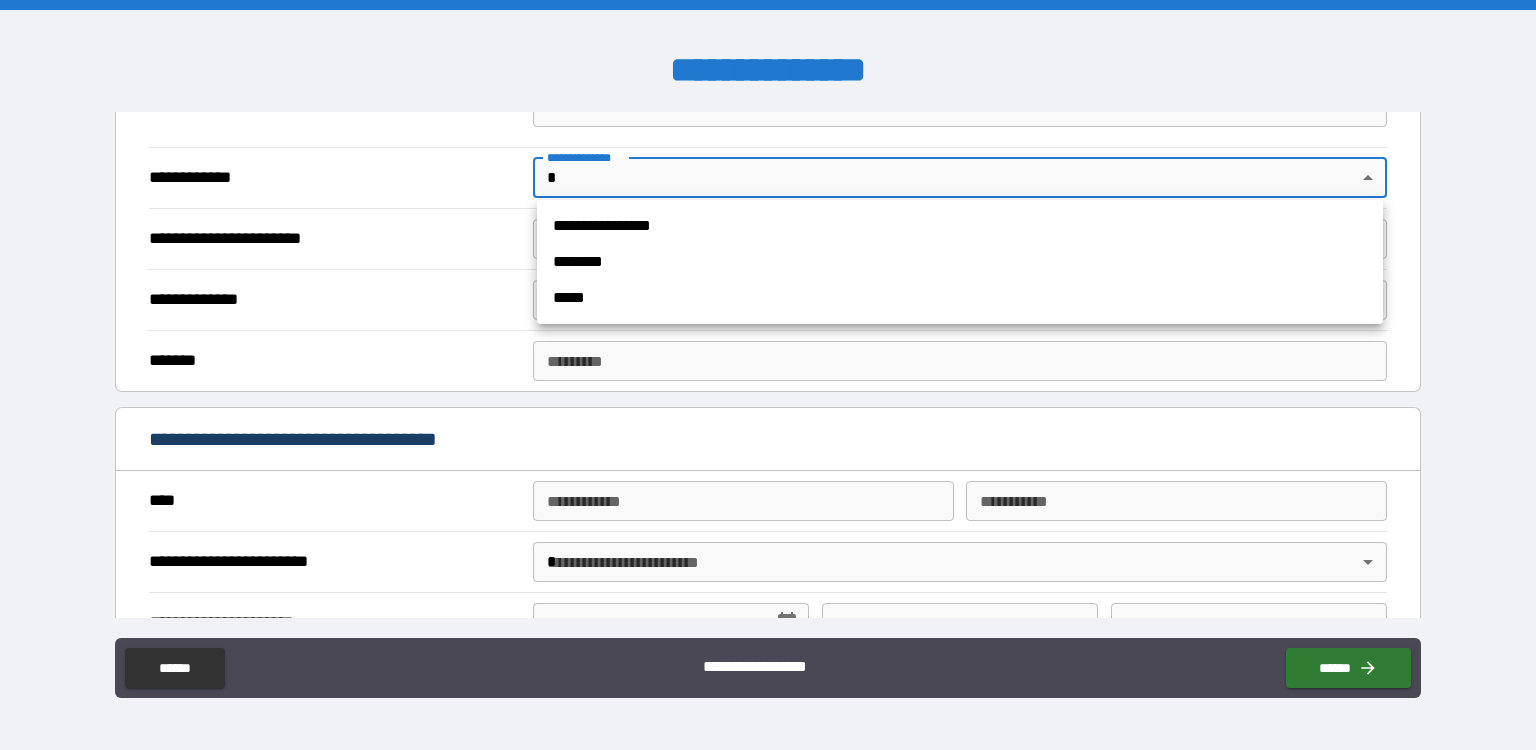 click on "**********" at bounding box center [768, 375] 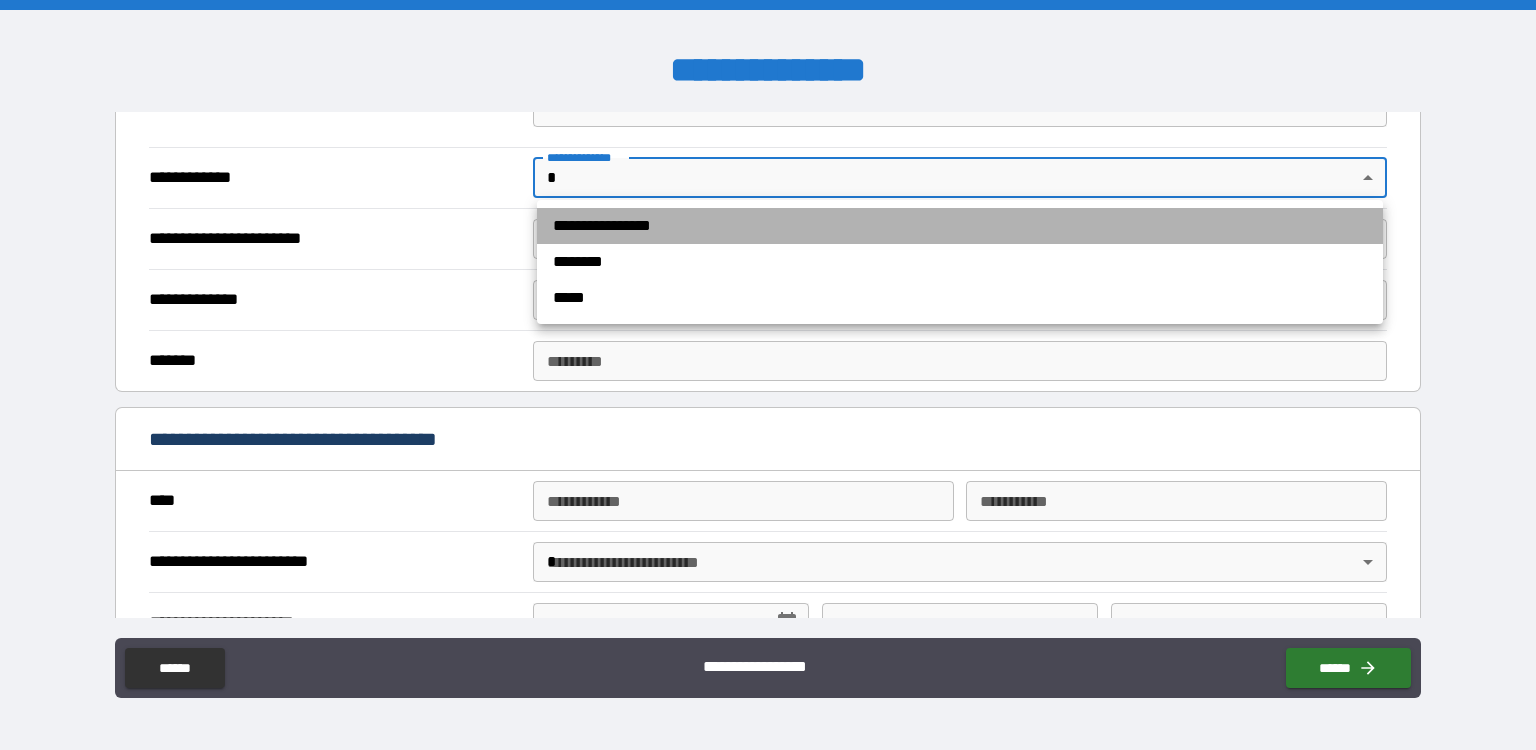 click on "**********" at bounding box center (960, 226) 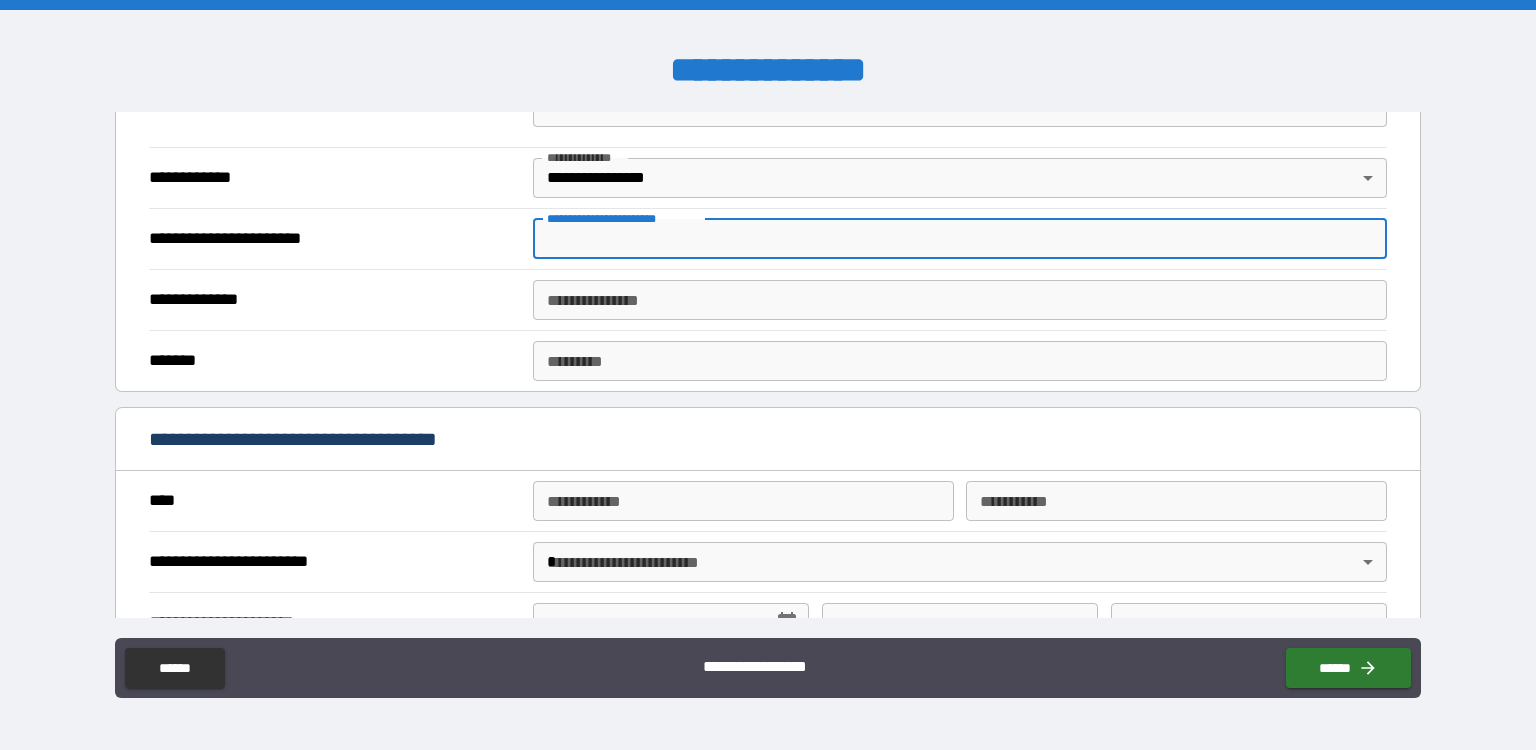 click on "**********" at bounding box center (960, 239) 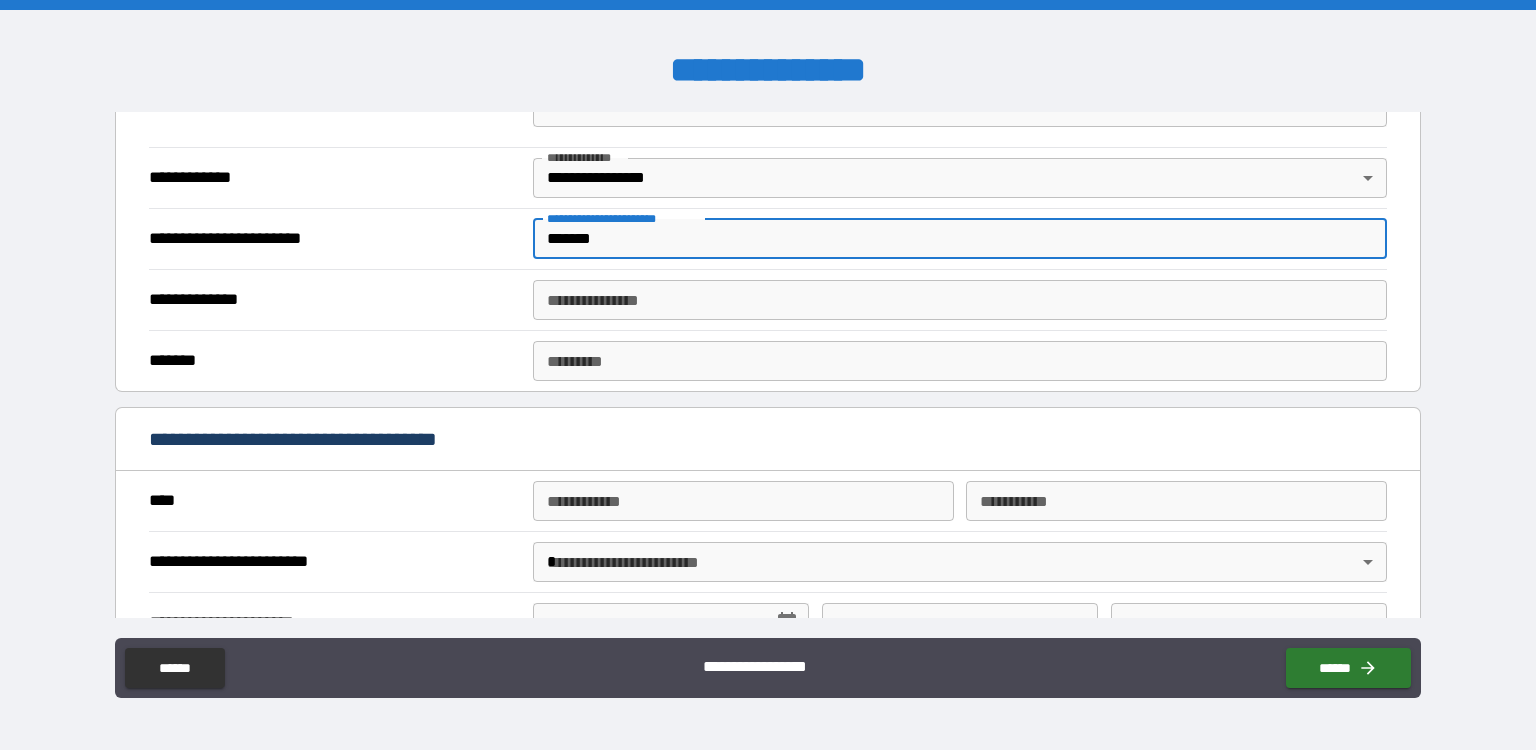 type on "*******" 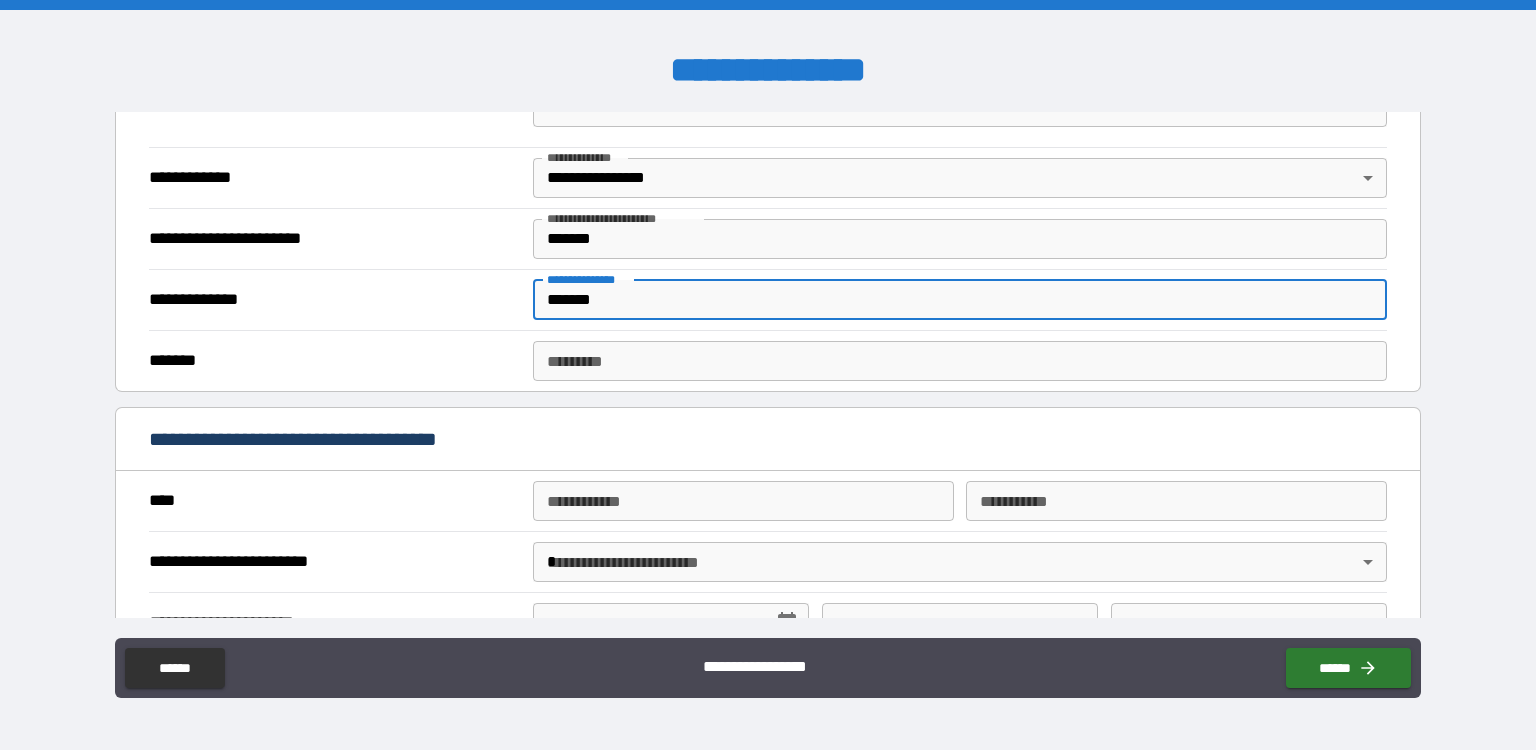 type on "*******" 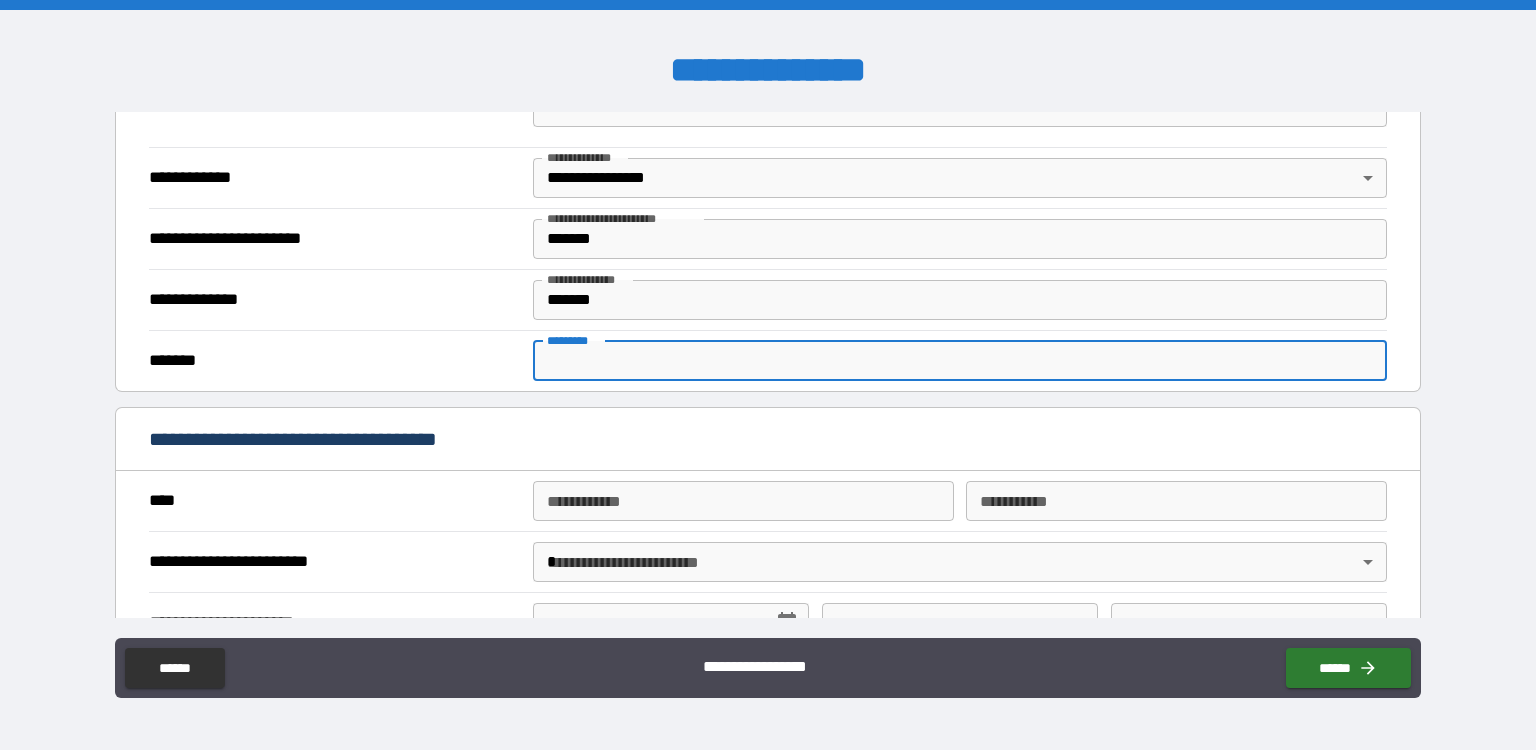 click on "*******   *" at bounding box center [960, 361] 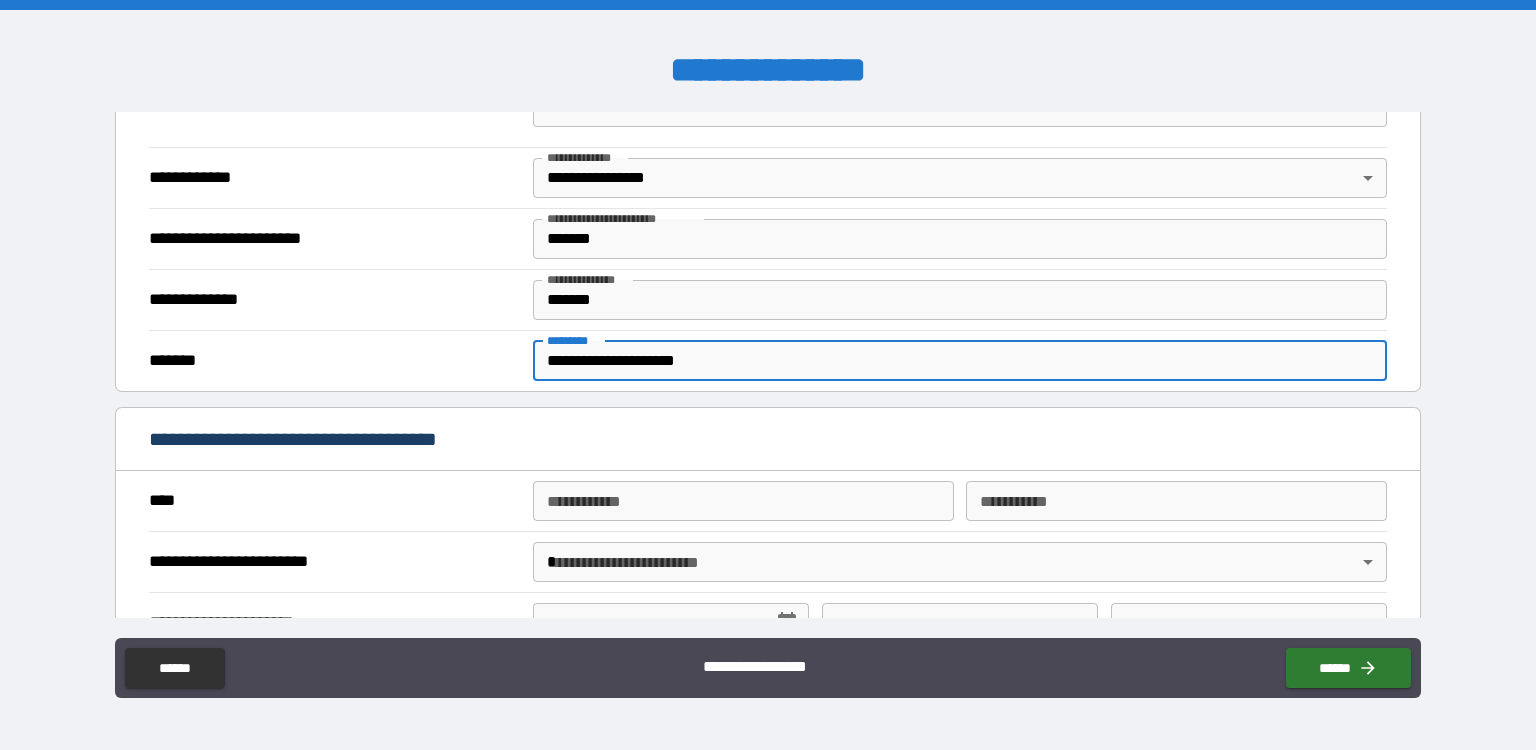 type on "**********" 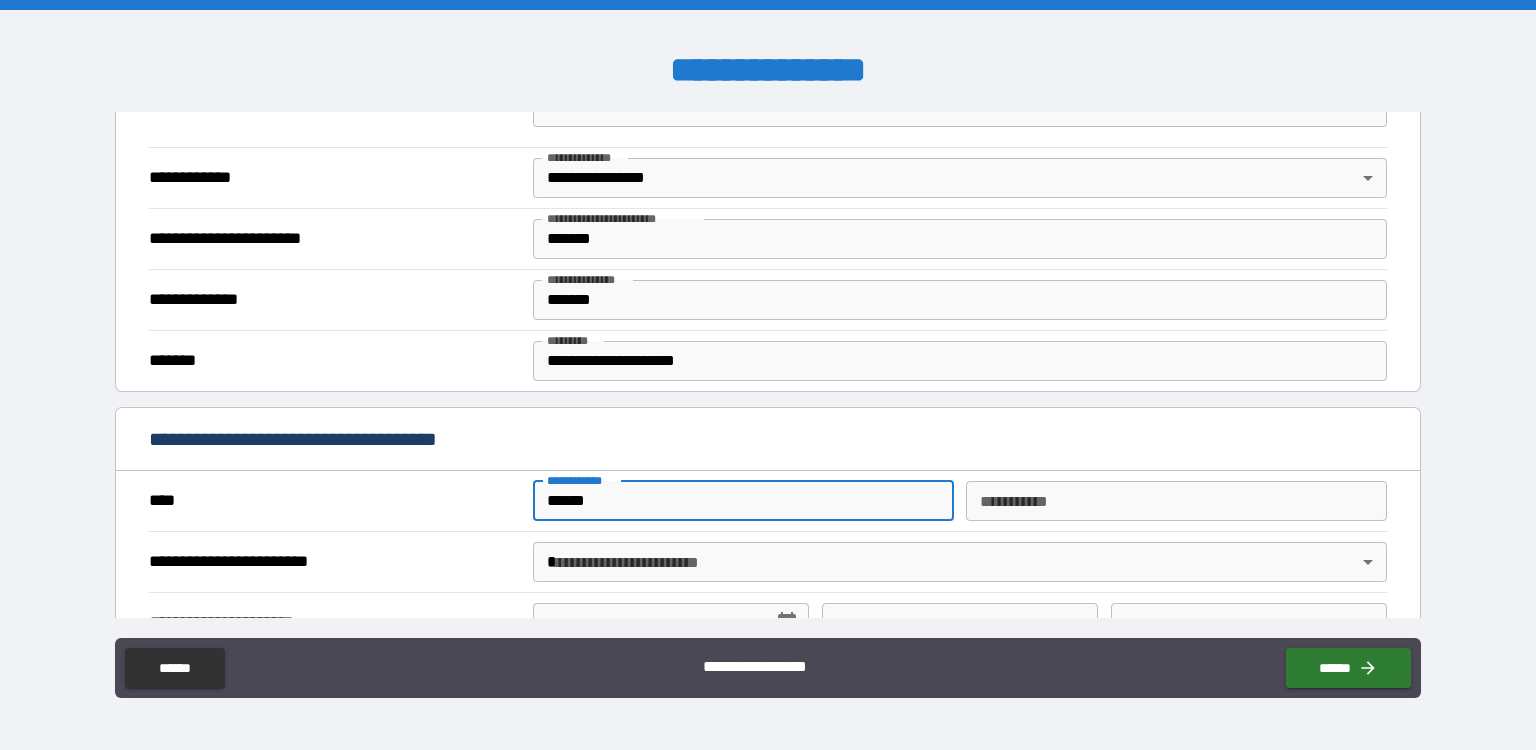 type on "******" 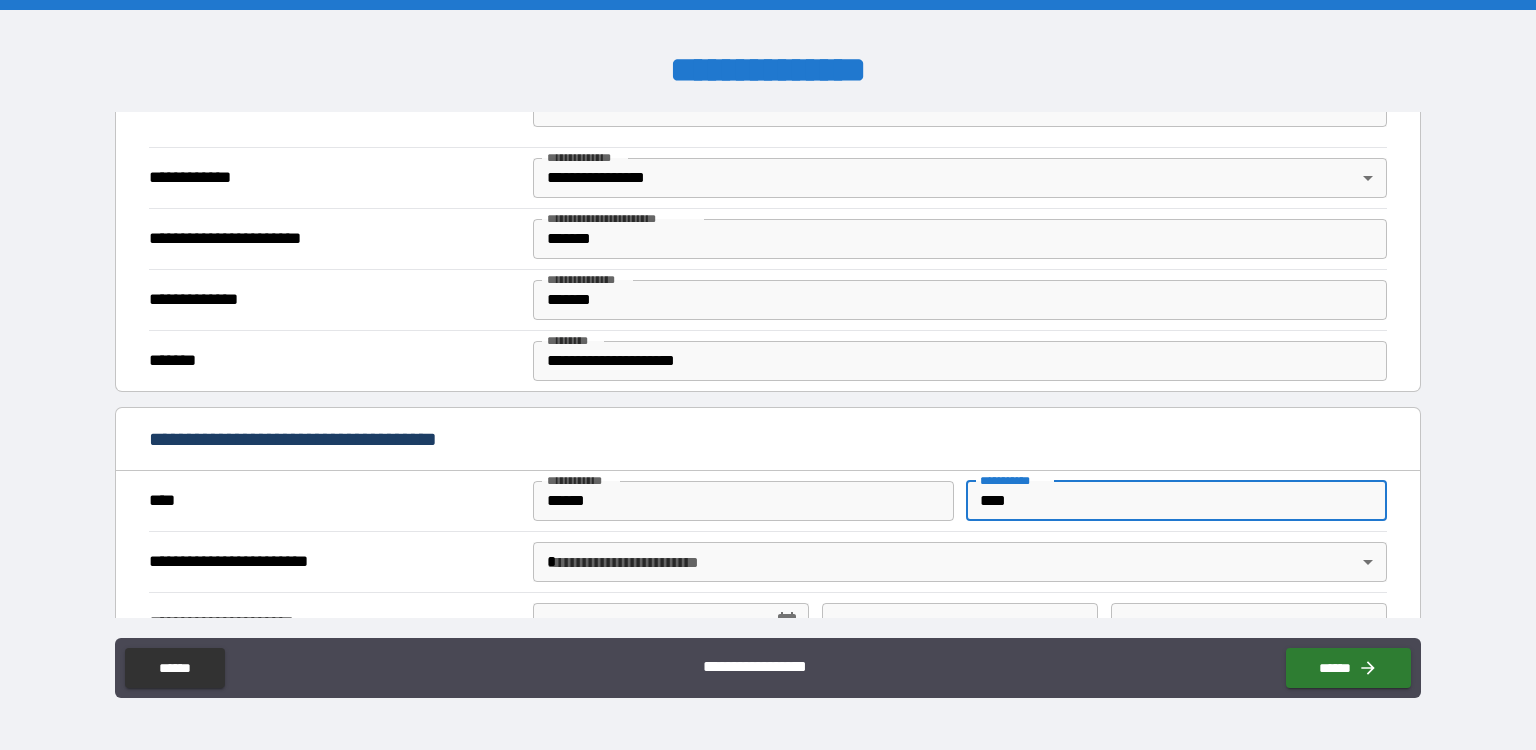 type on "****" 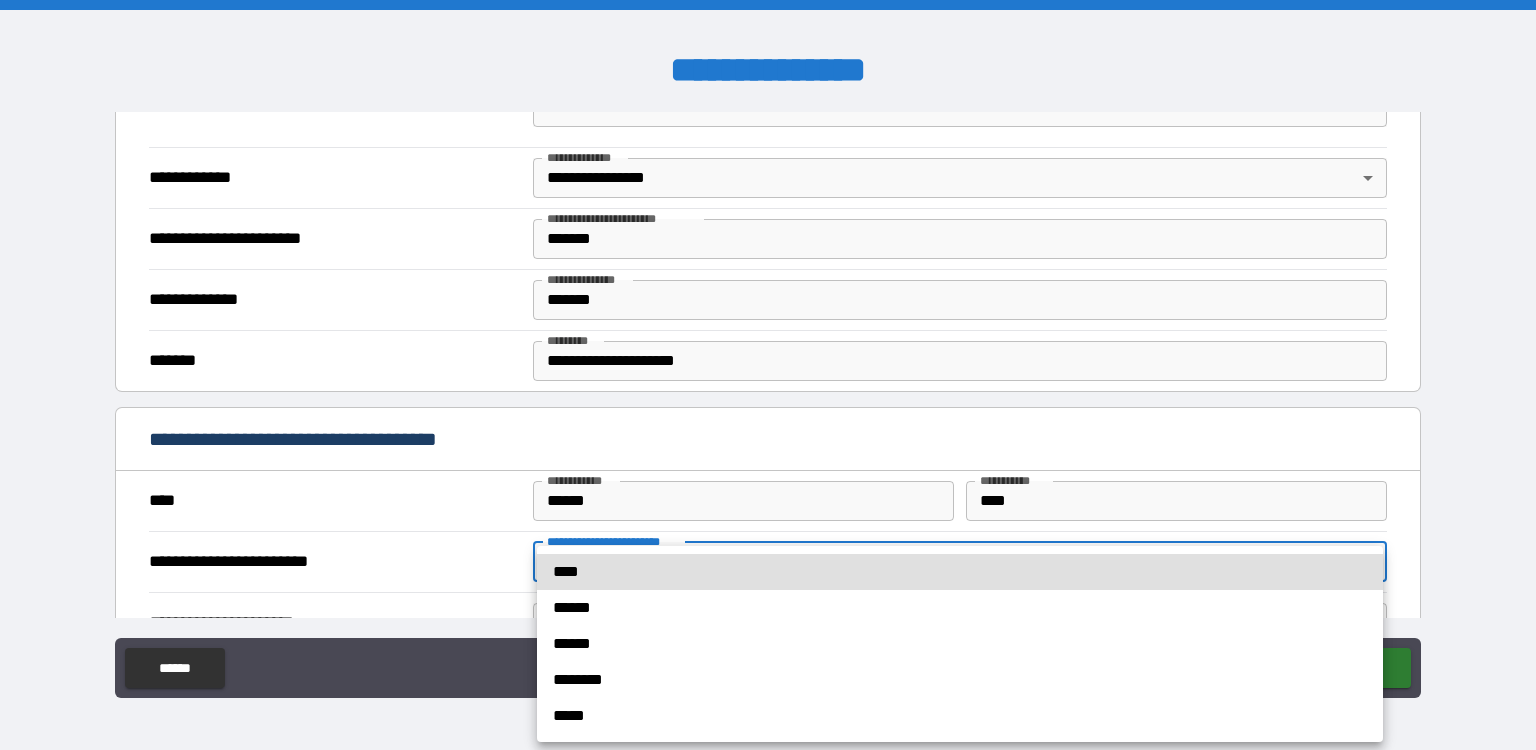 click on "**********" at bounding box center (768, 375) 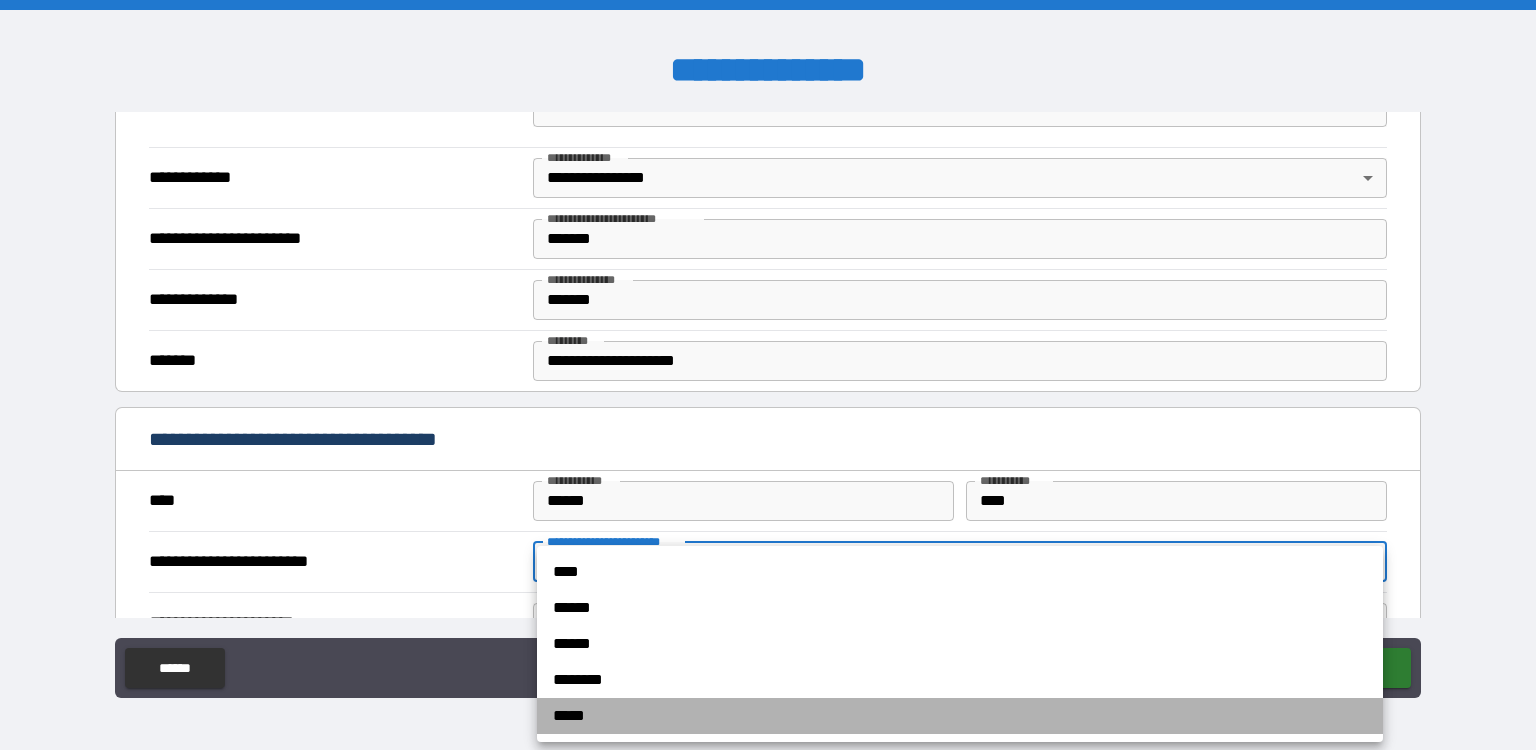 click on "*****" at bounding box center [960, 716] 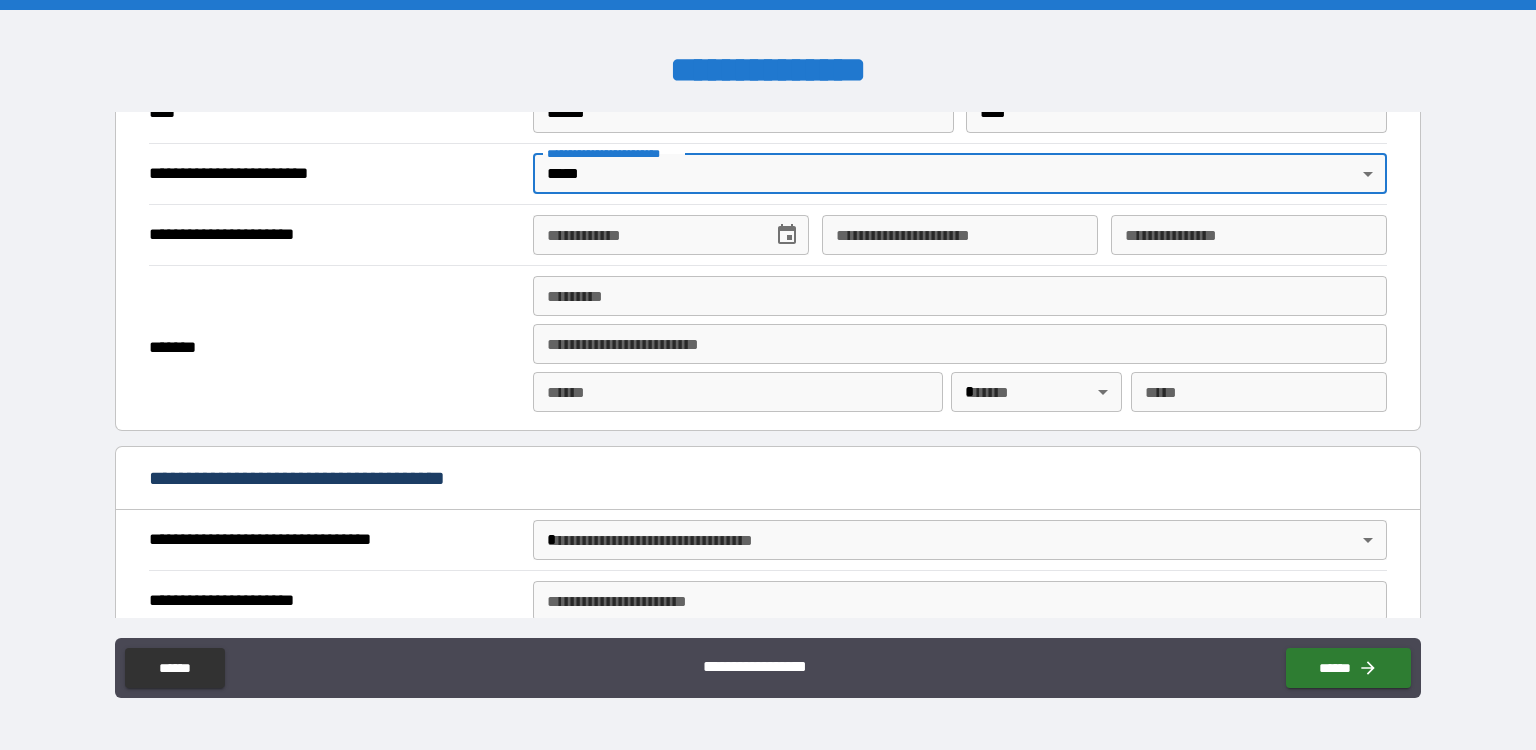 scroll, scrollTop: 2008, scrollLeft: 0, axis: vertical 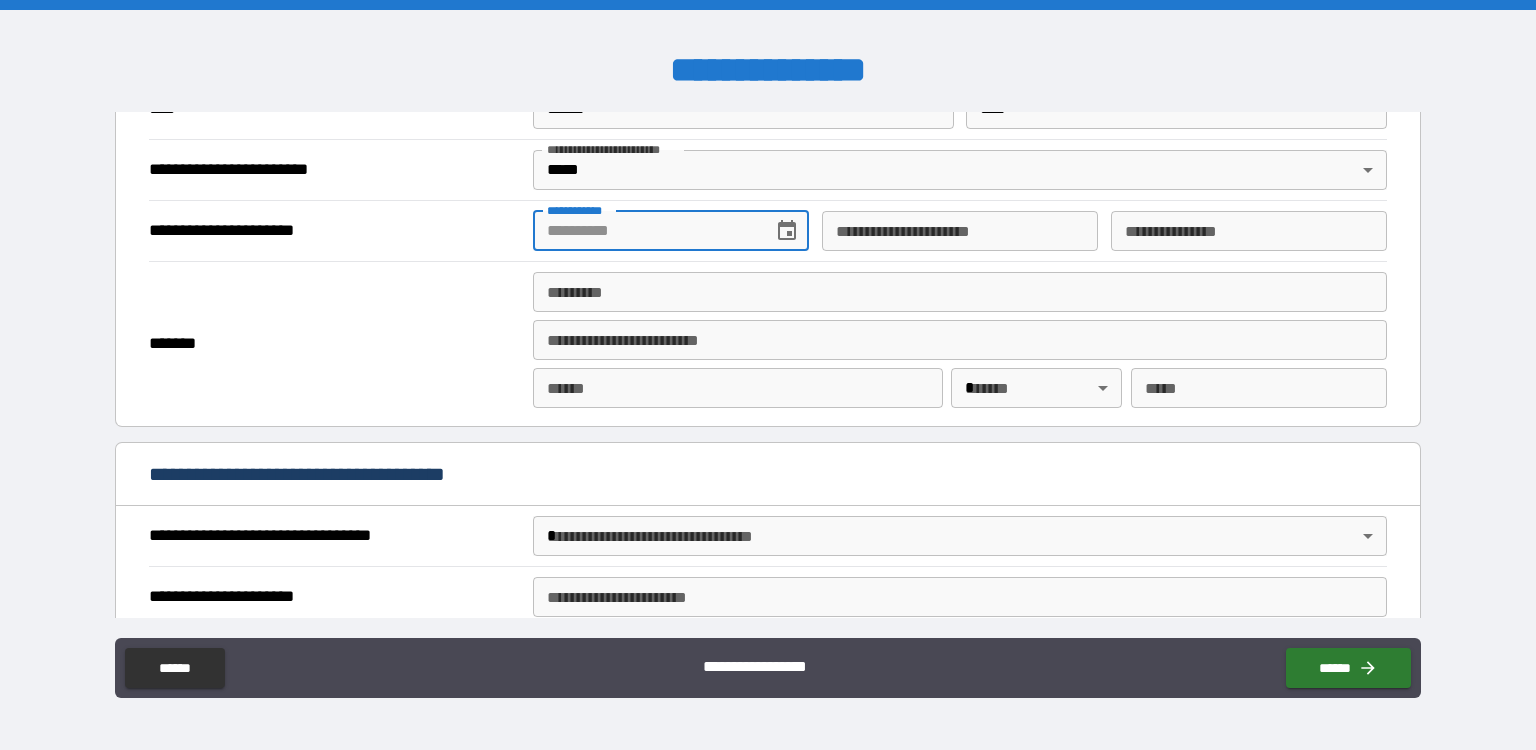 click on "**********" at bounding box center [646, 231] 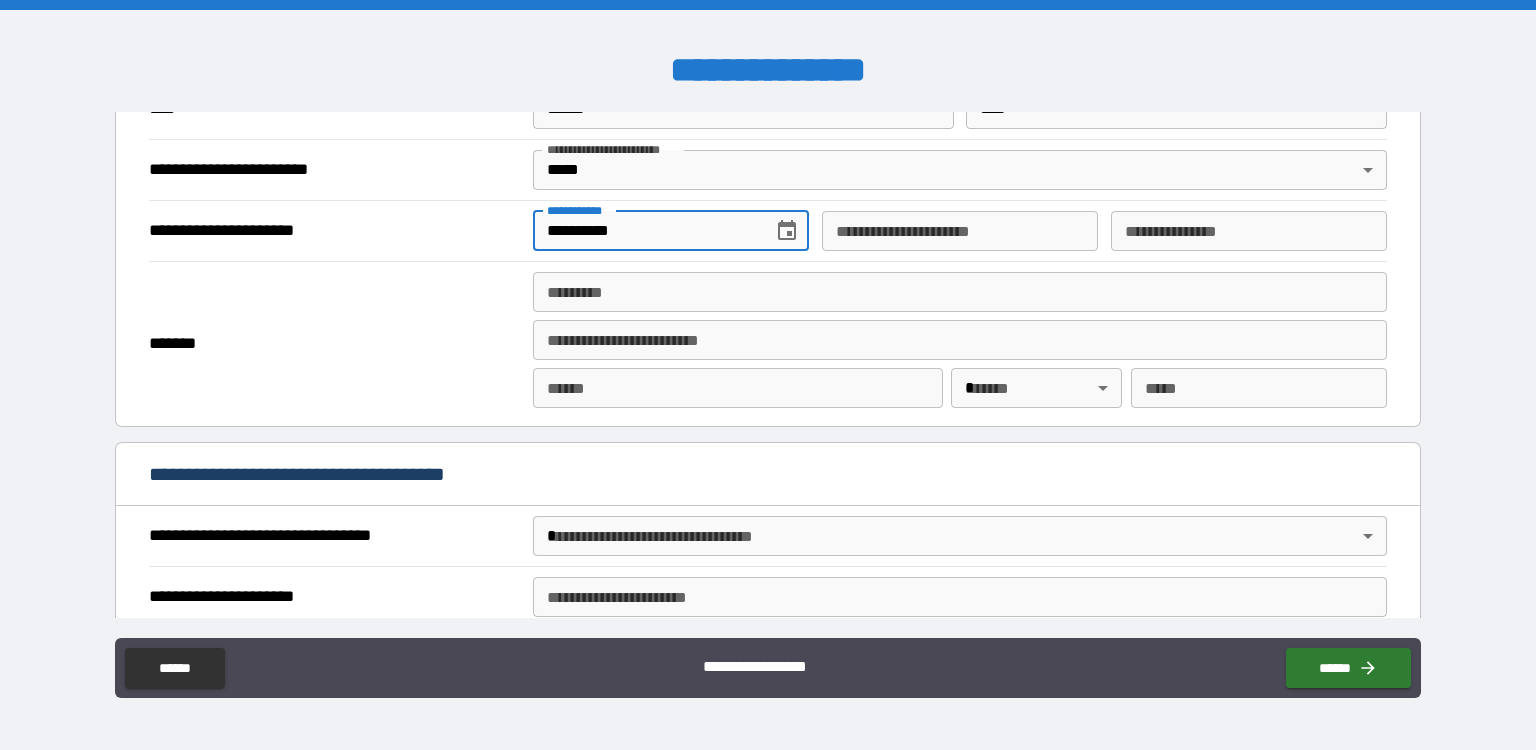 type on "**********" 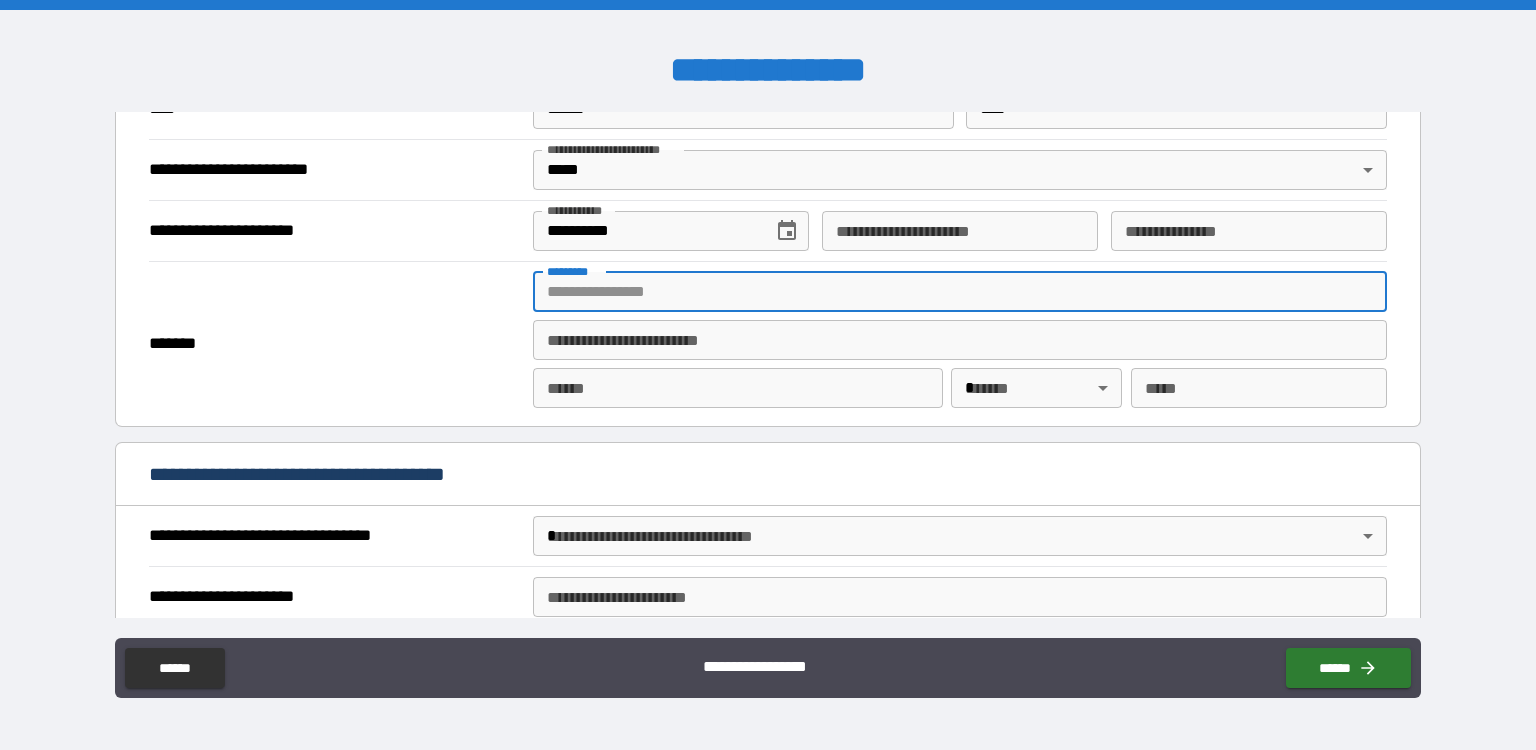 click on "*******   *" at bounding box center (960, 292) 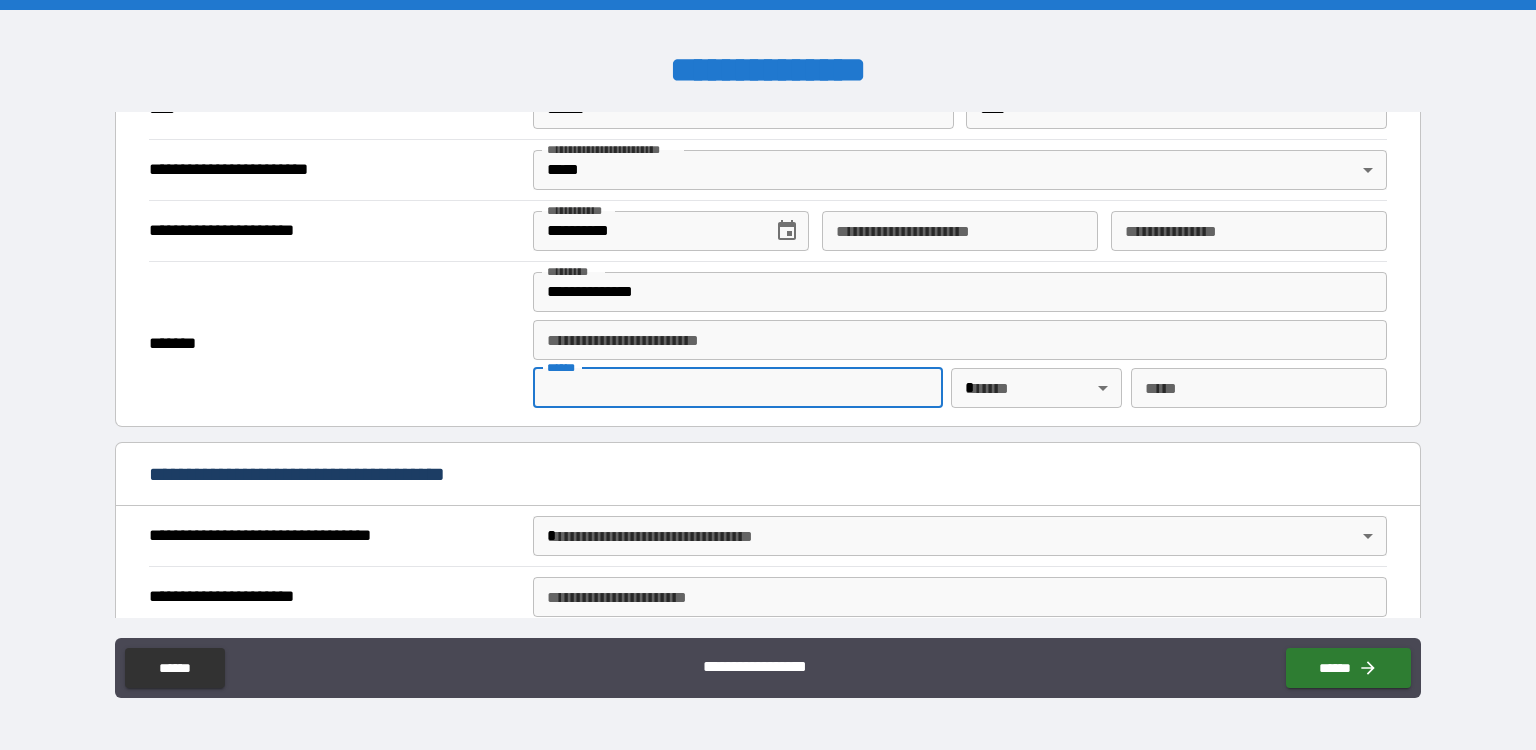 type on "**********" 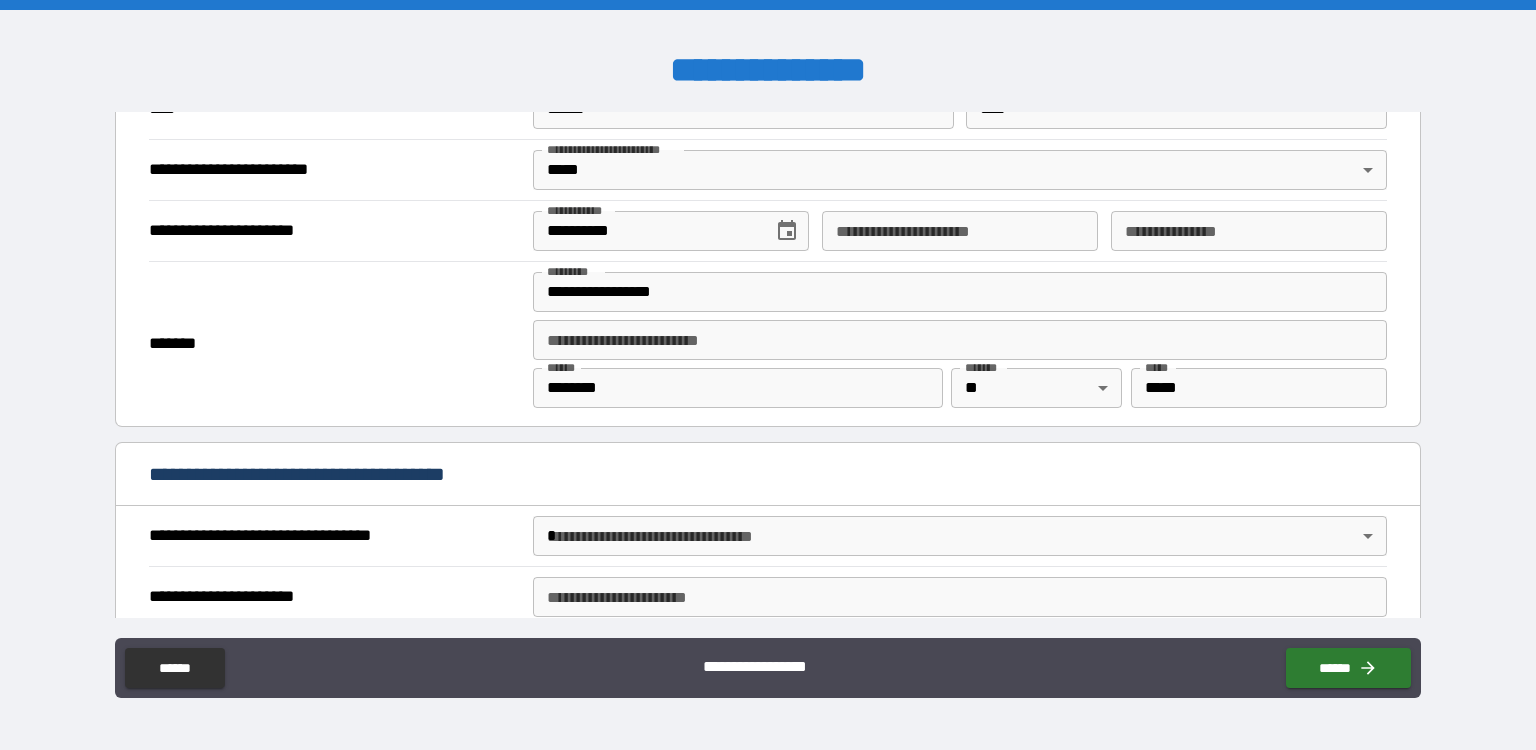 click on "**********" at bounding box center (768, 365) 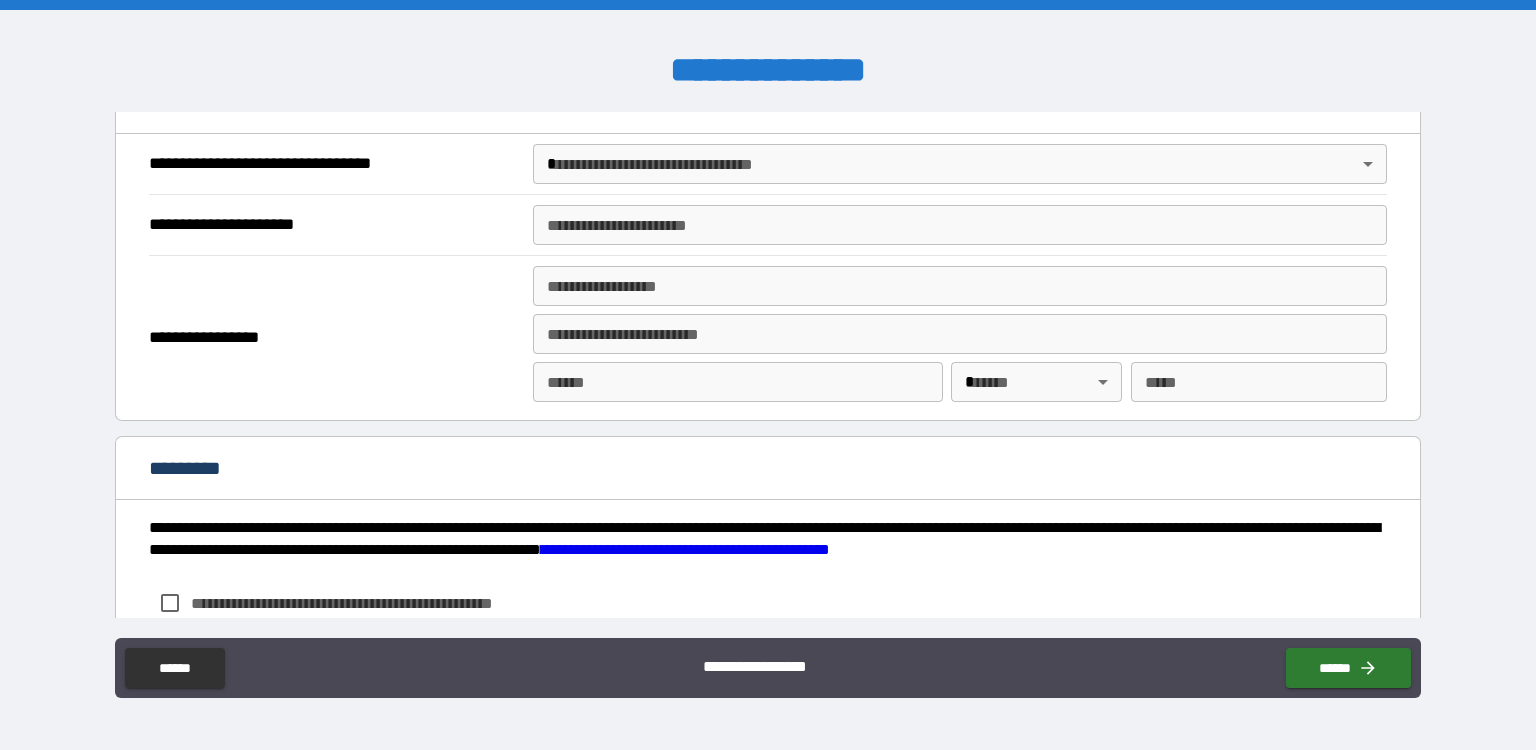 scroll, scrollTop: 2385, scrollLeft: 0, axis: vertical 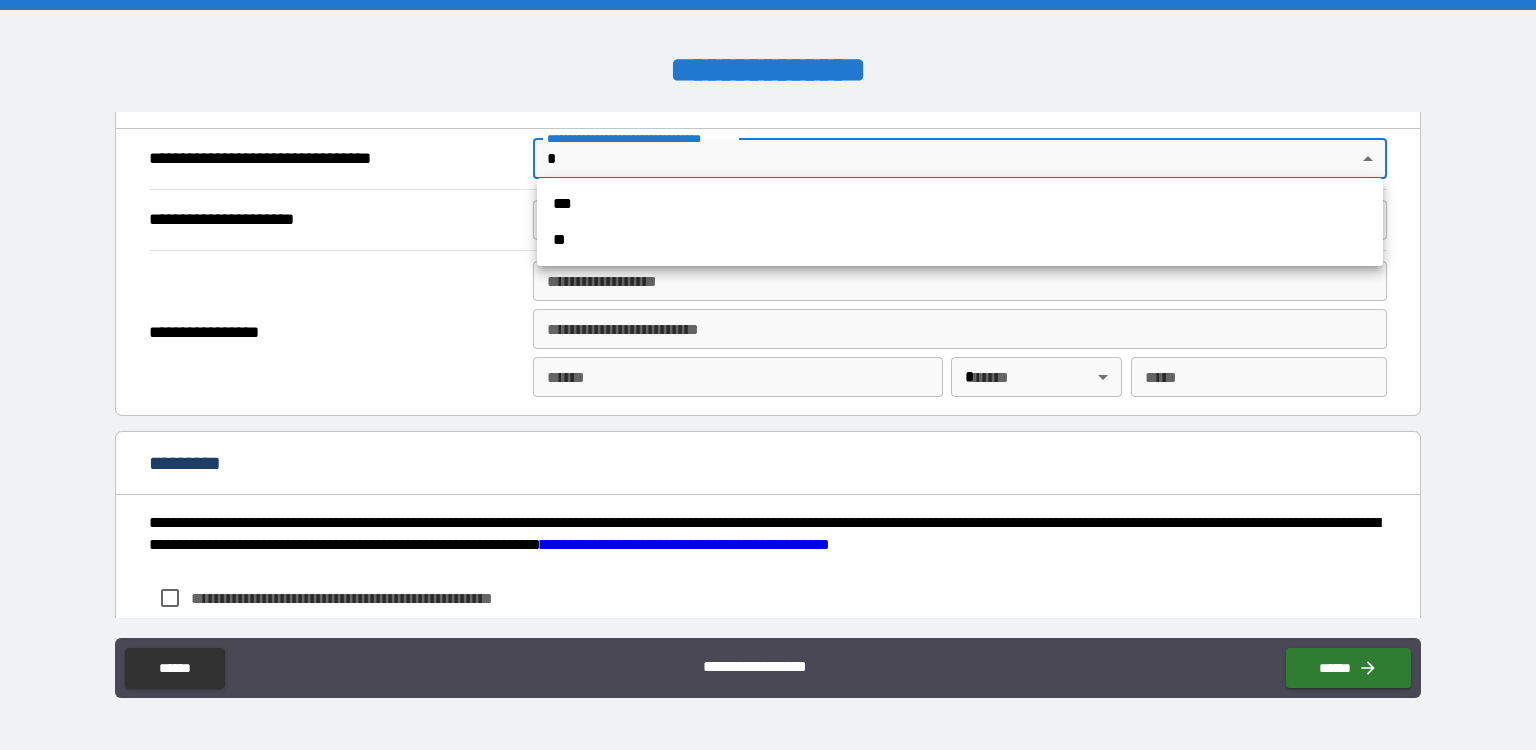 click on "**********" at bounding box center [768, 375] 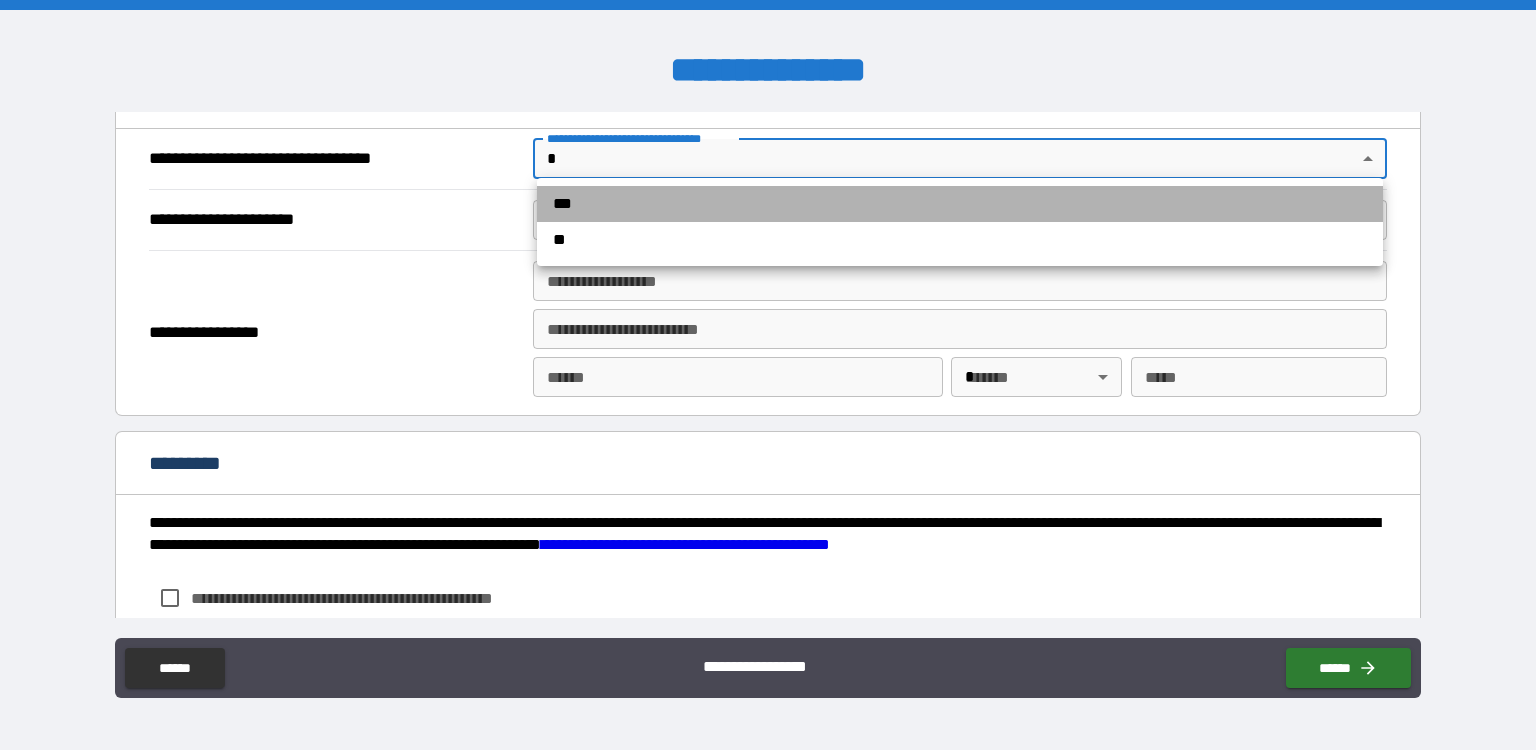 click on "***" at bounding box center (960, 204) 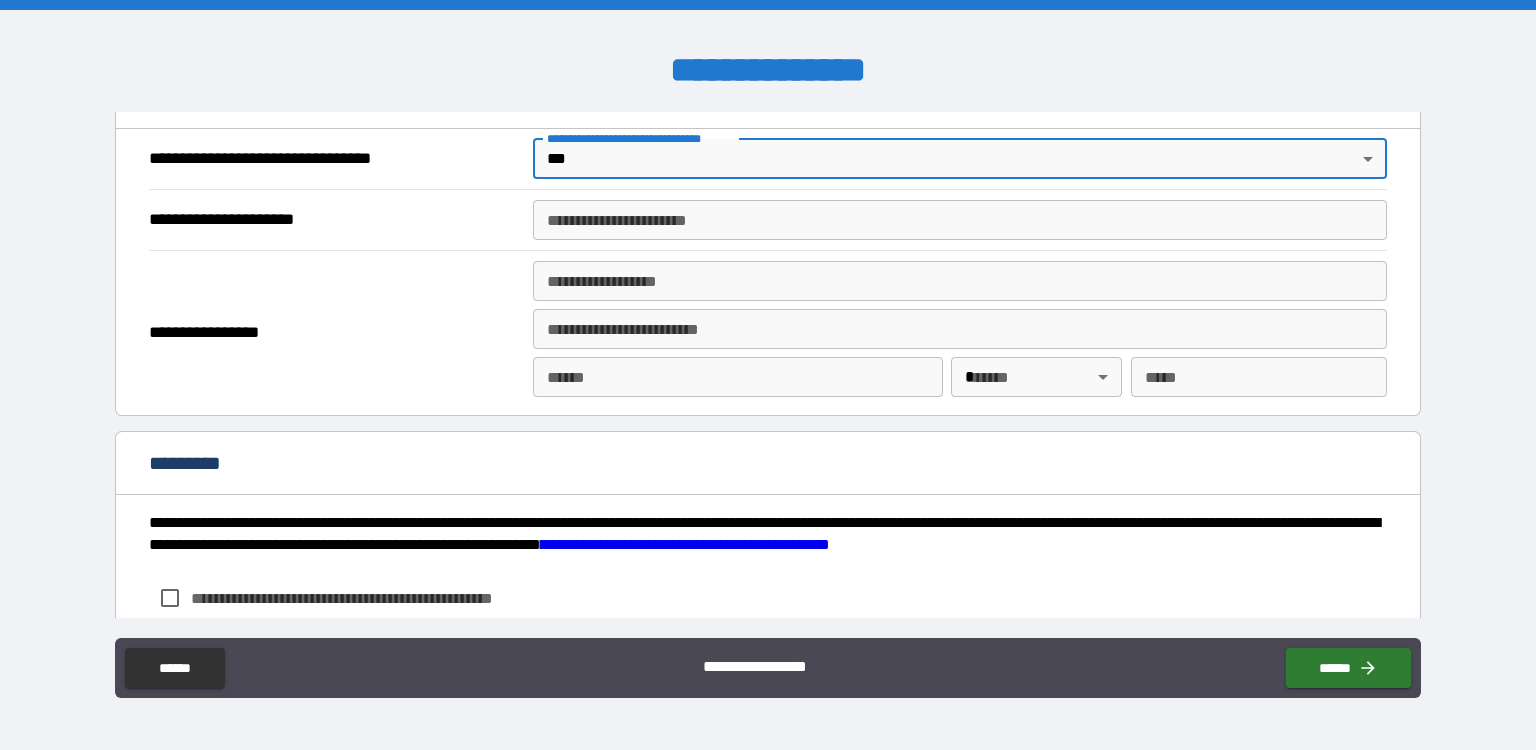 scroll, scrollTop: 2509, scrollLeft: 0, axis: vertical 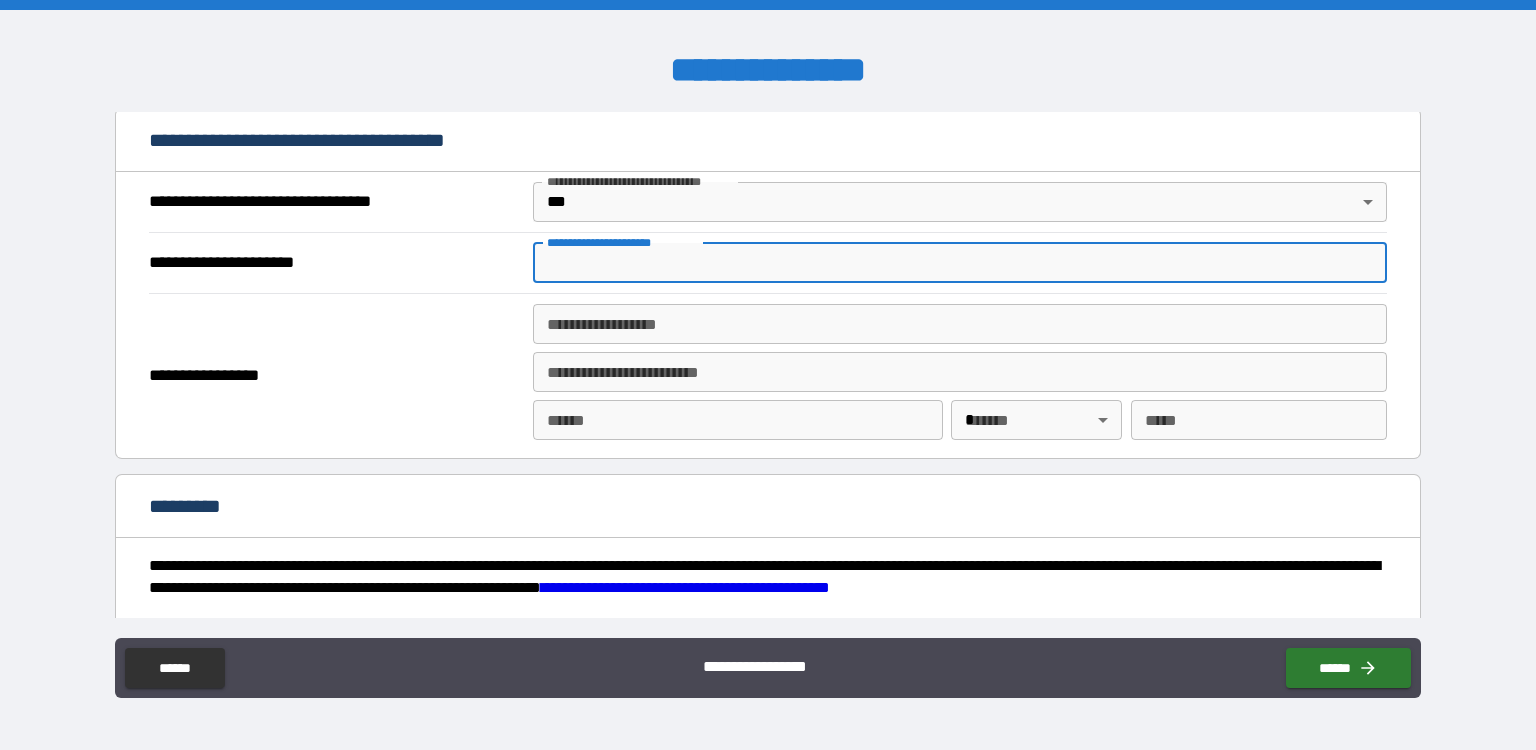 click on "**********" at bounding box center [960, 263] 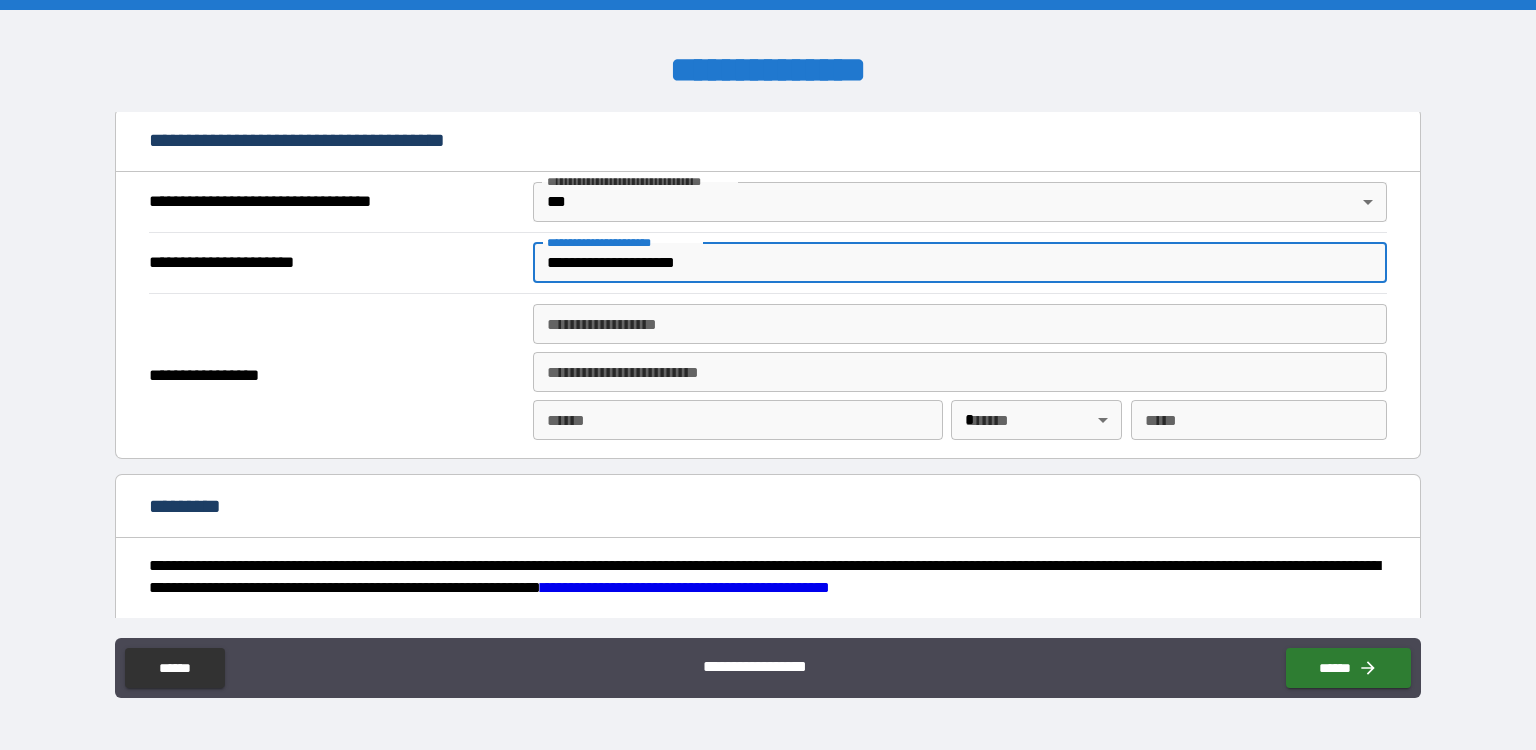 type on "**********" 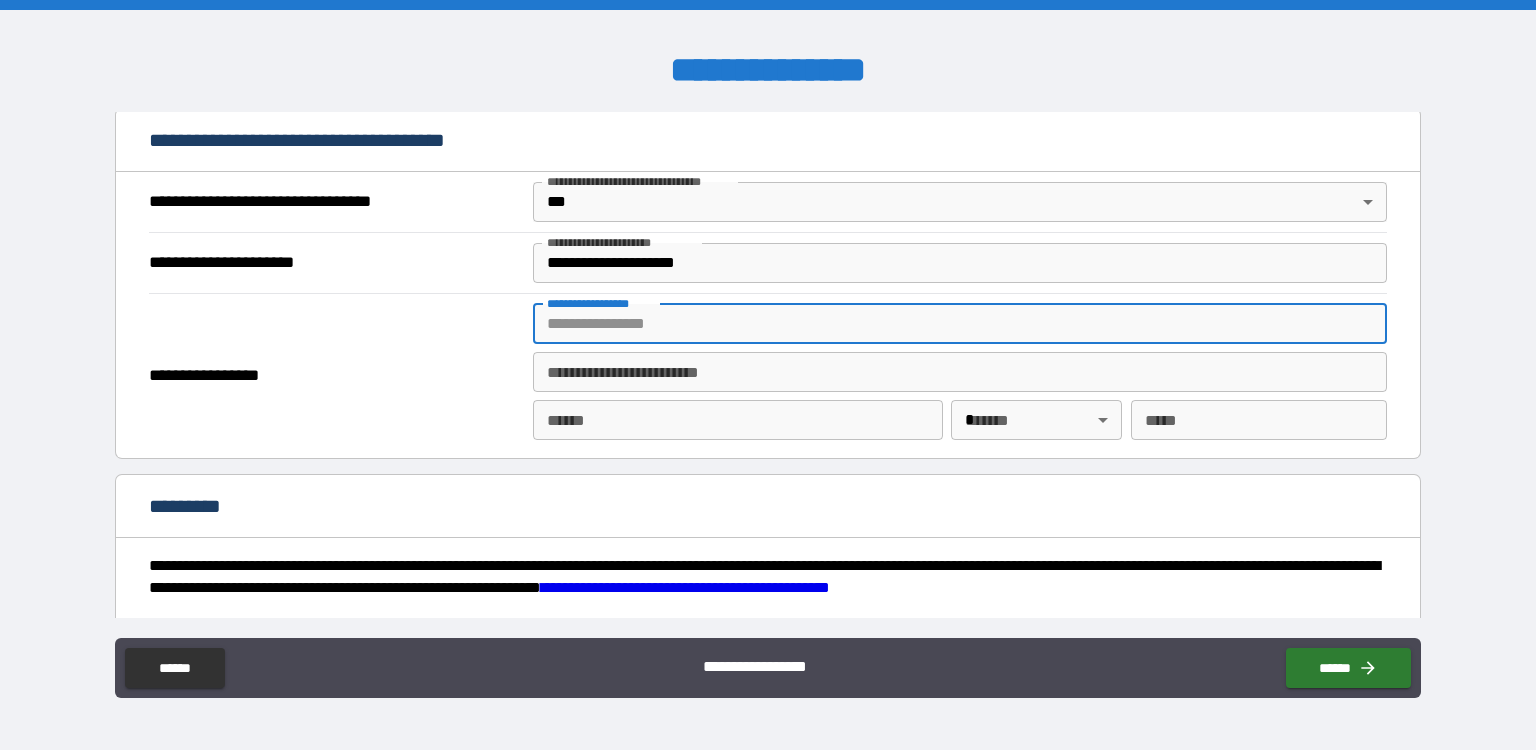 click on "**********" at bounding box center [960, 324] 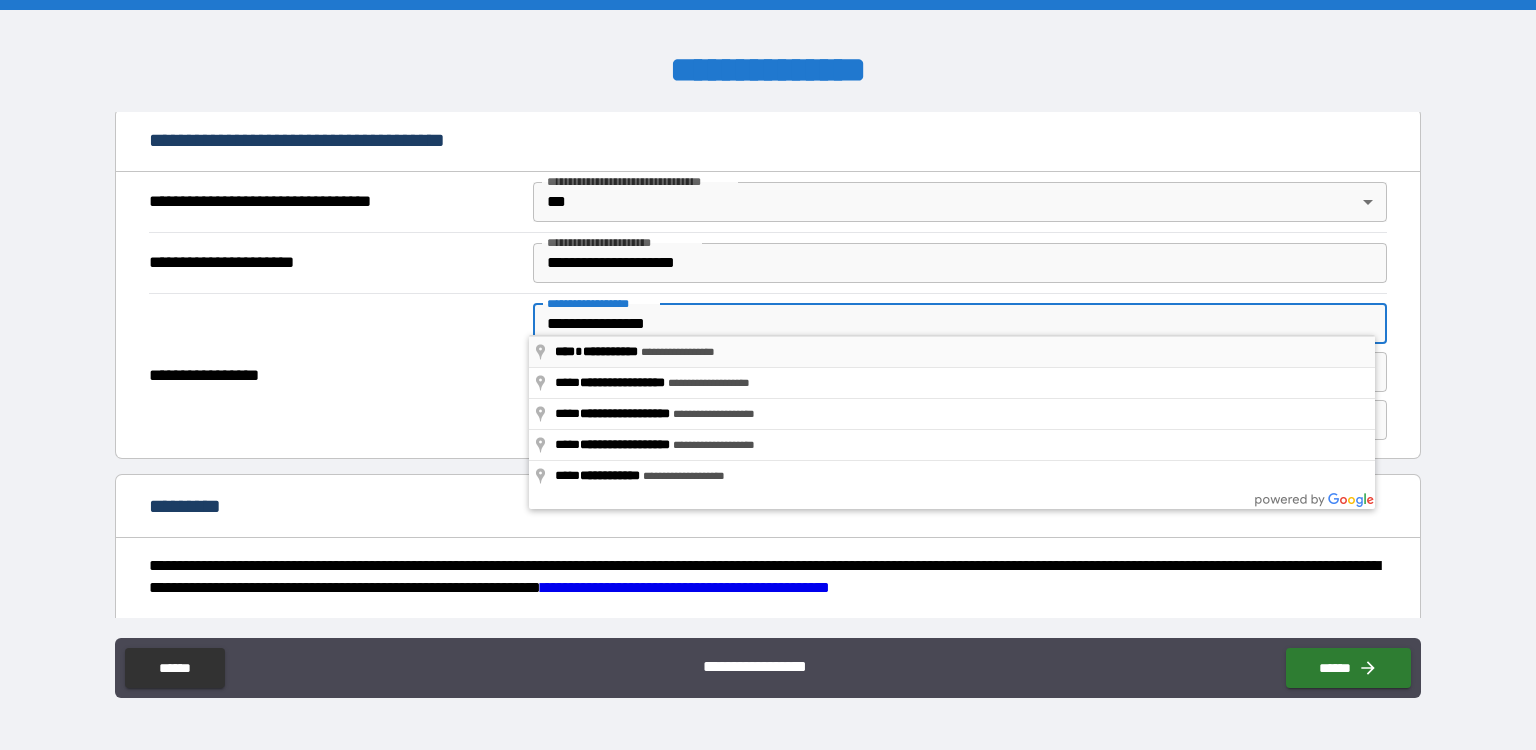 type on "**********" 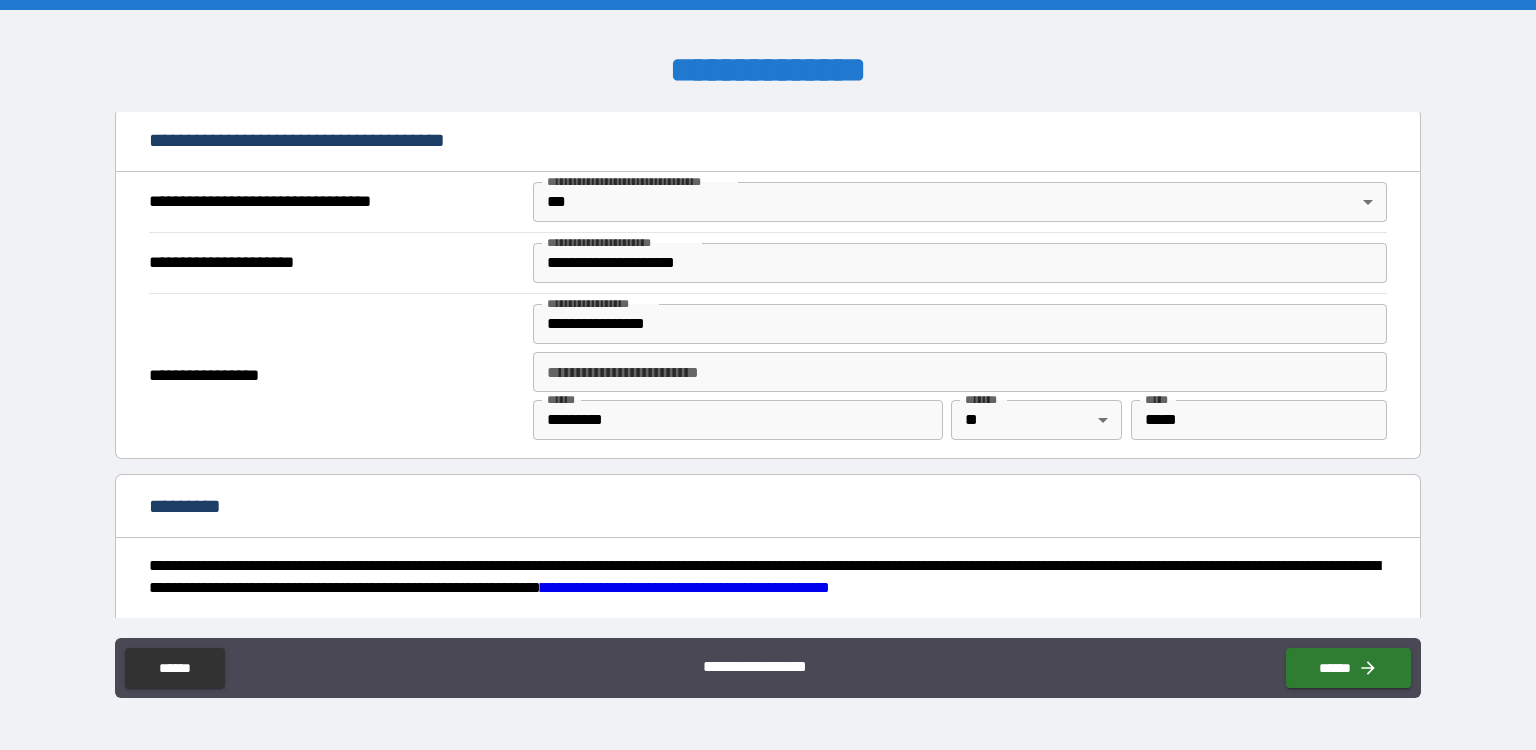 scroll, scrollTop: 2509, scrollLeft: 0, axis: vertical 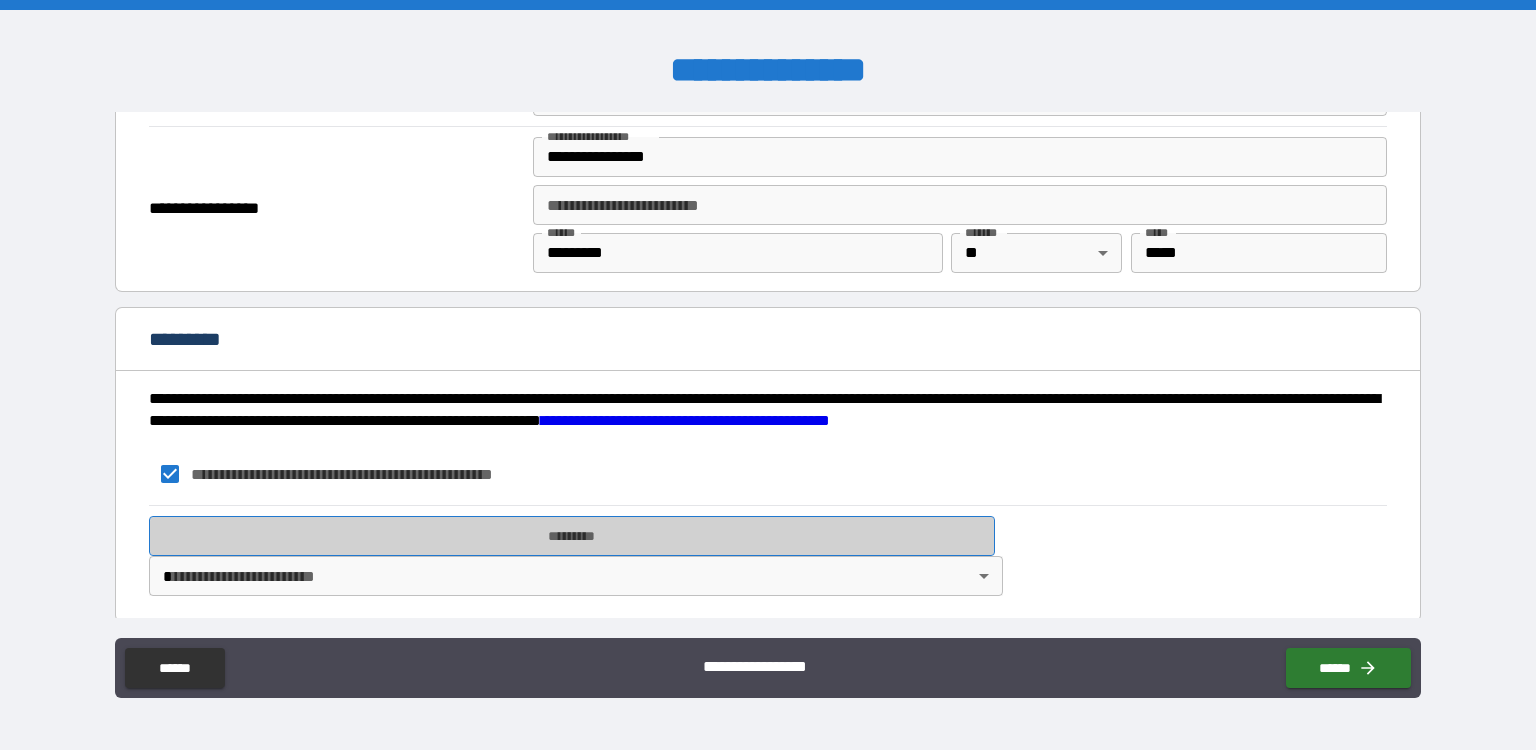 click on "*********" at bounding box center (572, 536) 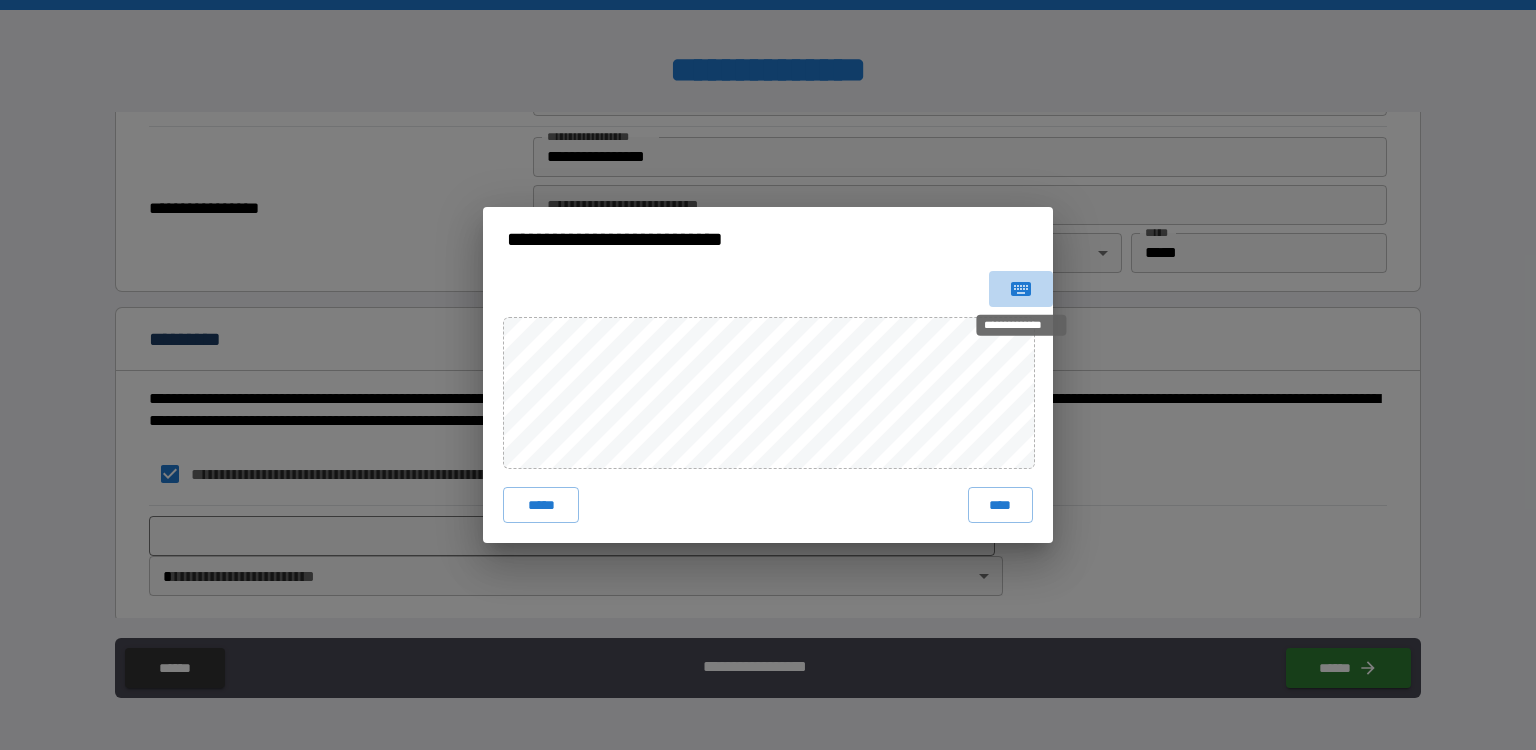 click 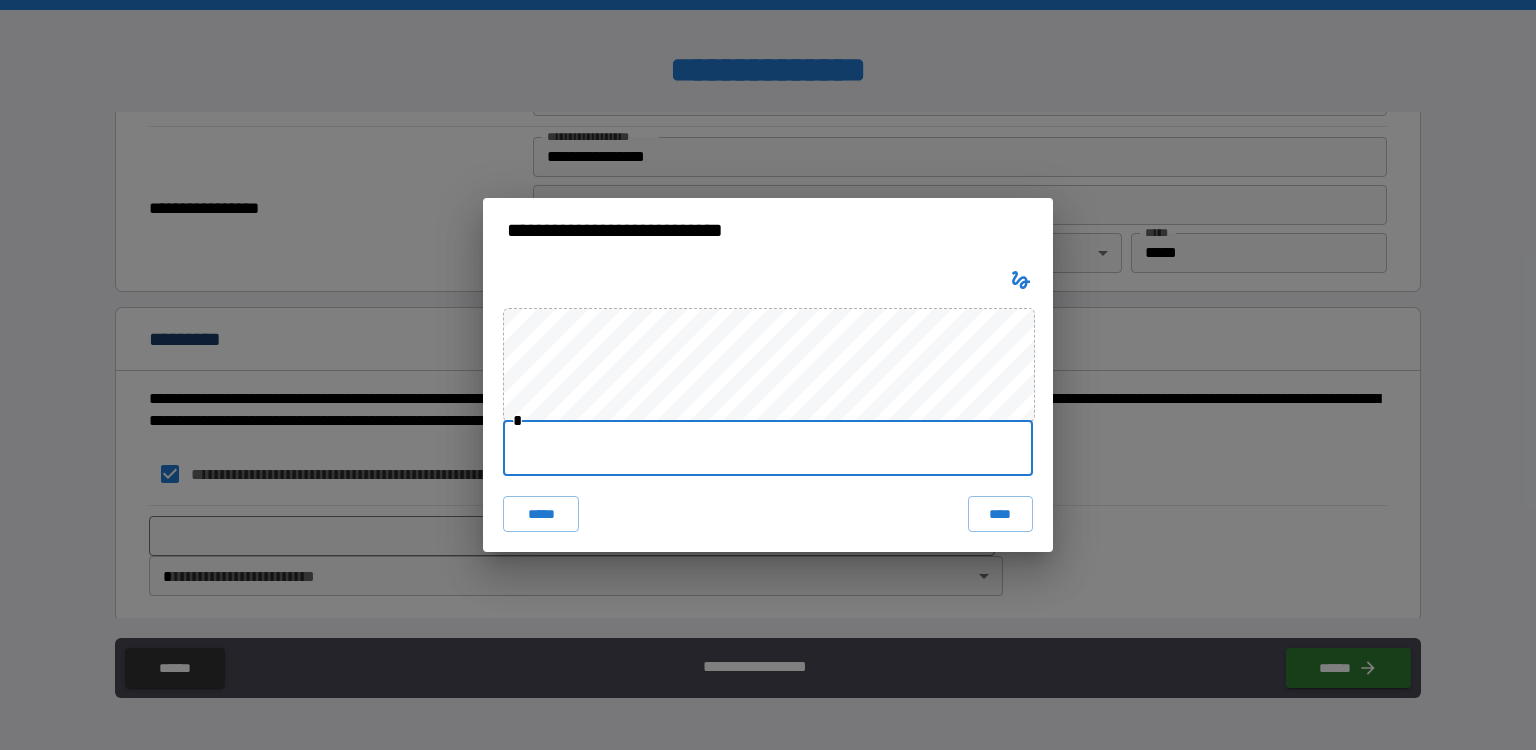 click at bounding box center (768, 448) 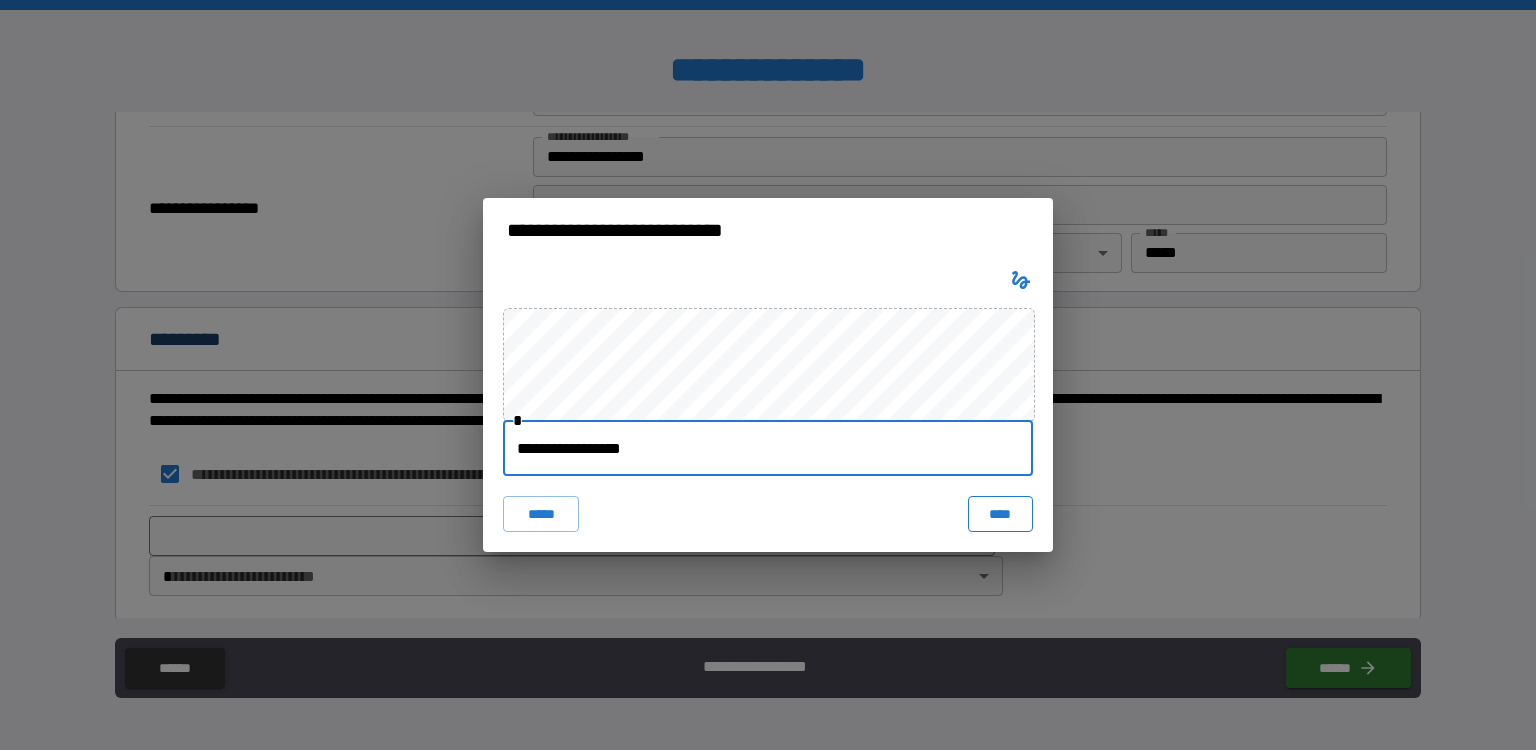 type on "**********" 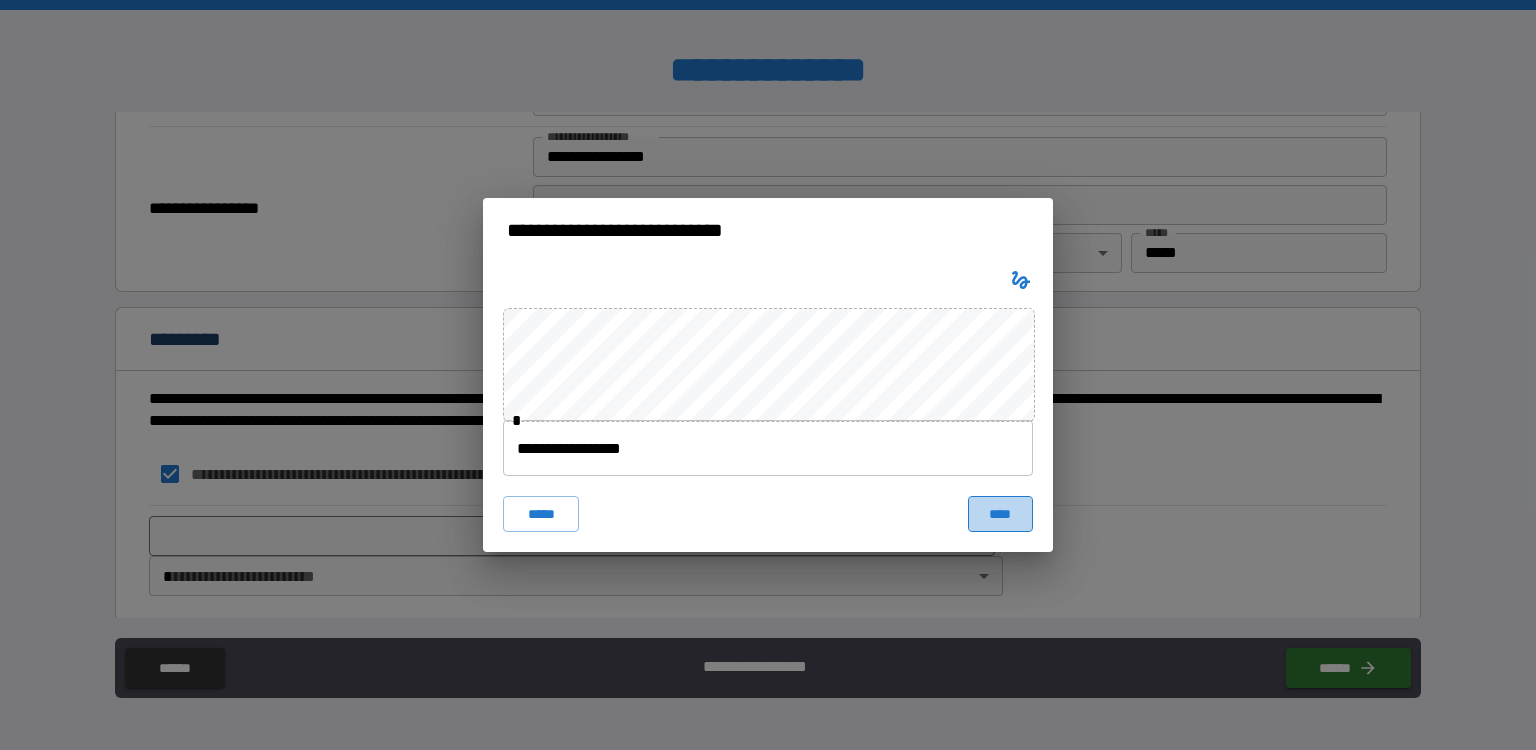 click on "****" at bounding box center [1000, 514] 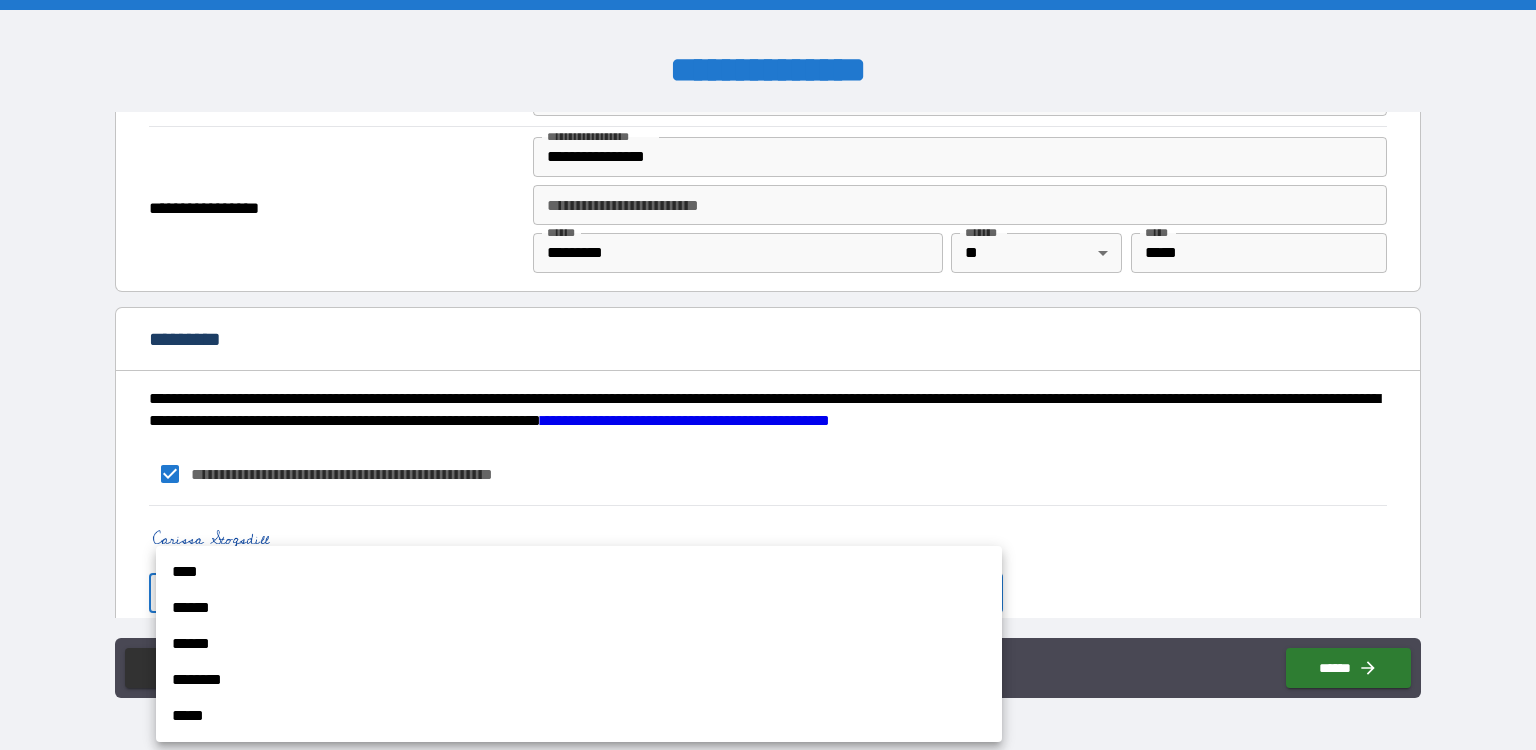 click on "**********" at bounding box center [768, 375] 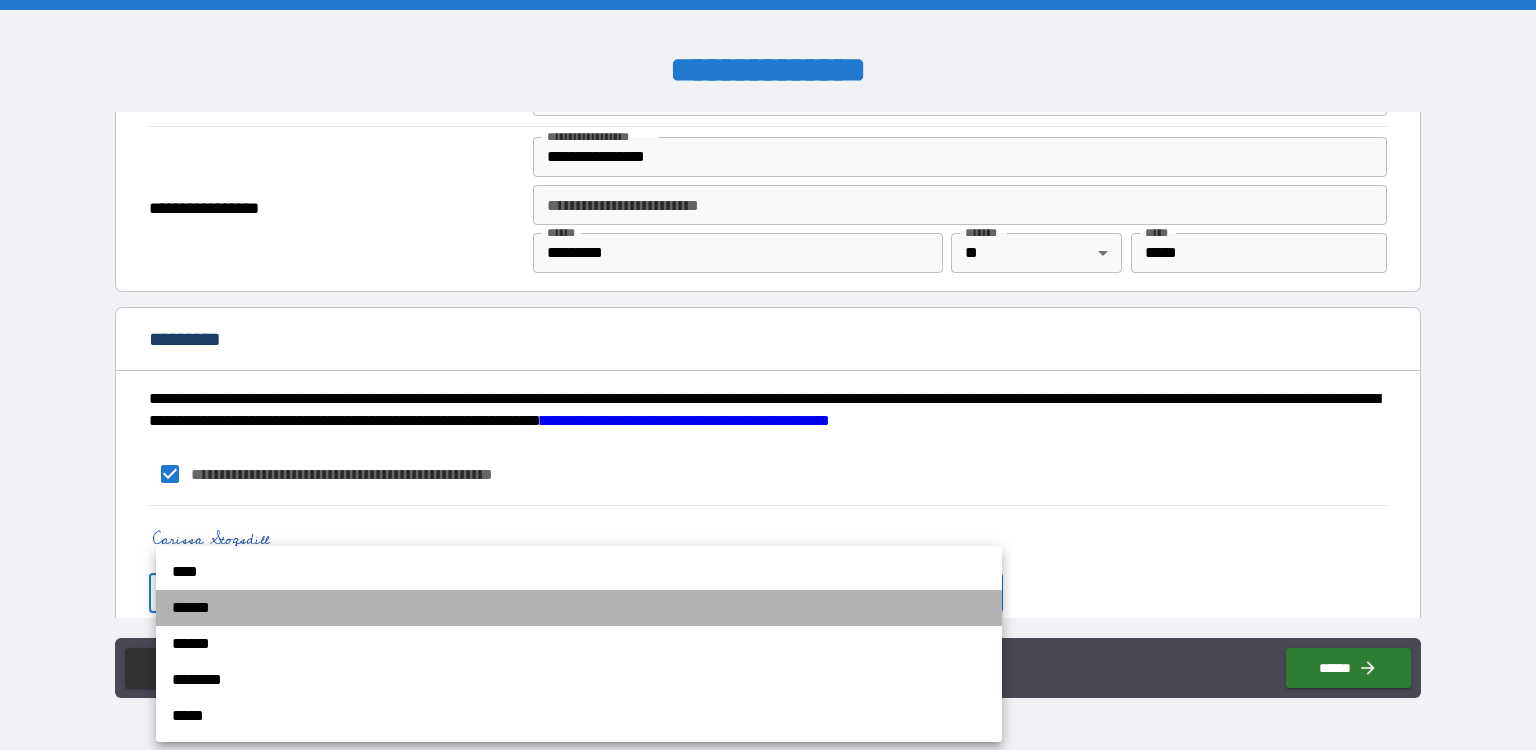 click on "******" at bounding box center [579, 608] 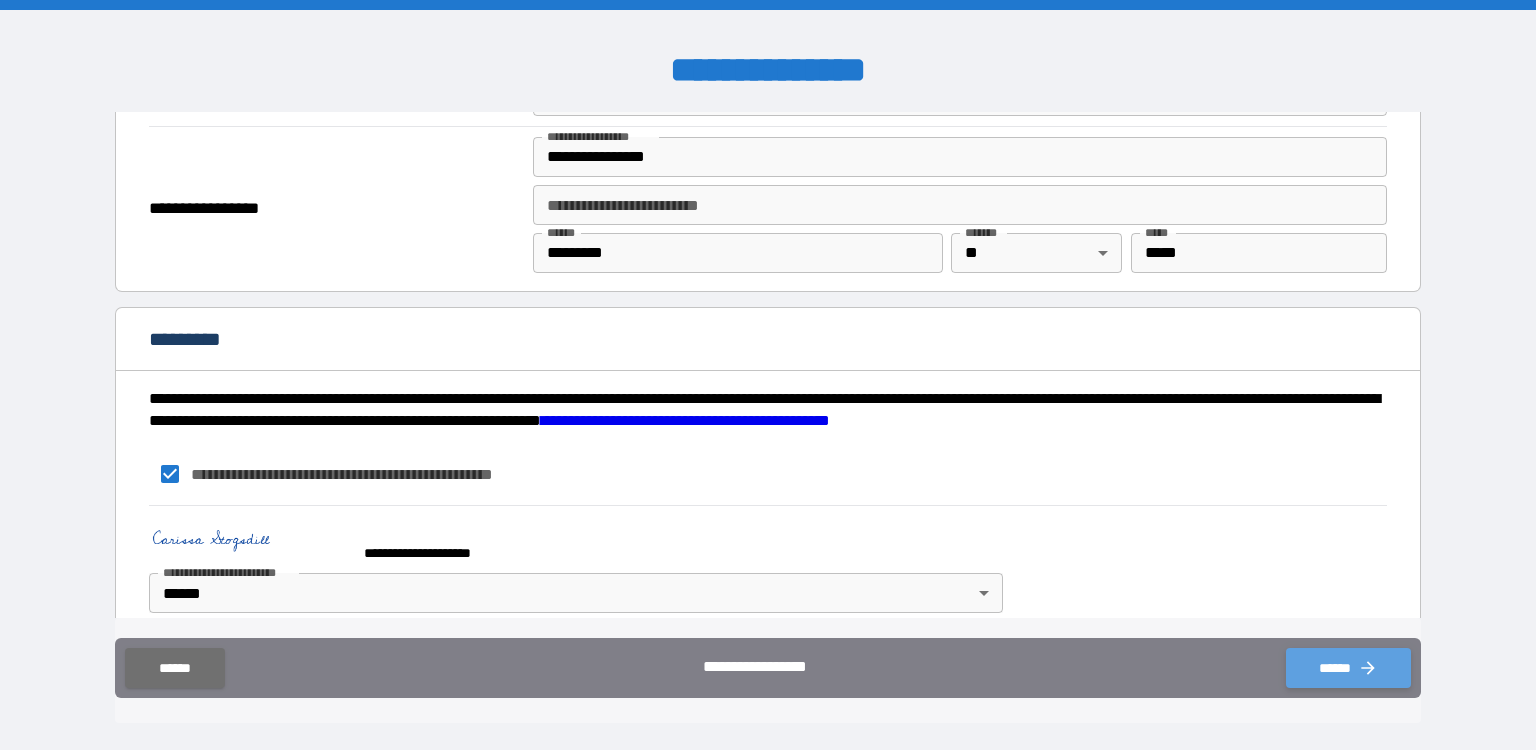 click on "******" at bounding box center (1348, 668) 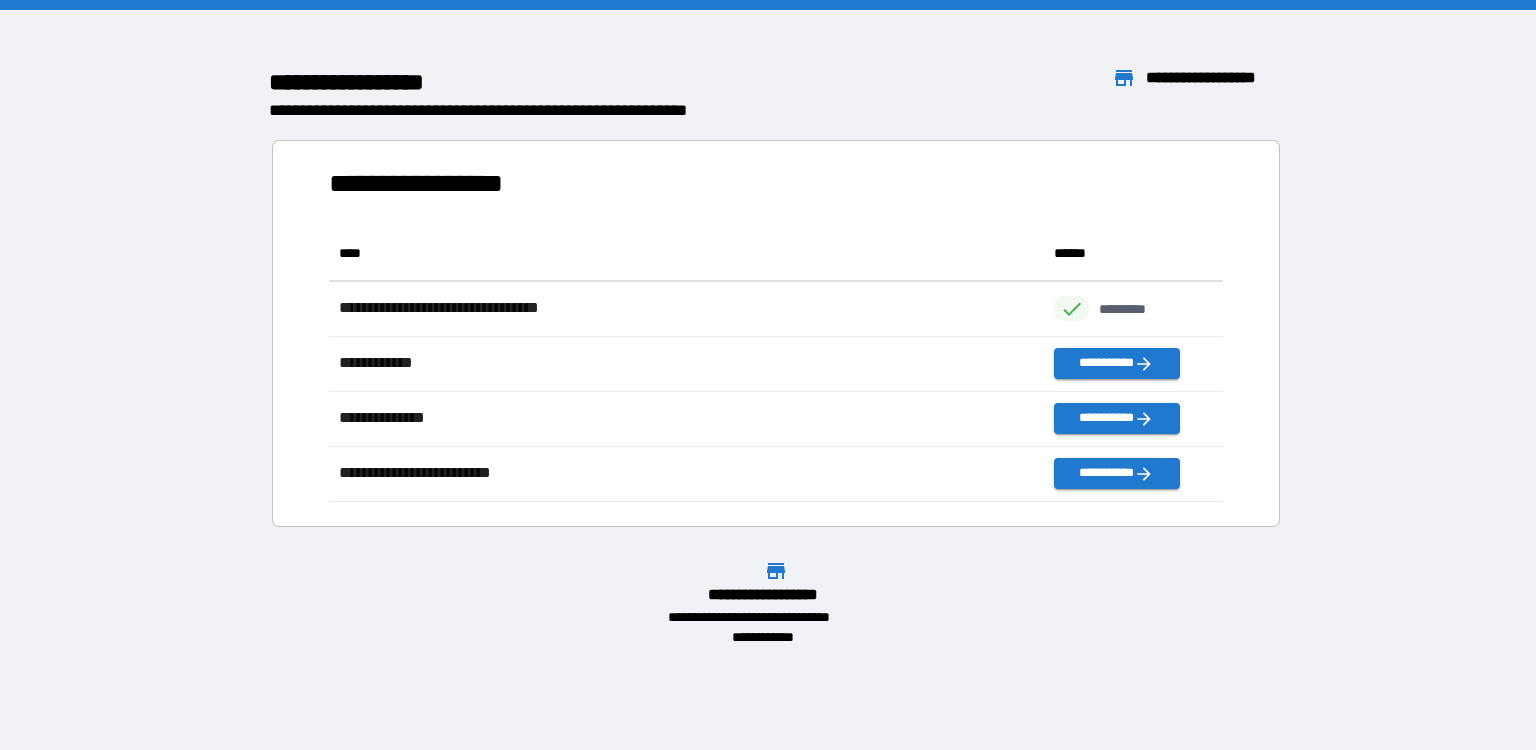scroll, scrollTop: 16, scrollLeft: 16, axis: both 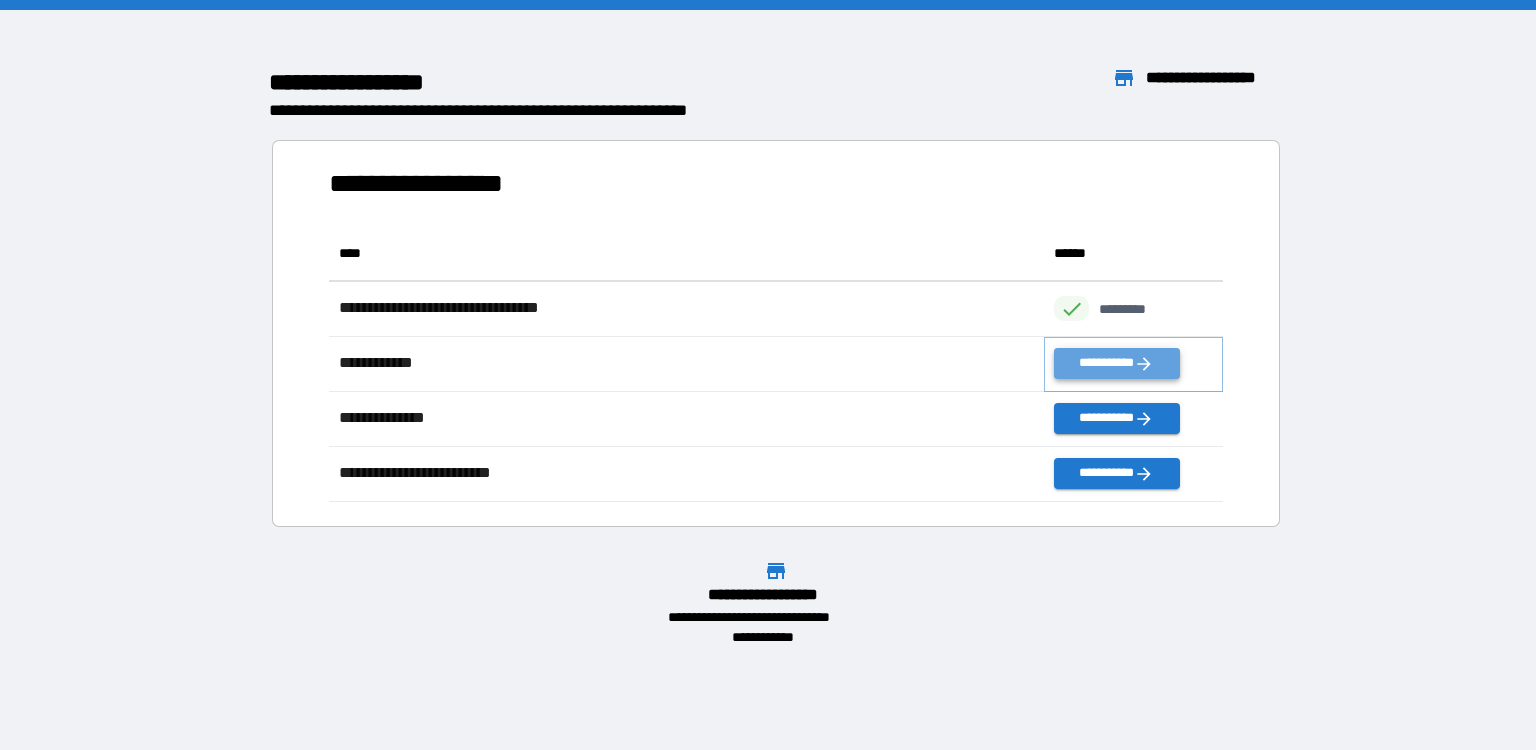 click on "**********" at bounding box center (1116, 363) 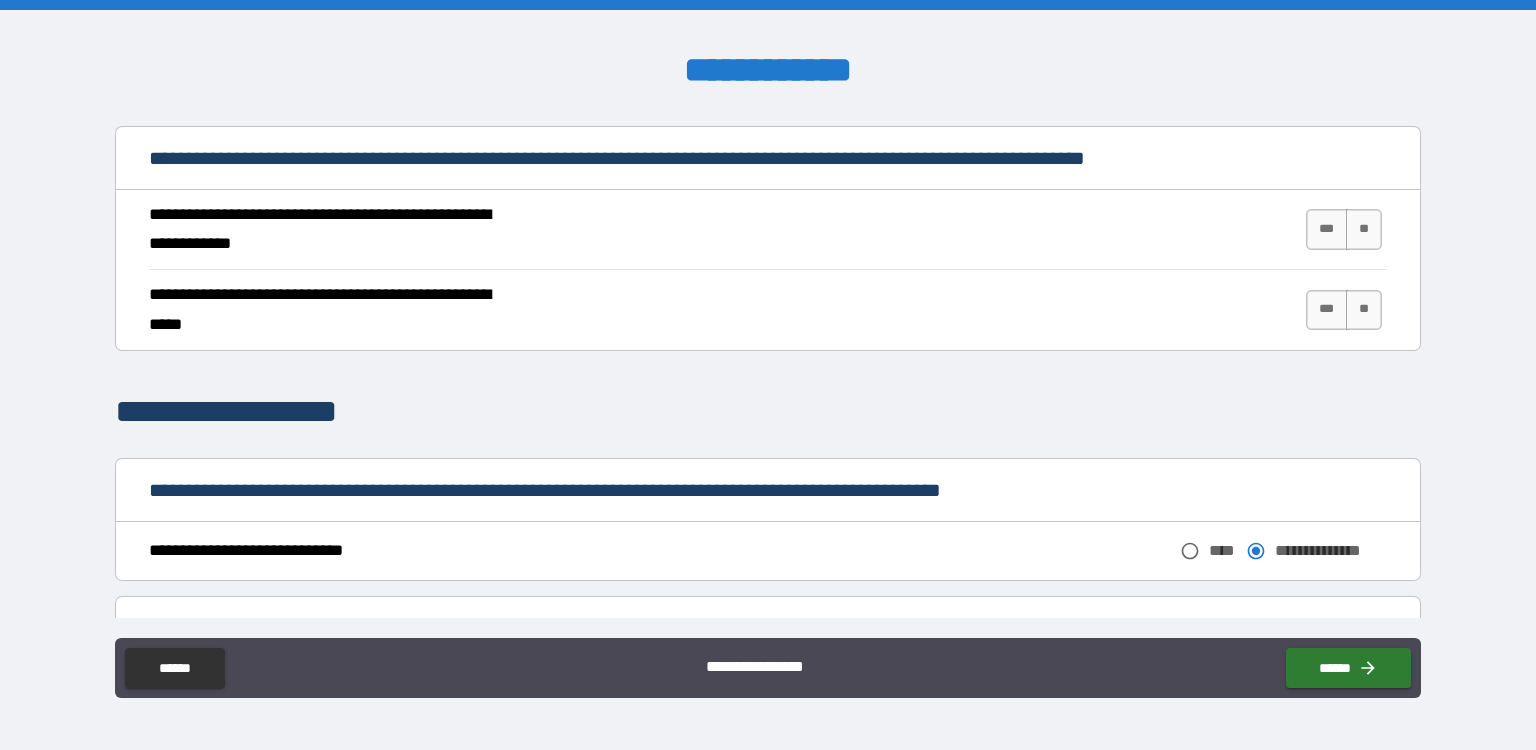 scroll, scrollTop: 756, scrollLeft: 0, axis: vertical 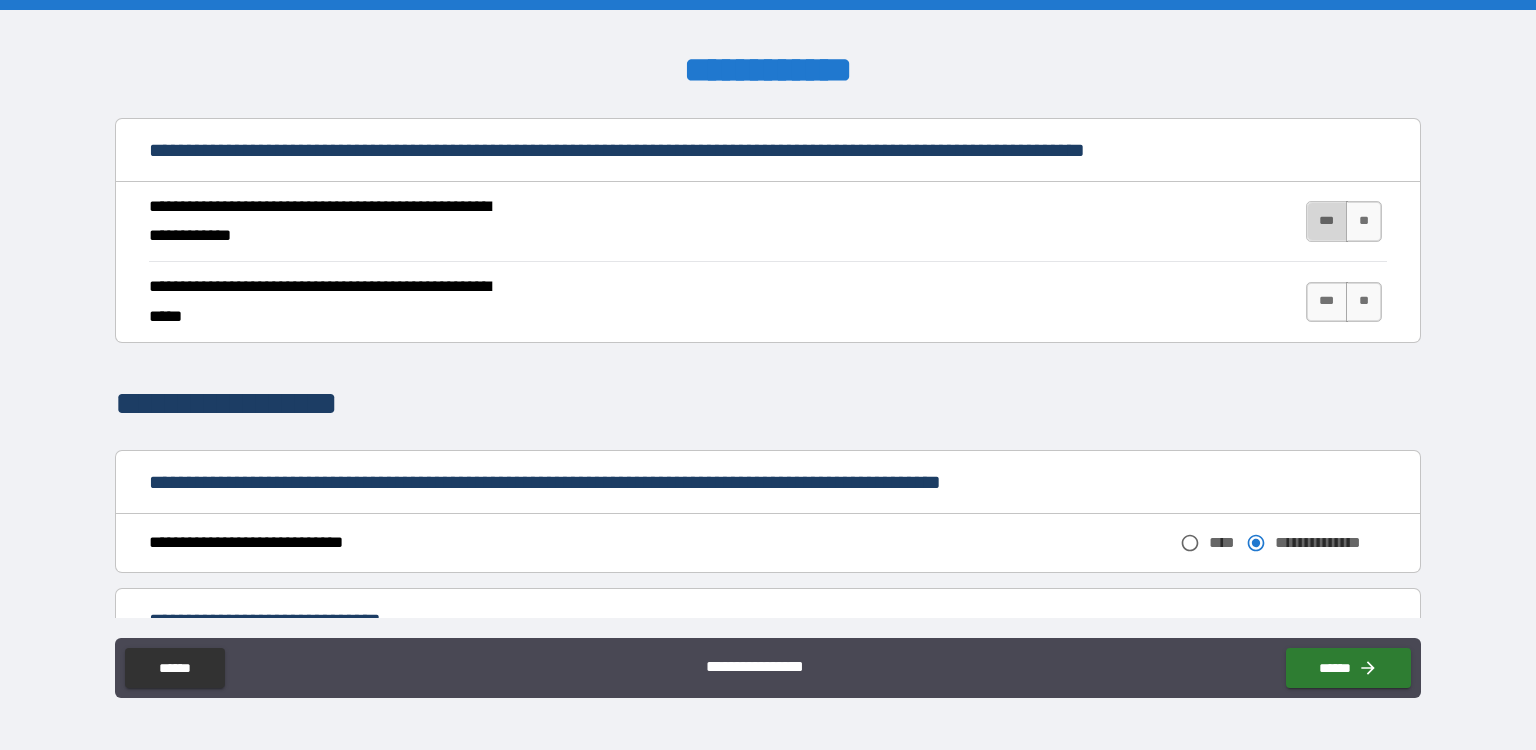 click on "***" at bounding box center (1327, 221) 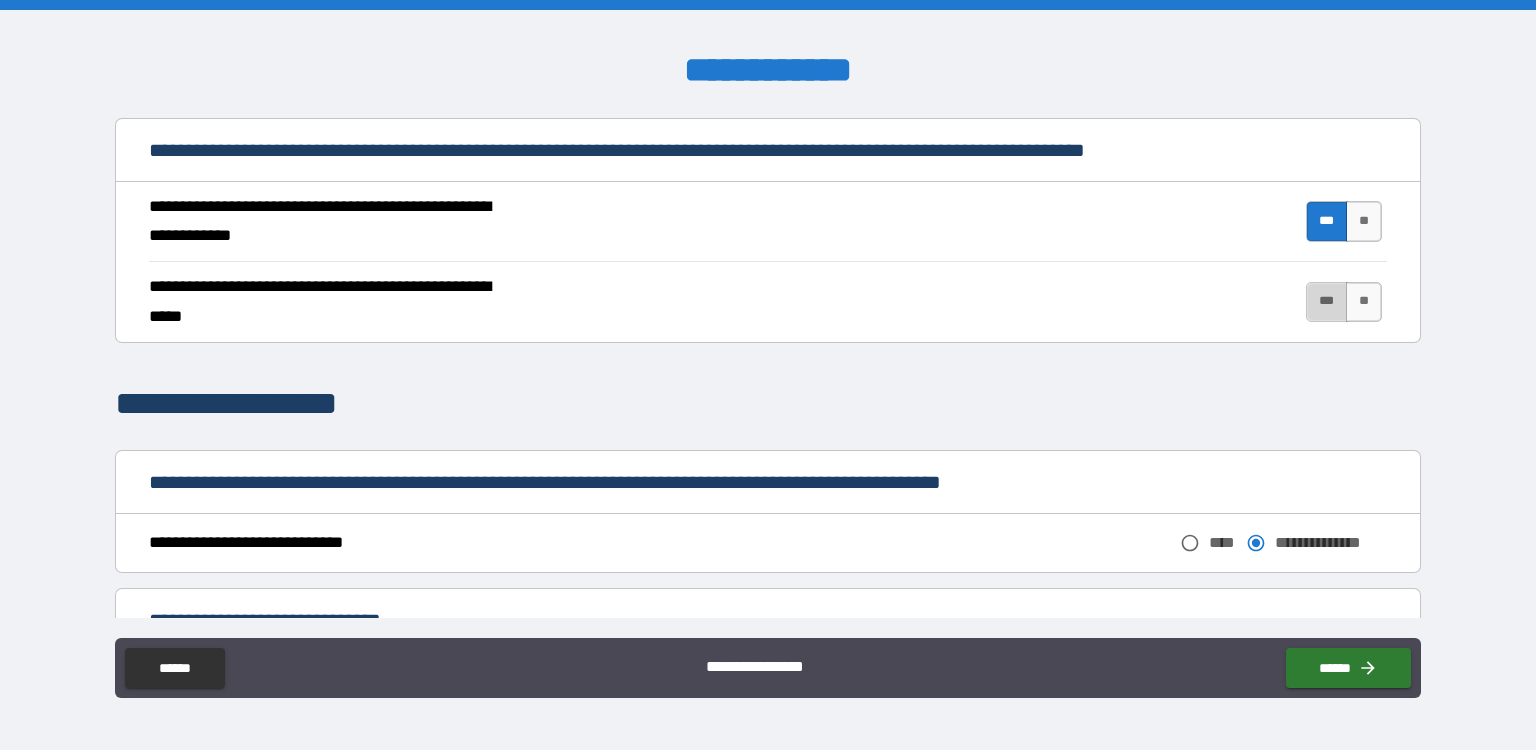 click on "***" at bounding box center [1327, 302] 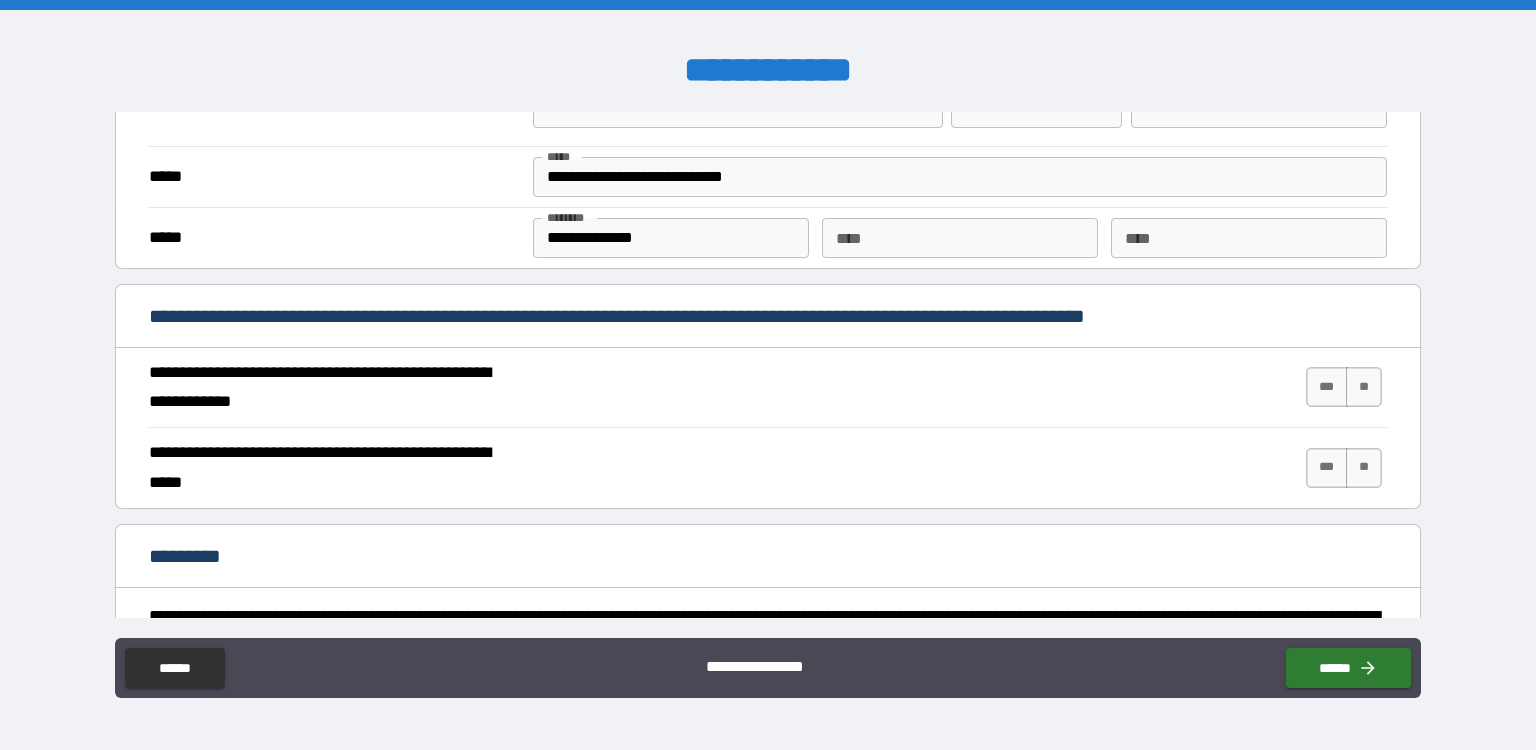 scroll, scrollTop: 1631, scrollLeft: 0, axis: vertical 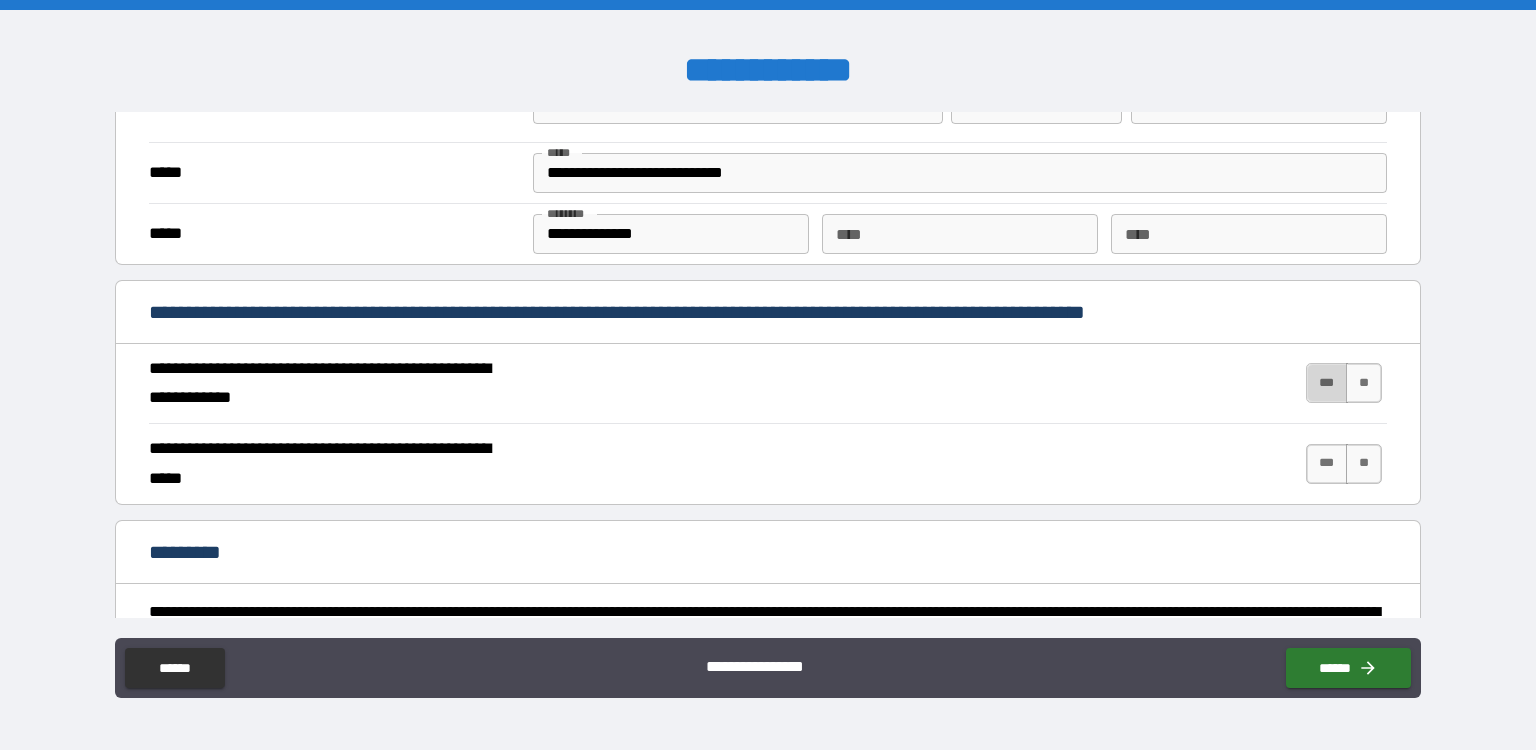 click on "***" at bounding box center (1327, 383) 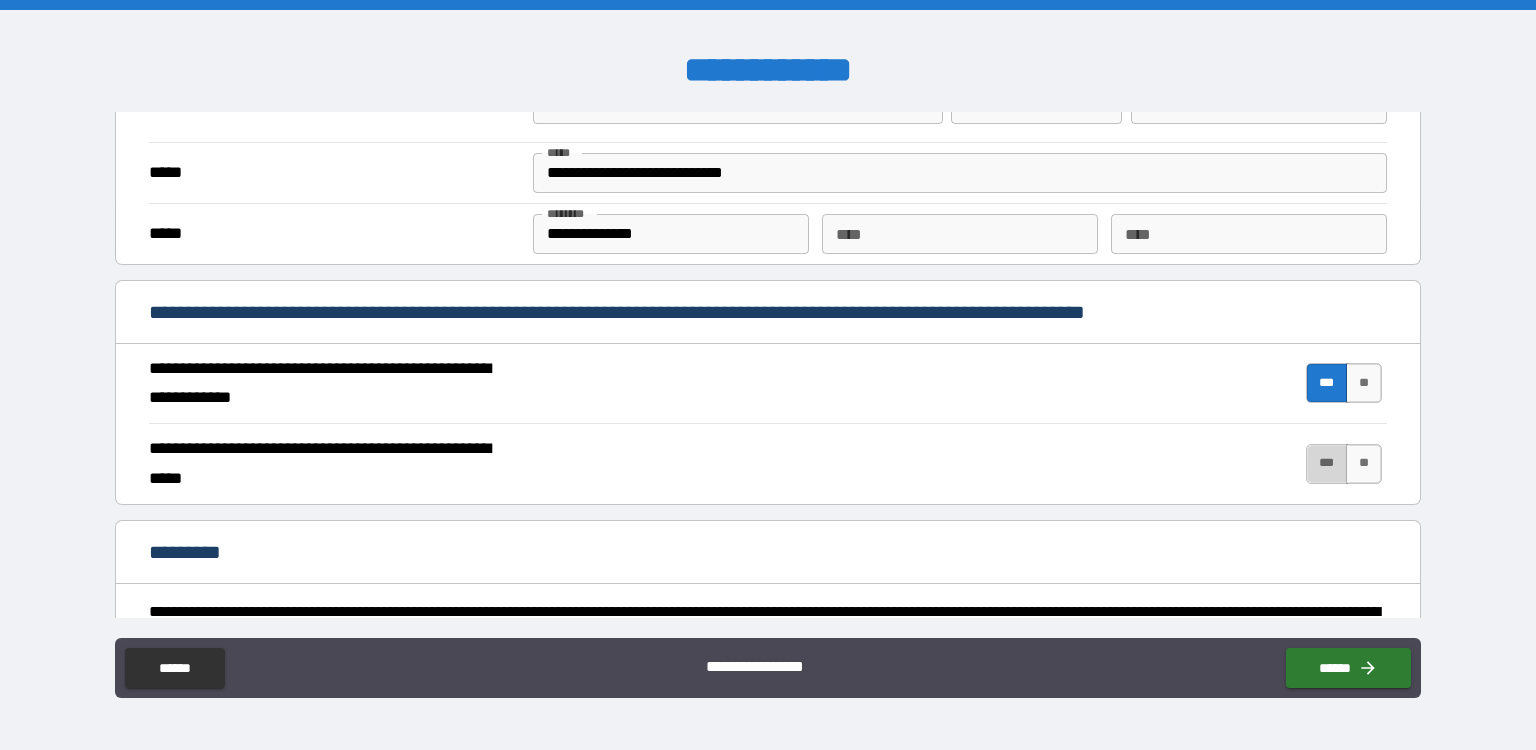 click on "***" at bounding box center [1327, 464] 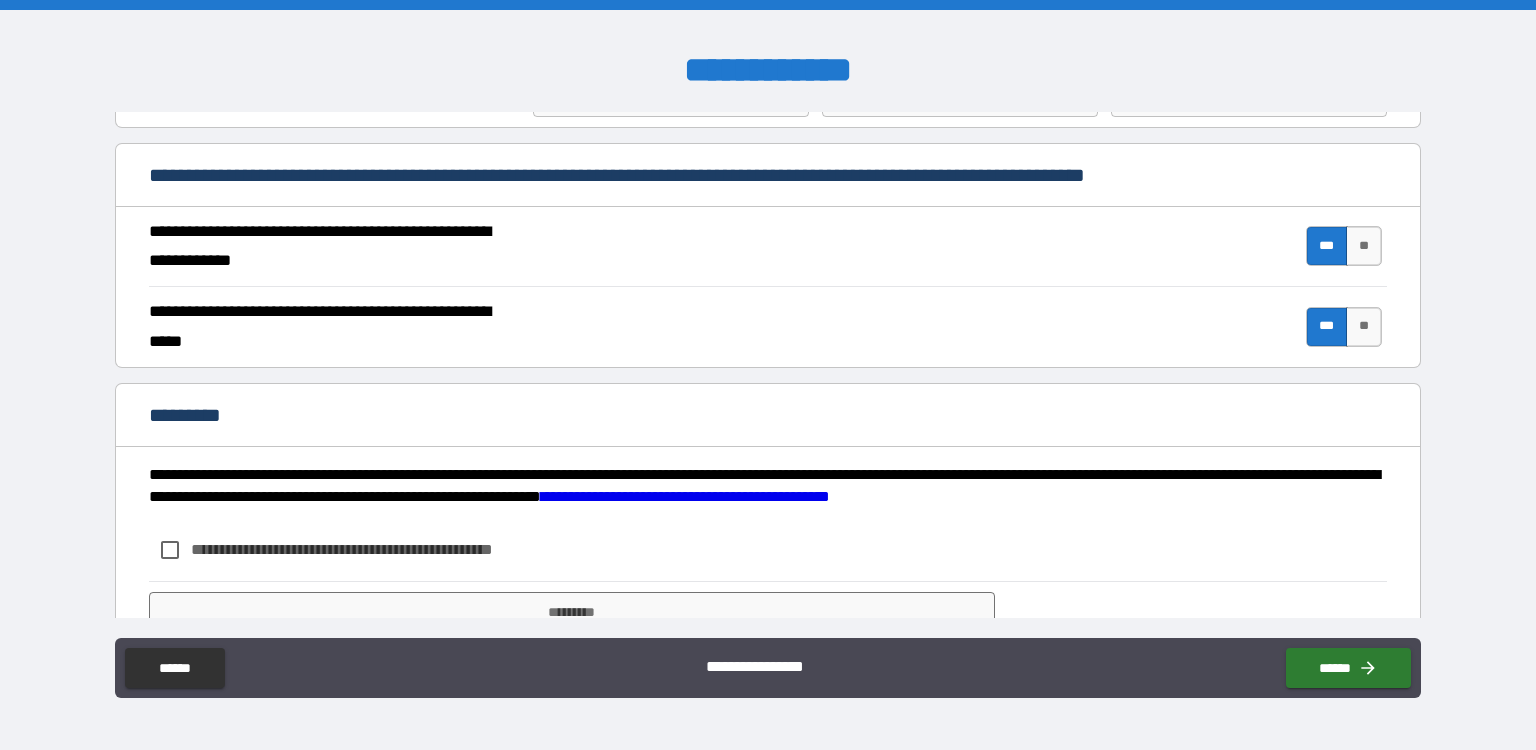 scroll, scrollTop: 1846, scrollLeft: 0, axis: vertical 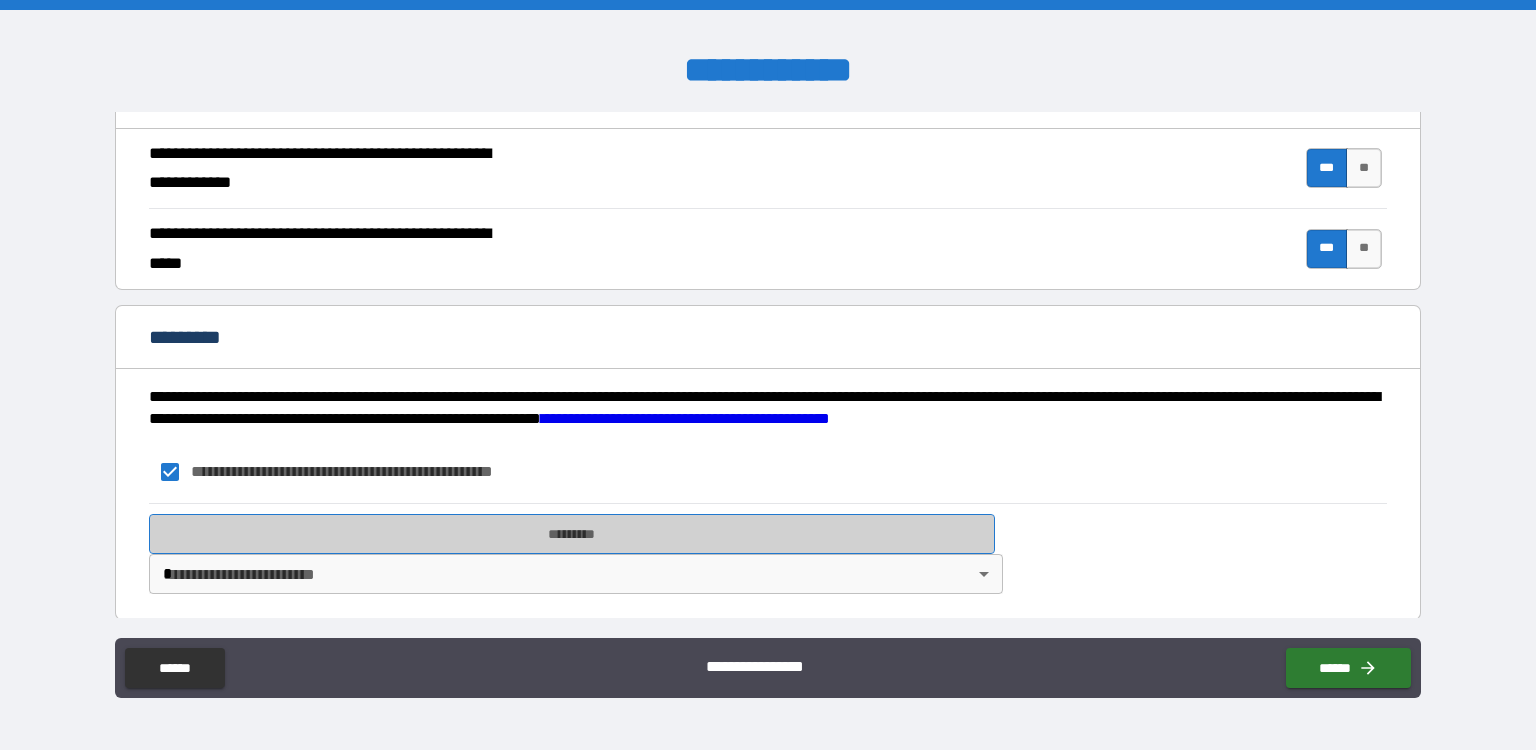 click on "*********" at bounding box center (572, 534) 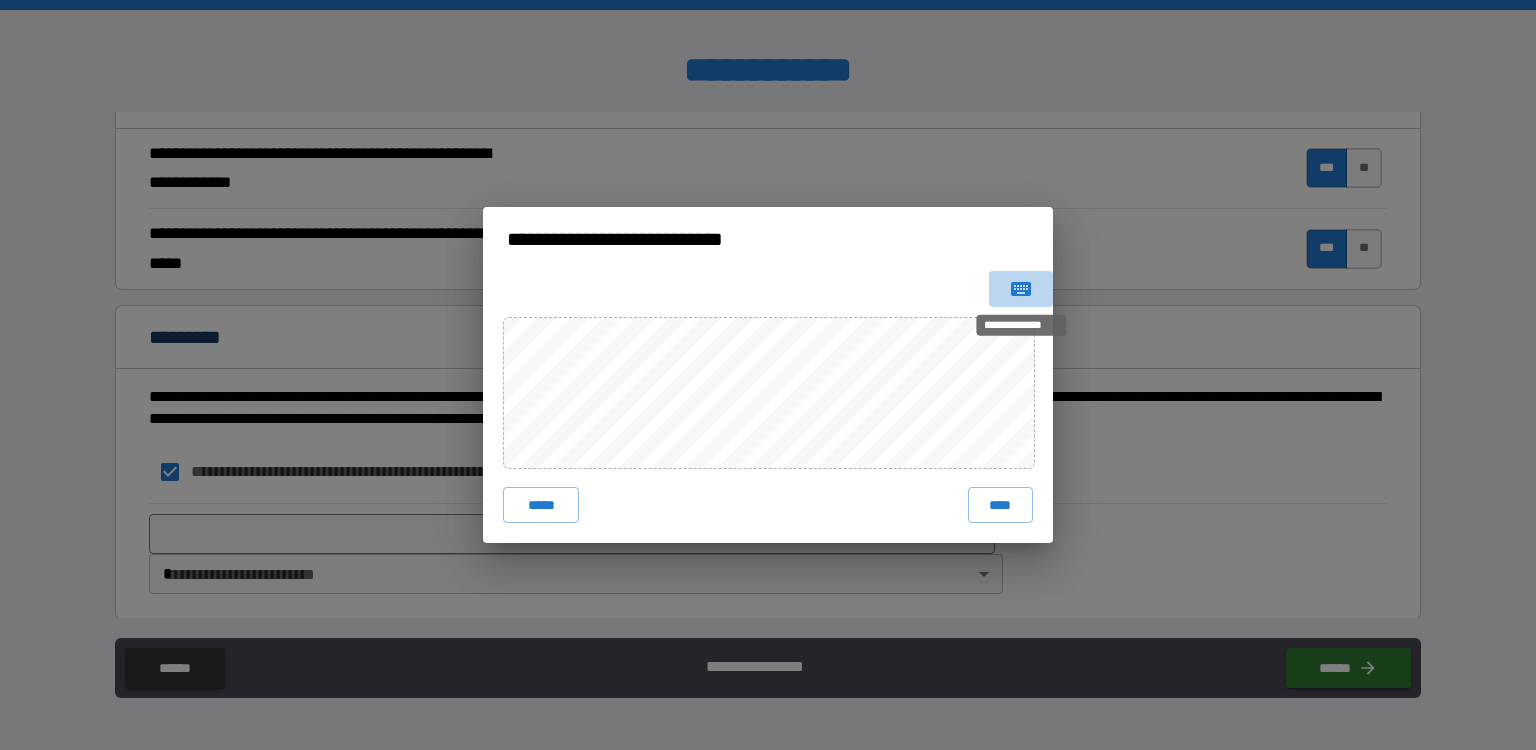 click 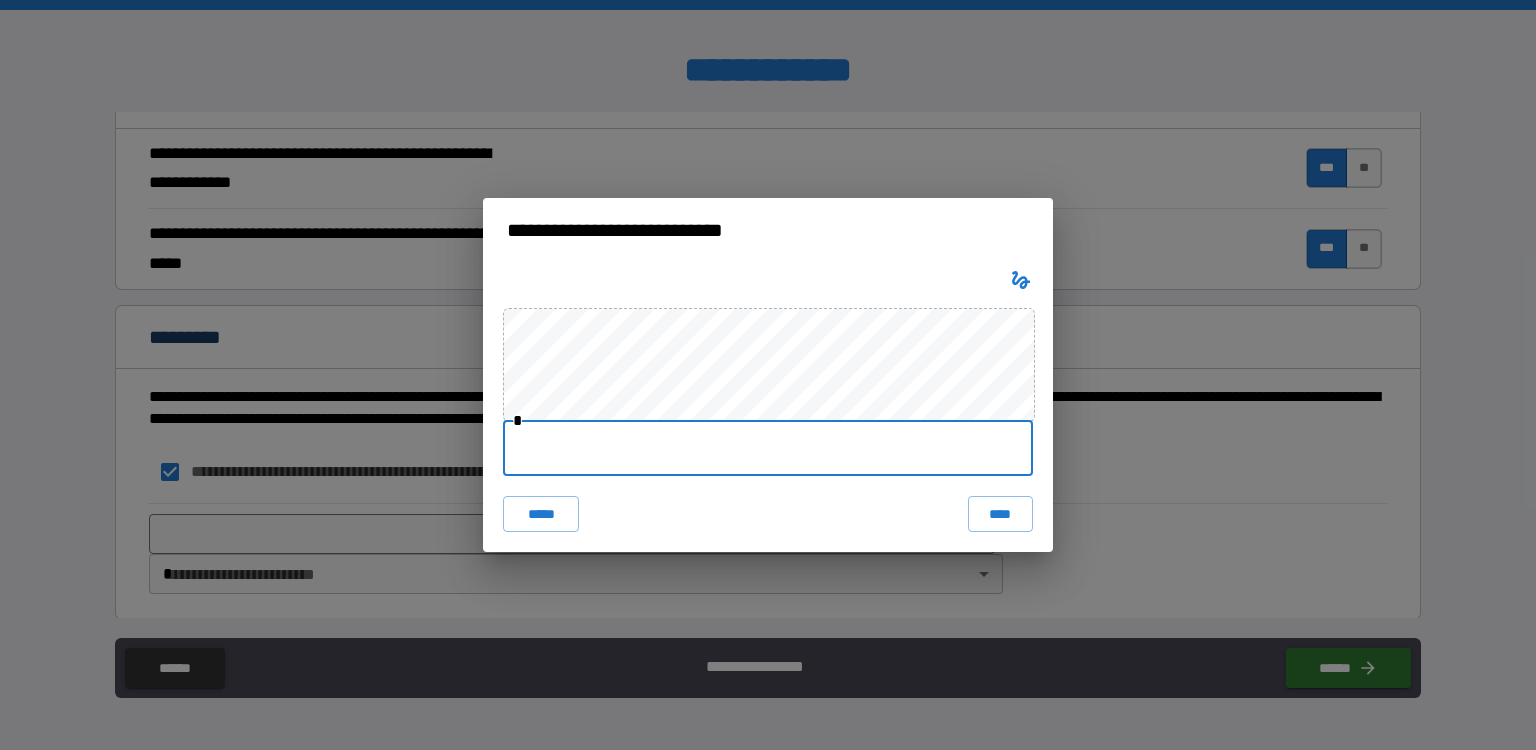 click at bounding box center (768, 448) 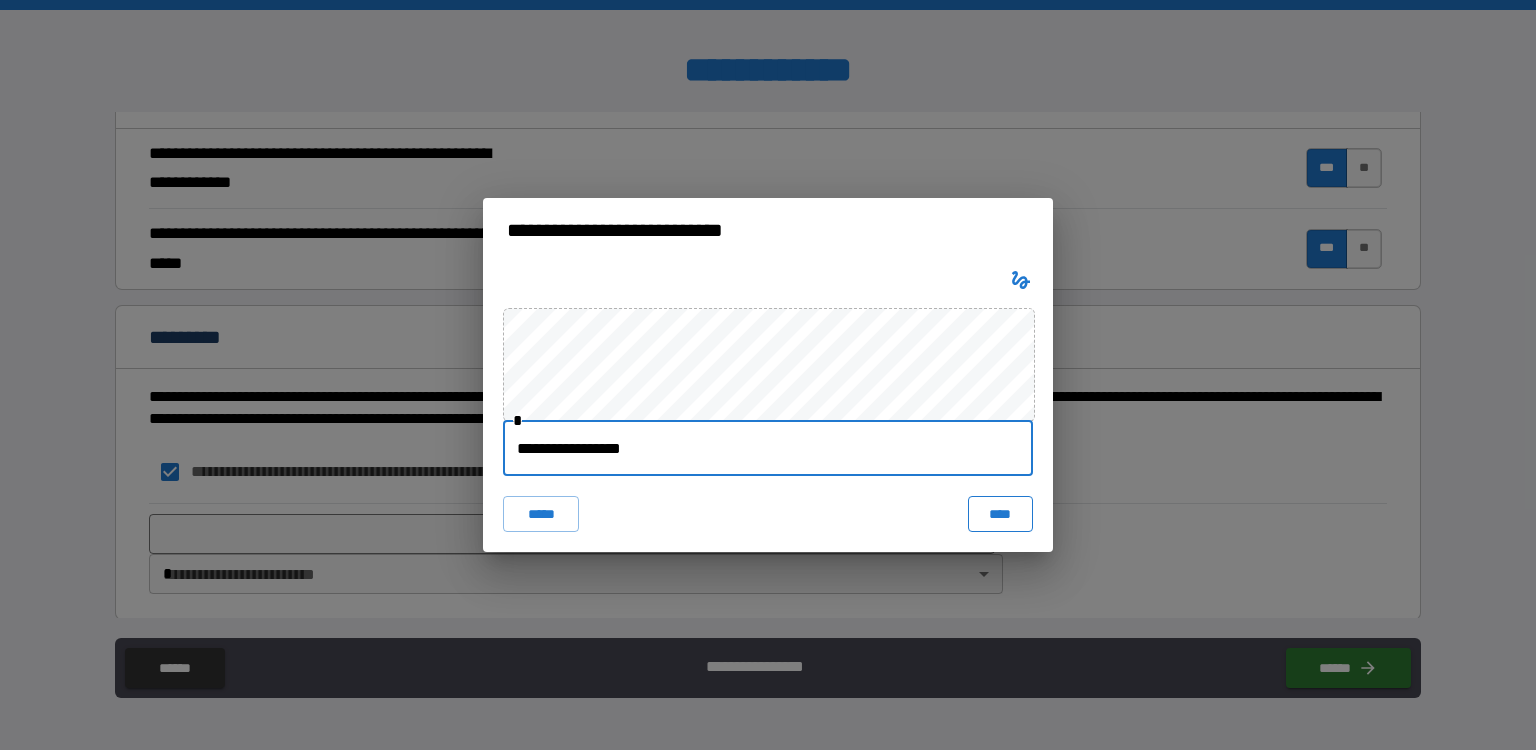 type on "**********" 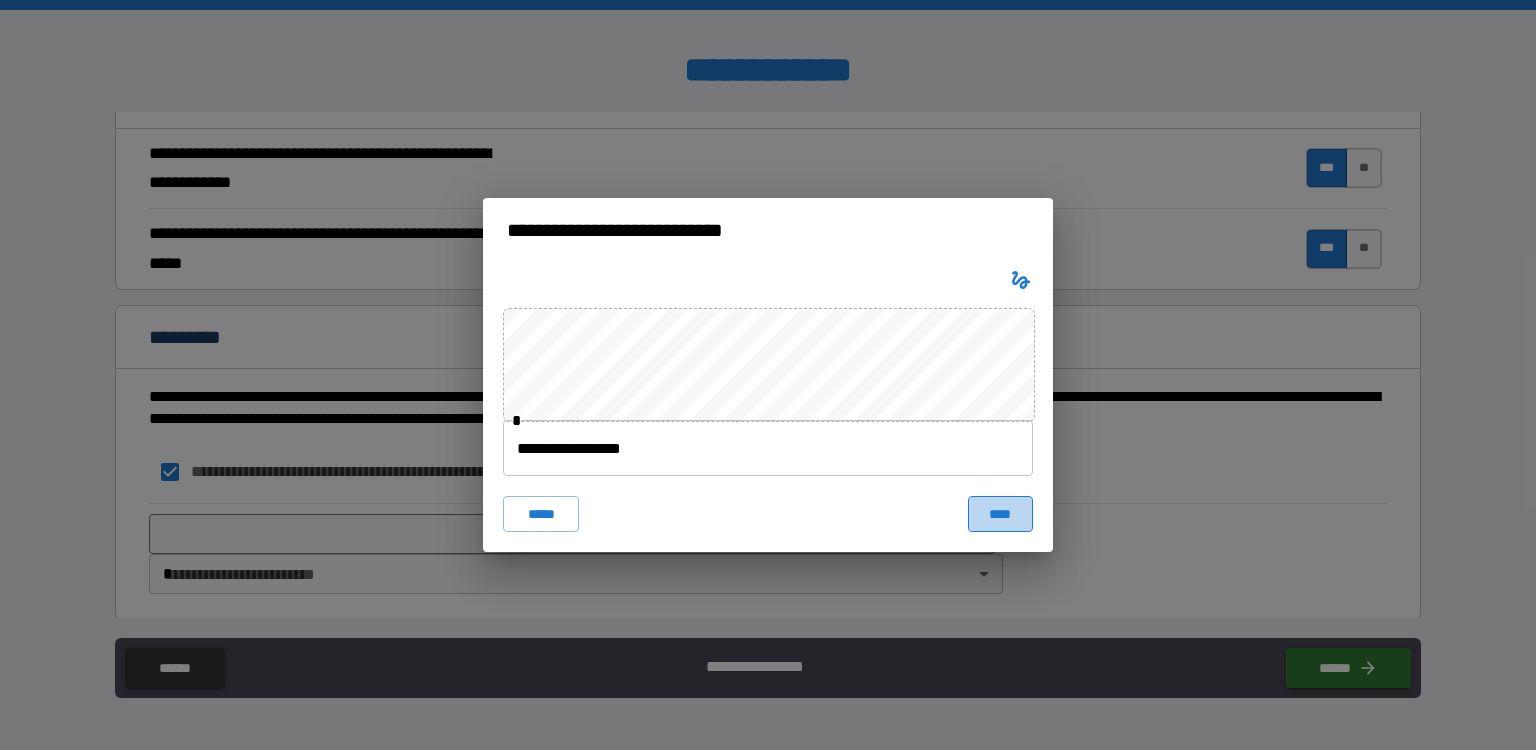click on "****" at bounding box center [1000, 514] 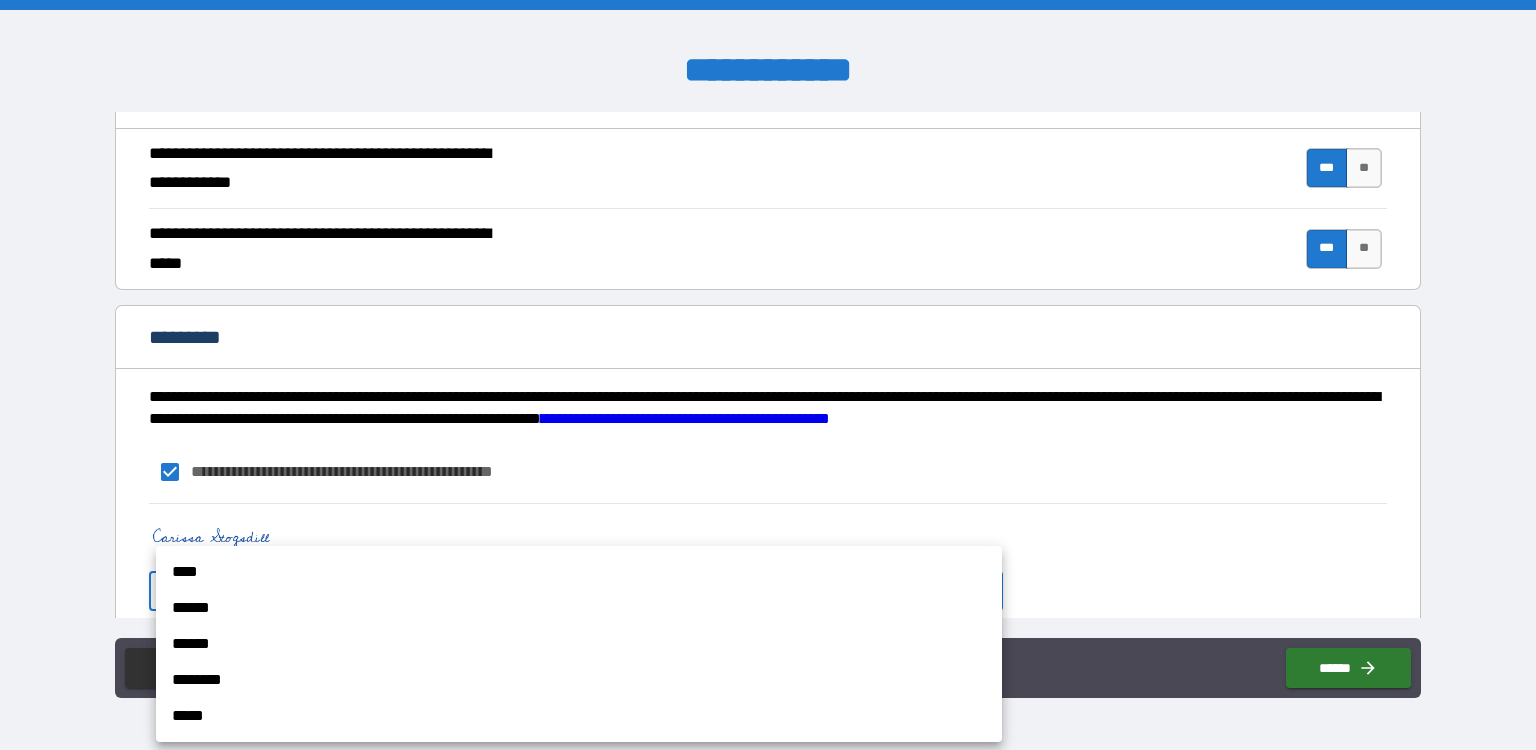 click on "**********" at bounding box center [768, 375] 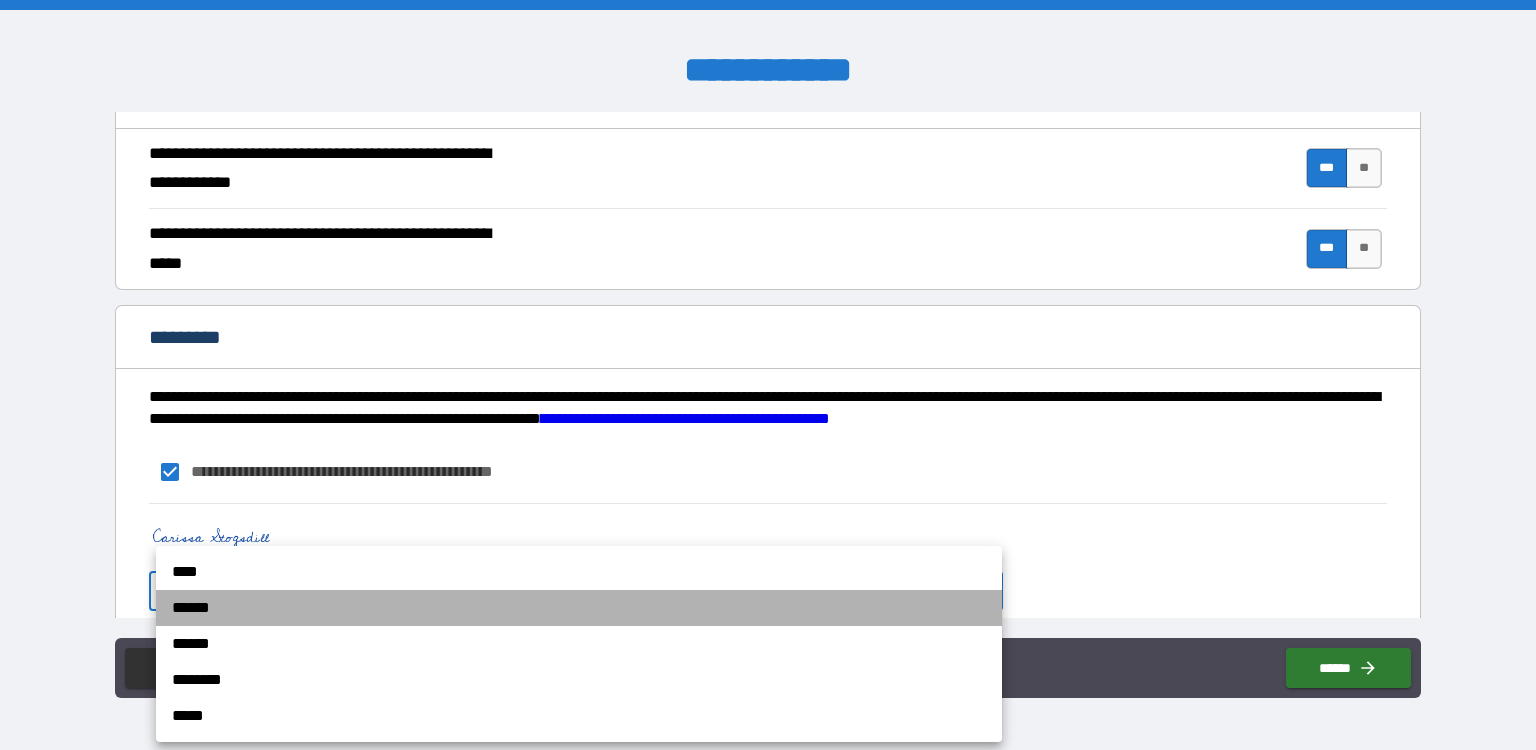 click on "******" at bounding box center (579, 608) 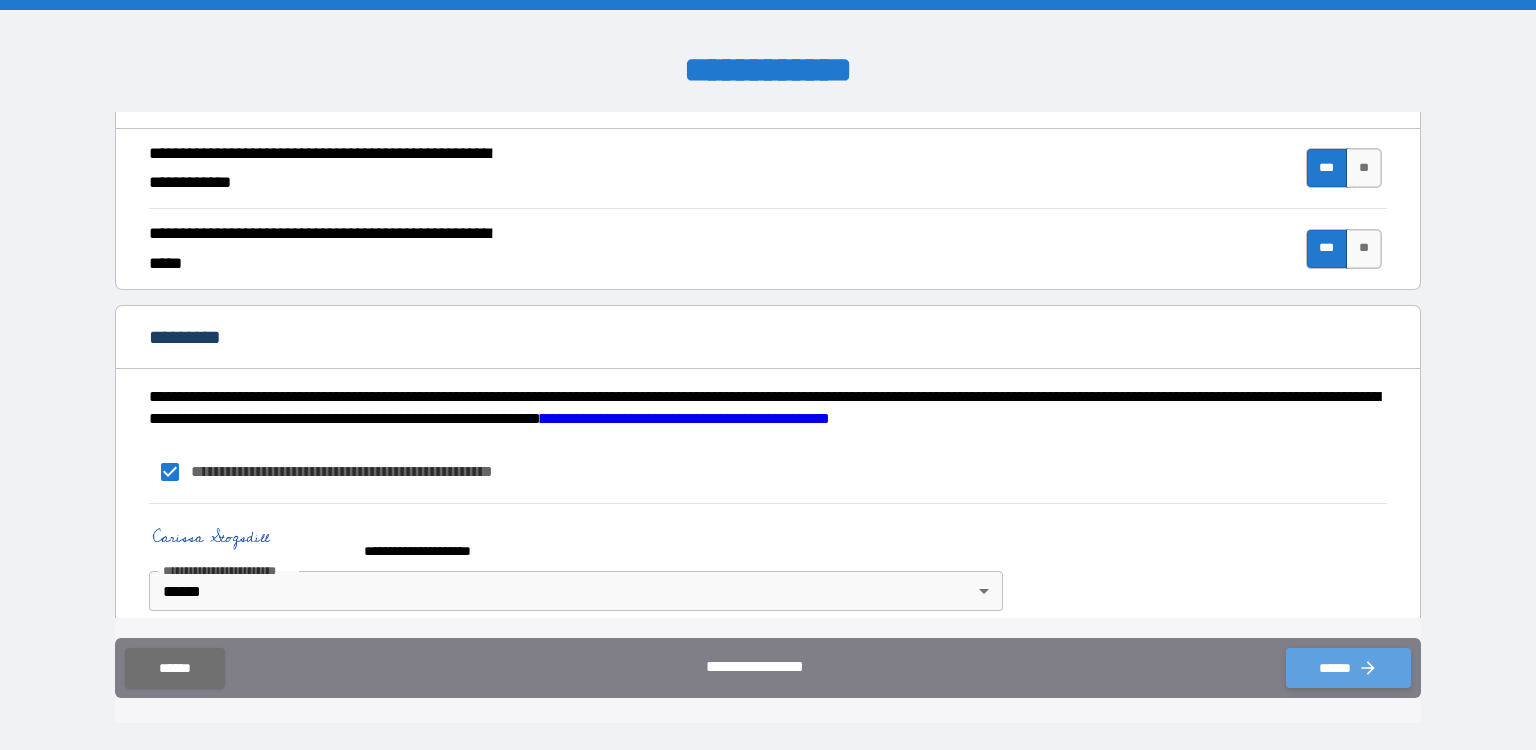 click on "******" at bounding box center [1348, 668] 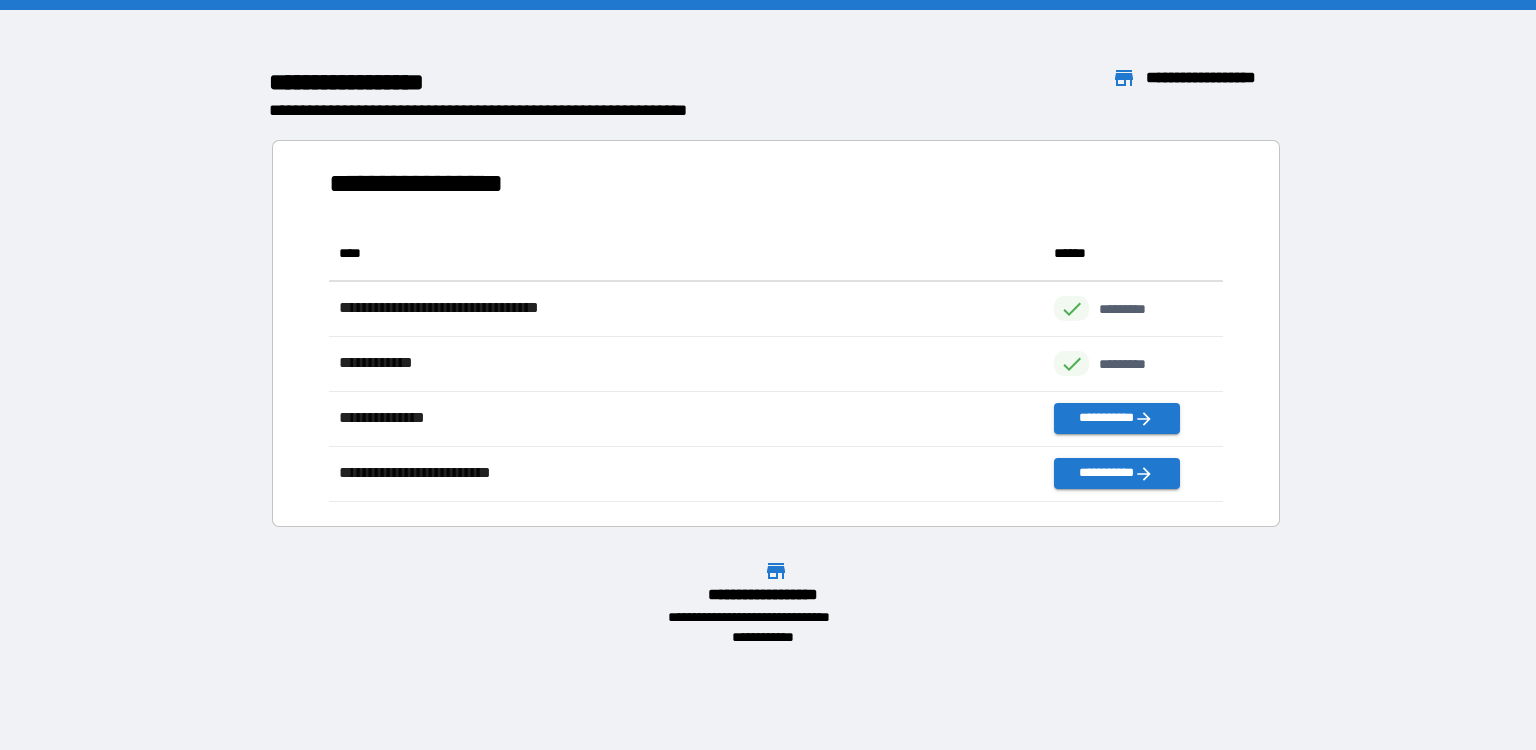 scroll, scrollTop: 16, scrollLeft: 16, axis: both 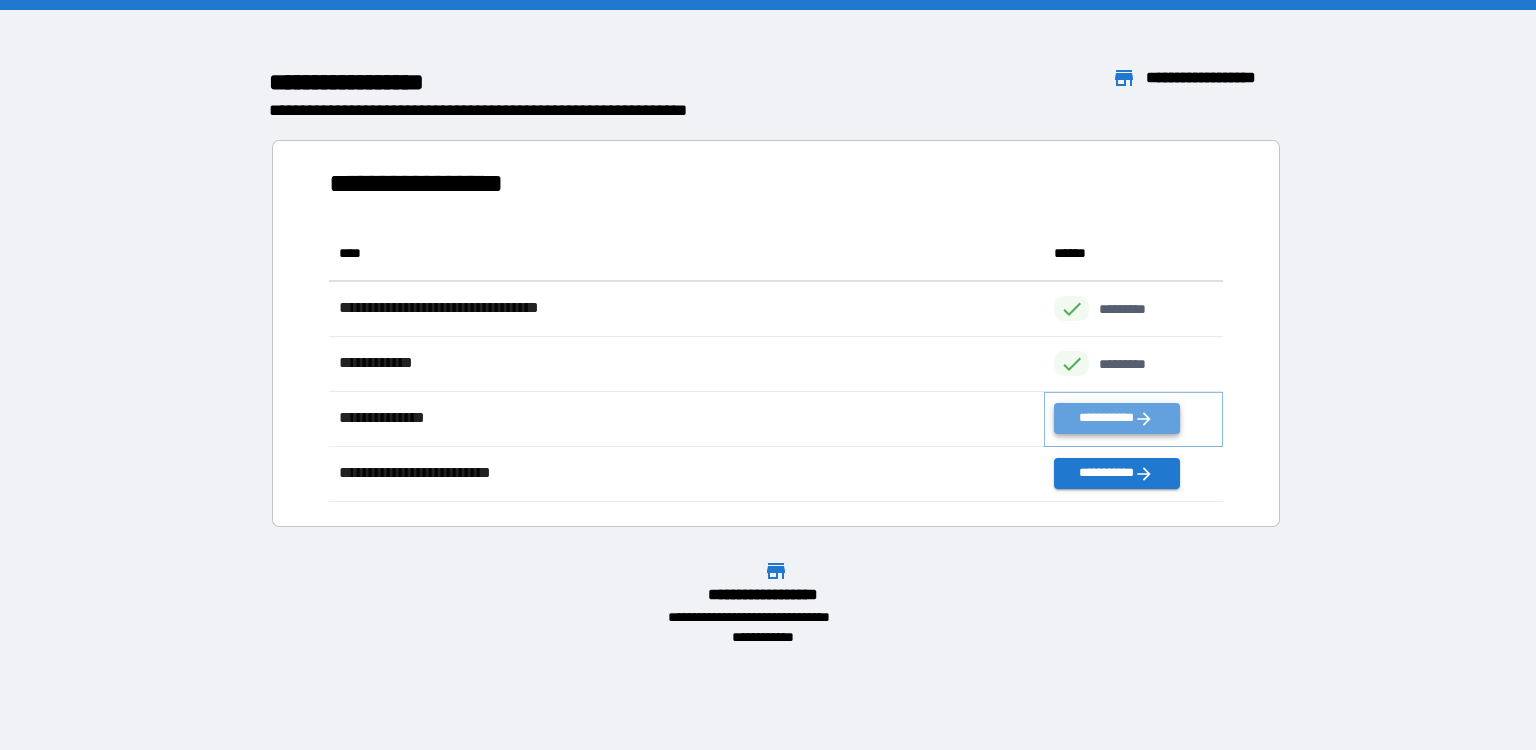 click on "**********" at bounding box center (1116, 418) 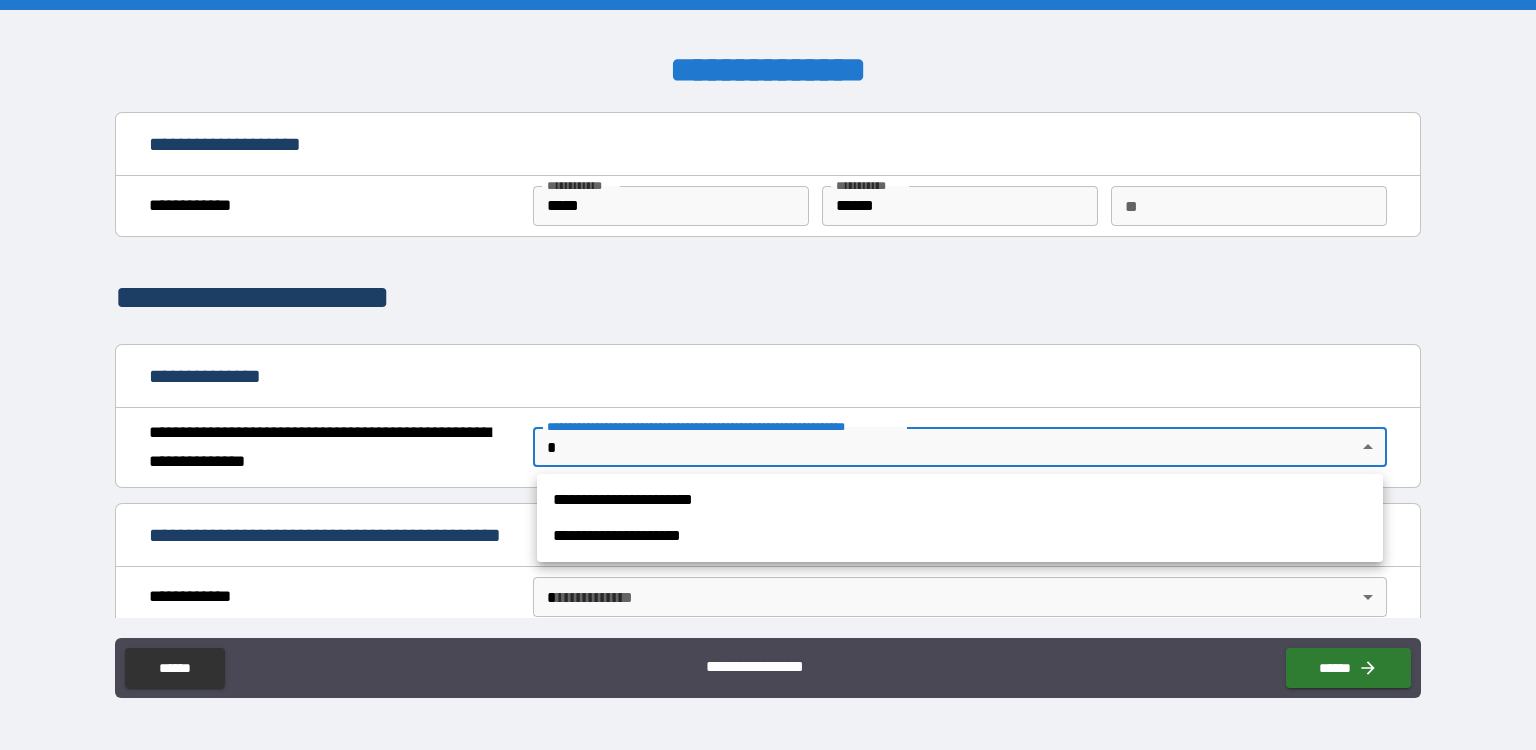 click on "**********" at bounding box center [768, 375] 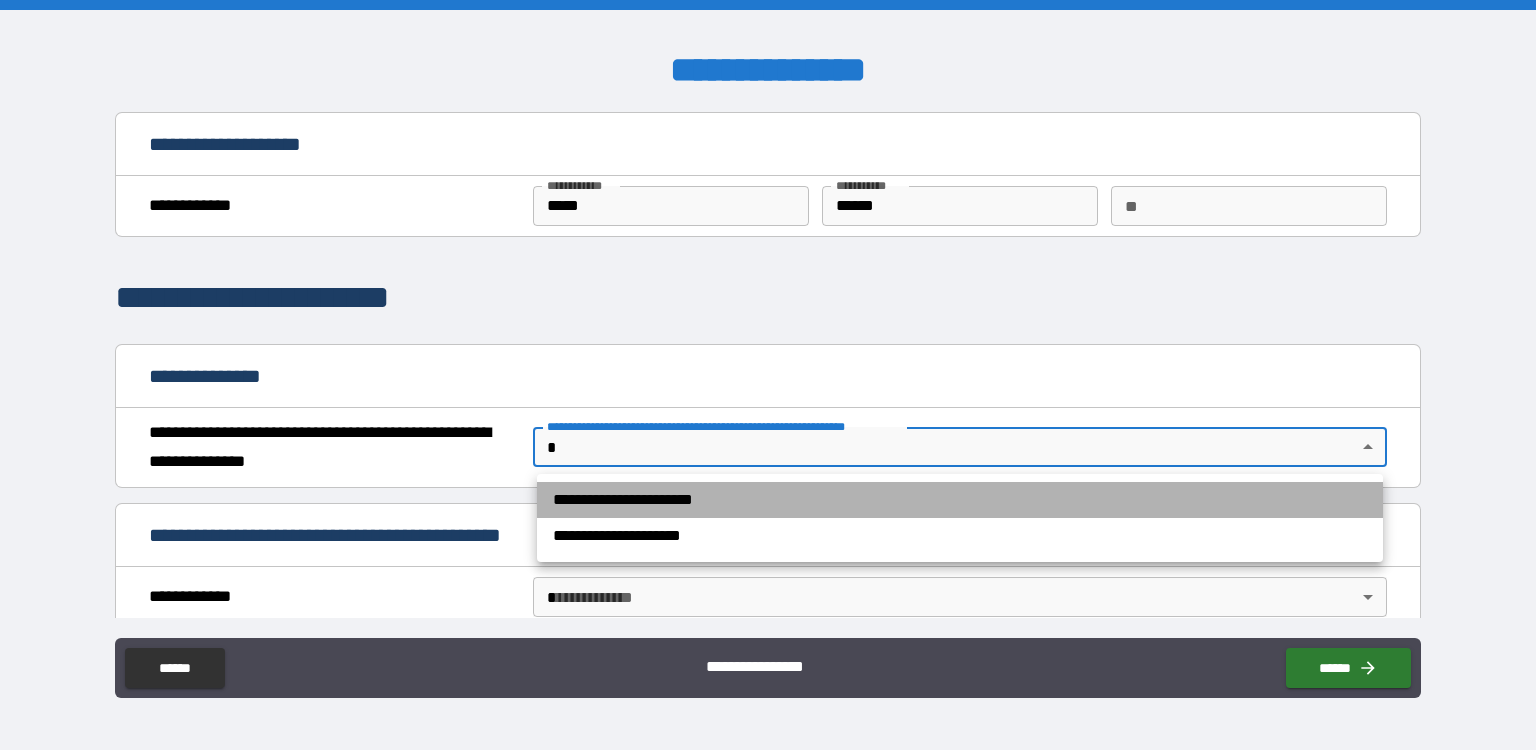 click on "**********" at bounding box center (960, 500) 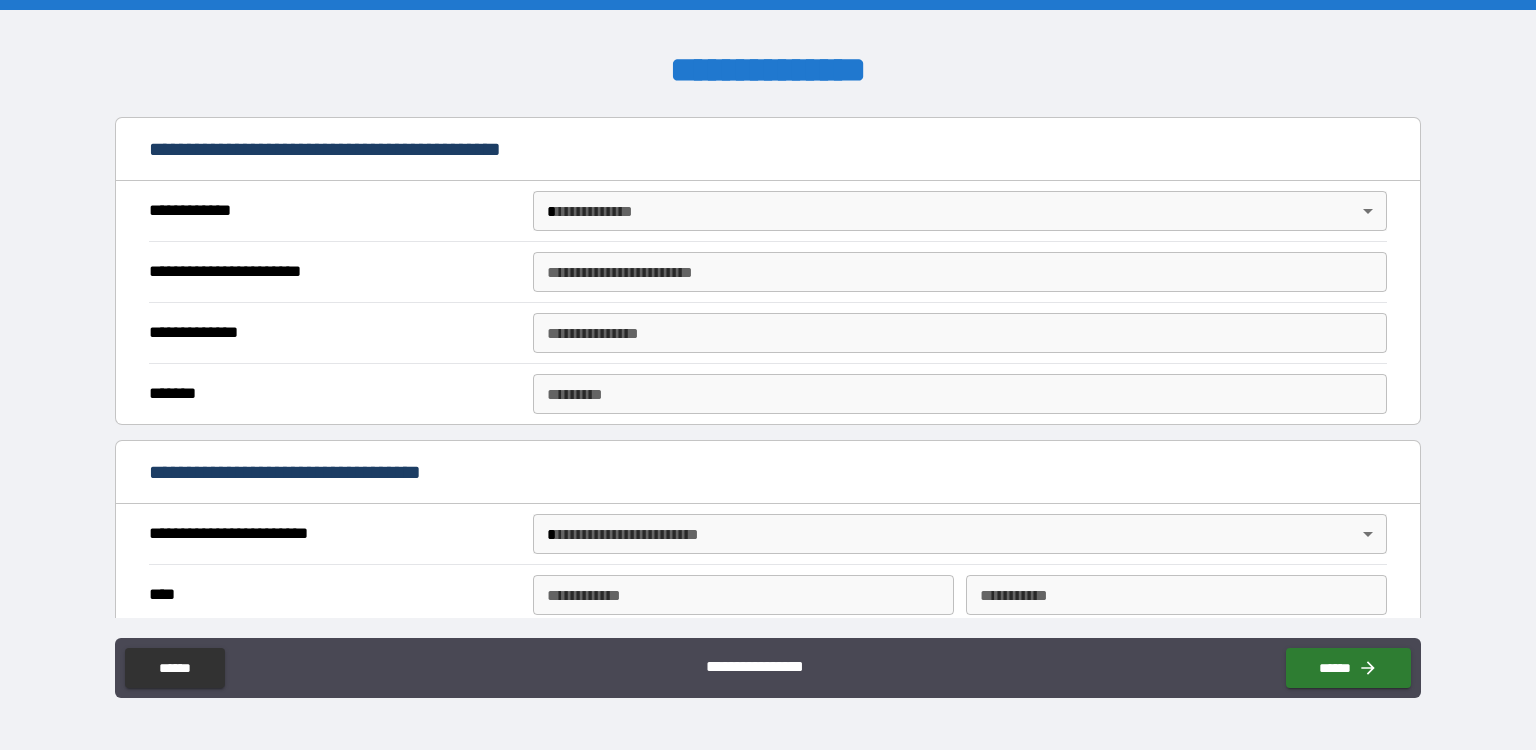 scroll, scrollTop: 396, scrollLeft: 0, axis: vertical 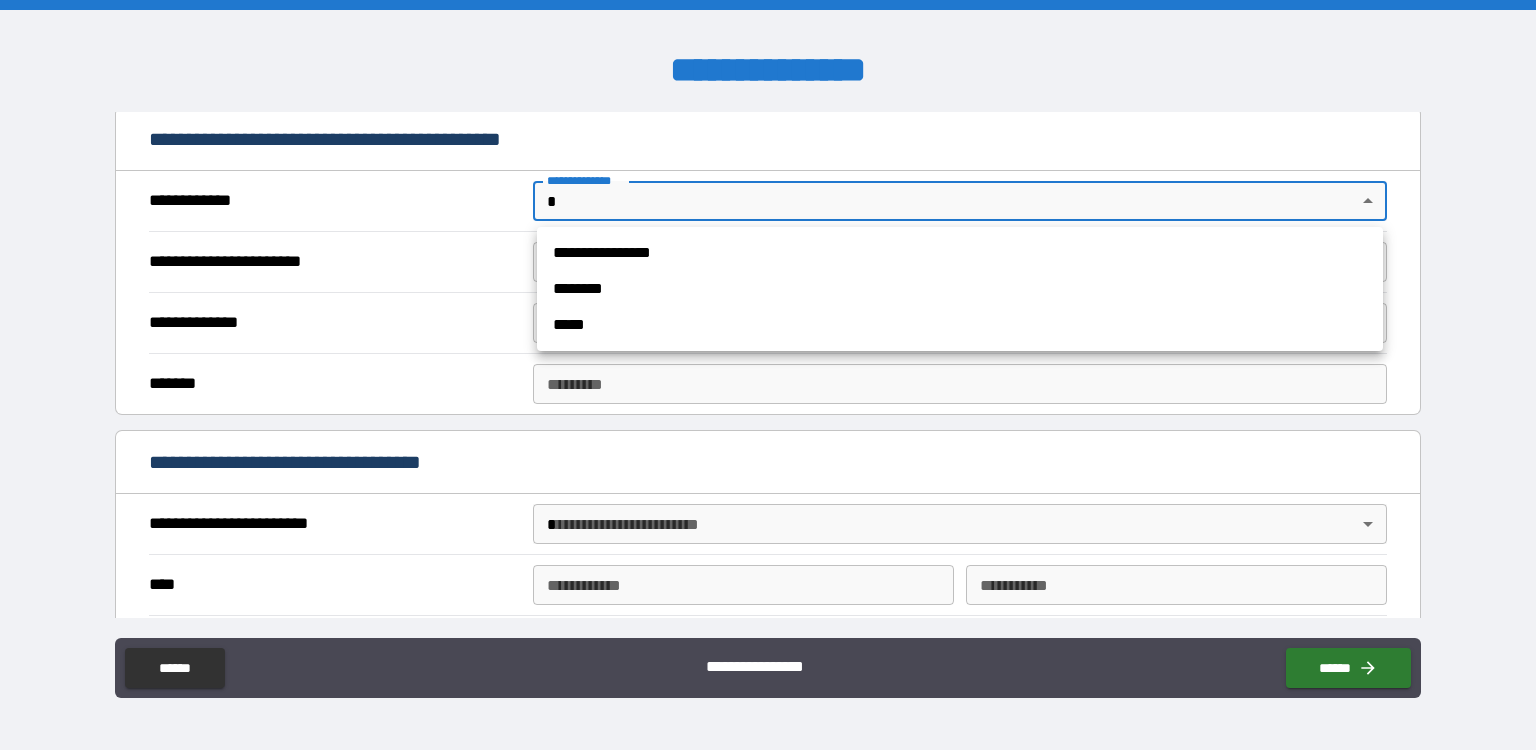click on "**********" at bounding box center (768, 375) 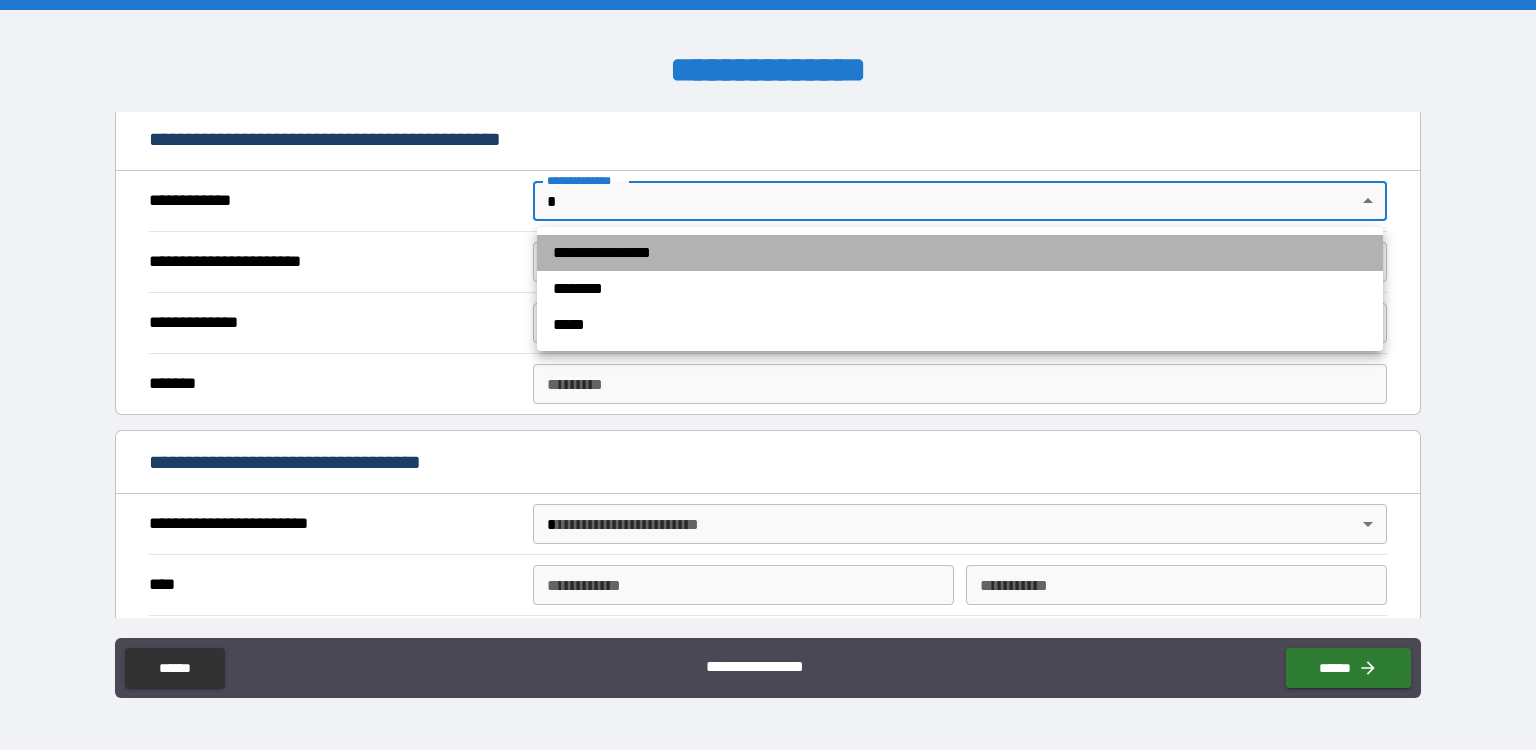 click on "**********" at bounding box center [960, 253] 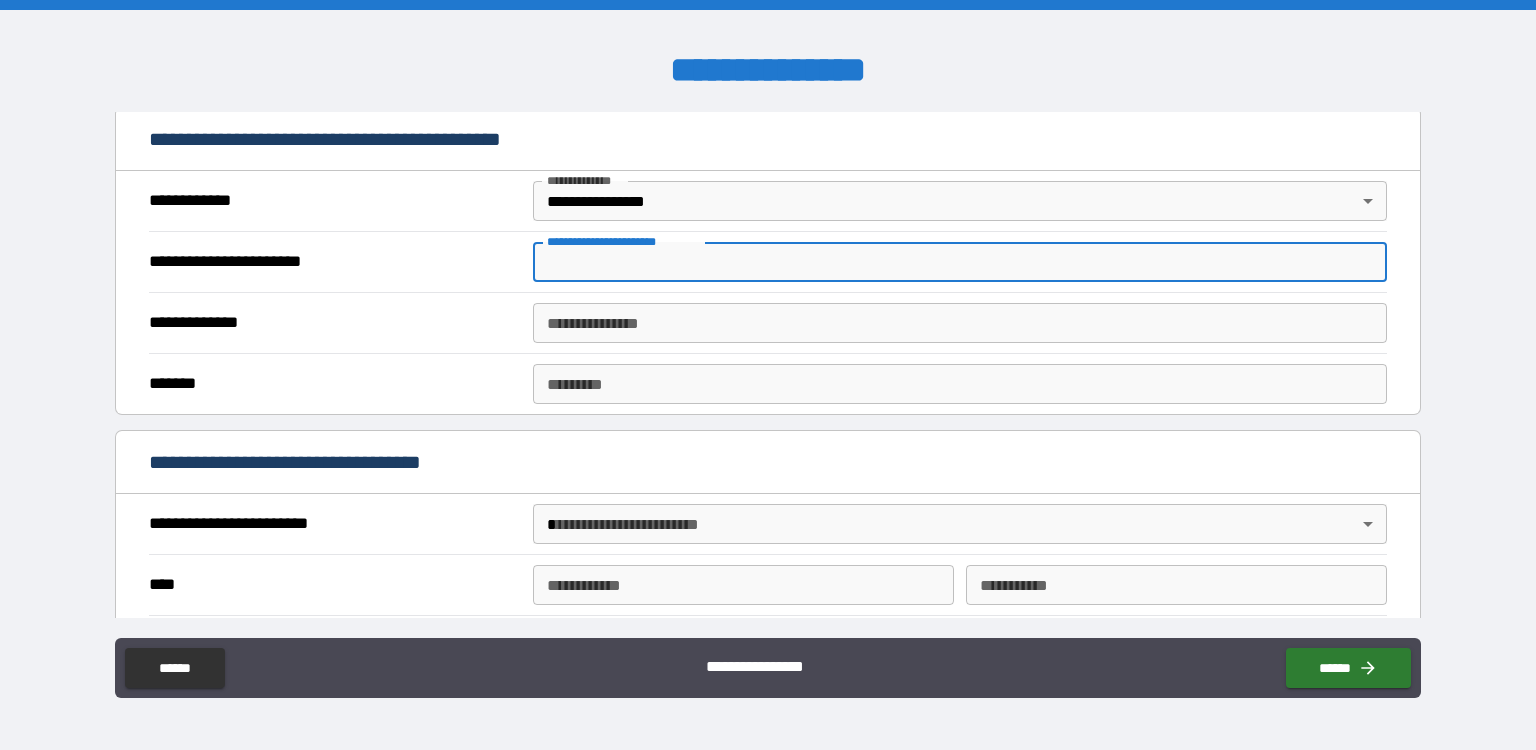 click on "**********" at bounding box center [960, 262] 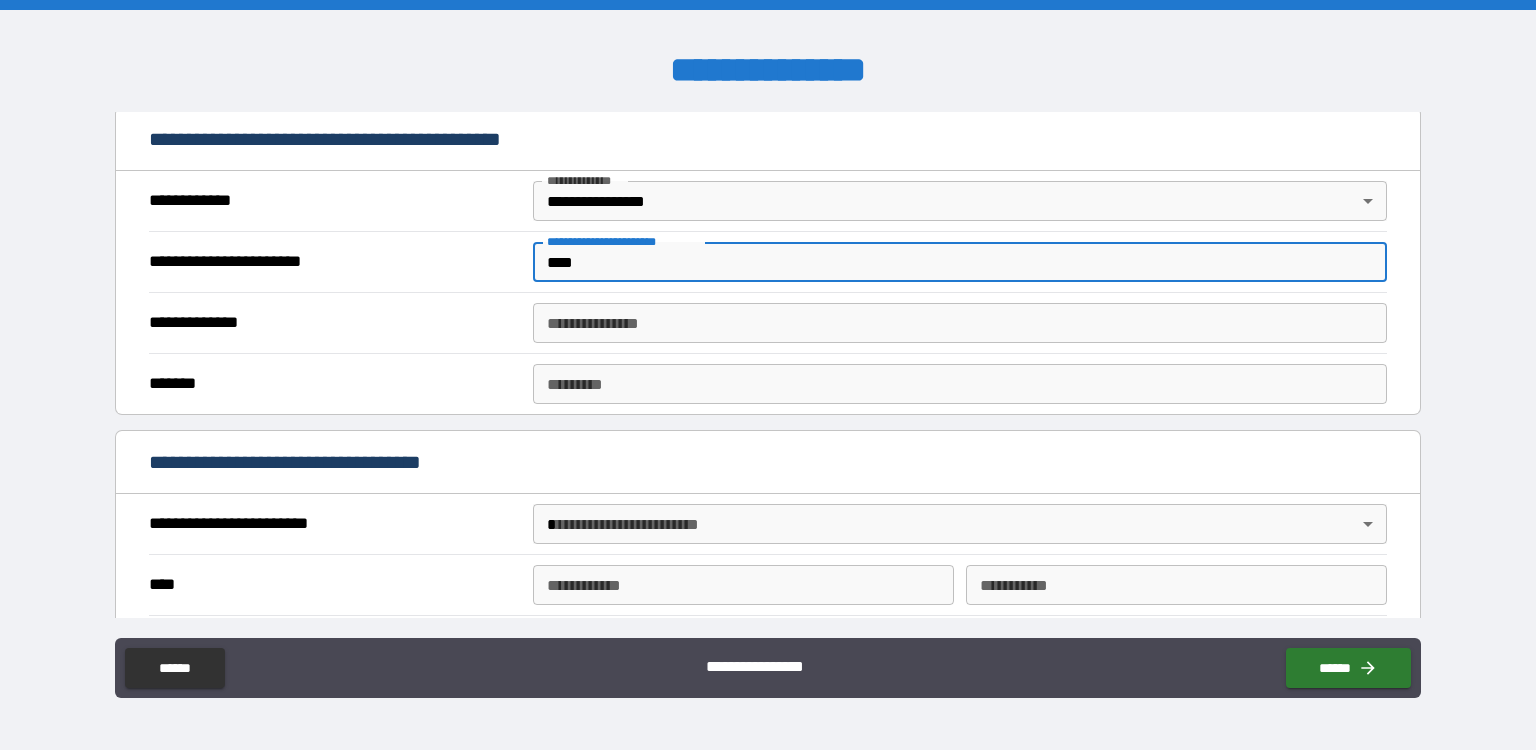 type on "*******" 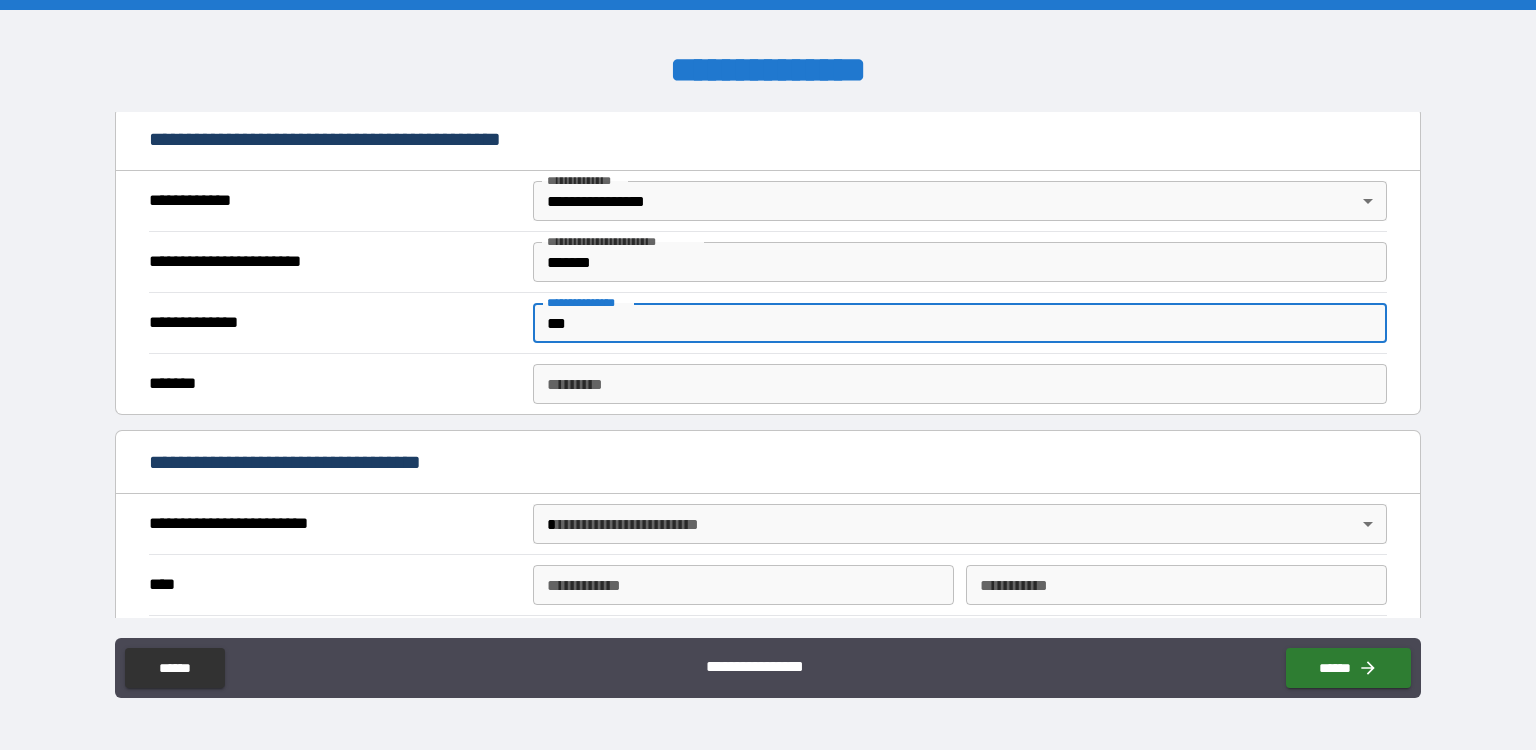 type on "*******" 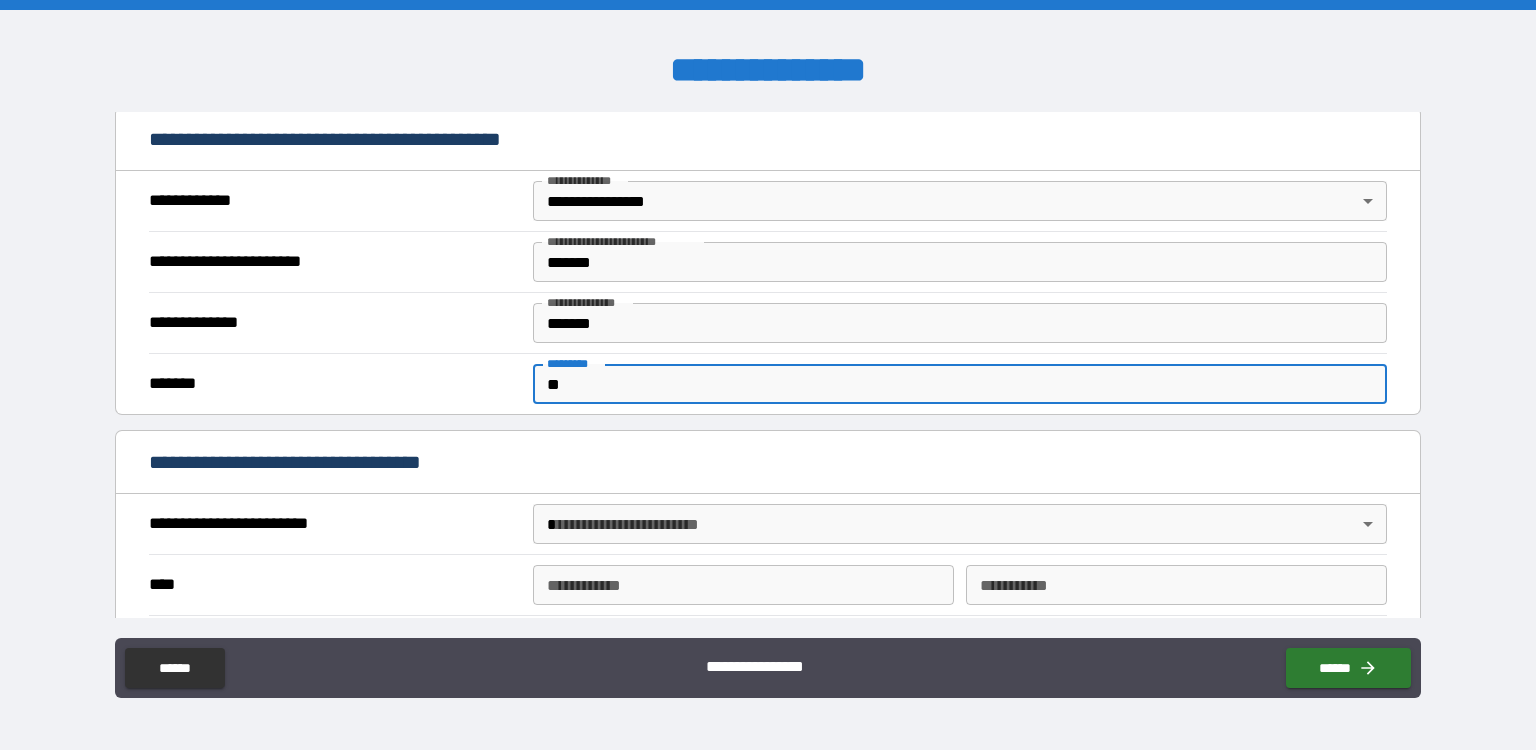 type on "**********" 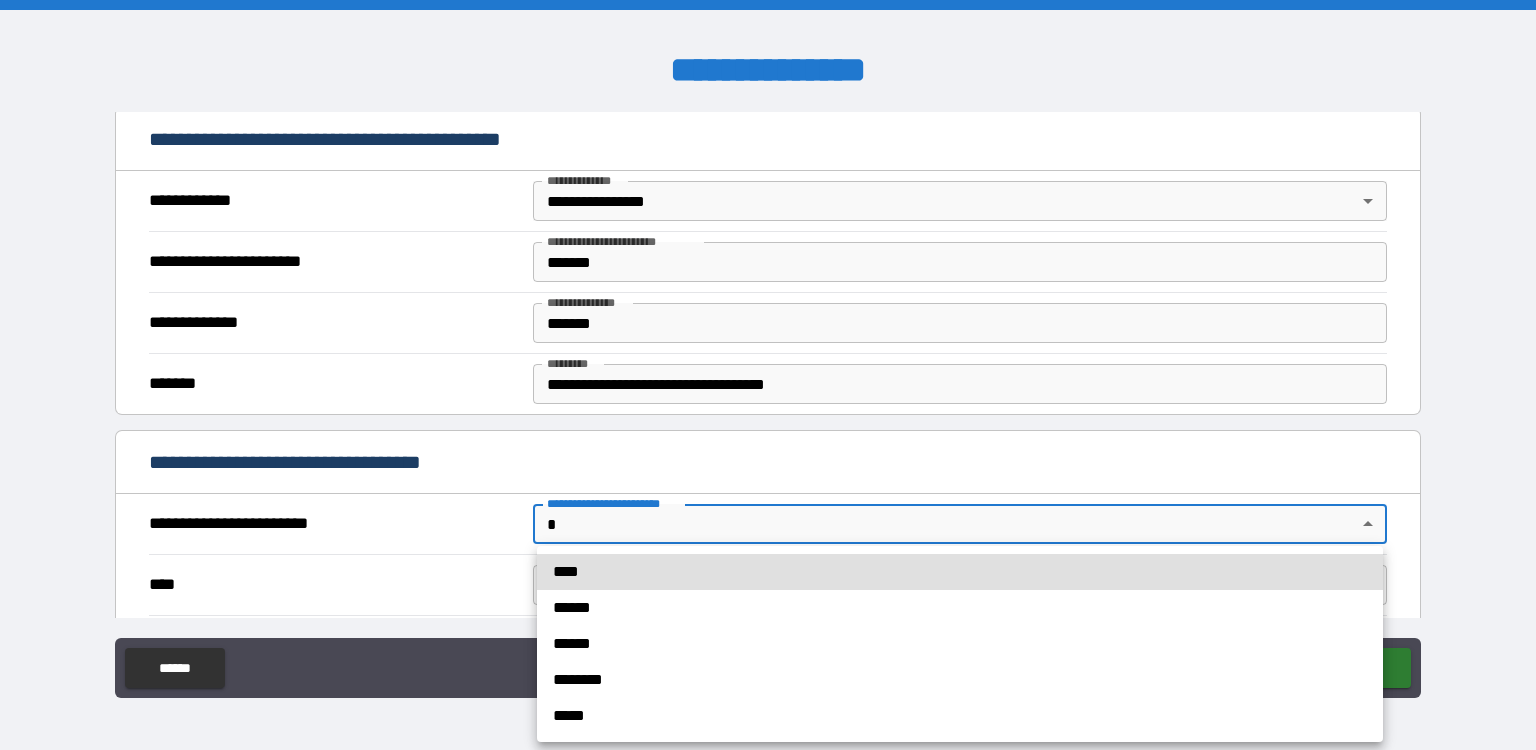 click on "**********" at bounding box center [768, 375] 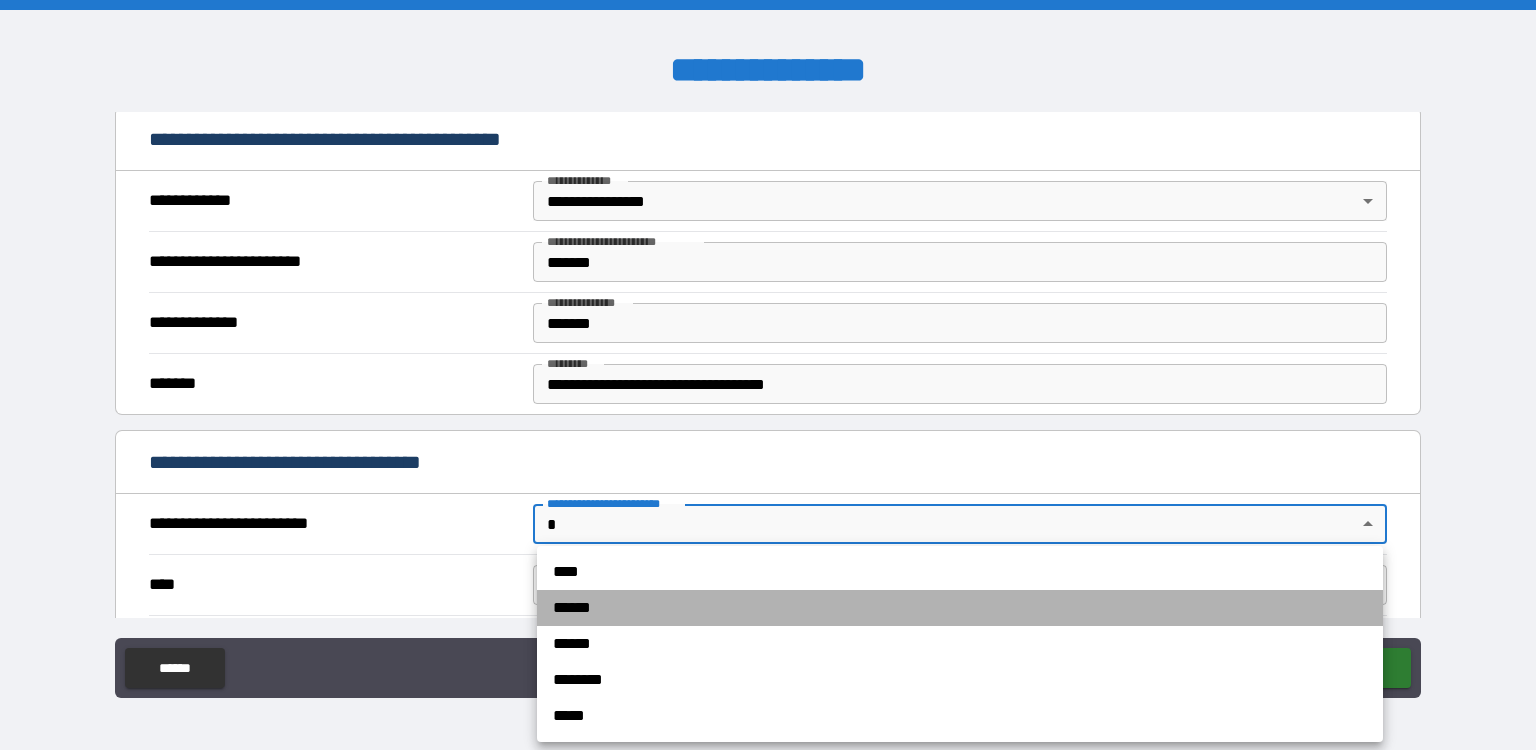 click on "******" at bounding box center [960, 608] 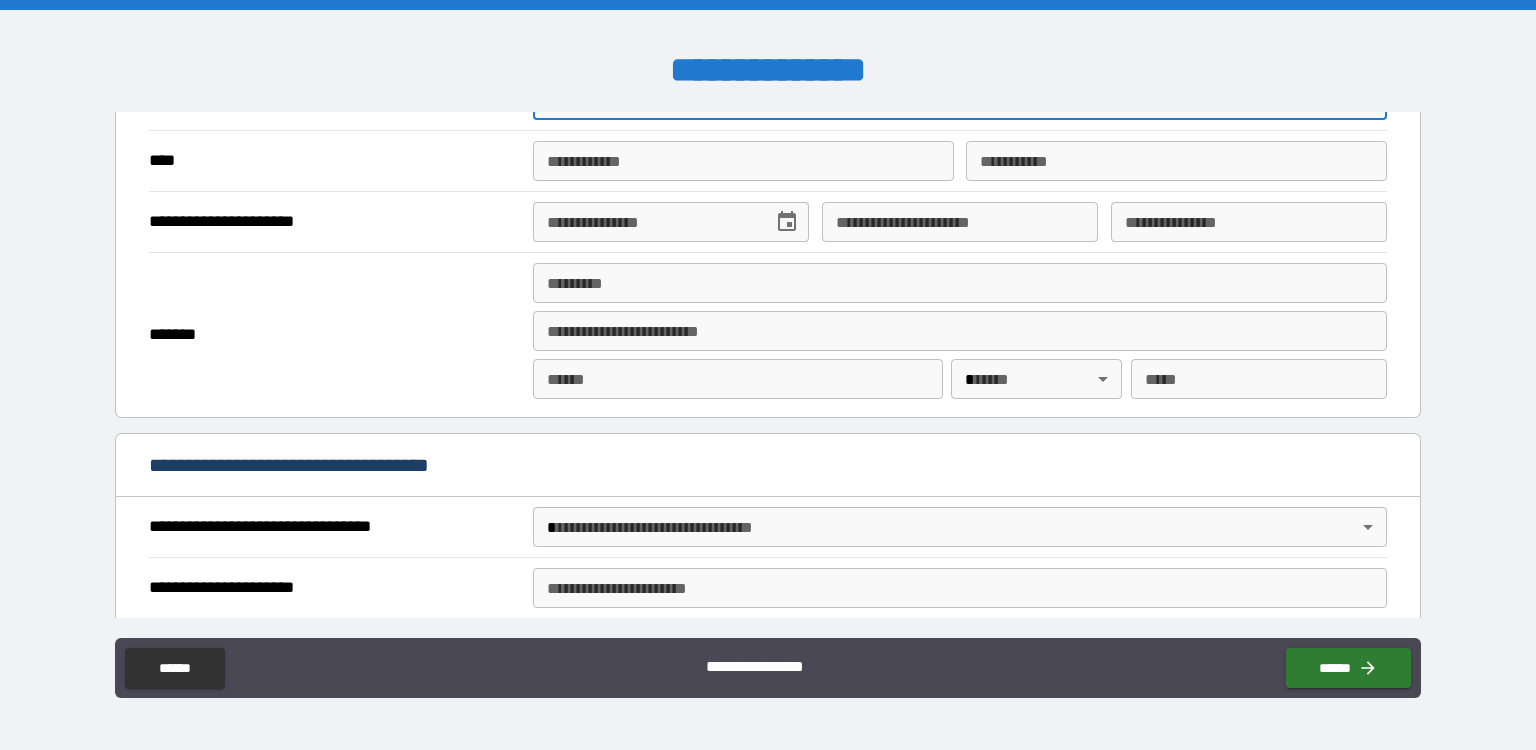 scroll, scrollTop: 825, scrollLeft: 0, axis: vertical 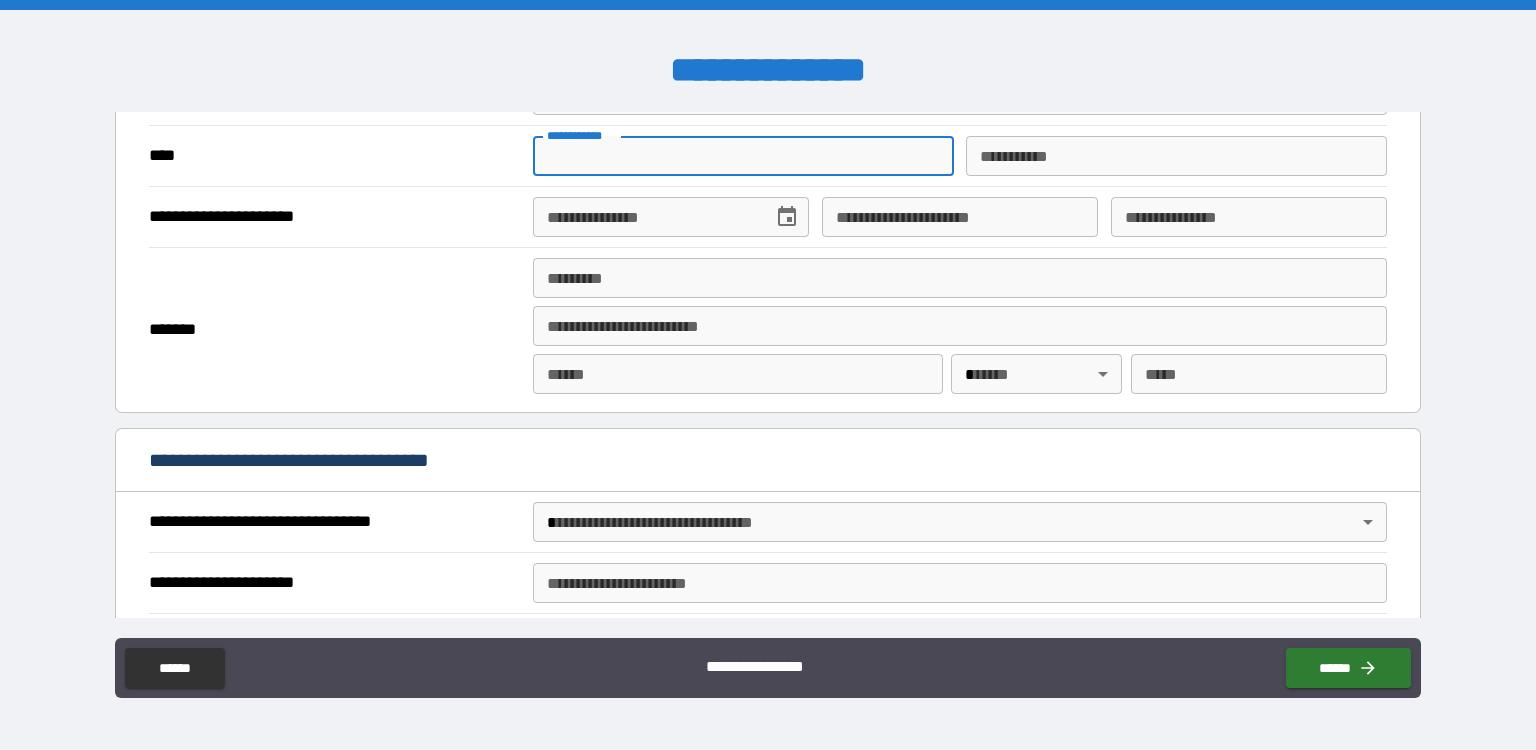 click on "**********" at bounding box center (743, 156) 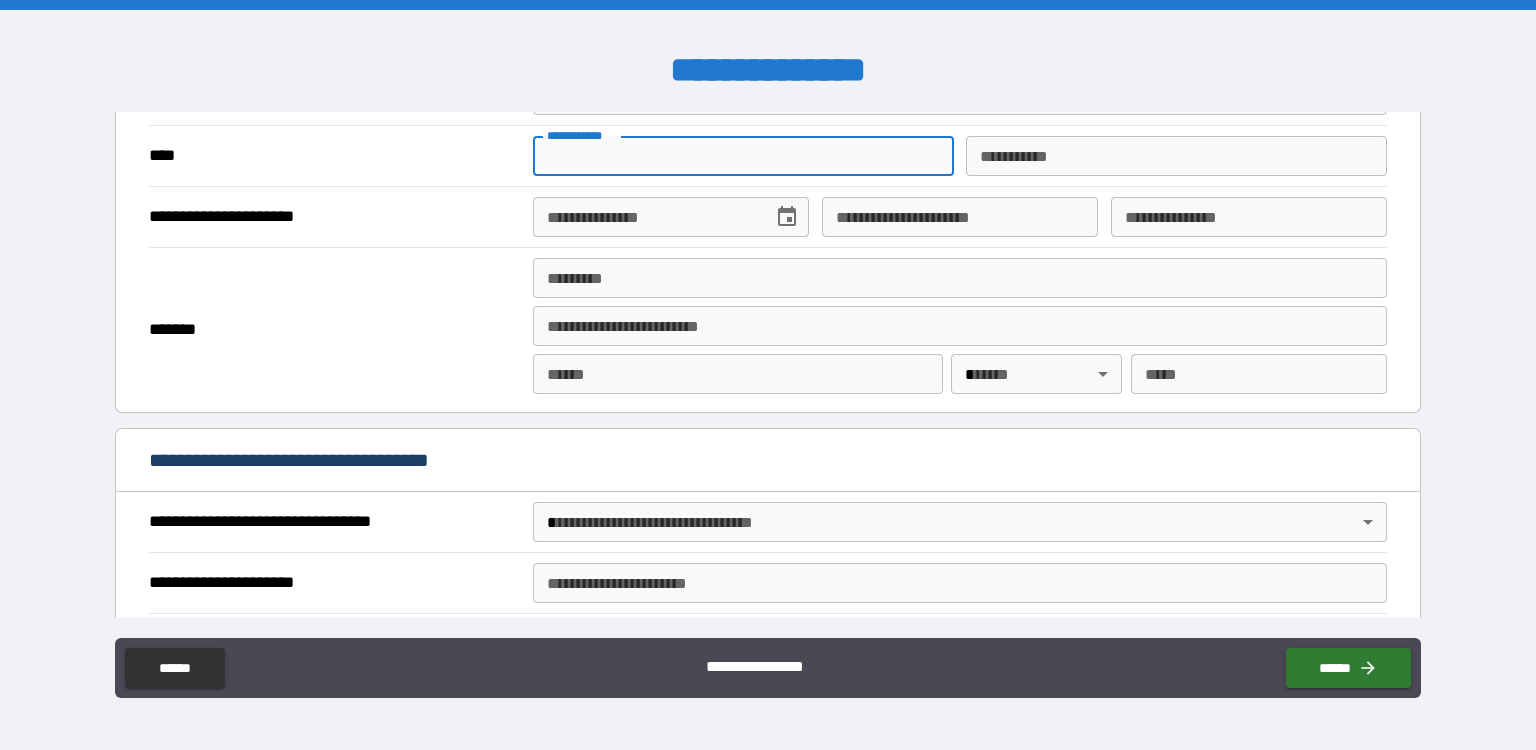 type on "*******" 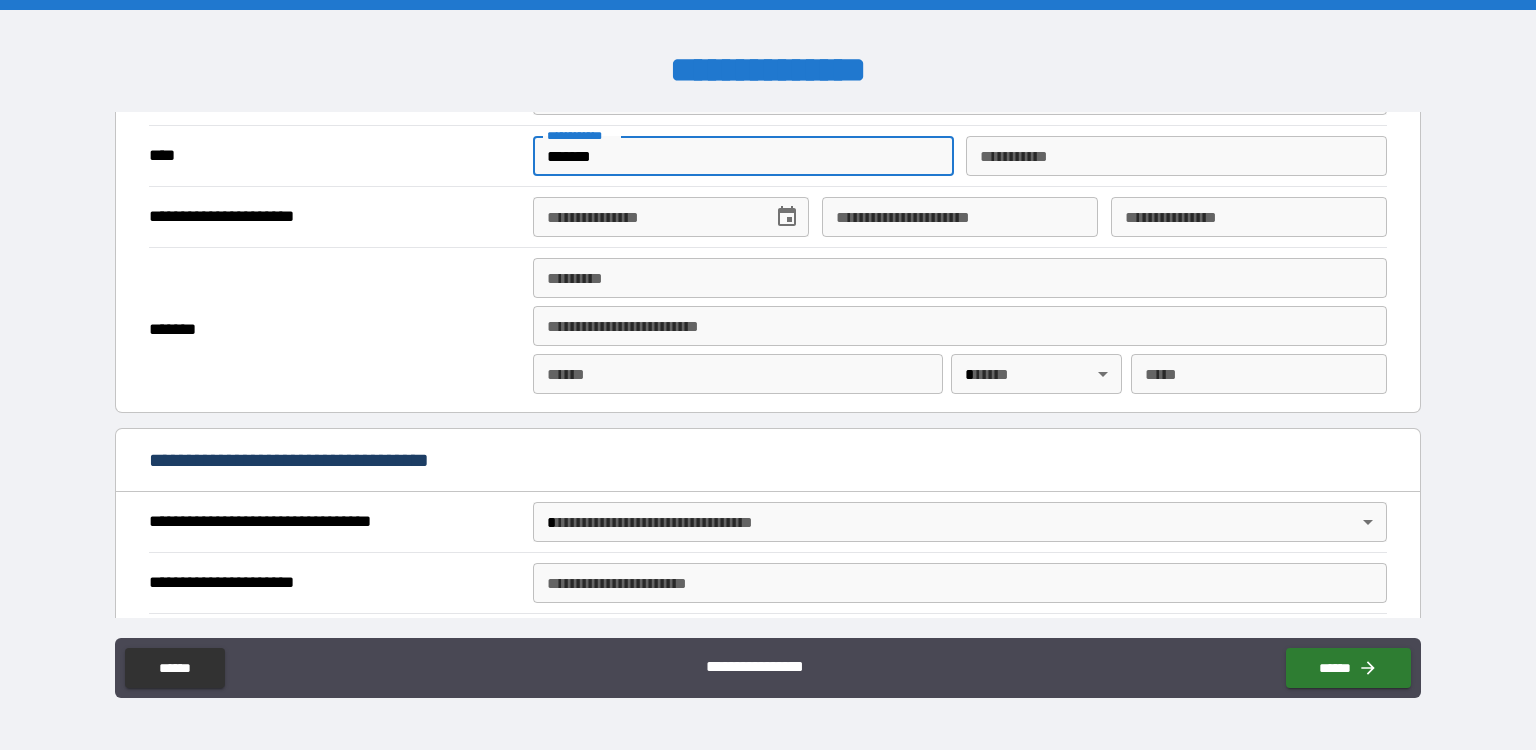 type on "*********" 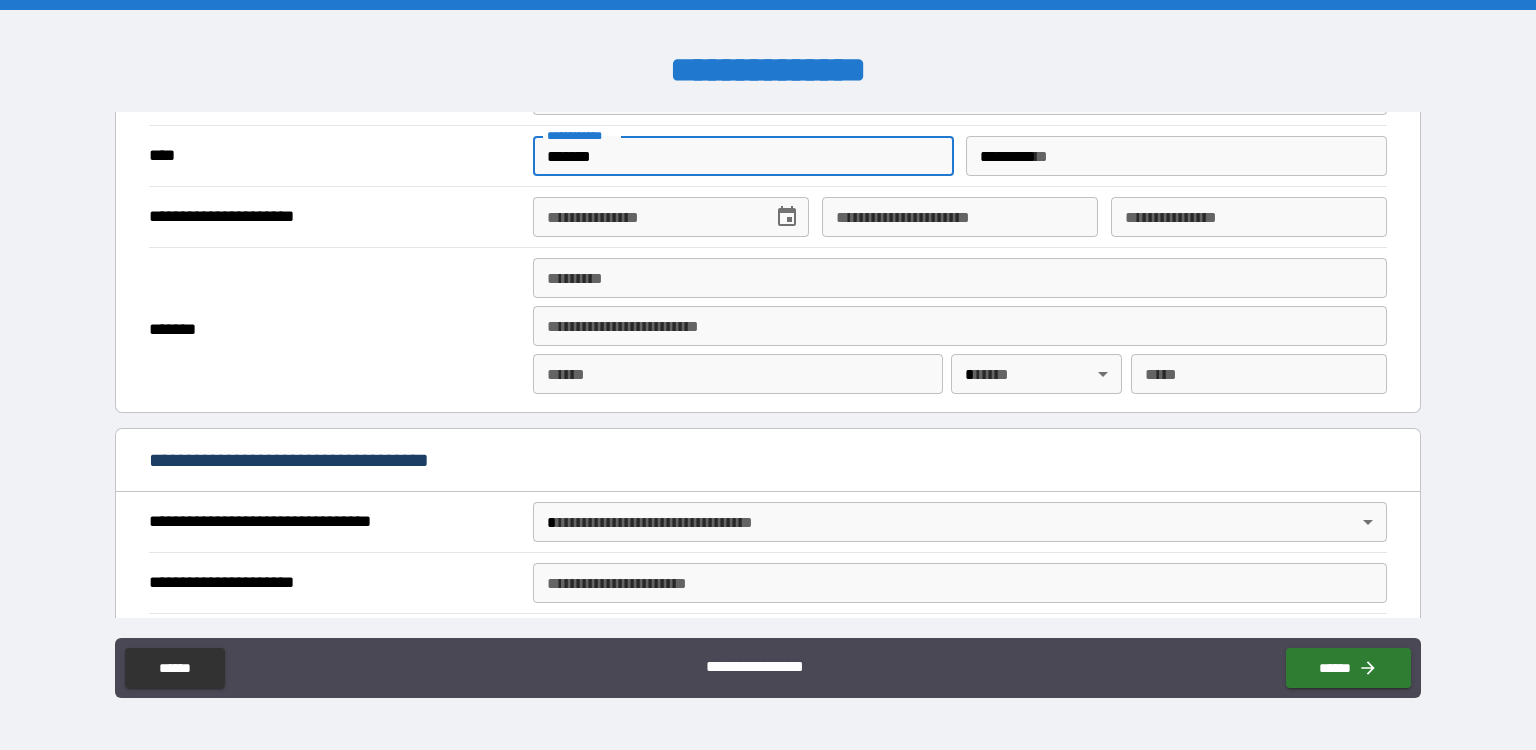type on "**********" 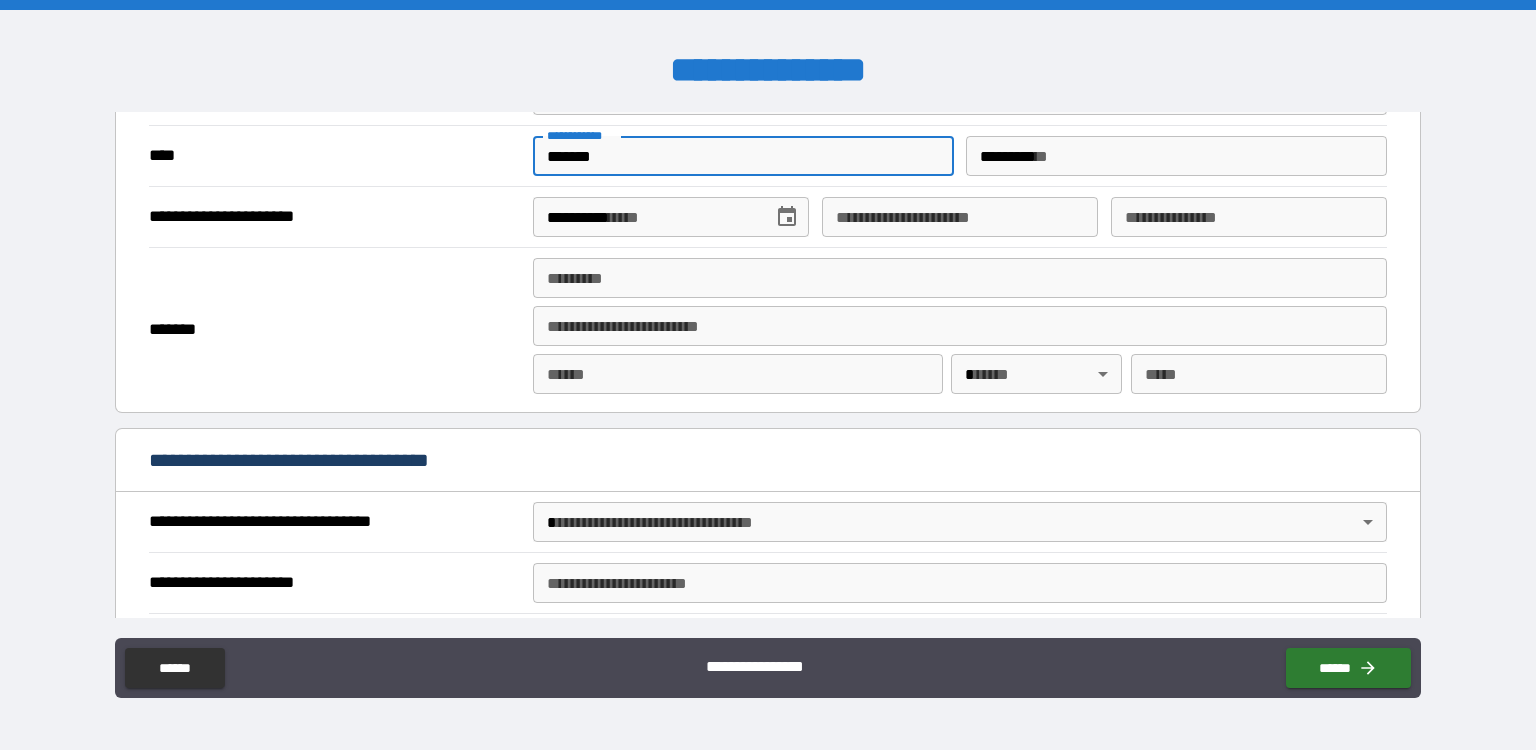 type on "**********" 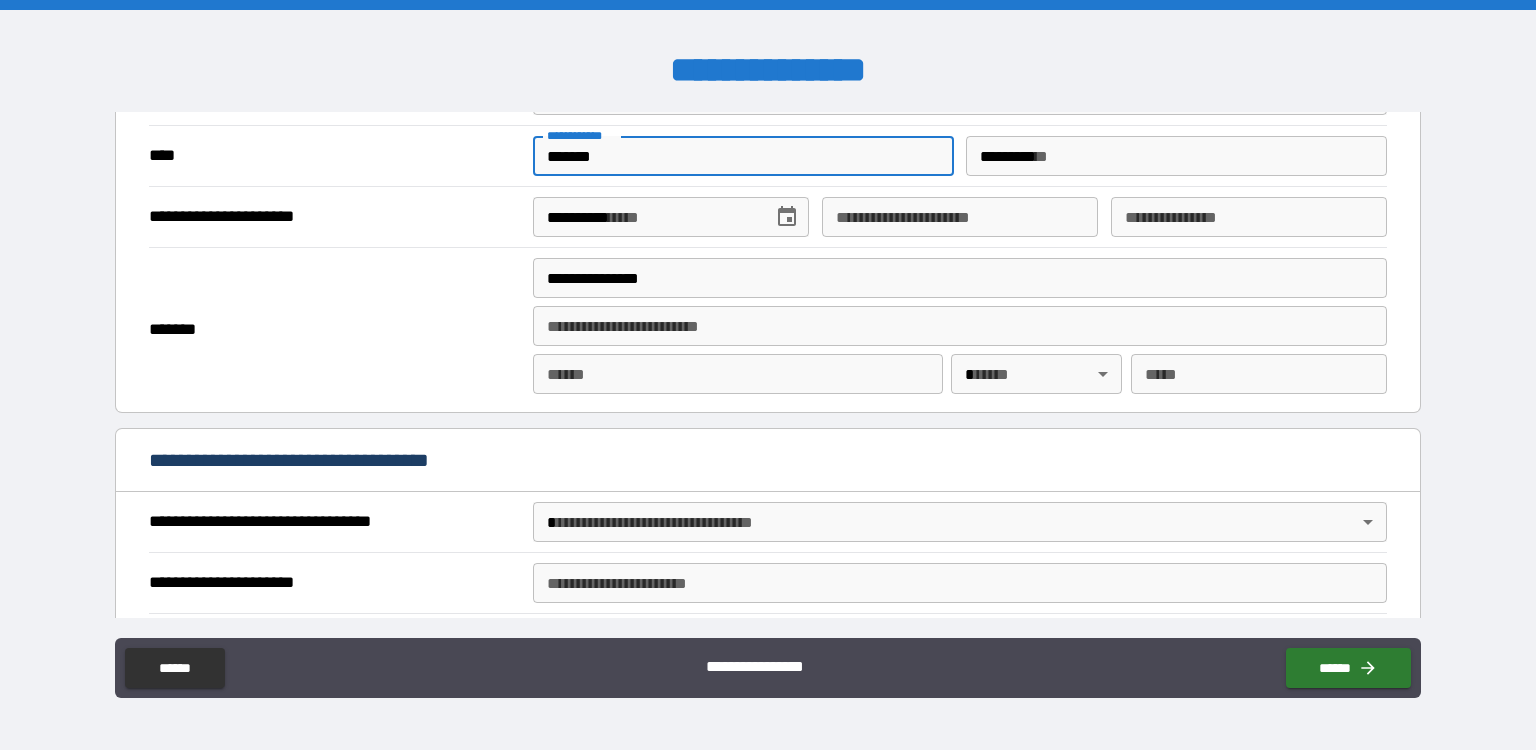 type on "****" 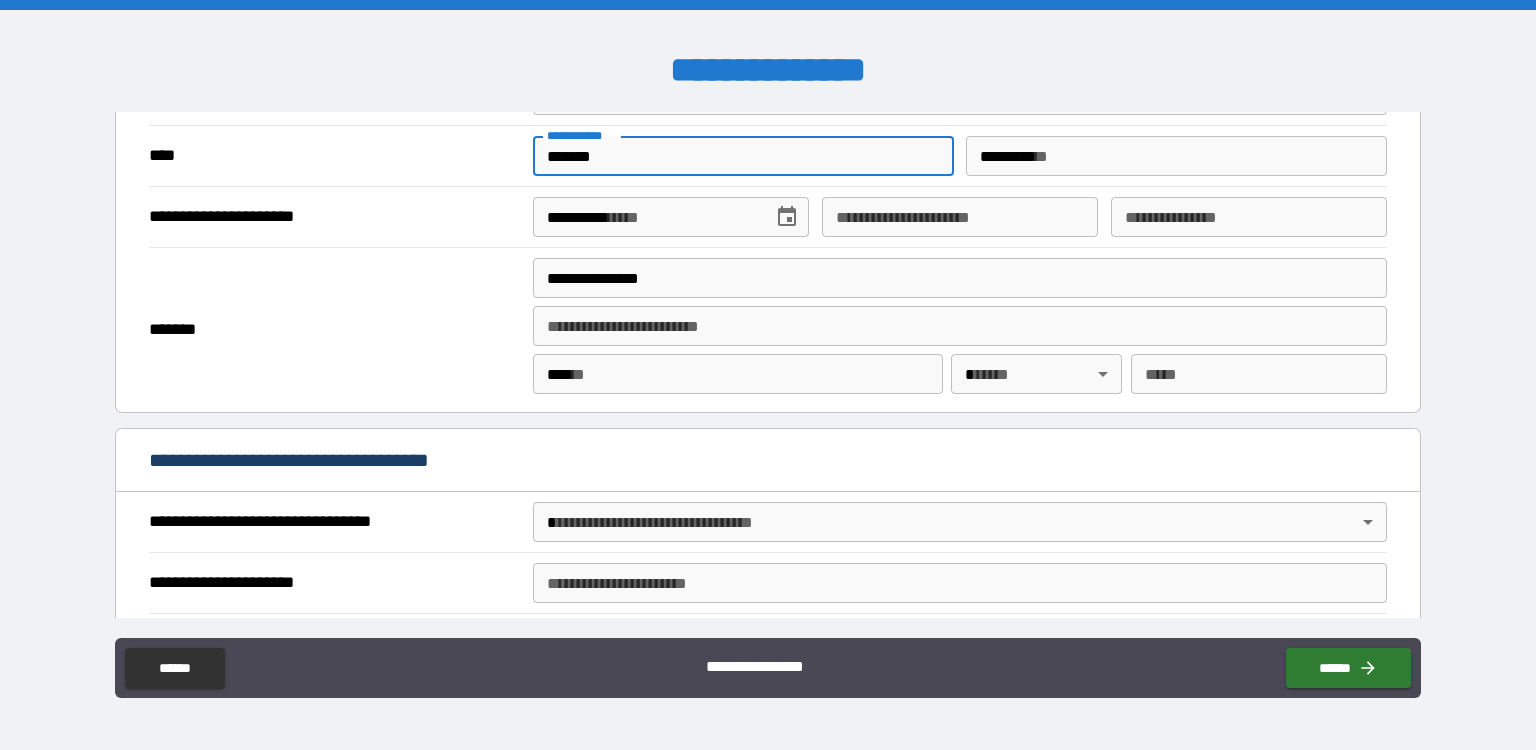 type on "**" 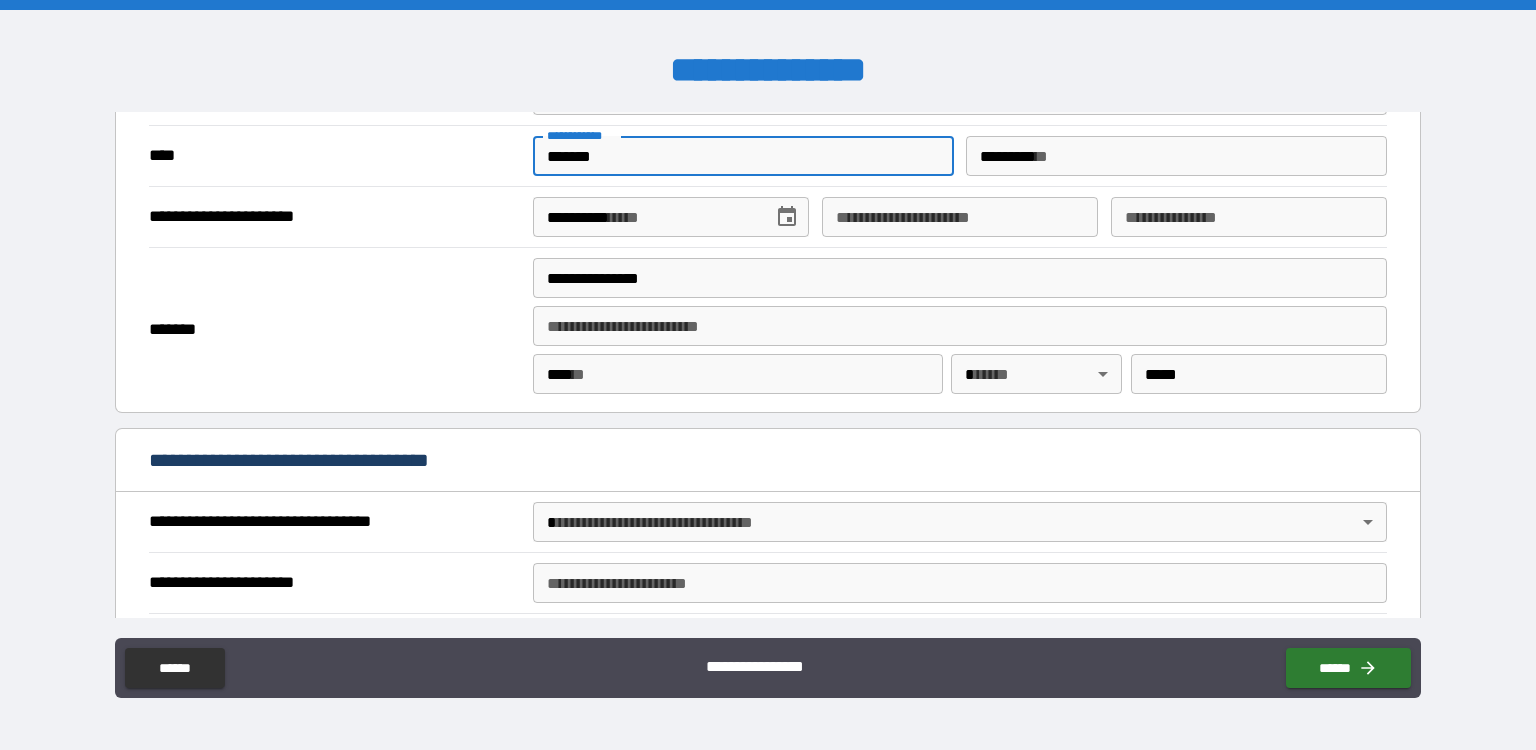 type on "*" 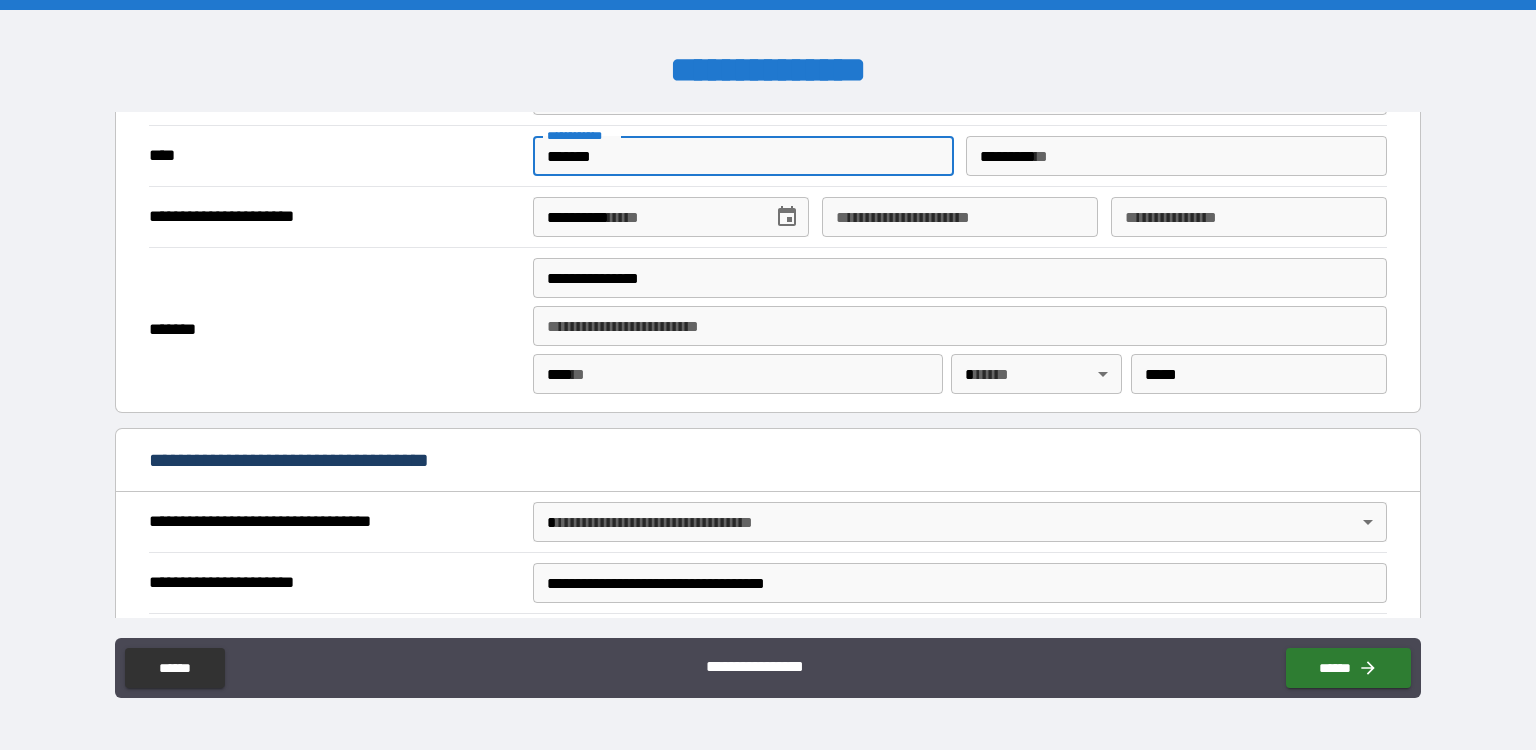 type on "**********" 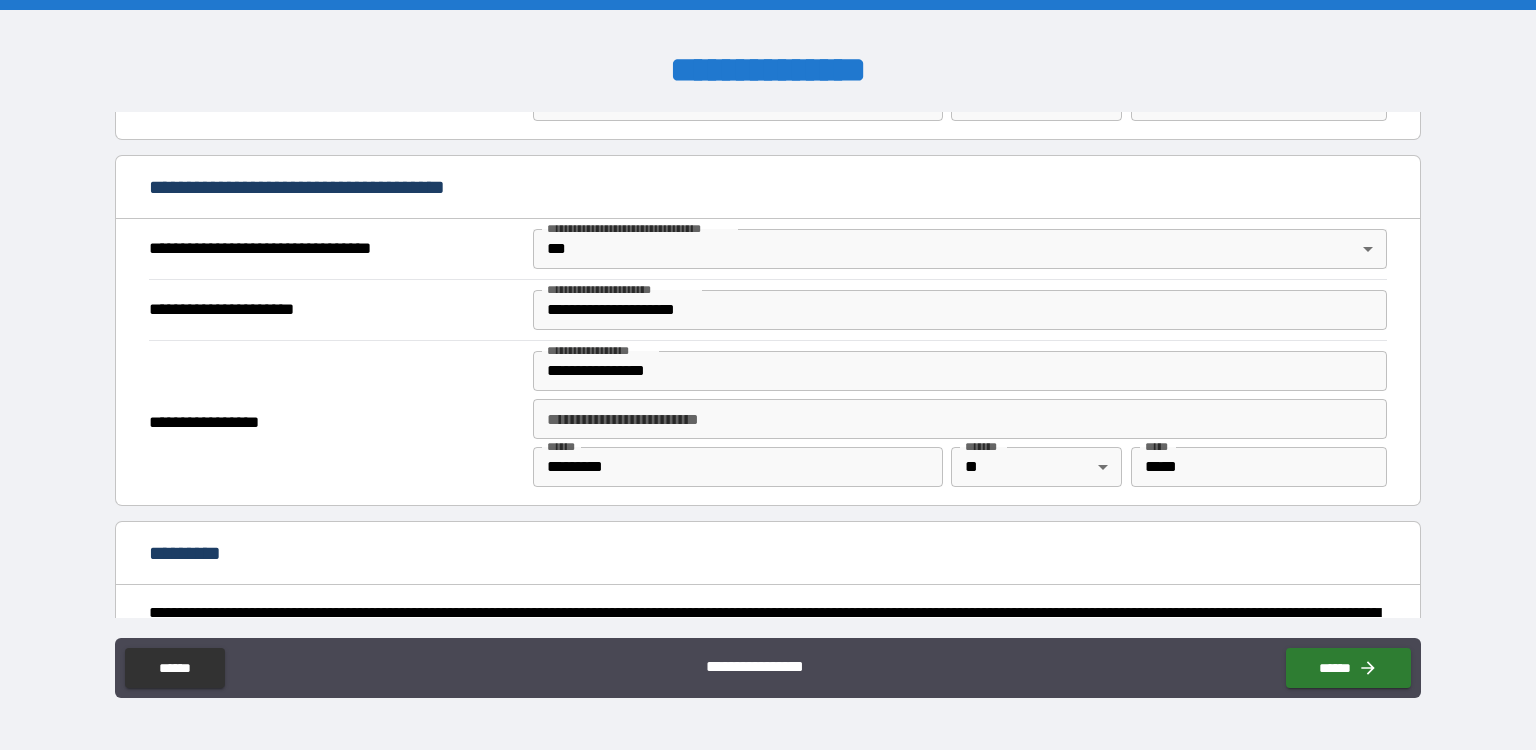 scroll, scrollTop: 2300, scrollLeft: 0, axis: vertical 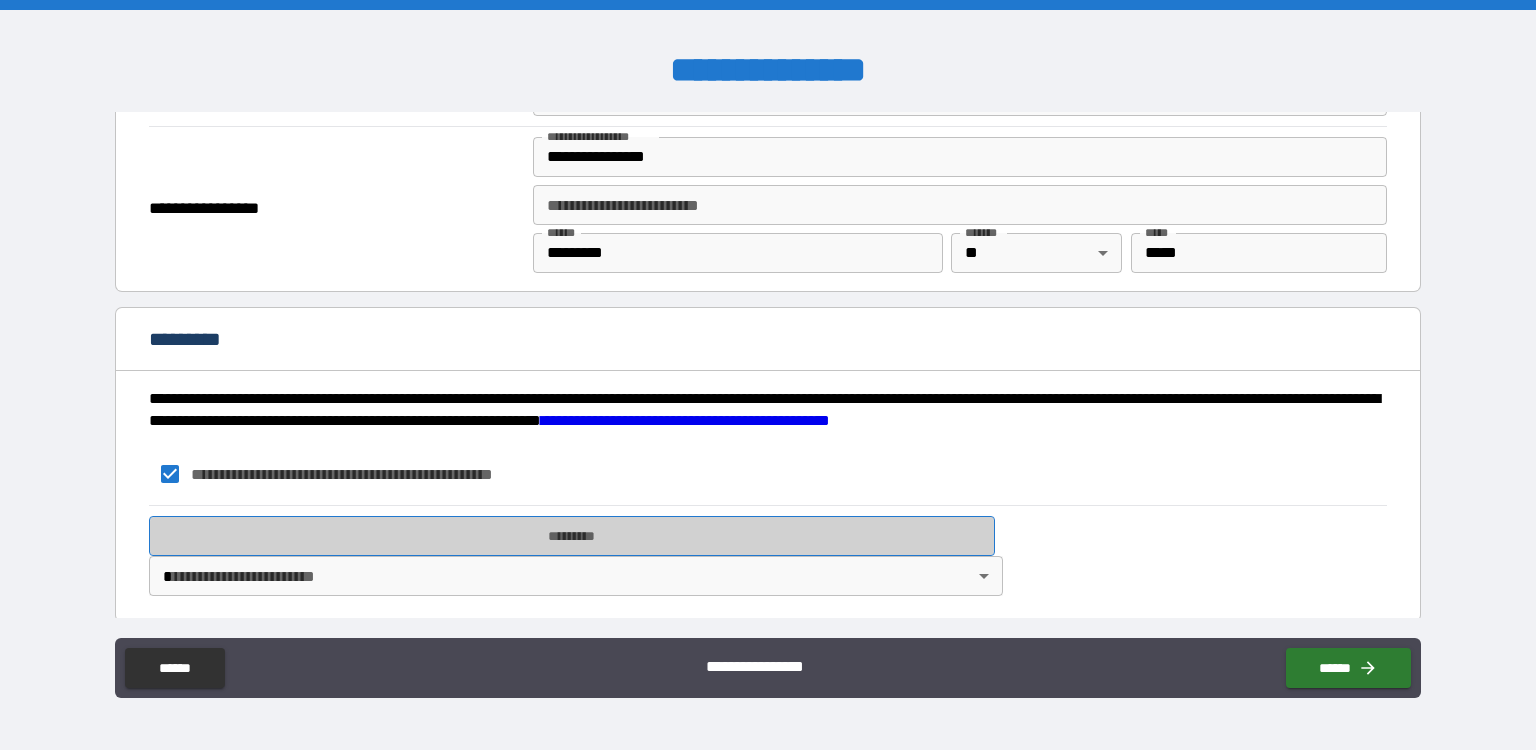 click on "*********" at bounding box center (572, 536) 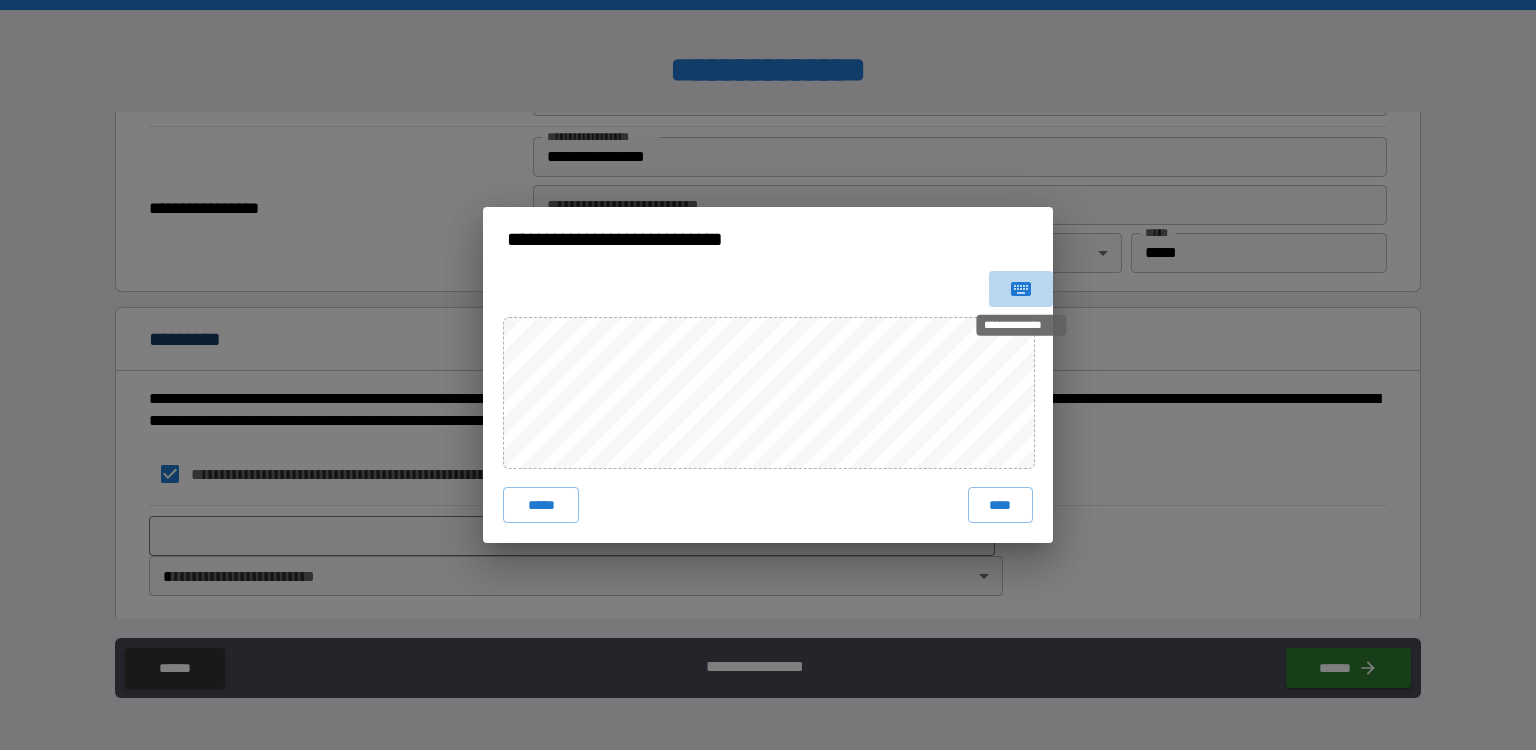 click 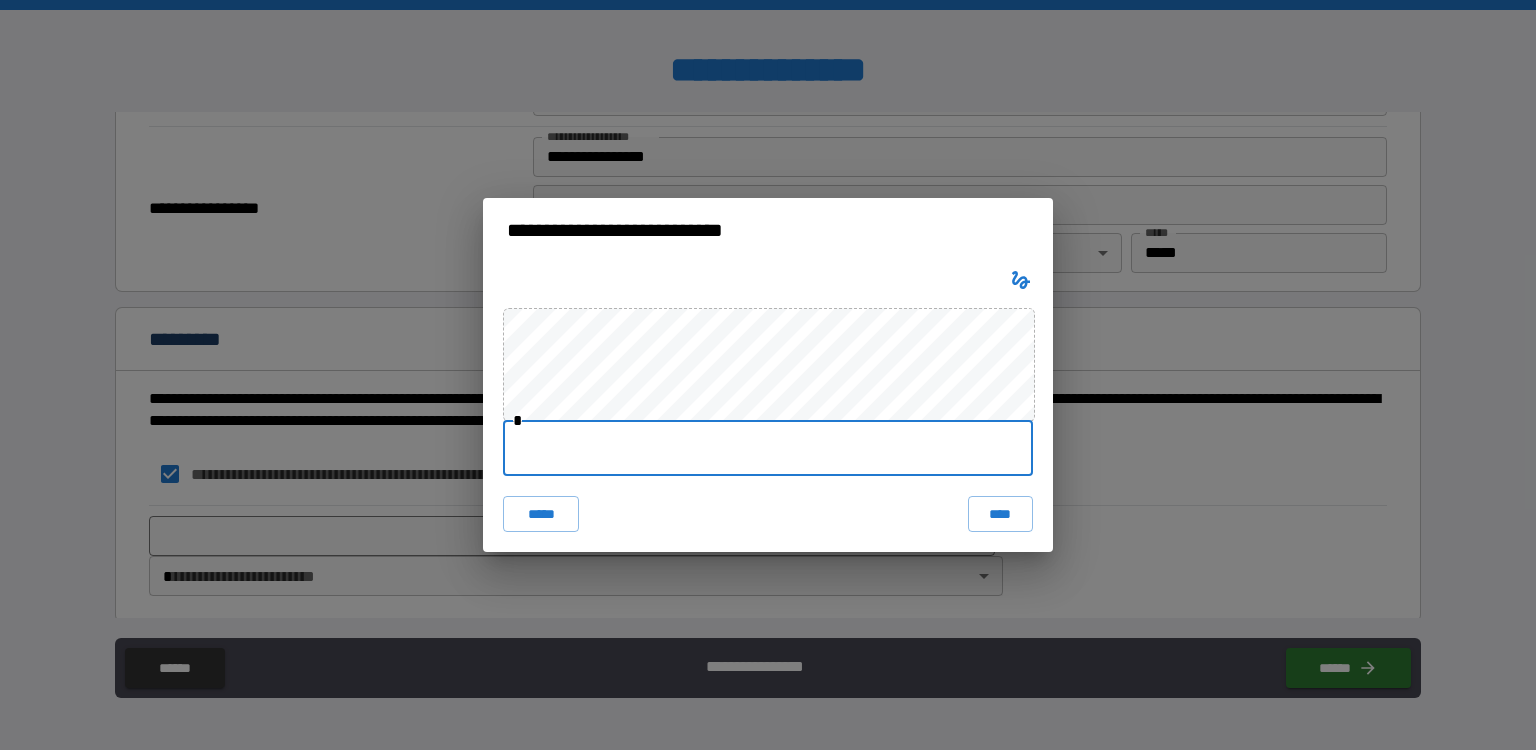 click at bounding box center [768, 448] 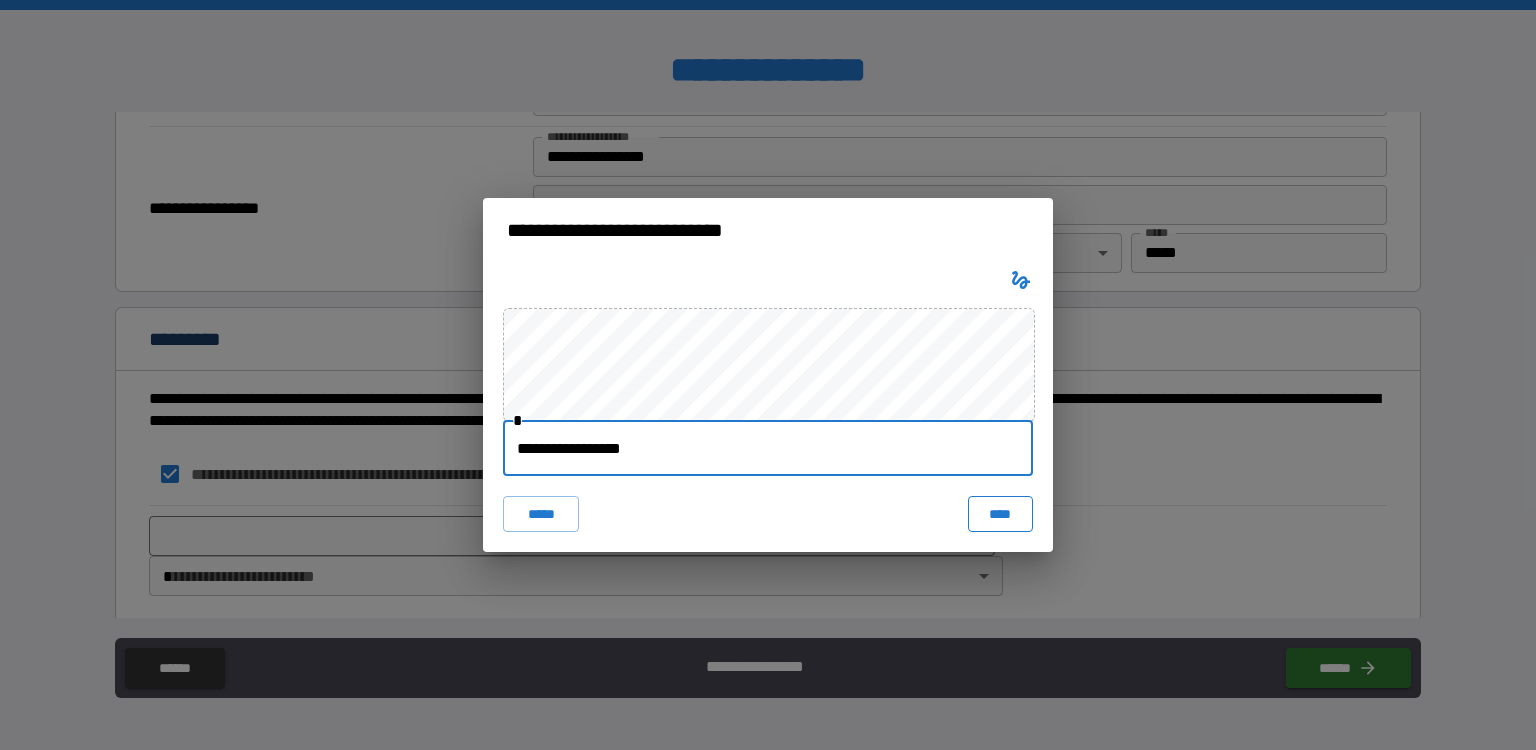 type on "**********" 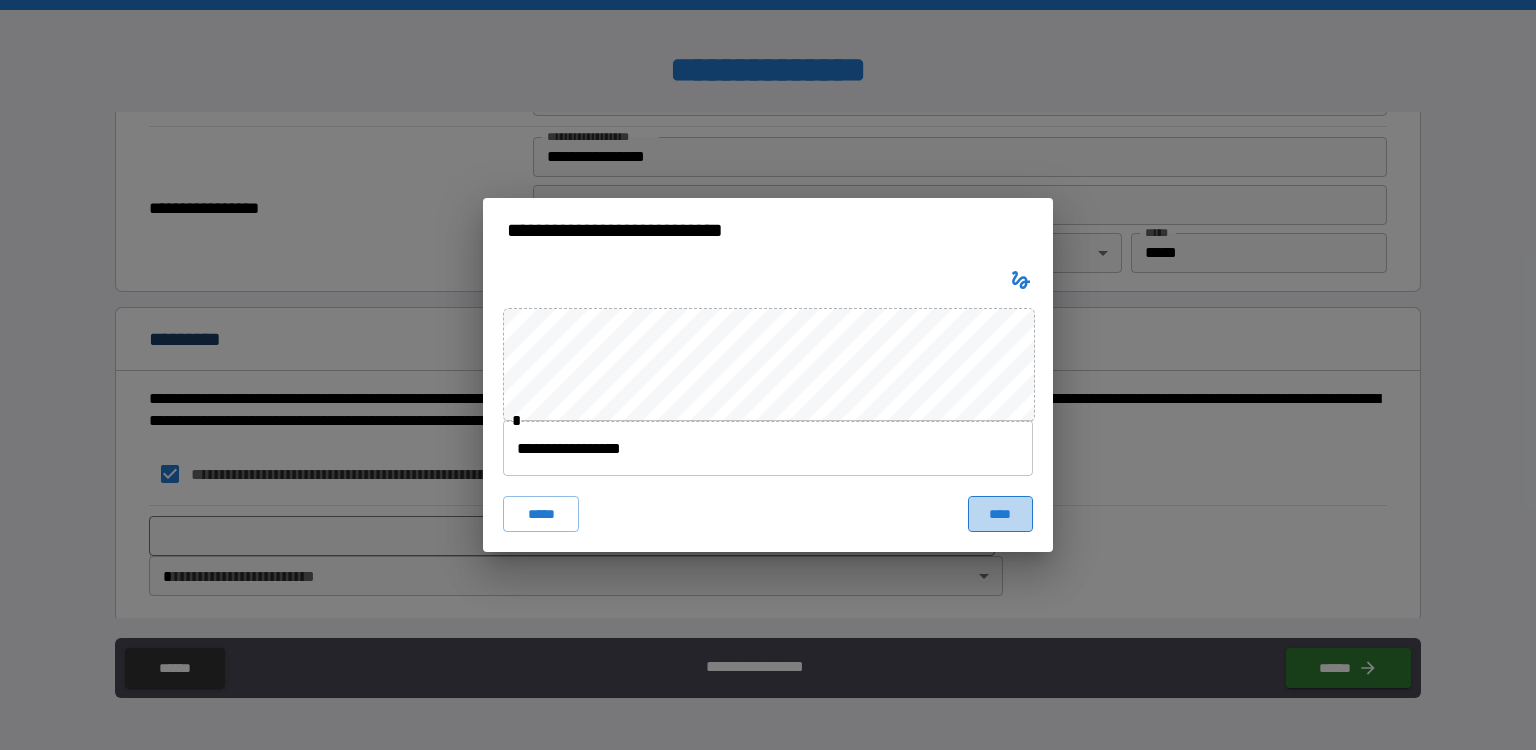 click on "****" at bounding box center (1000, 514) 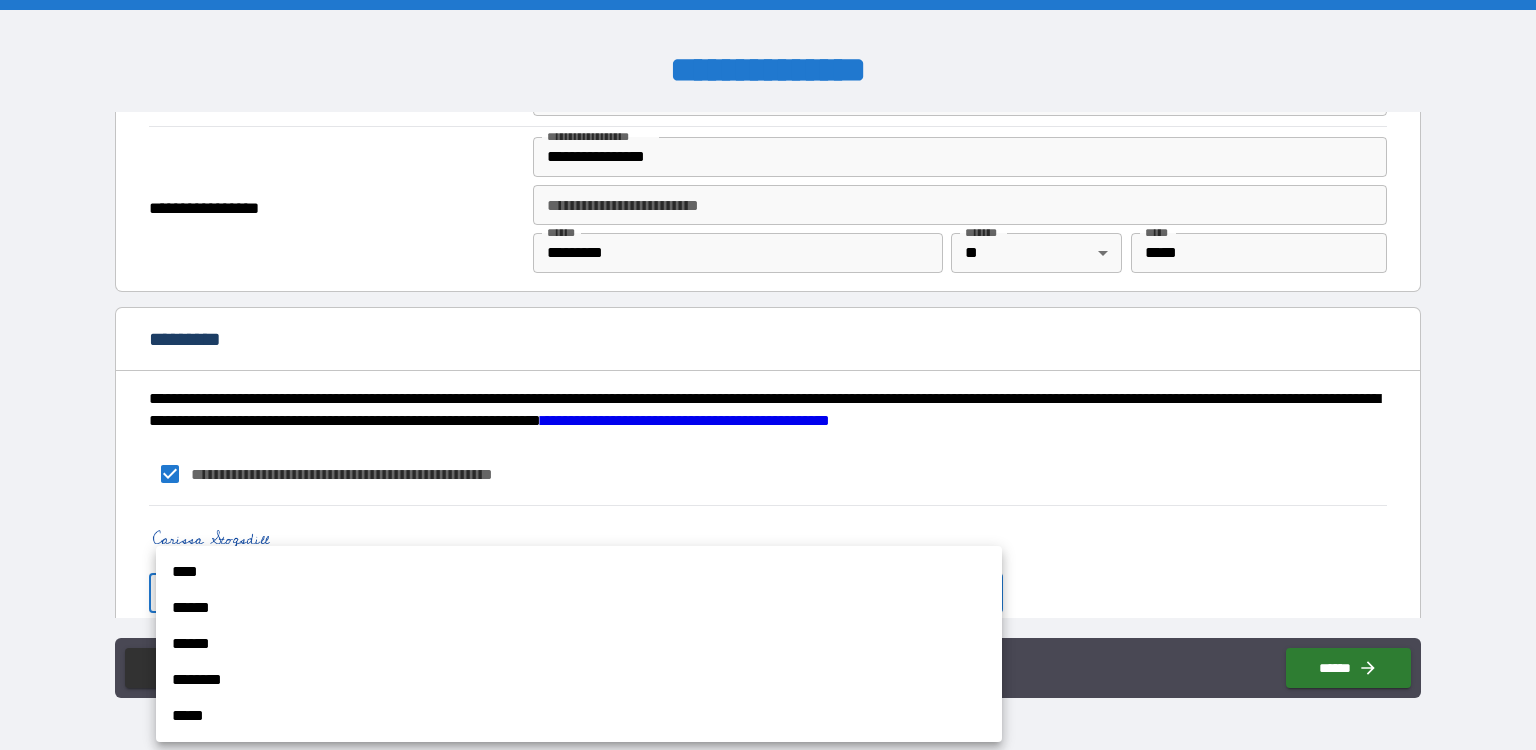 click on "**********" at bounding box center [768, 375] 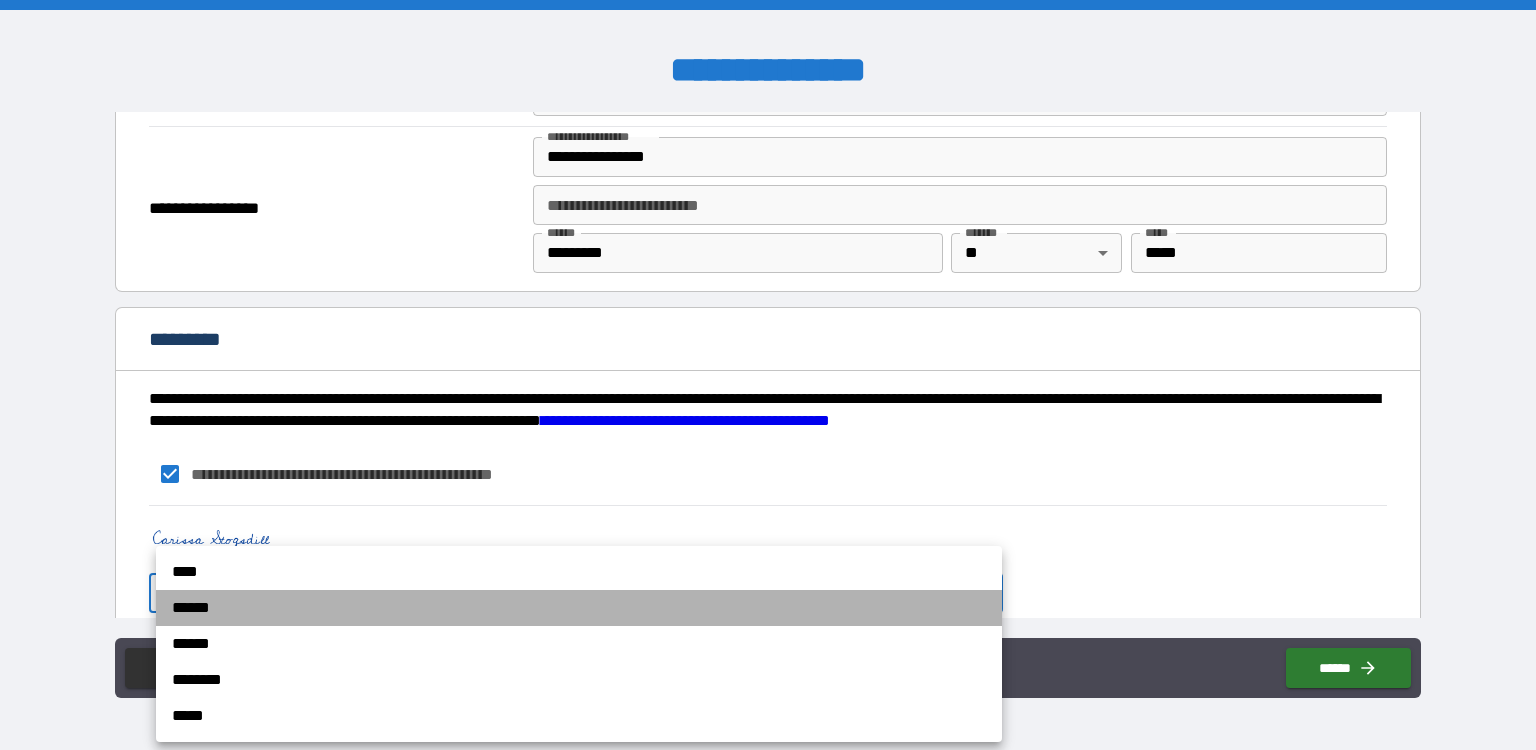 click on "******" at bounding box center [579, 608] 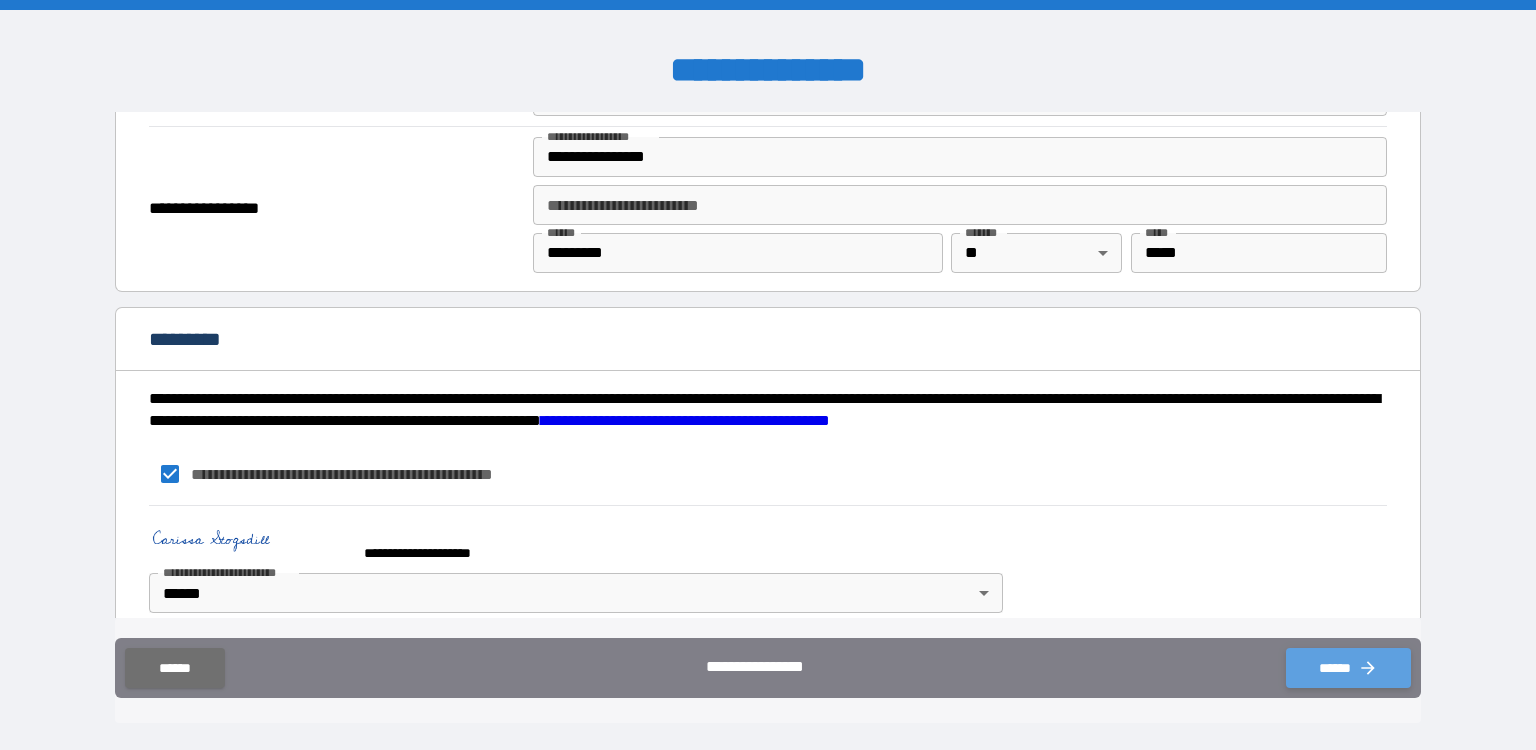 click on "******" at bounding box center (1348, 668) 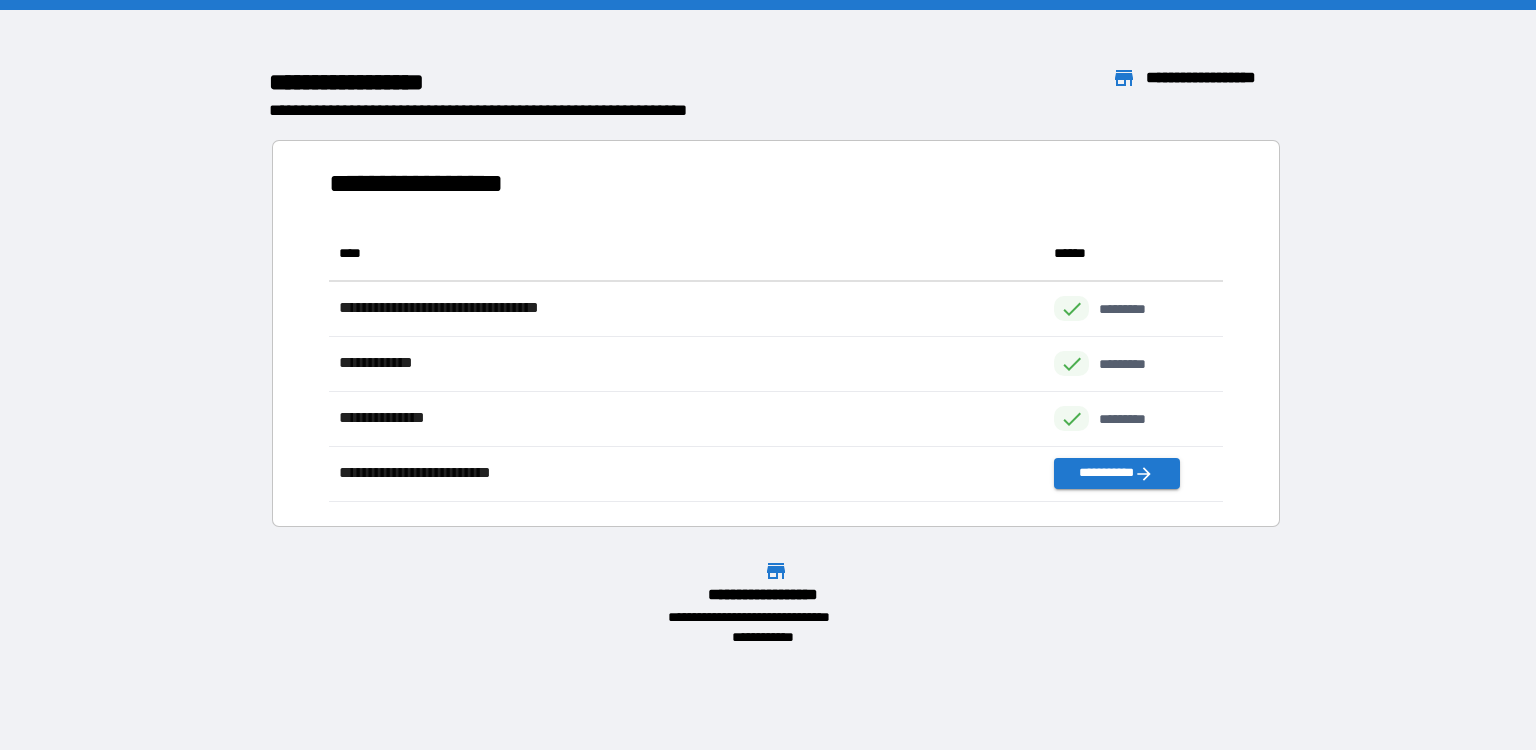 scroll, scrollTop: 16, scrollLeft: 16, axis: both 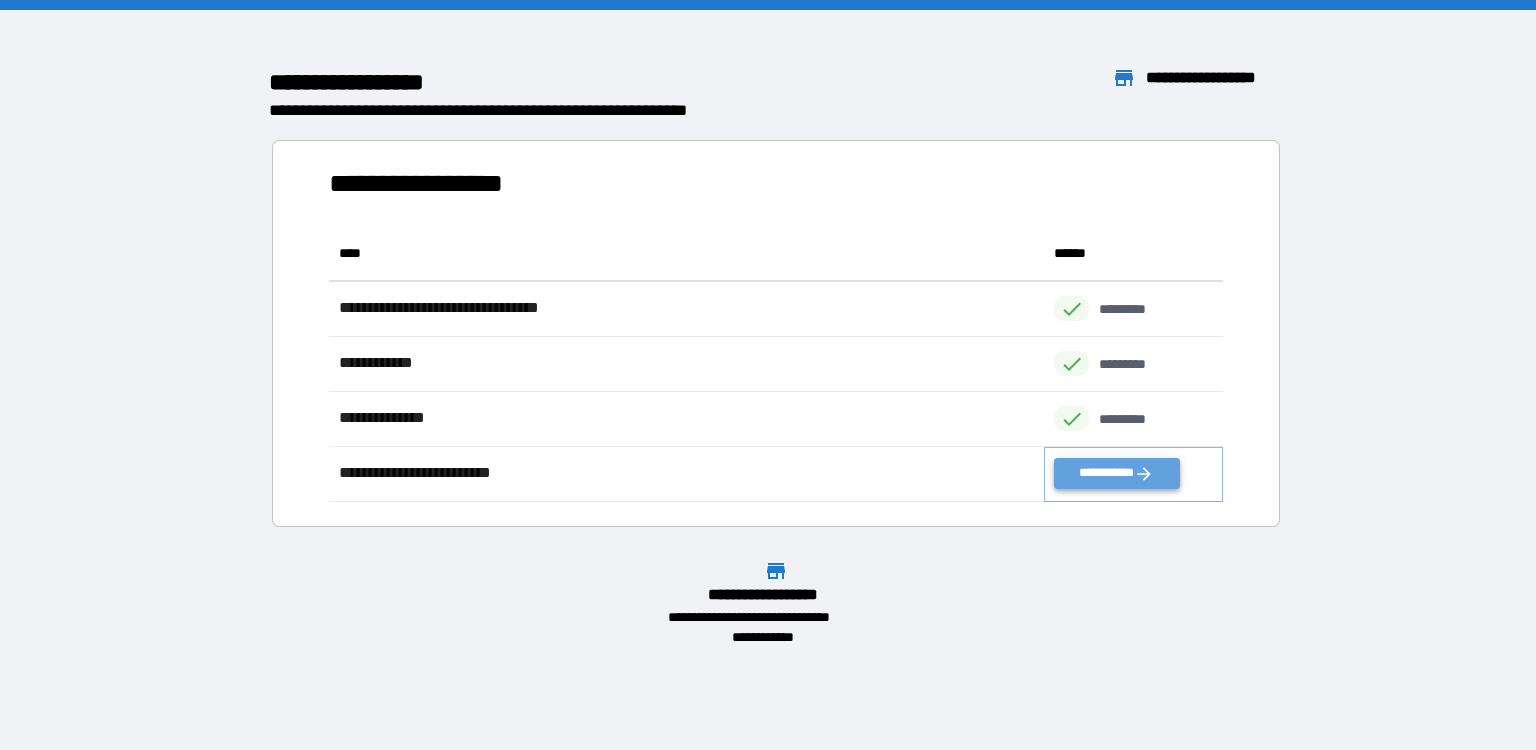 click 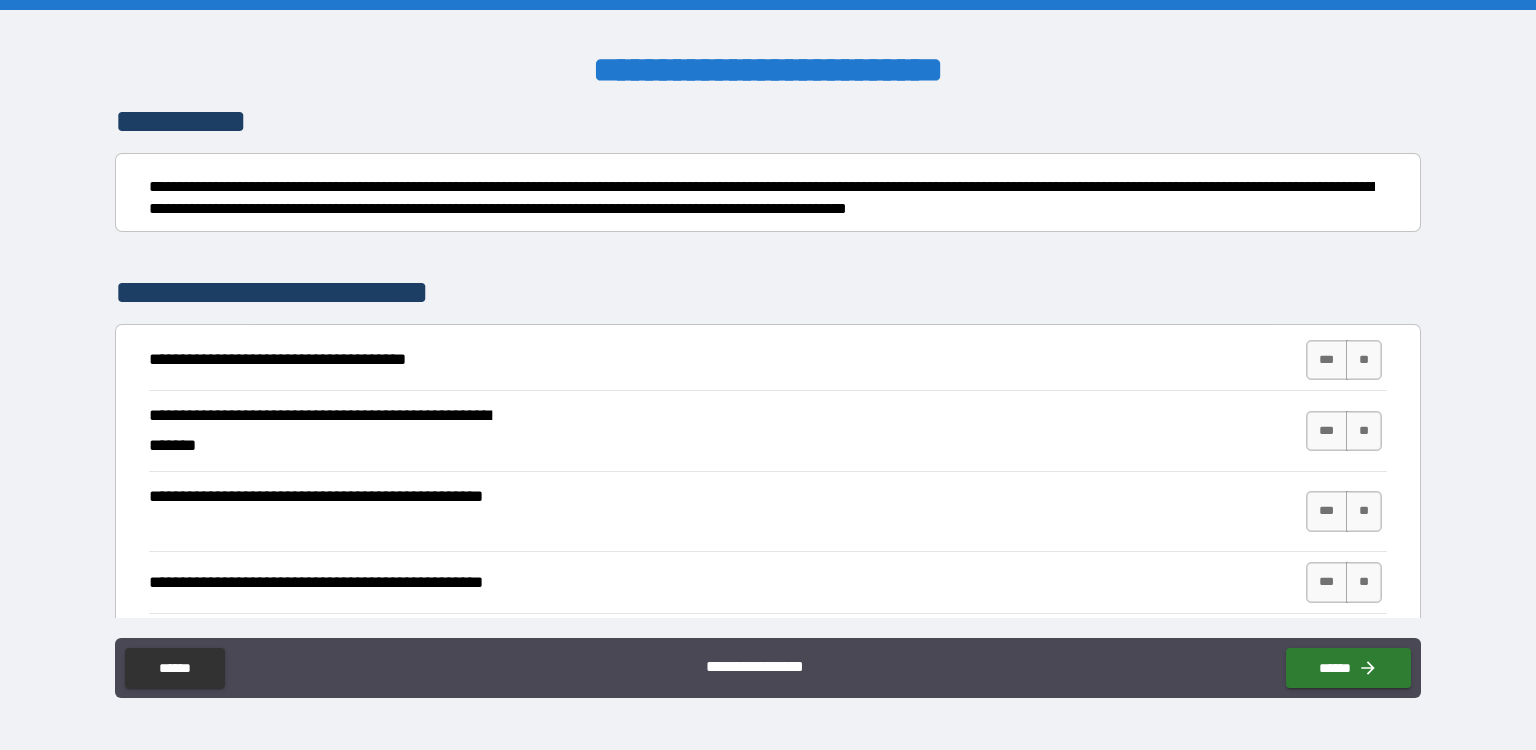scroll, scrollTop: 192, scrollLeft: 0, axis: vertical 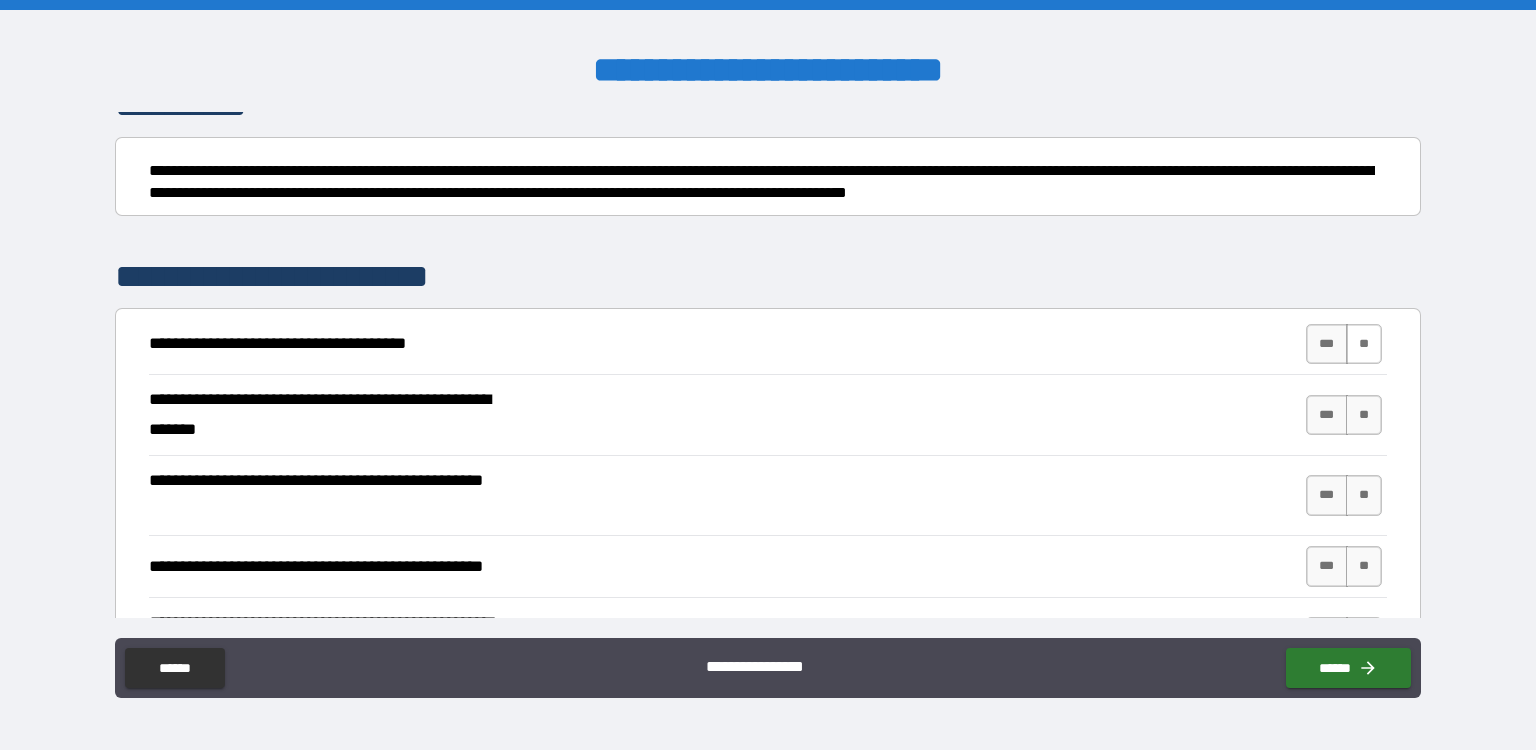 click on "**" at bounding box center [1364, 344] 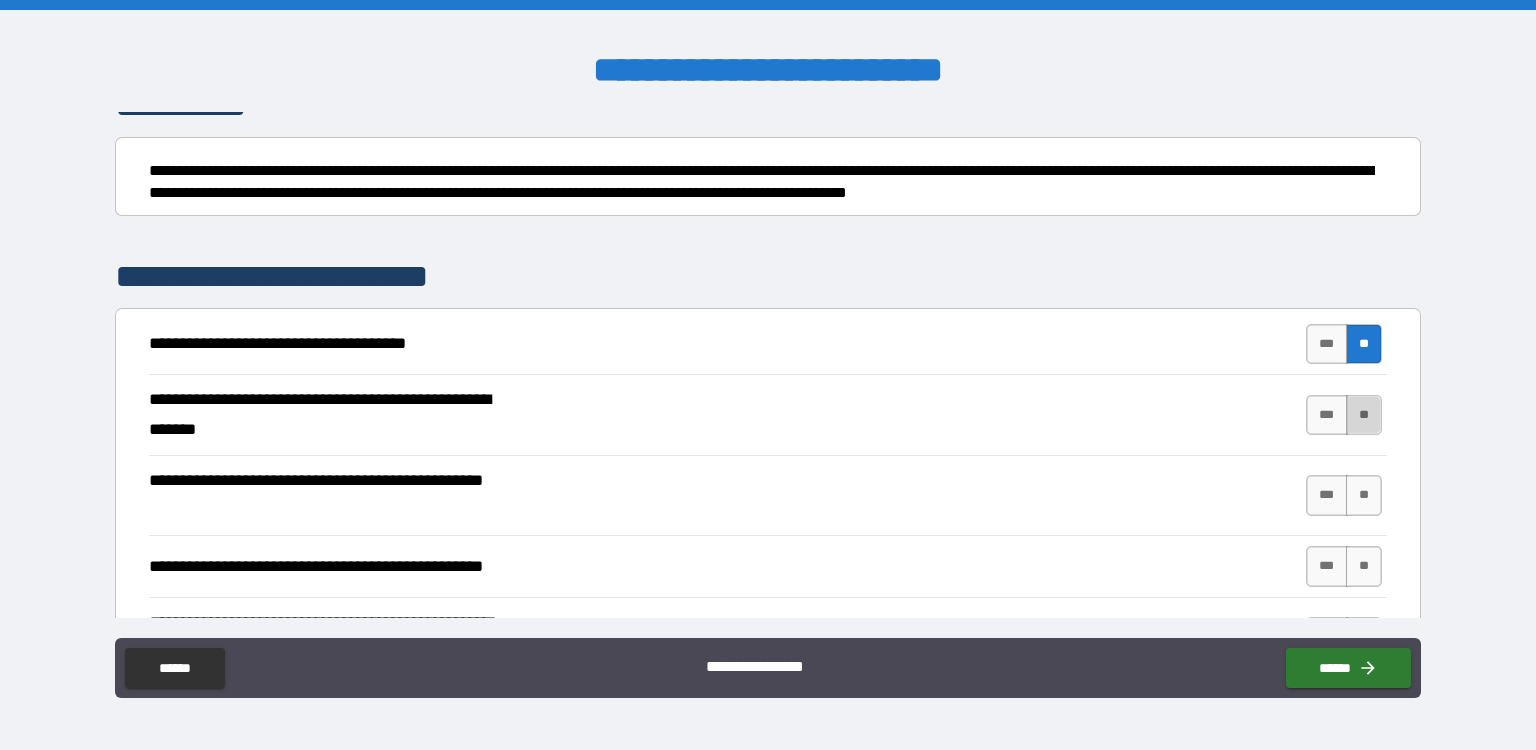 click on "**" at bounding box center [1364, 415] 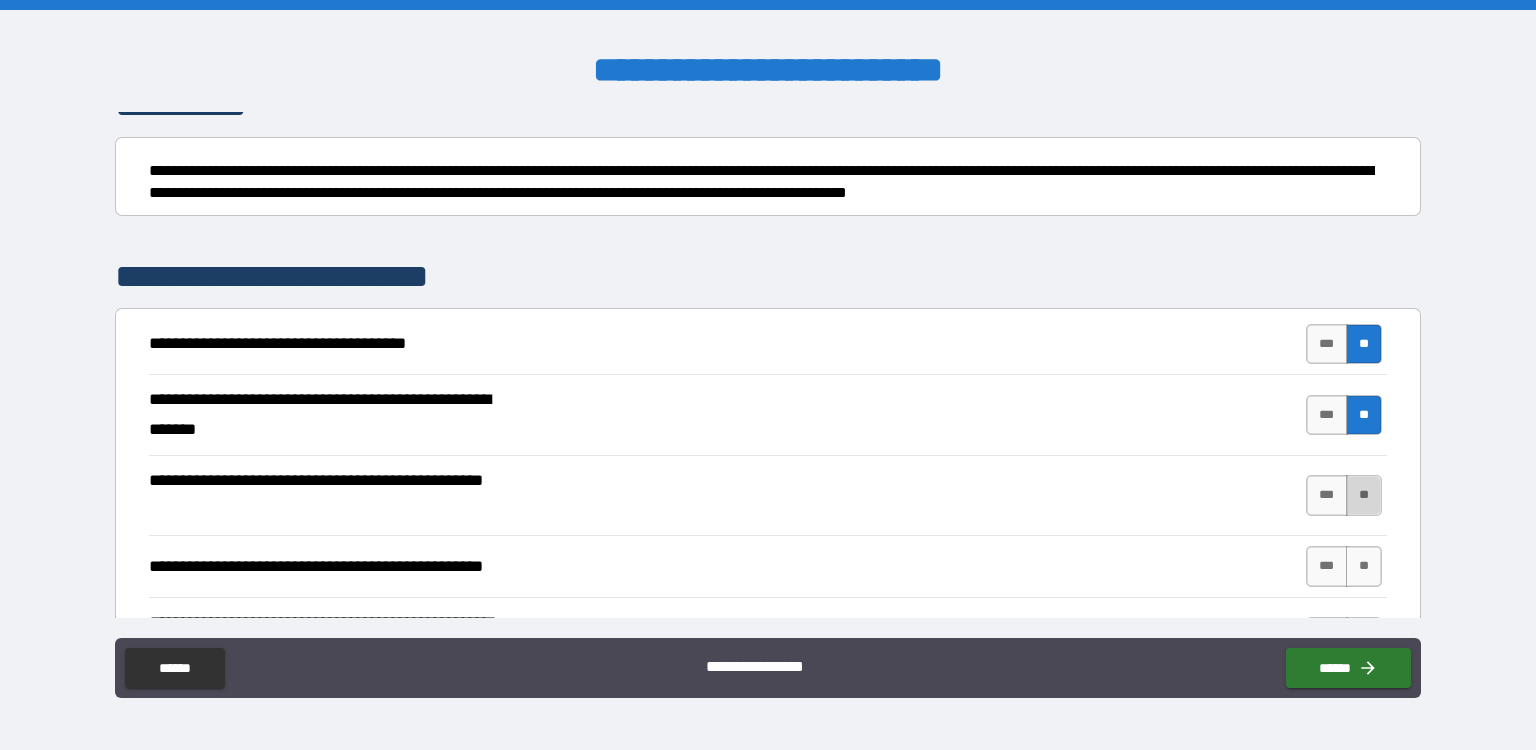 click on "**" at bounding box center (1364, 495) 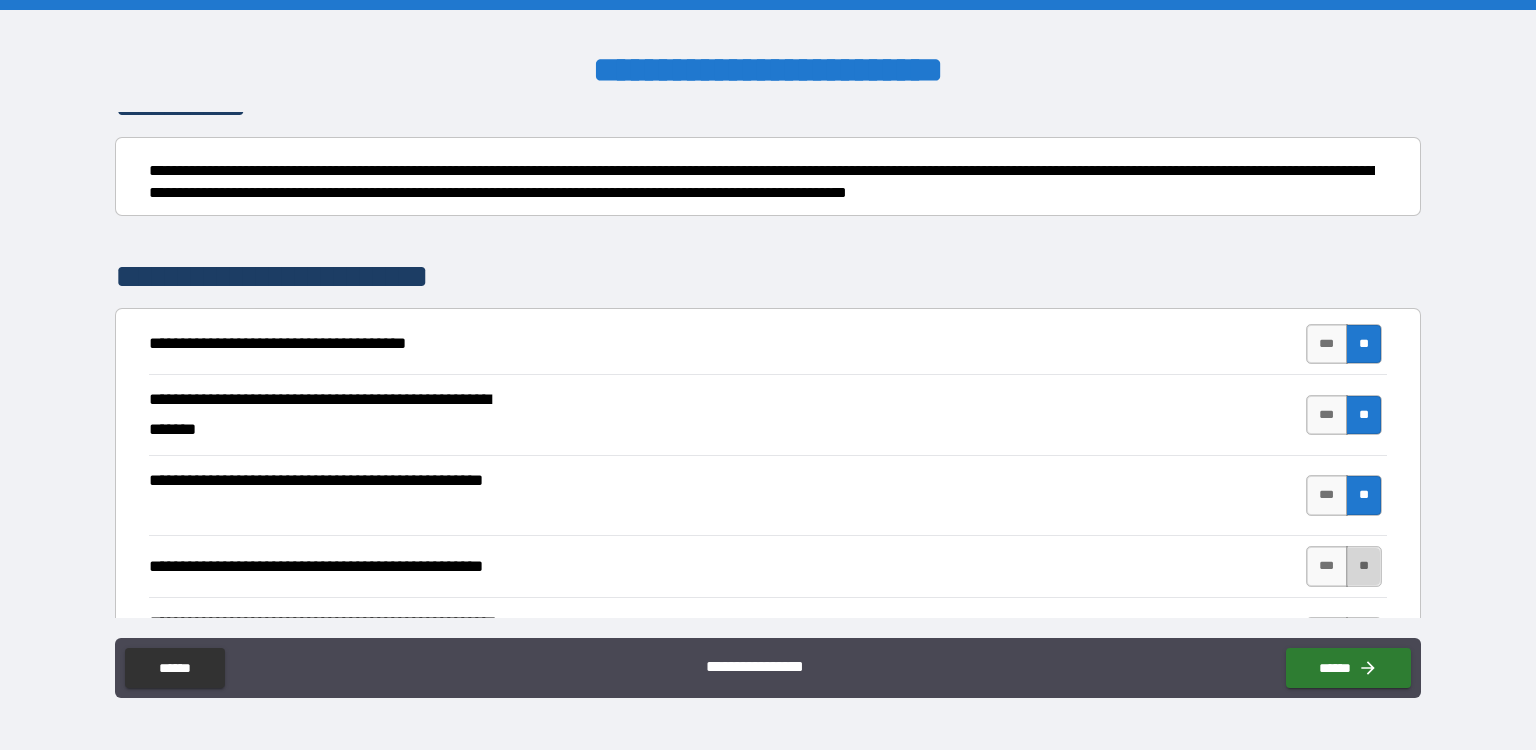 click on "**" at bounding box center (1364, 566) 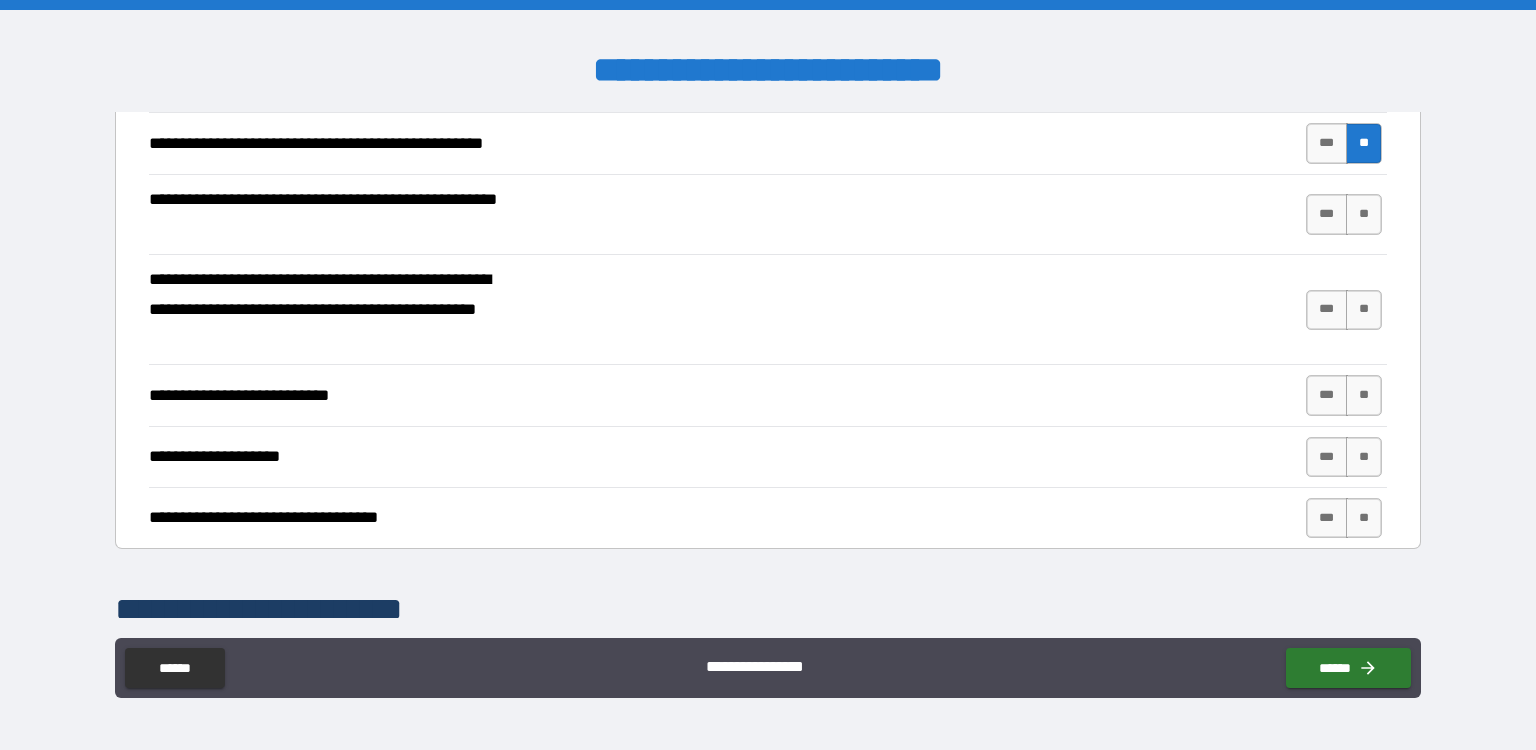 scroll, scrollTop: 624, scrollLeft: 0, axis: vertical 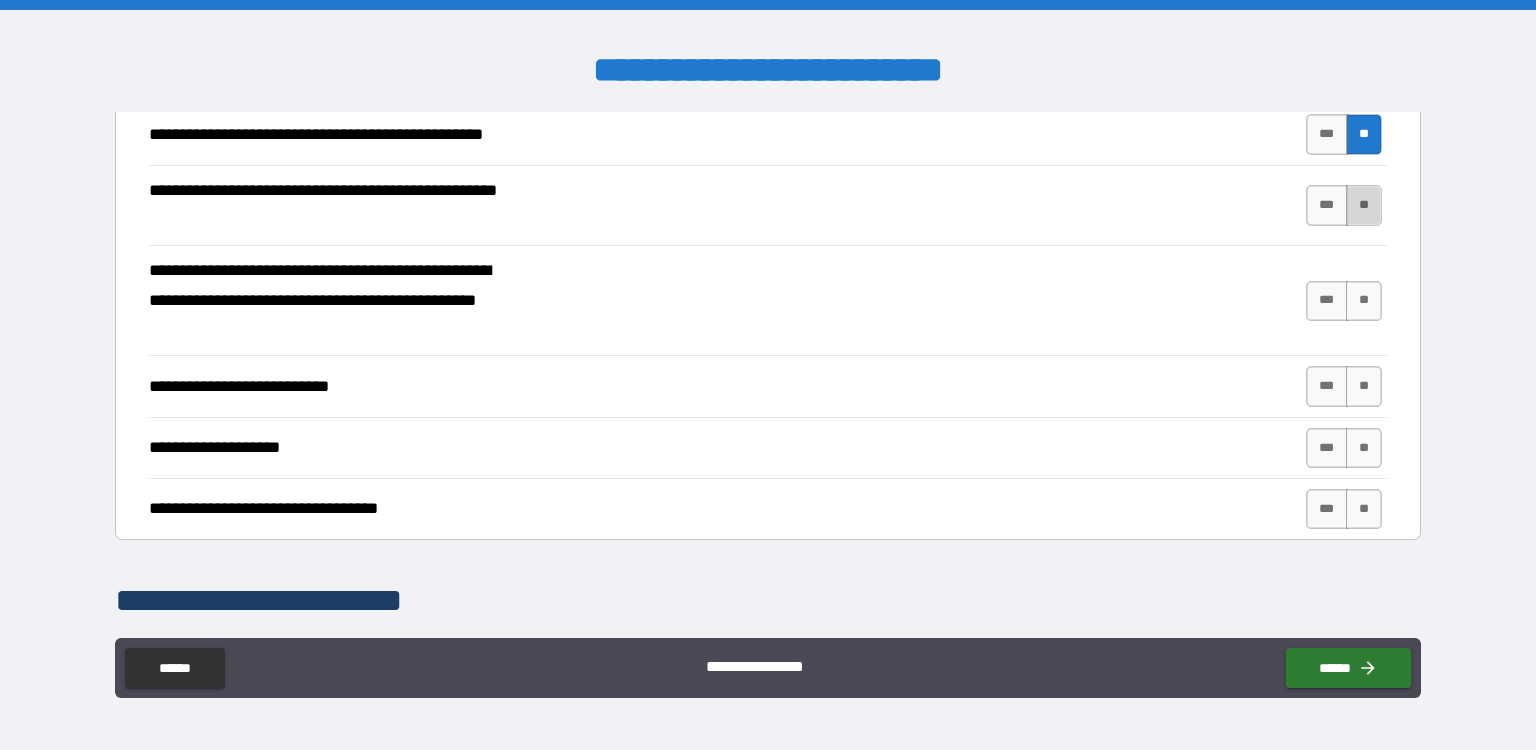 click on "**" at bounding box center (1364, 205) 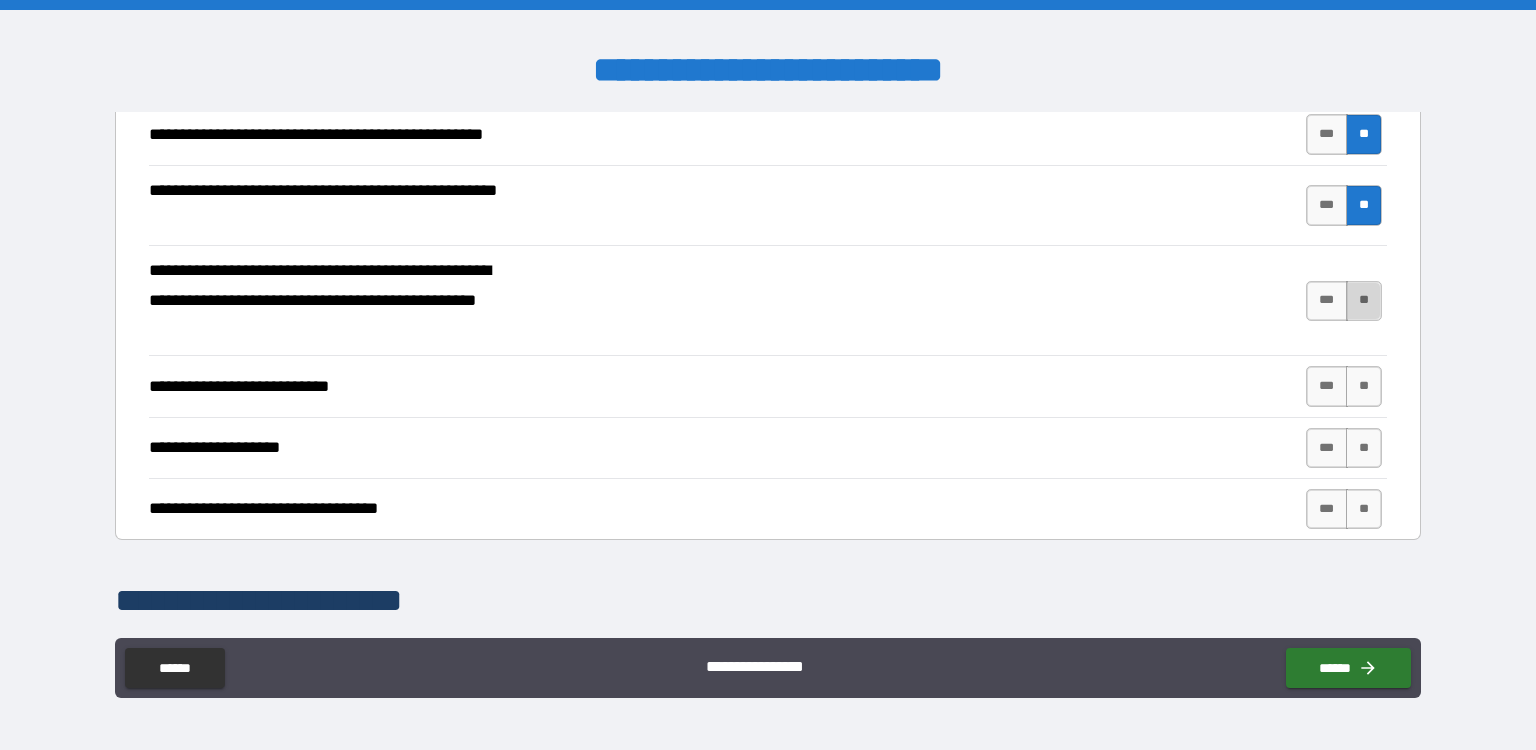 click on "**" at bounding box center [1364, 301] 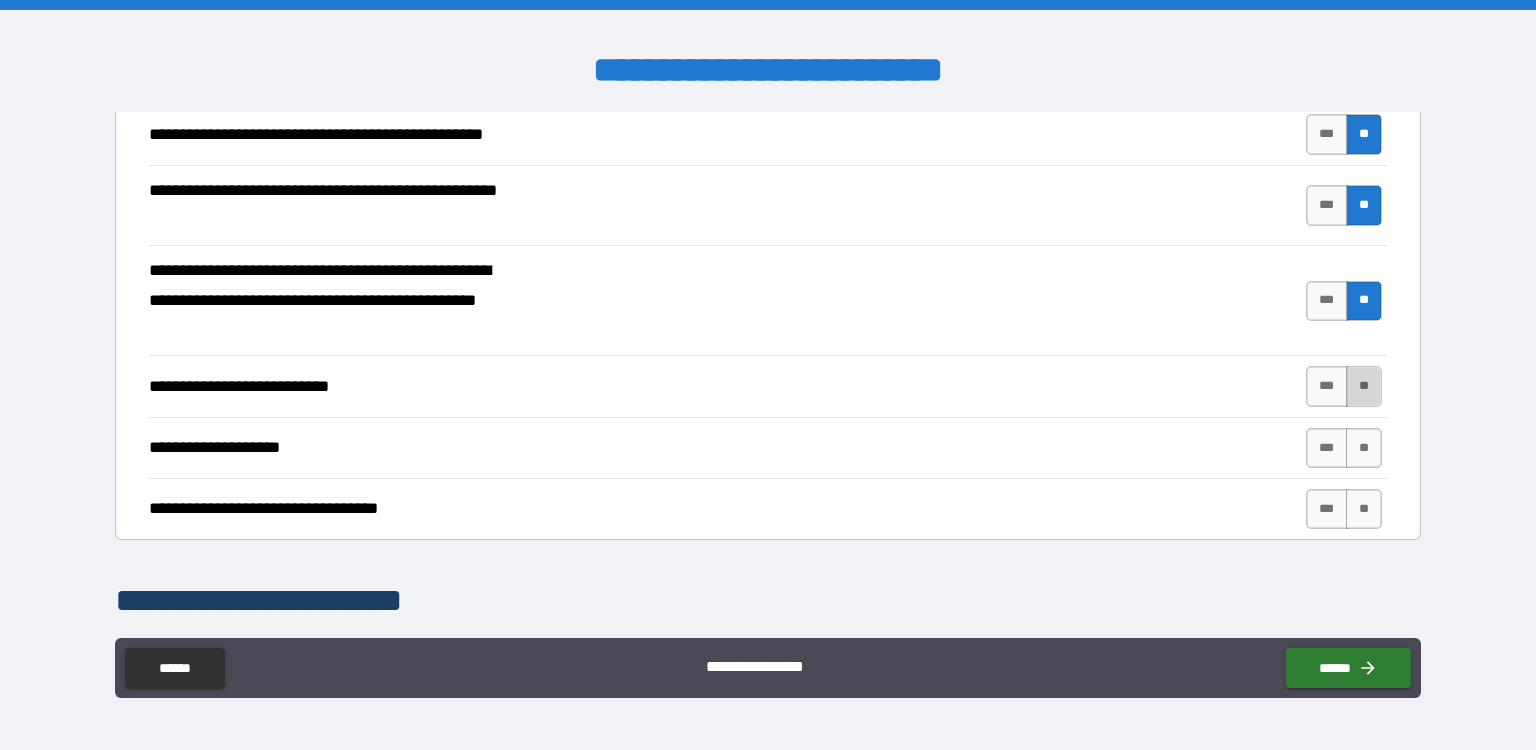 click on "**" at bounding box center [1364, 386] 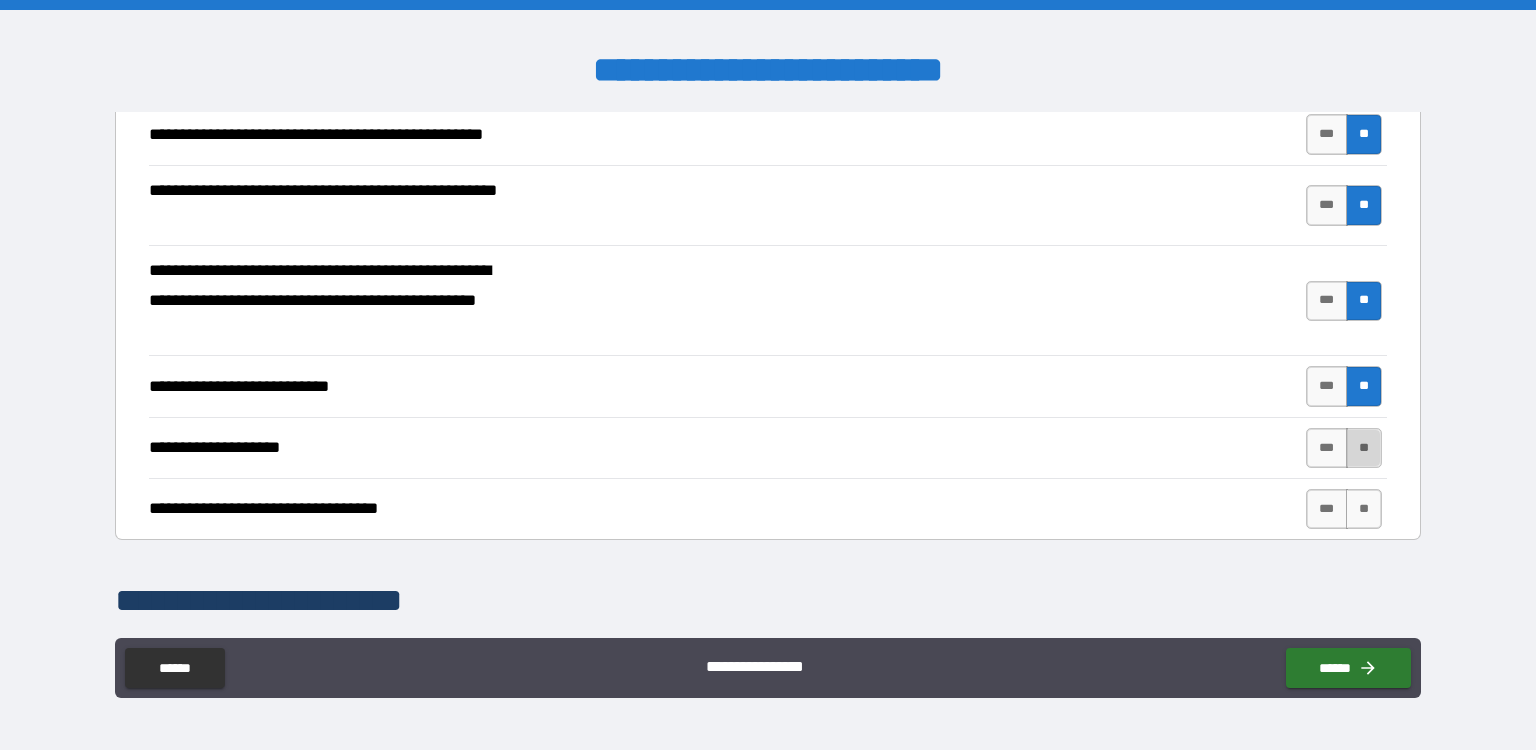 click on "**" at bounding box center (1364, 448) 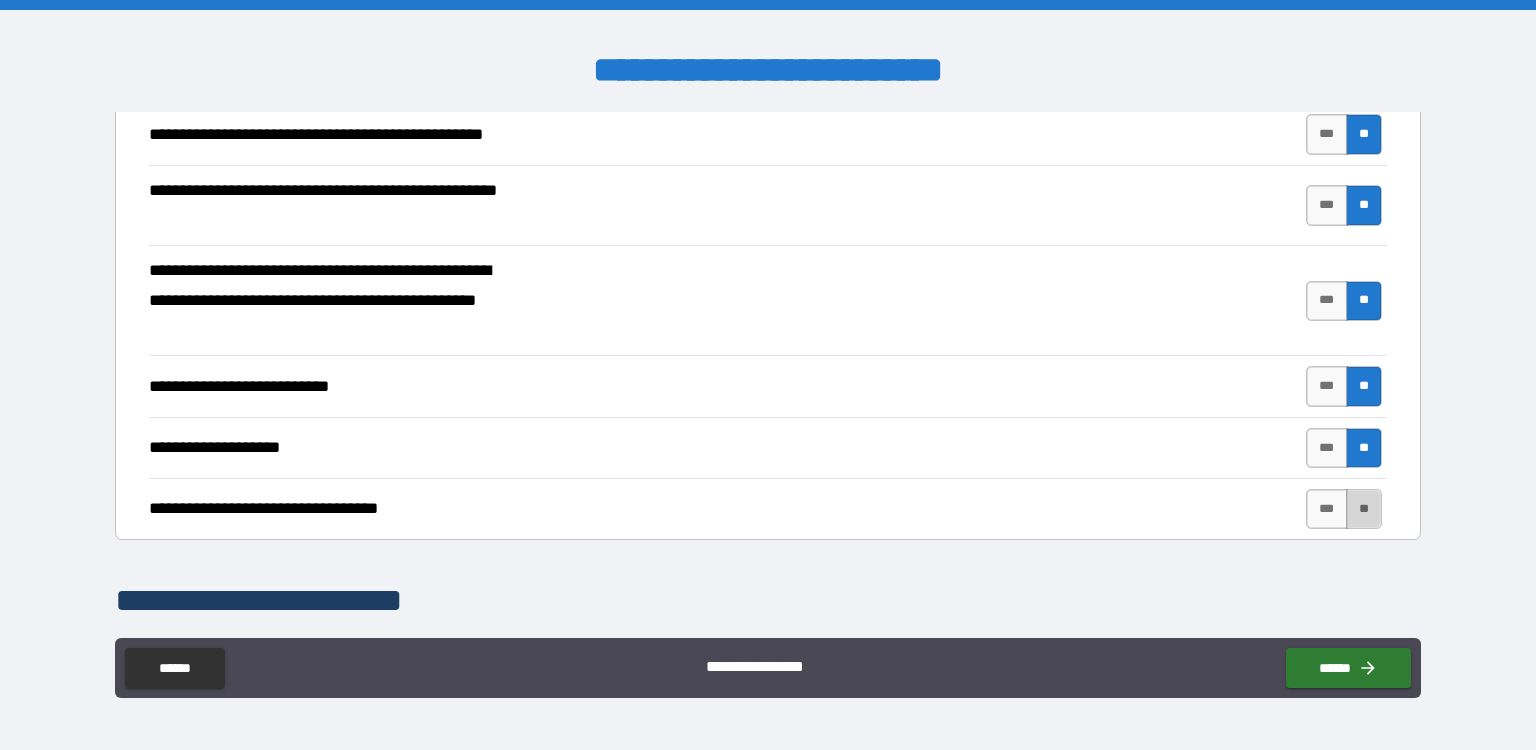 click on "**" at bounding box center (1364, 509) 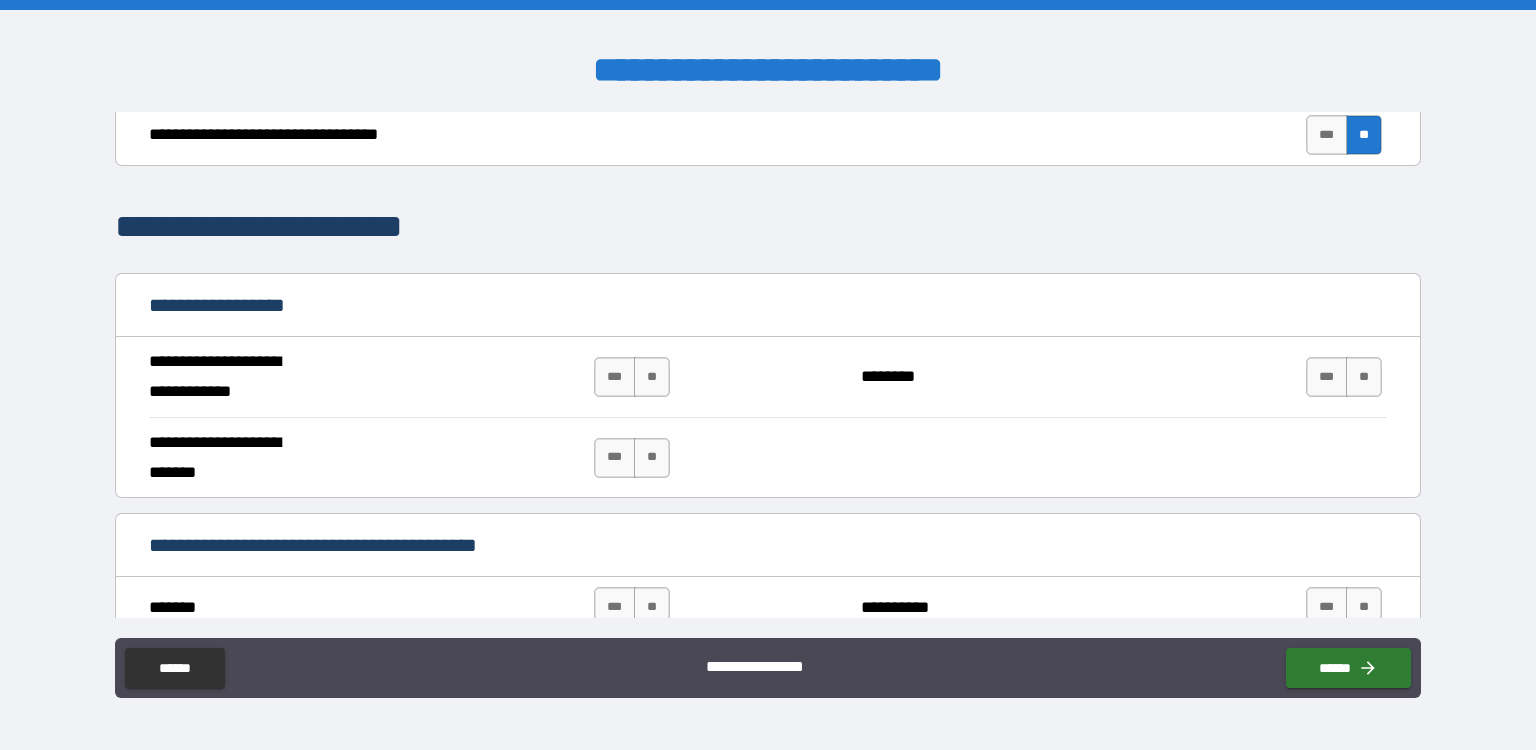 scroll, scrollTop: 1015, scrollLeft: 0, axis: vertical 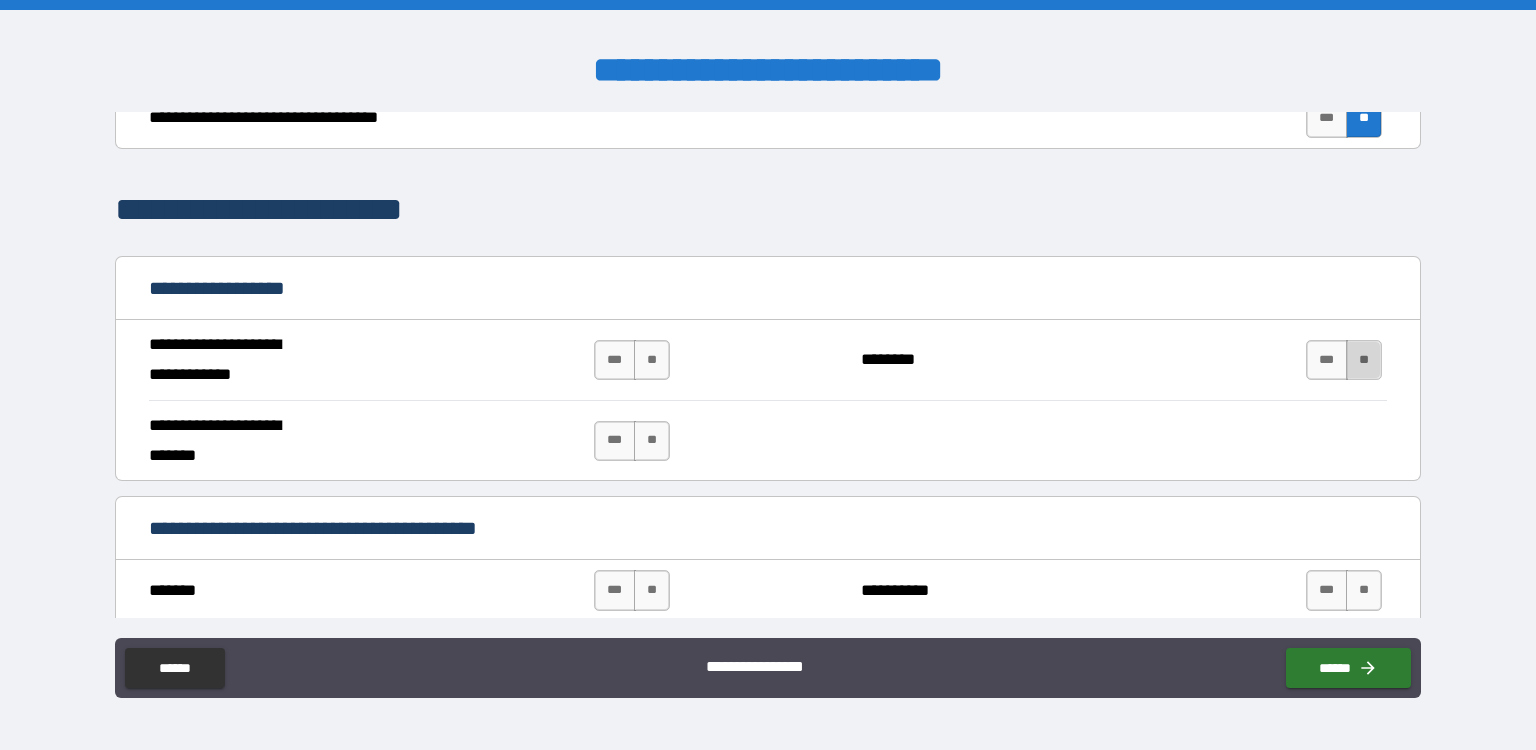 click on "**" at bounding box center [1364, 360] 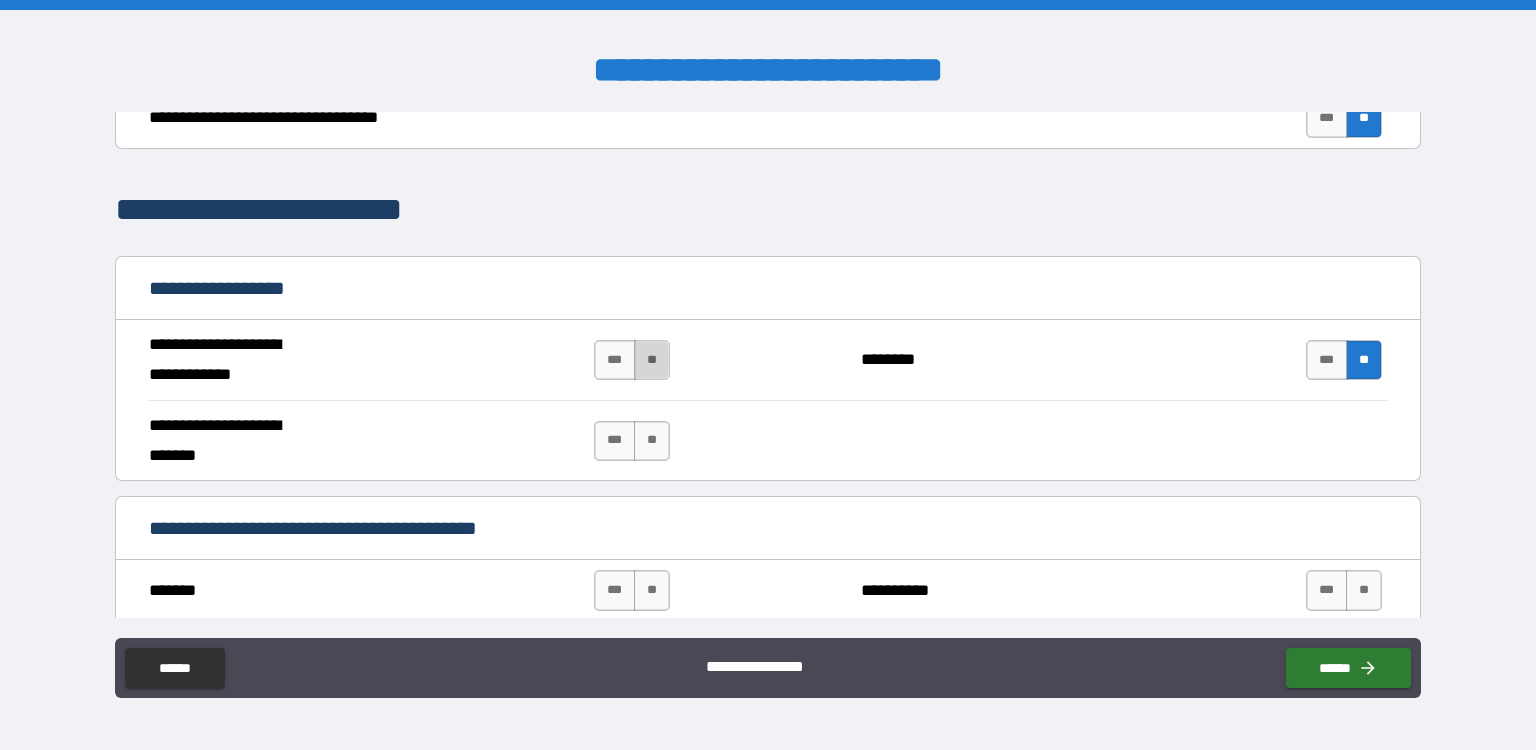 click on "**" at bounding box center (652, 360) 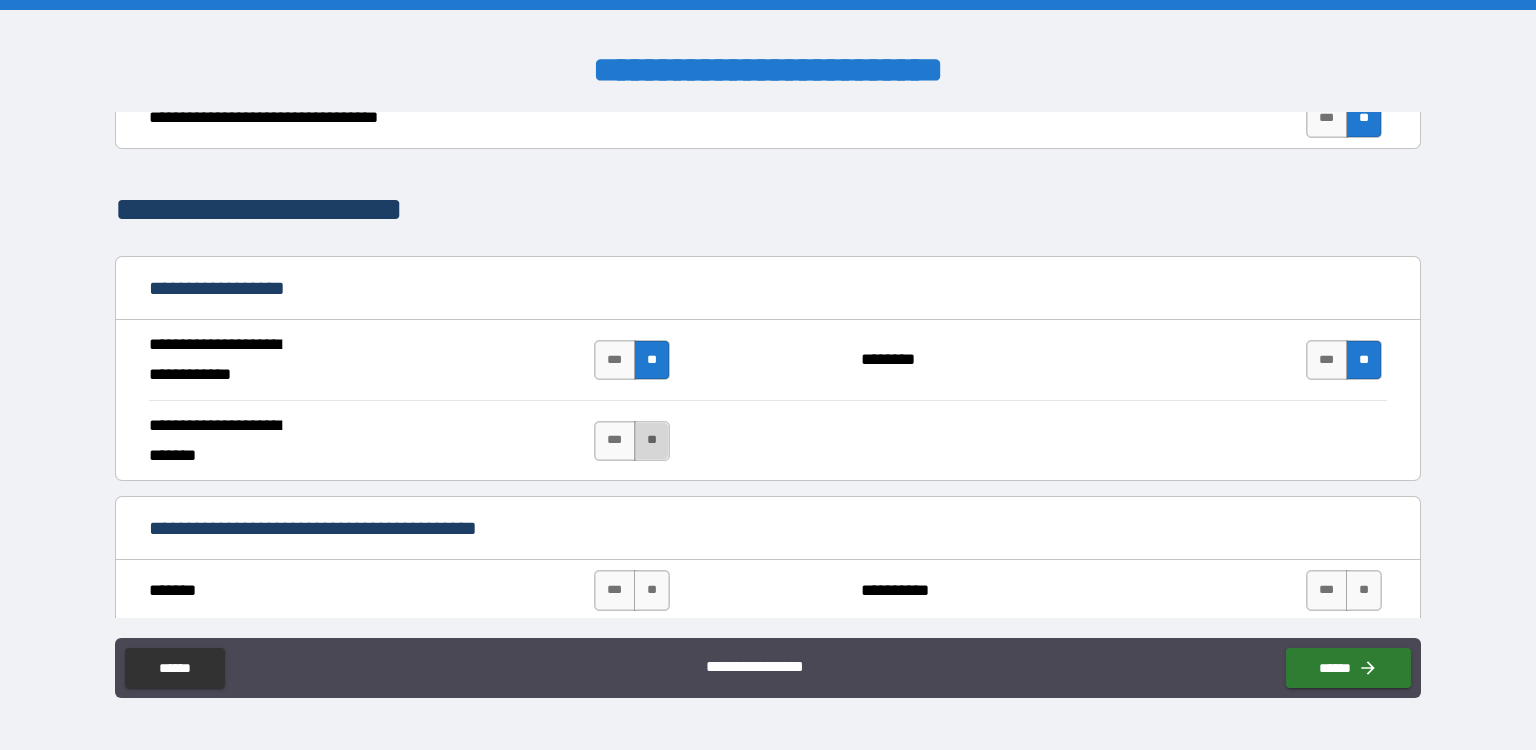 click on "**" at bounding box center (652, 441) 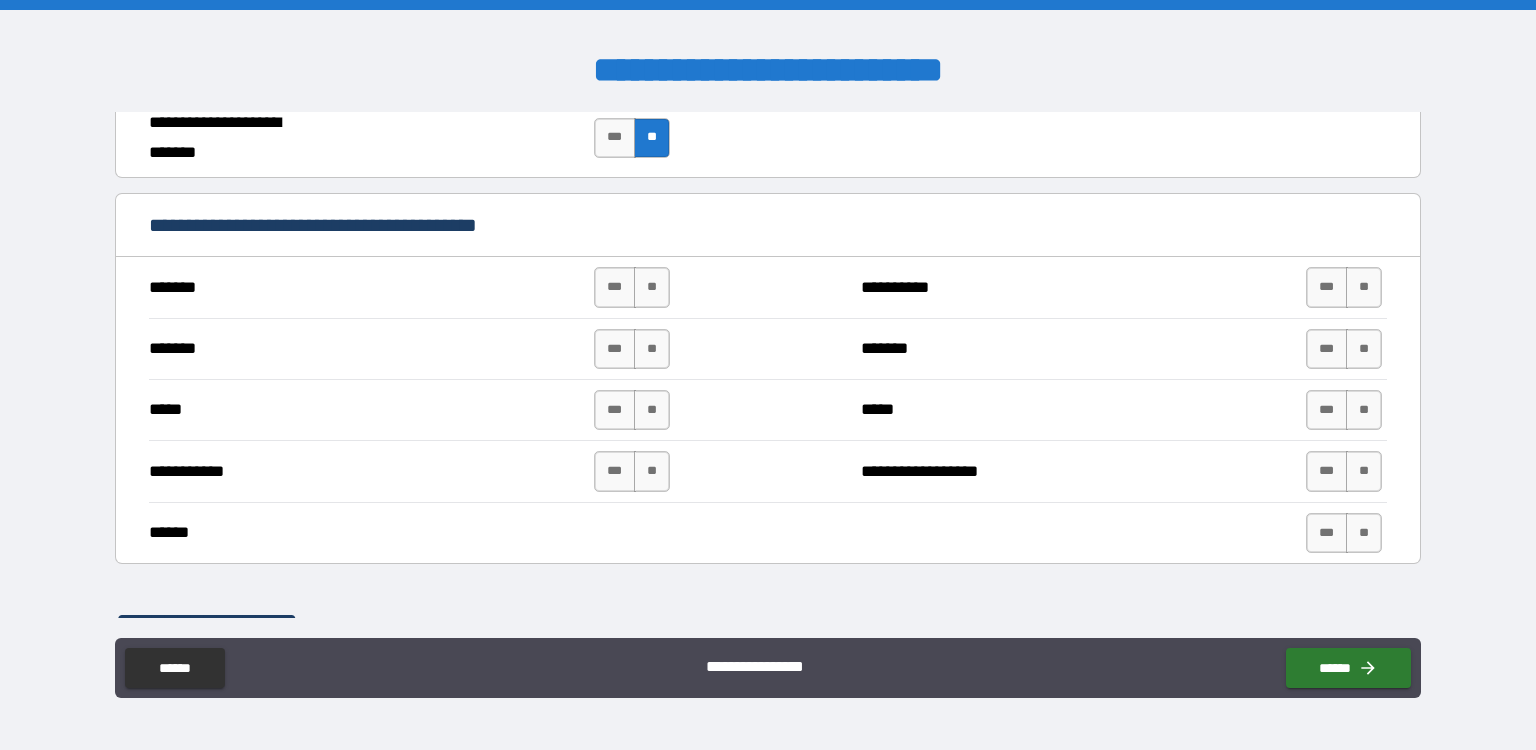 scroll, scrollTop: 1342, scrollLeft: 0, axis: vertical 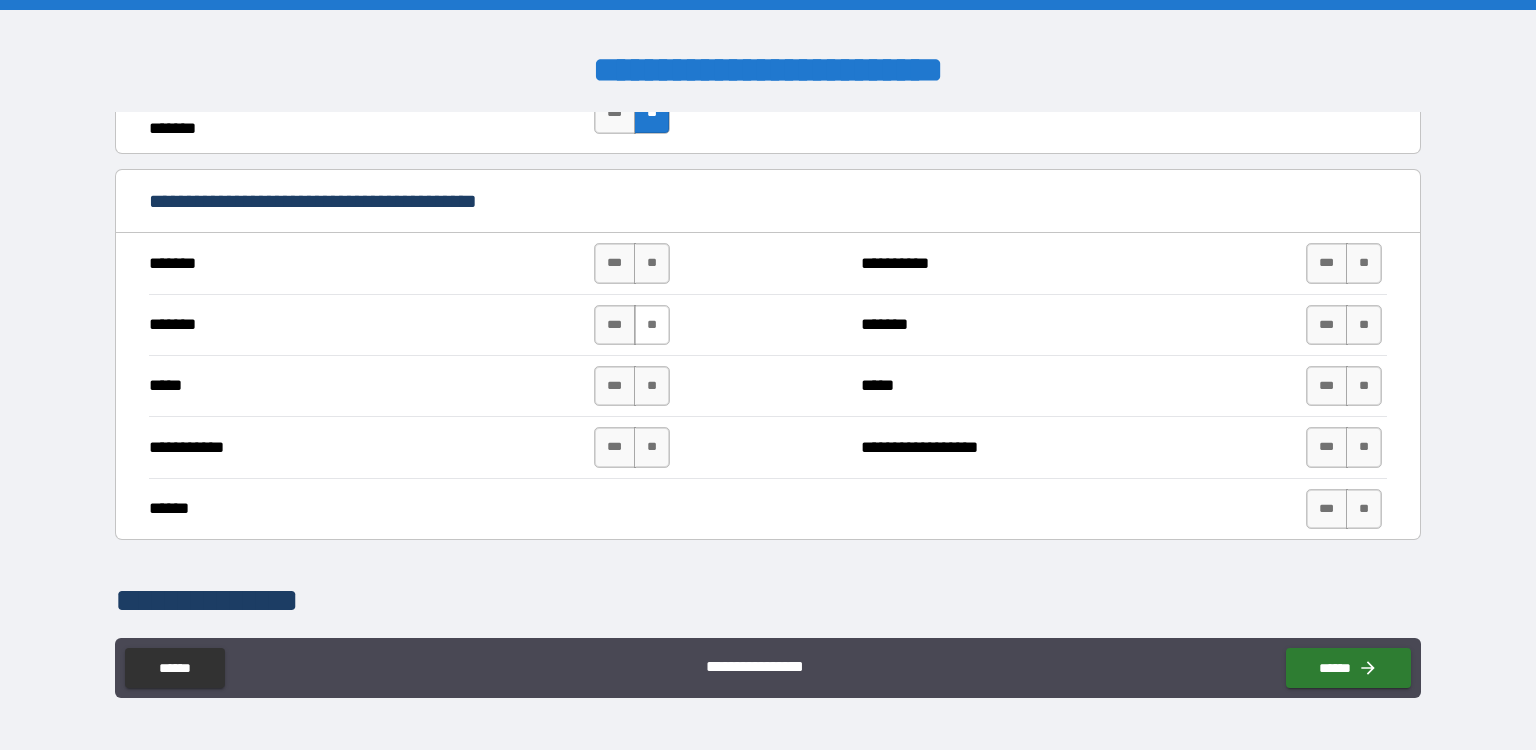 drag, startPoint x: 657, startPoint y: 267, endPoint x: 647, endPoint y: 310, distance: 44.14748 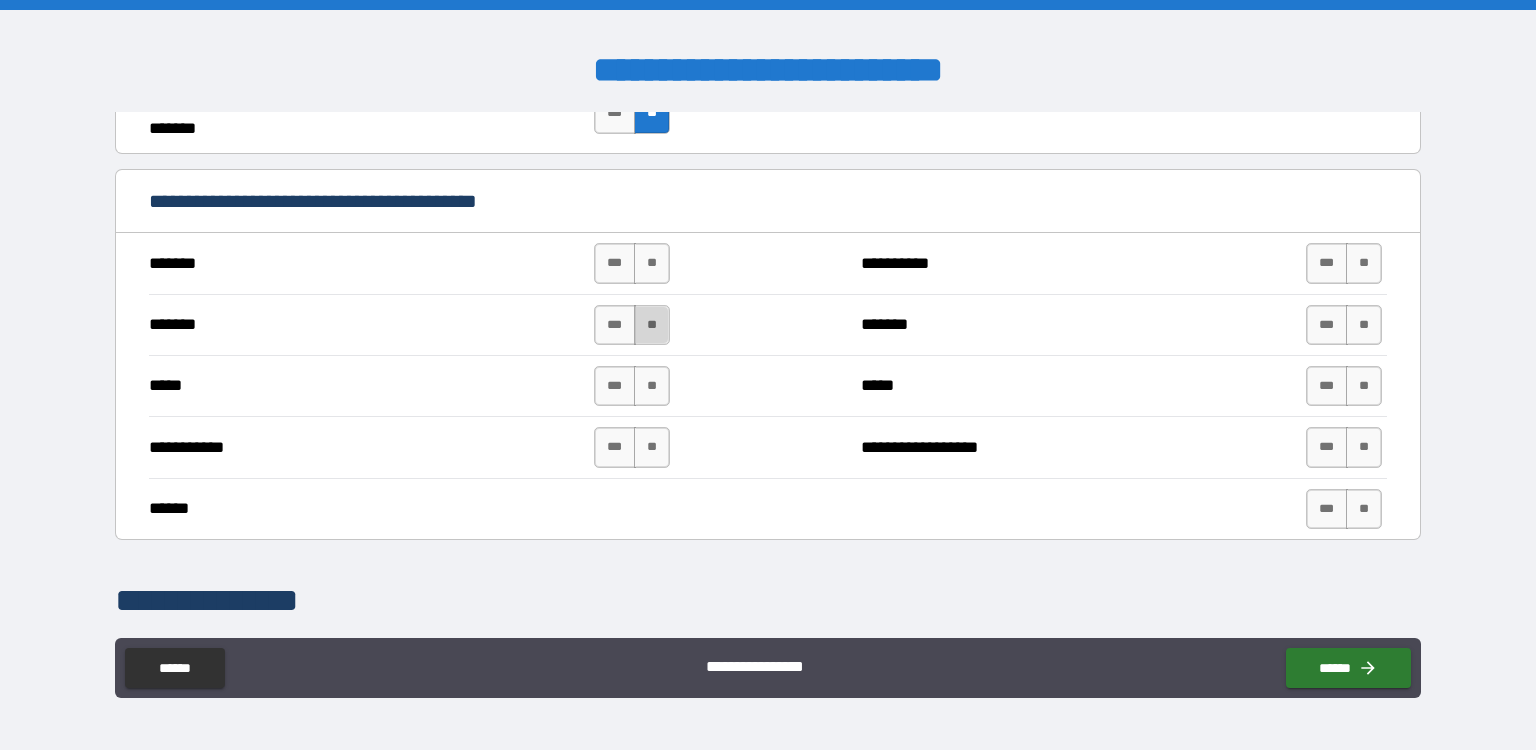 click on "**" at bounding box center [652, 325] 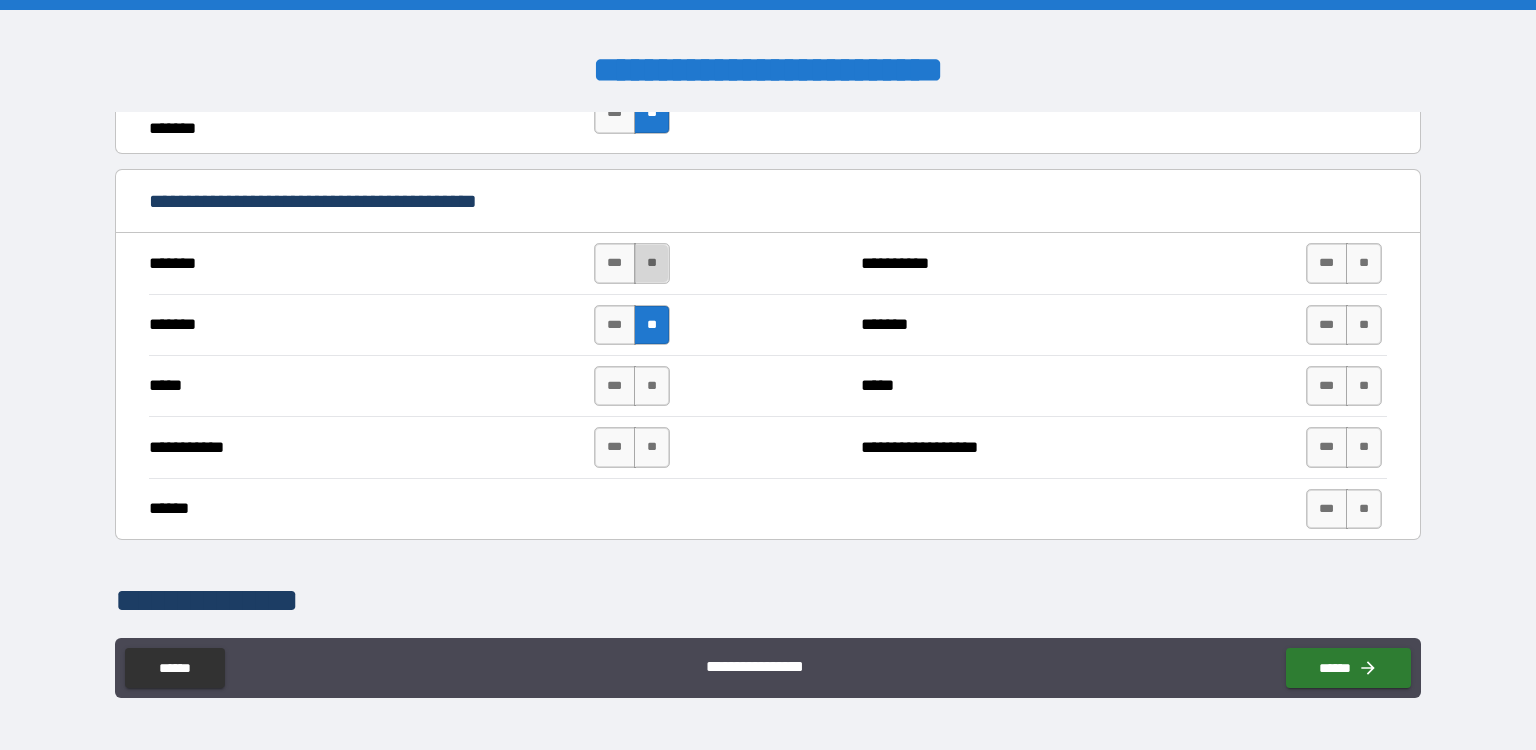 click on "**" at bounding box center (652, 263) 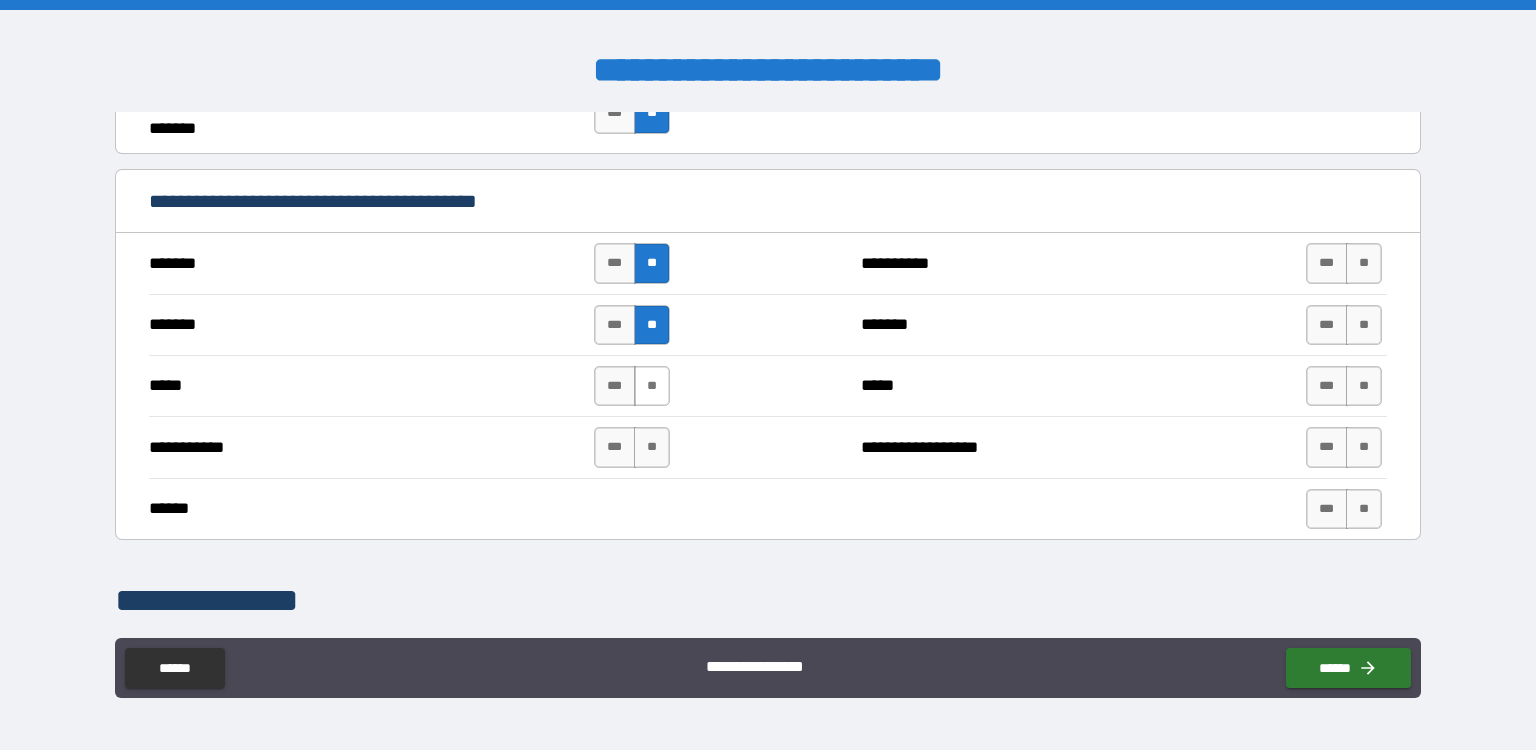 click on "**" at bounding box center (652, 386) 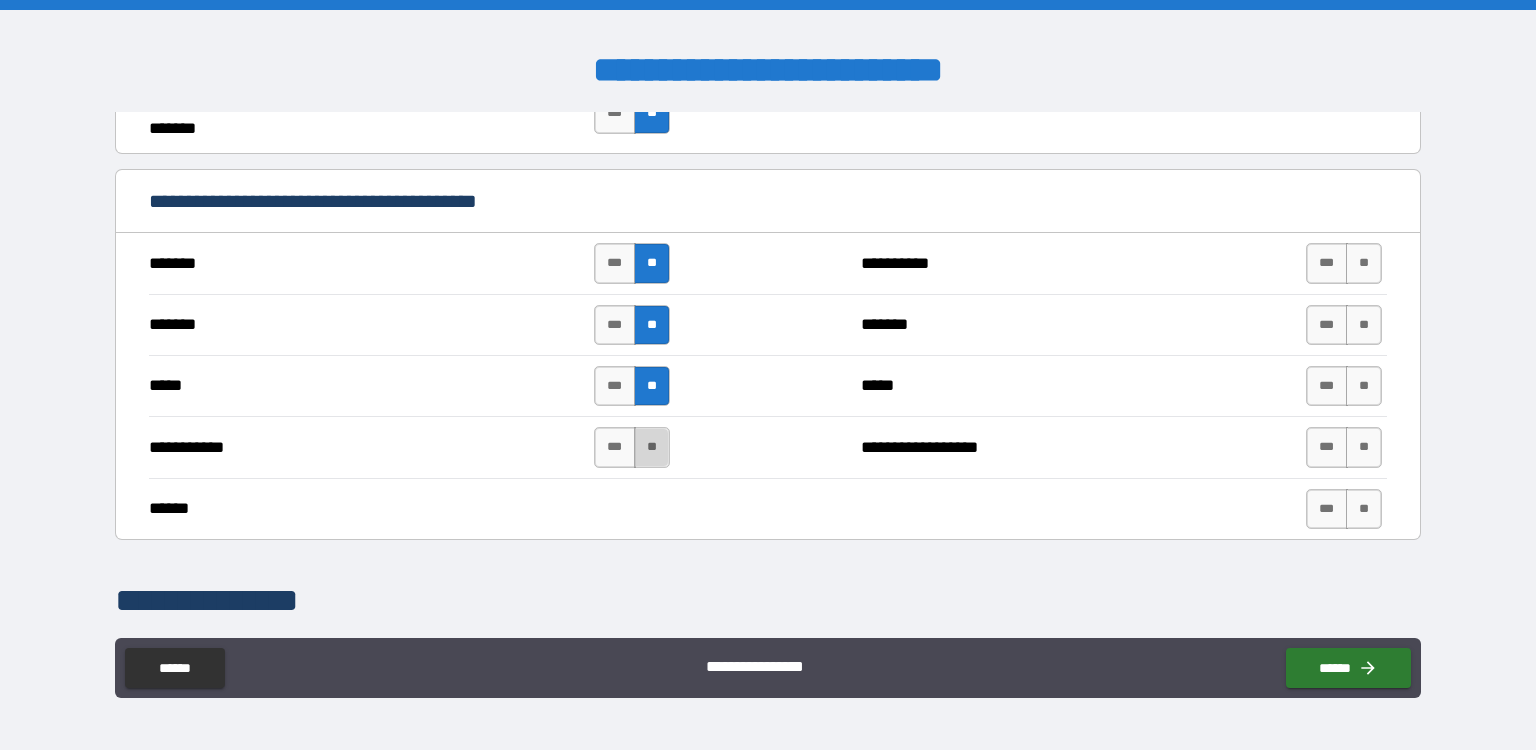 click on "**" at bounding box center (652, 447) 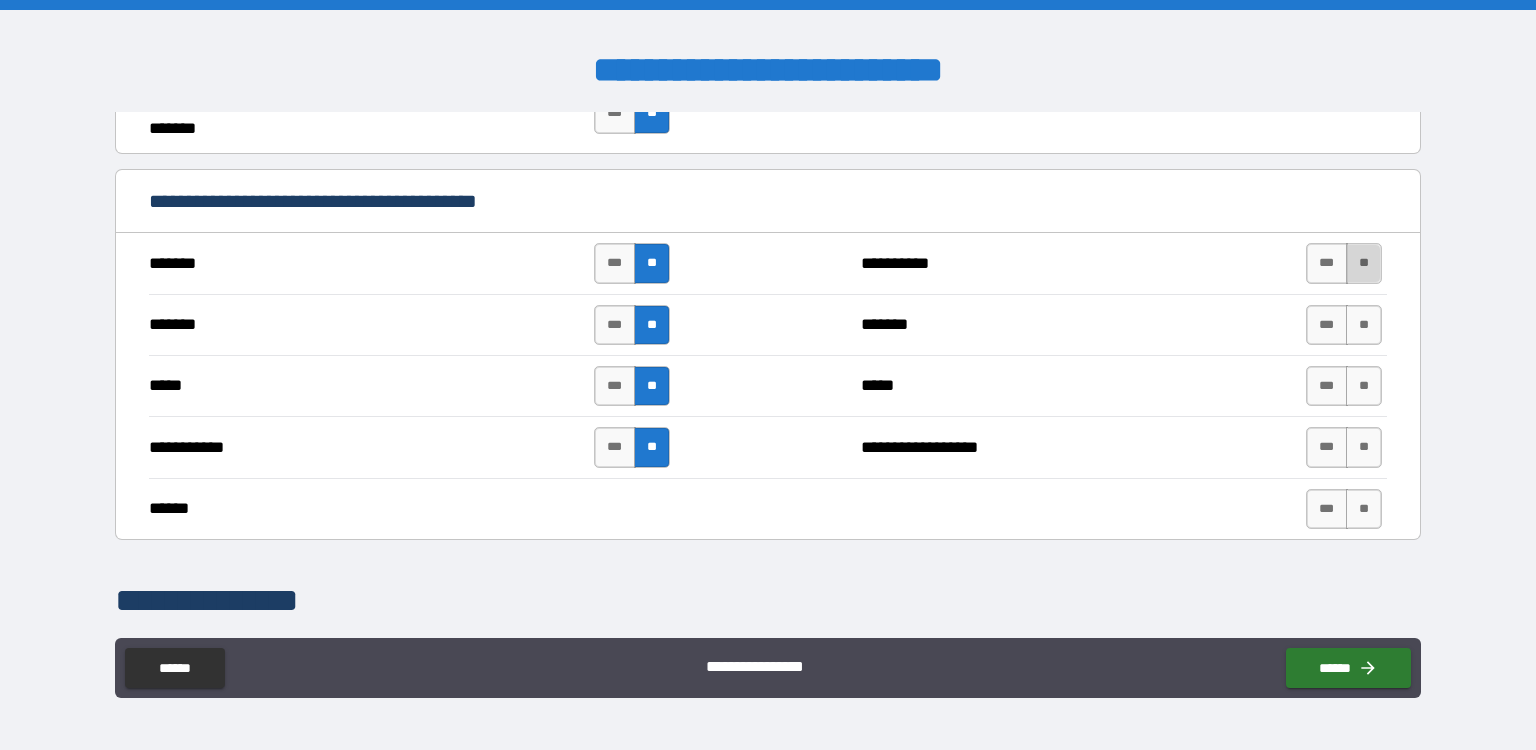 click on "**" at bounding box center (1364, 263) 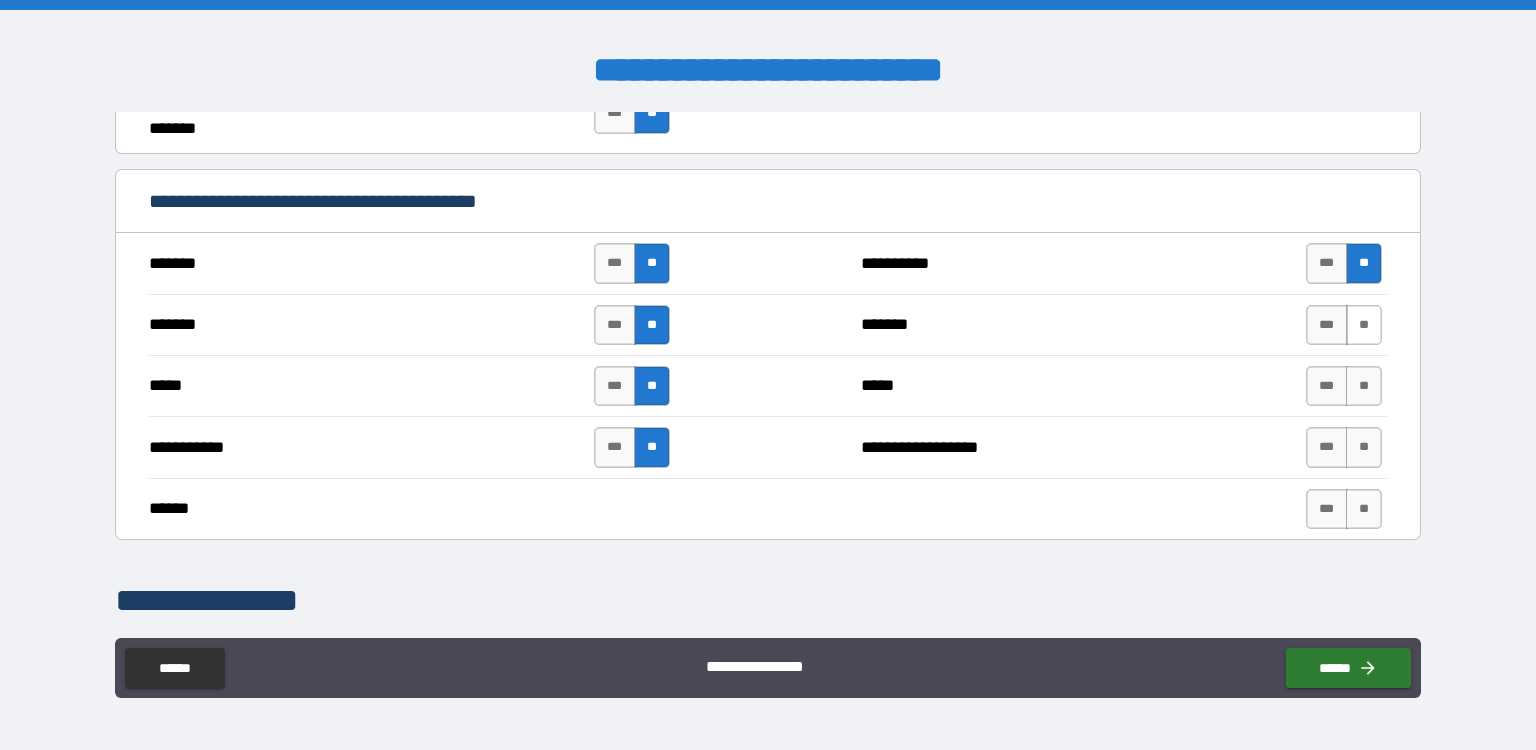 click on "**" at bounding box center (1364, 325) 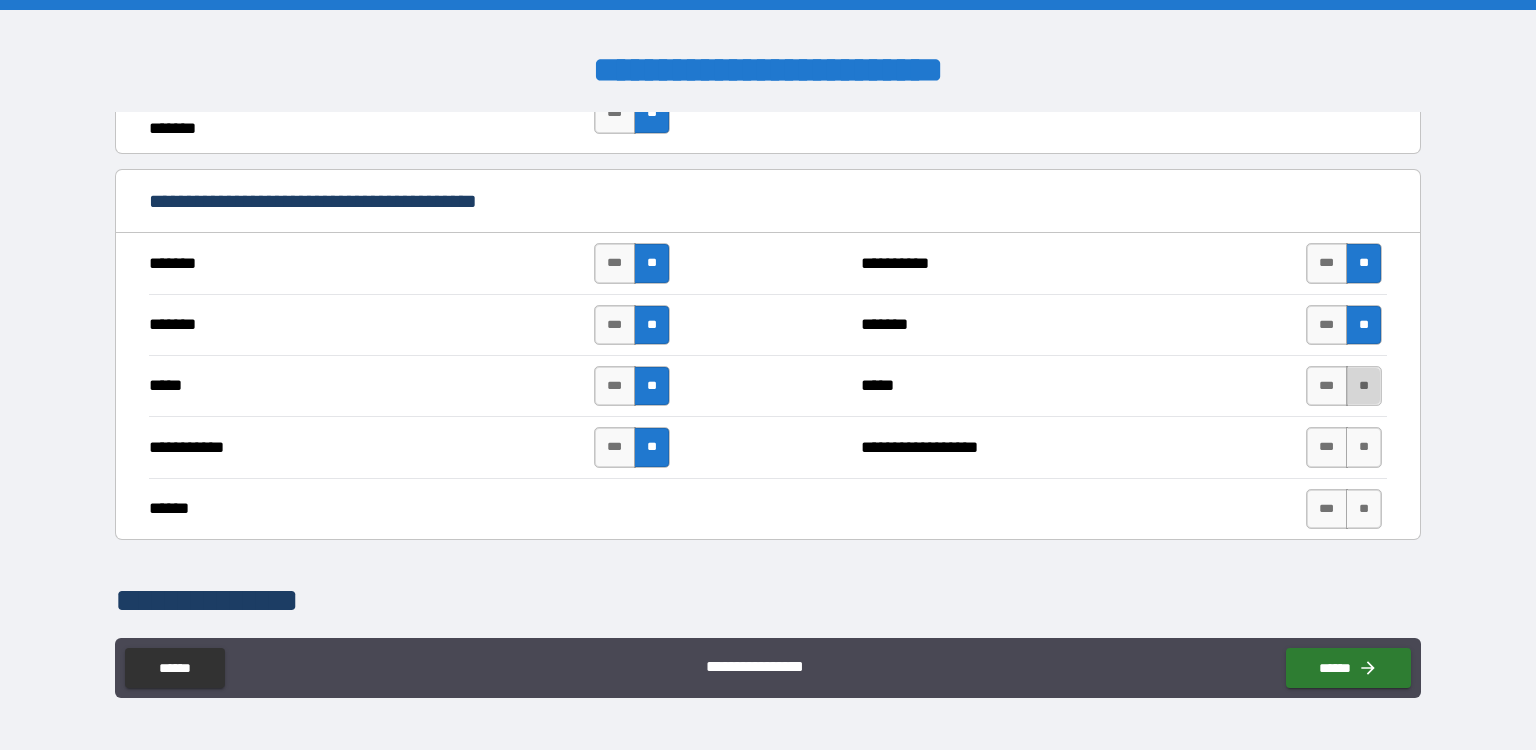 click on "**" at bounding box center [1364, 386] 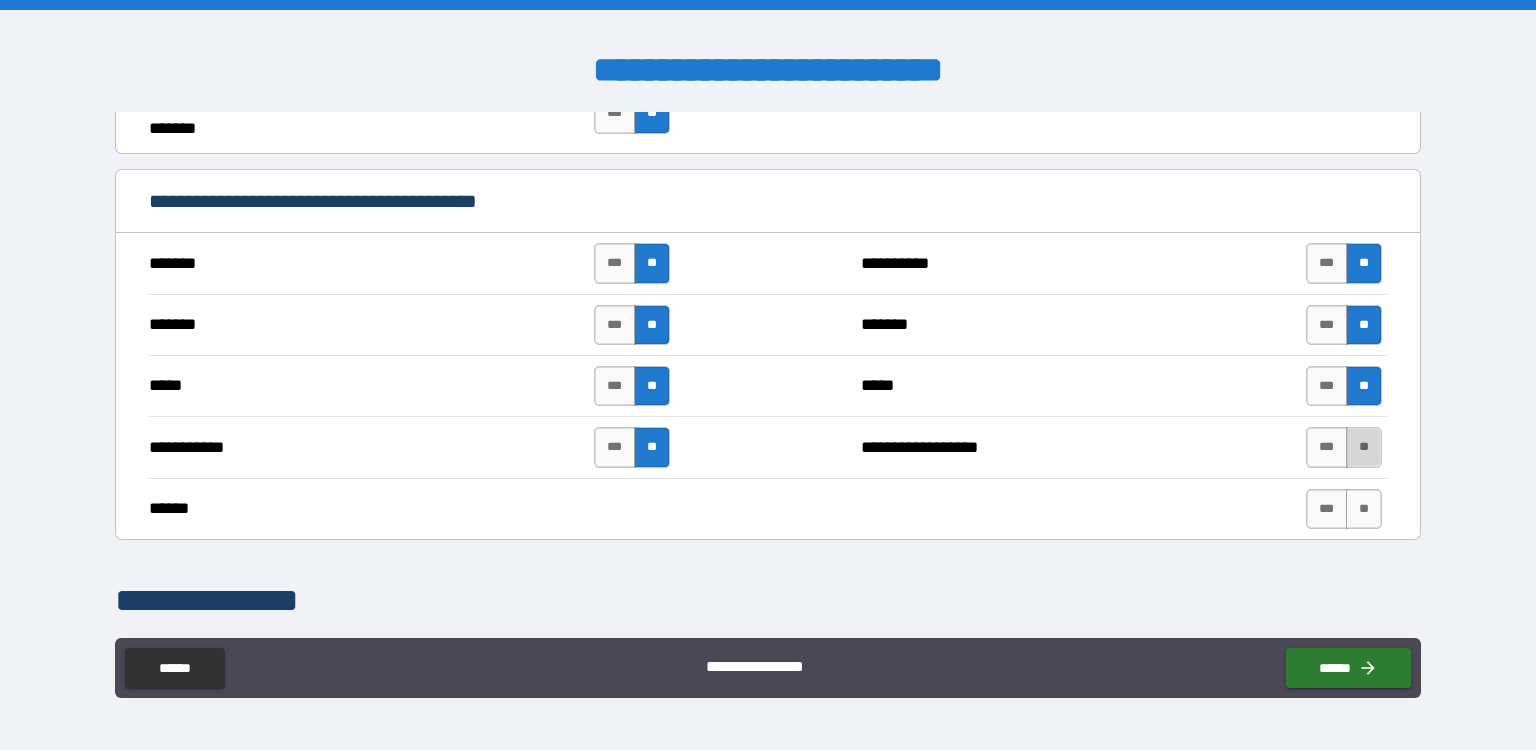 click on "**" at bounding box center (1364, 447) 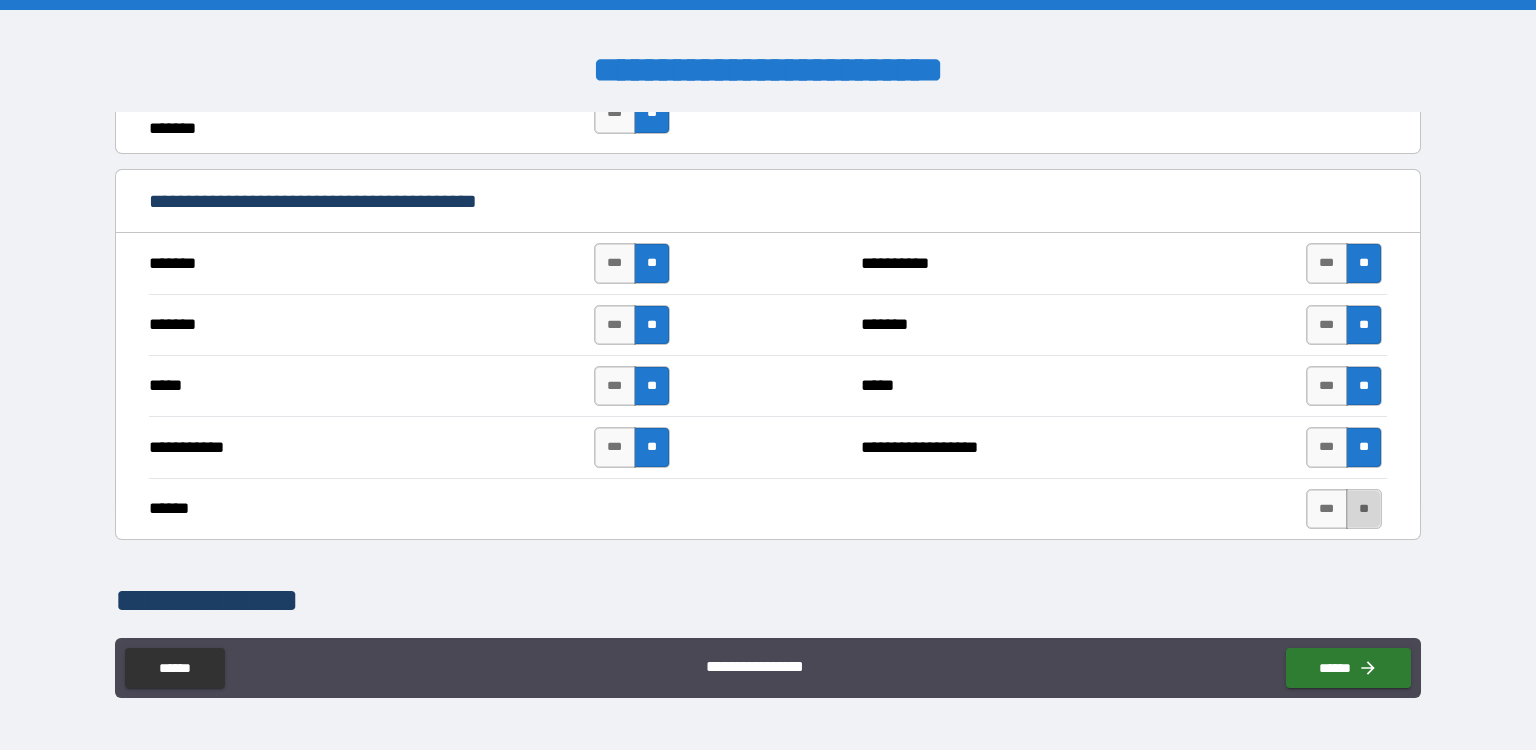 click on "**" at bounding box center (1364, 509) 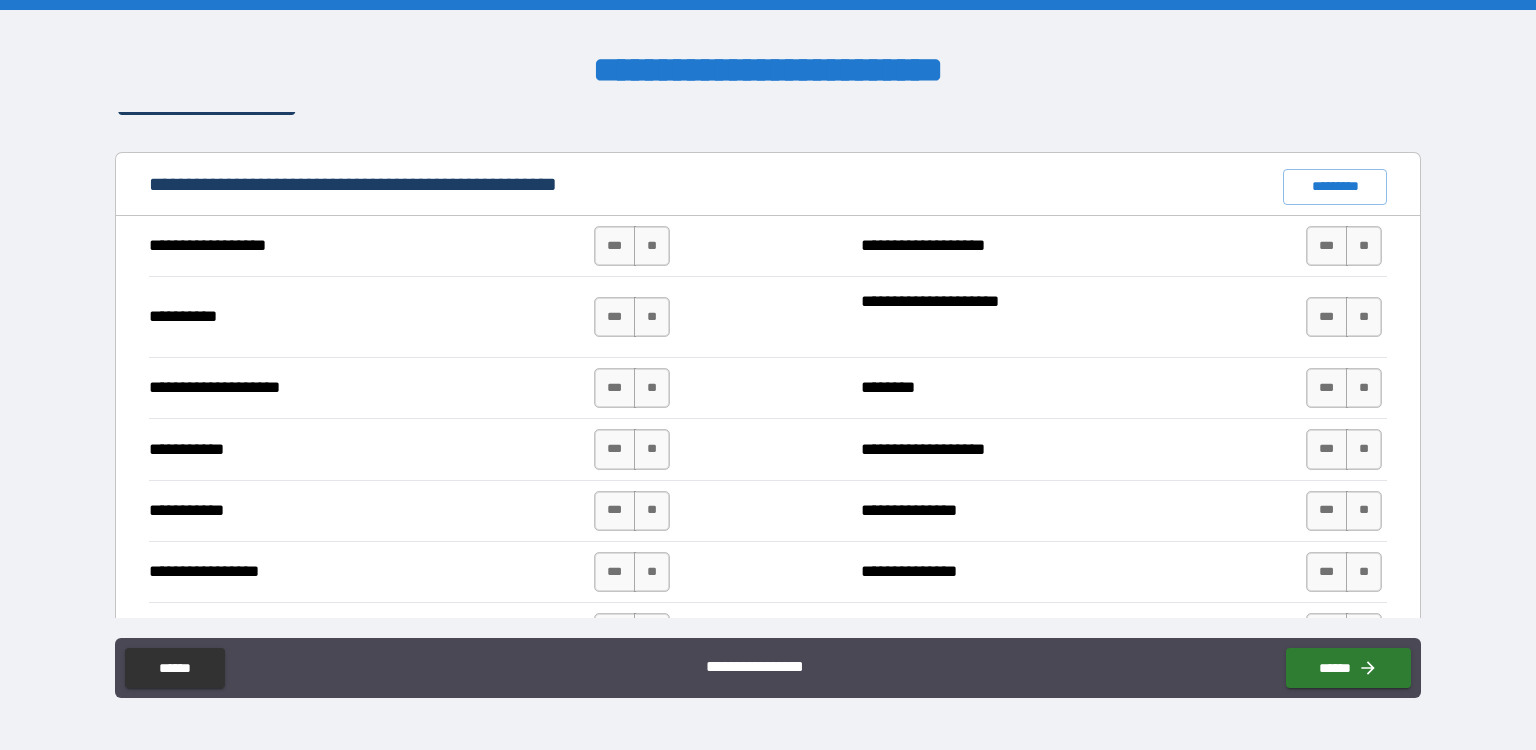 scroll, scrollTop: 1861, scrollLeft: 0, axis: vertical 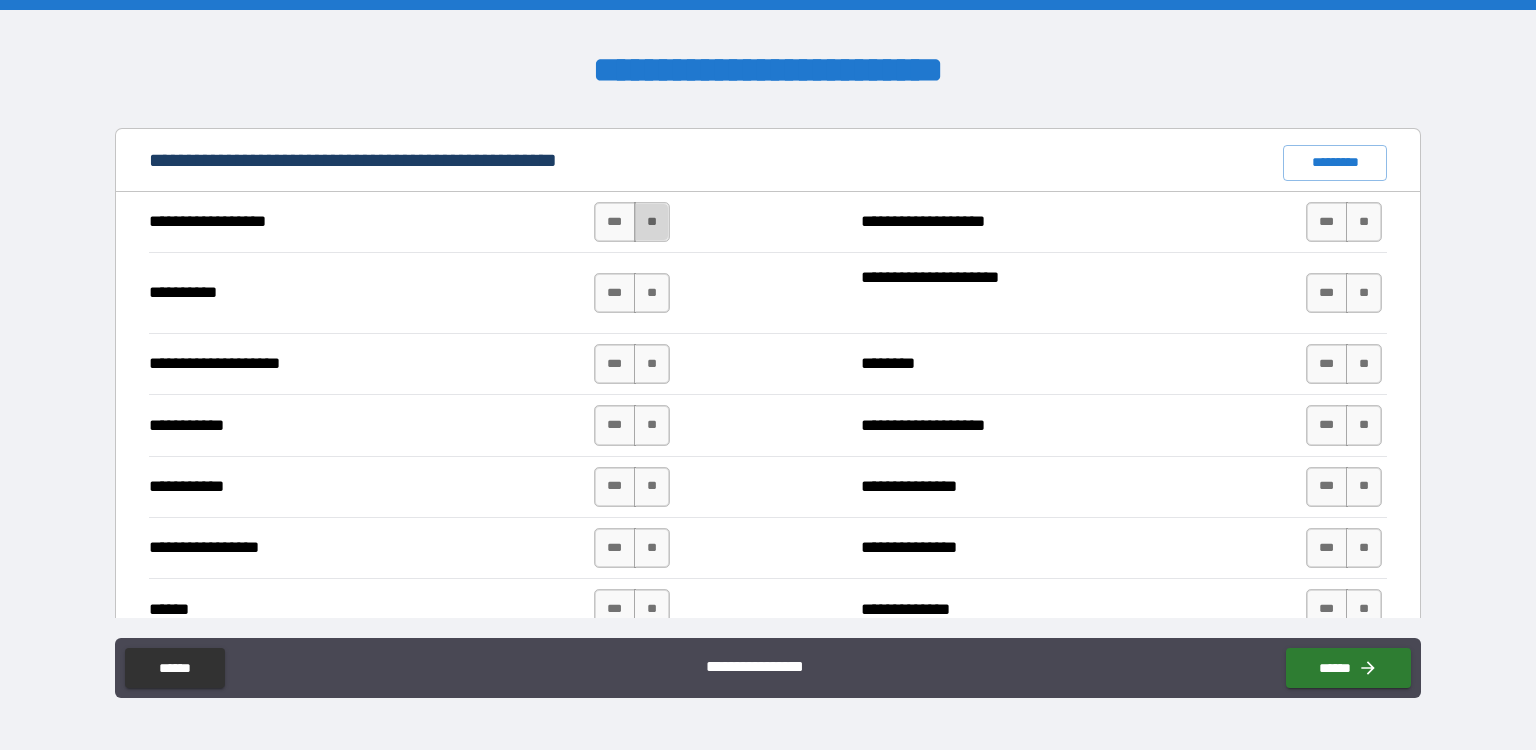 click on "**" at bounding box center [652, 222] 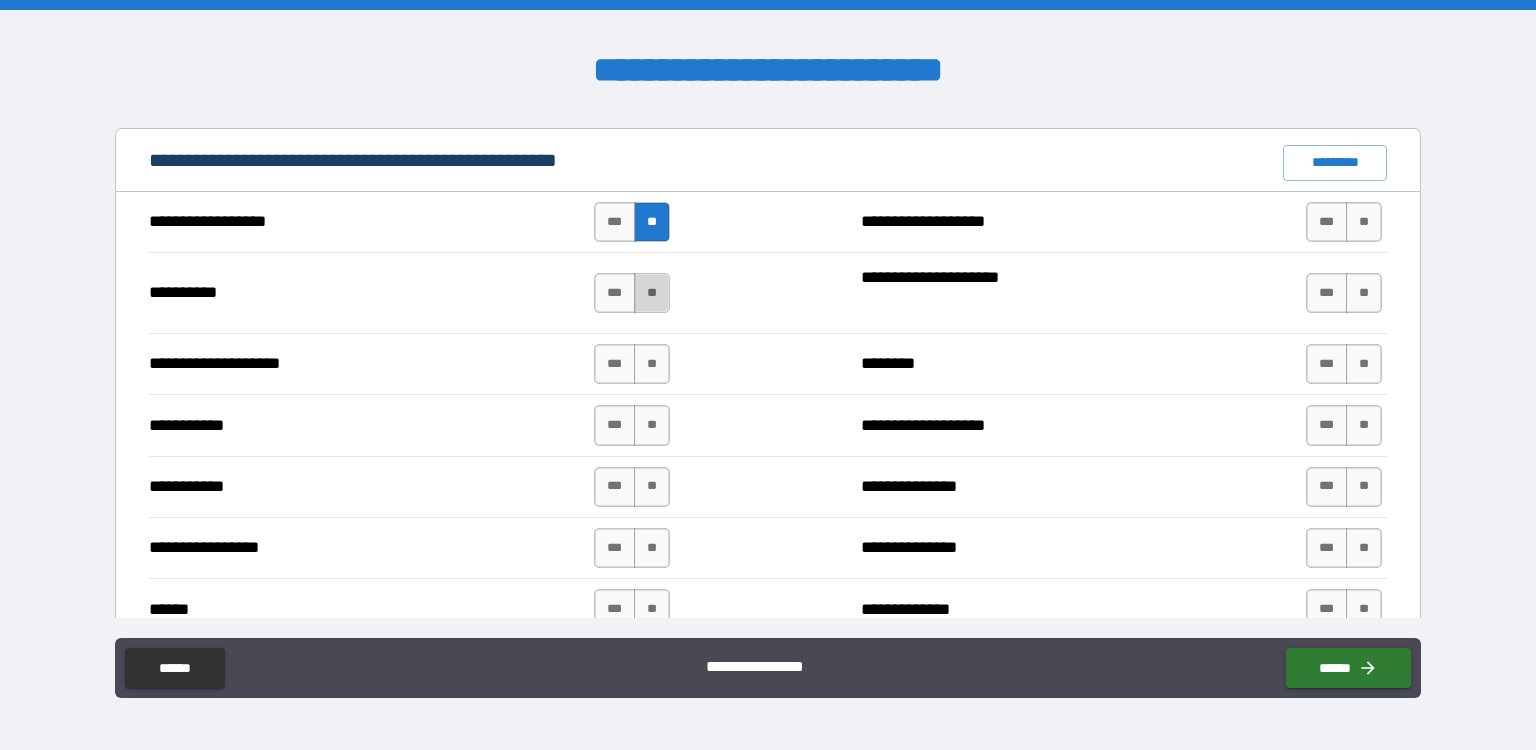 click on "**" at bounding box center [652, 293] 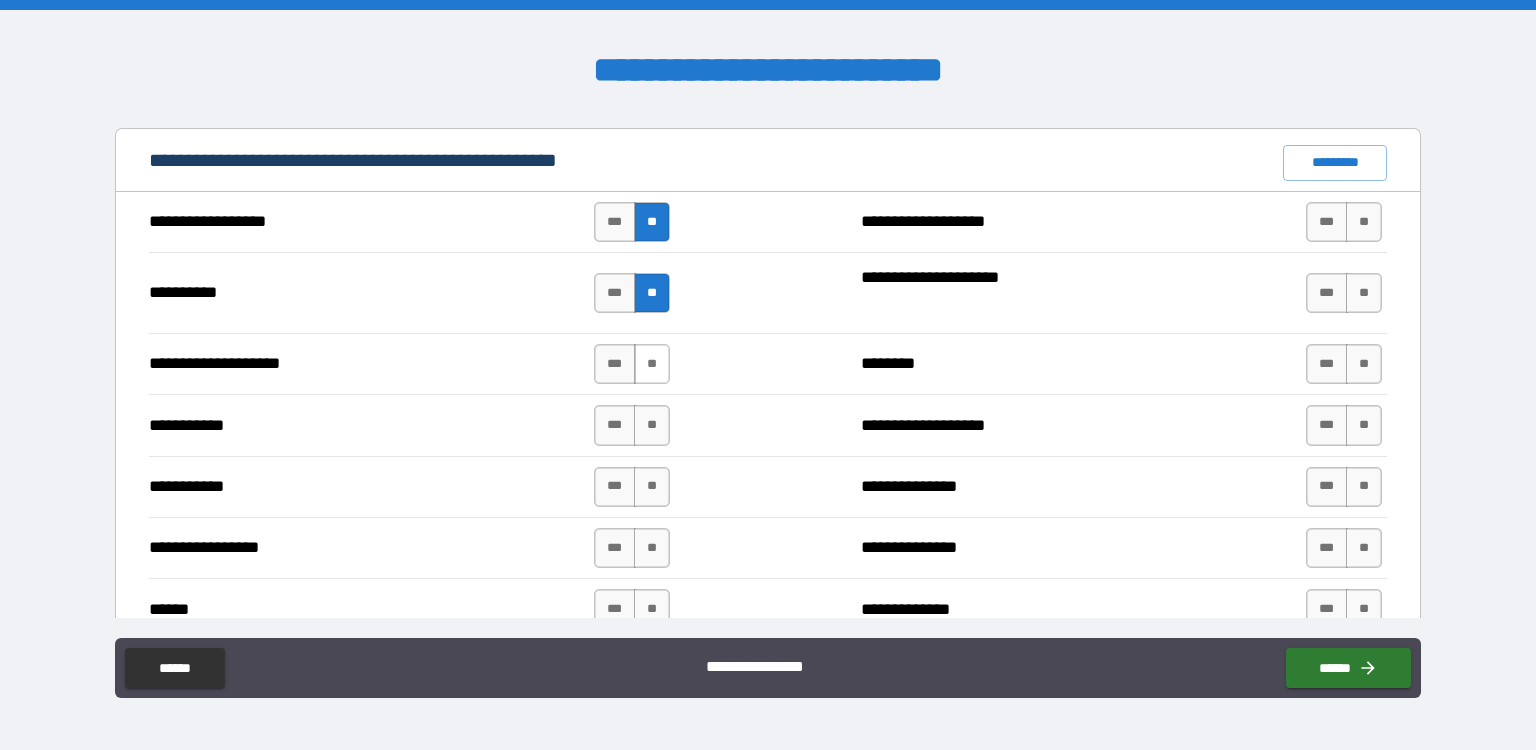 click on "**" at bounding box center (652, 364) 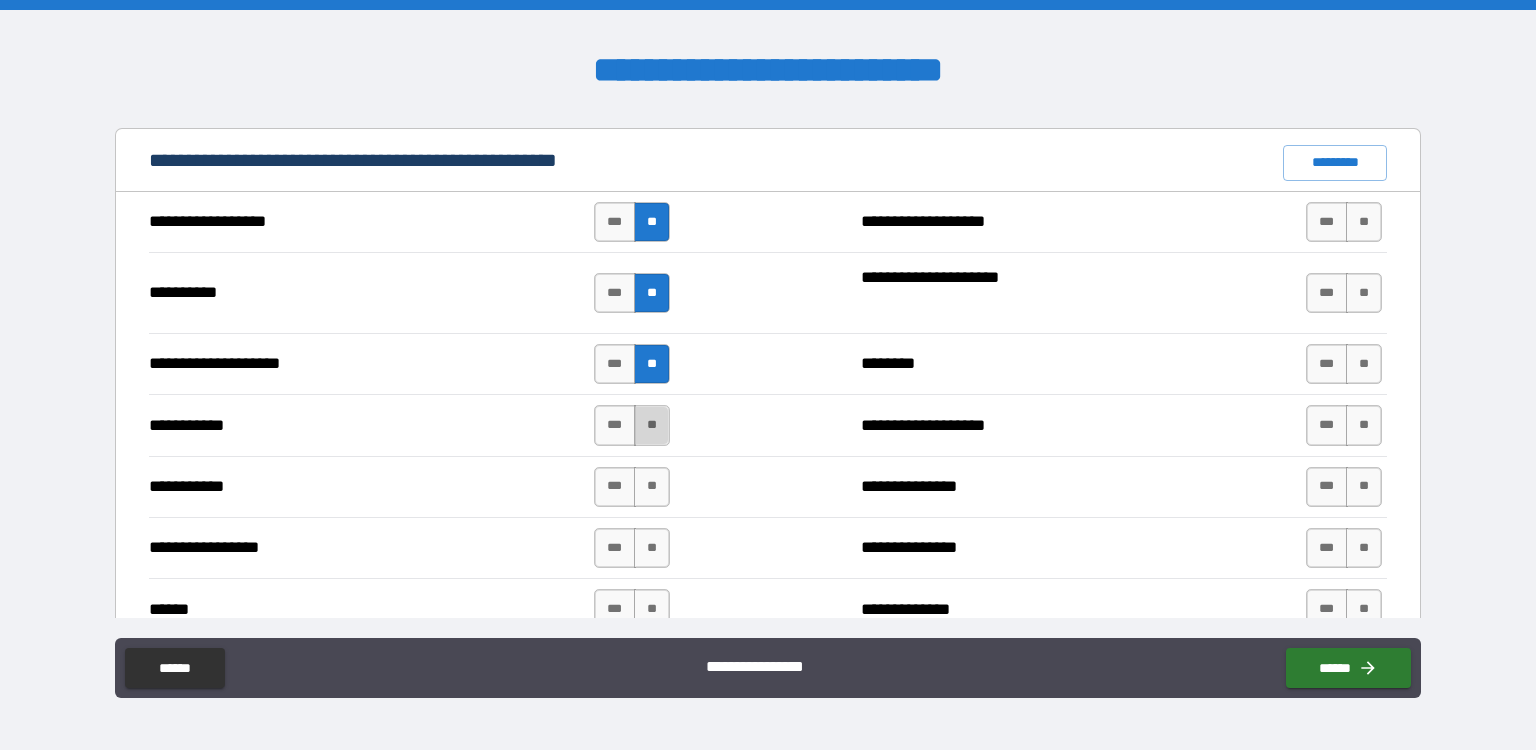 click on "**" at bounding box center (652, 425) 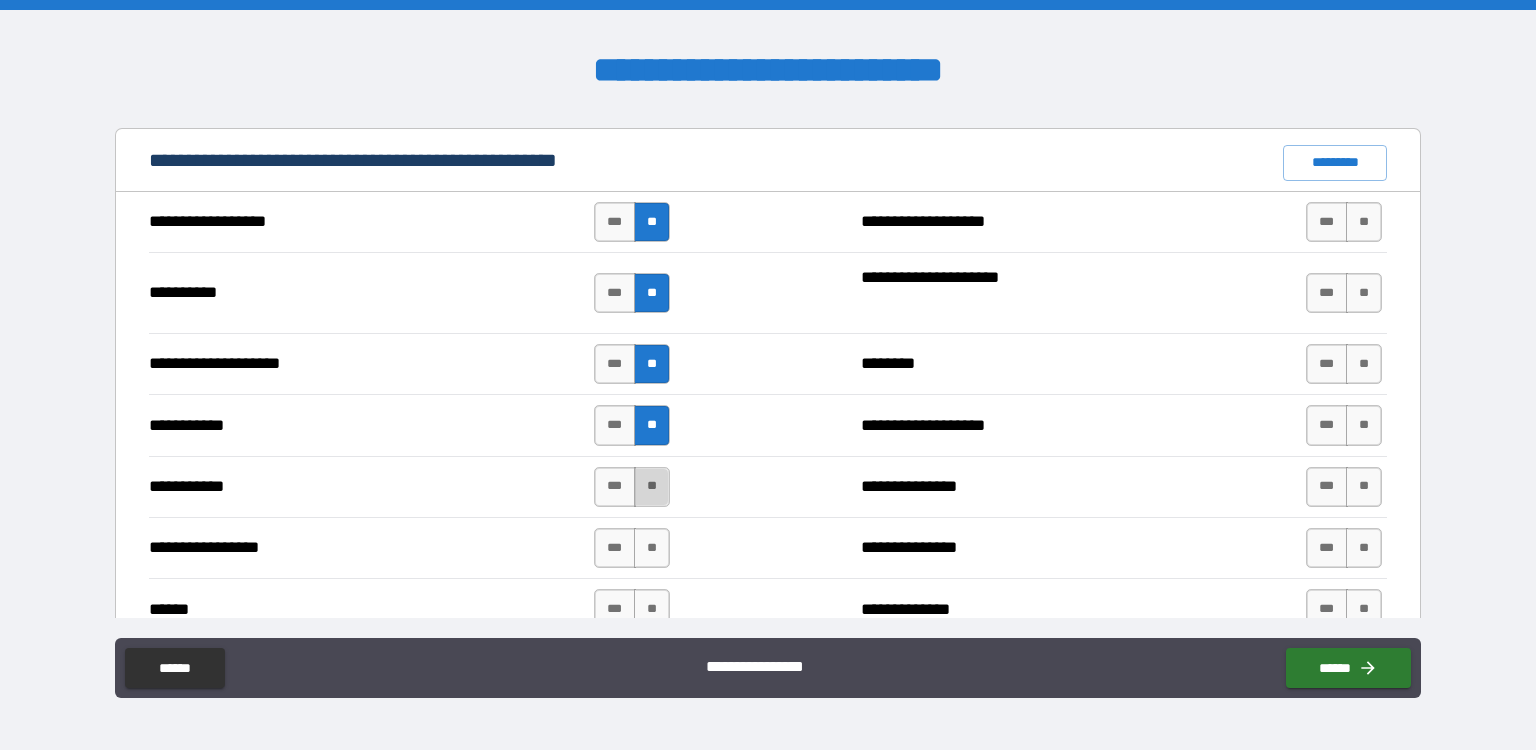 click on "**" at bounding box center (652, 487) 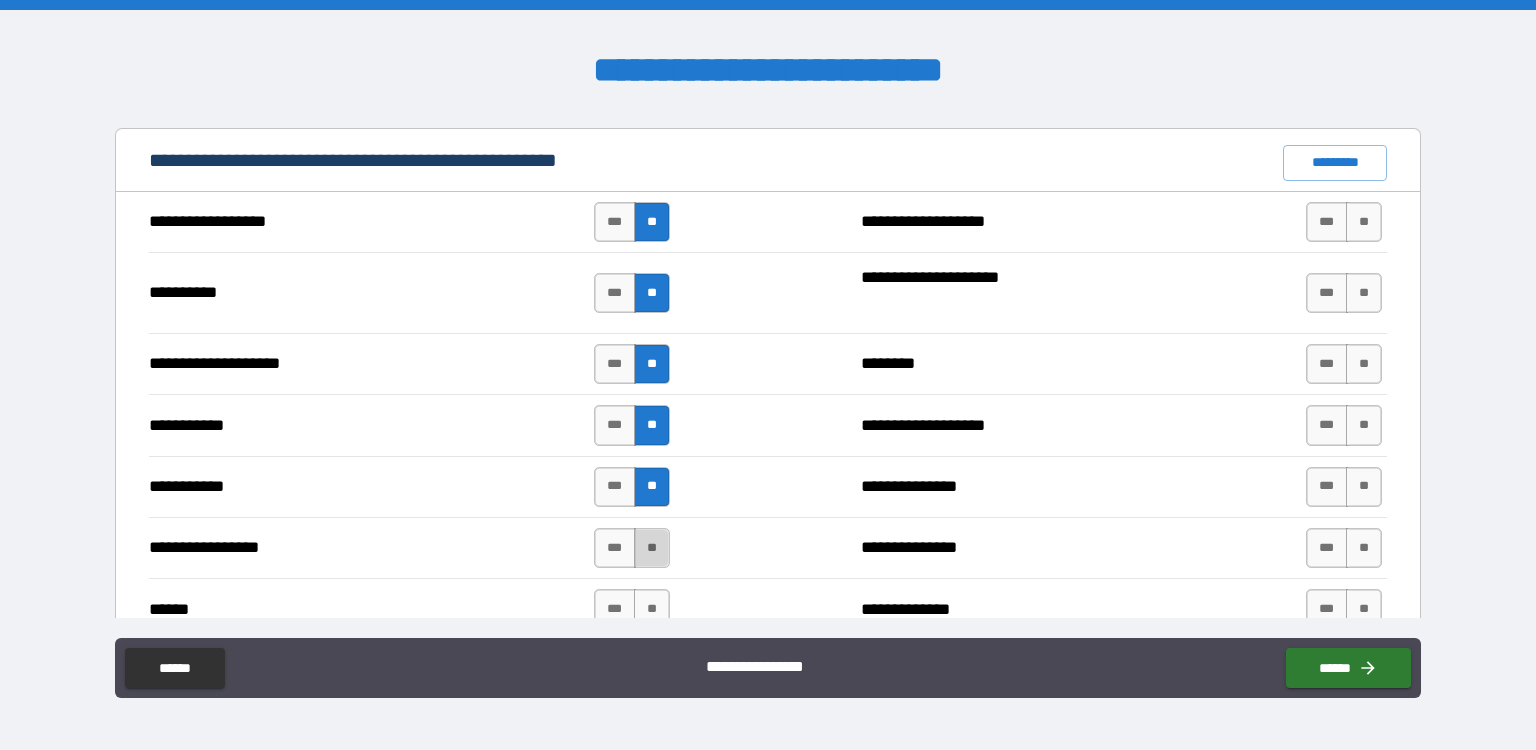 click on "**" at bounding box center [652, 548] 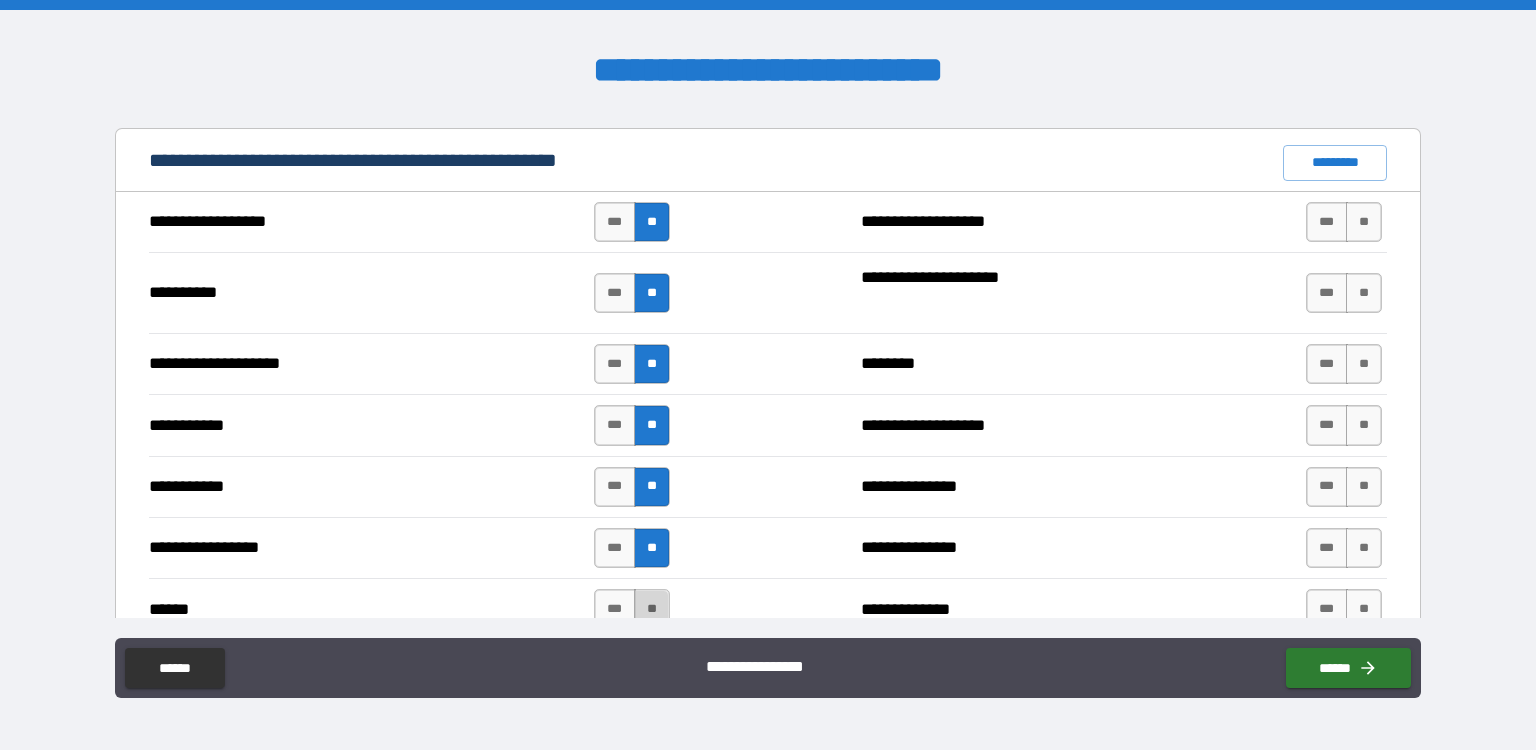 click on "**" at bounding box center (652, 609) 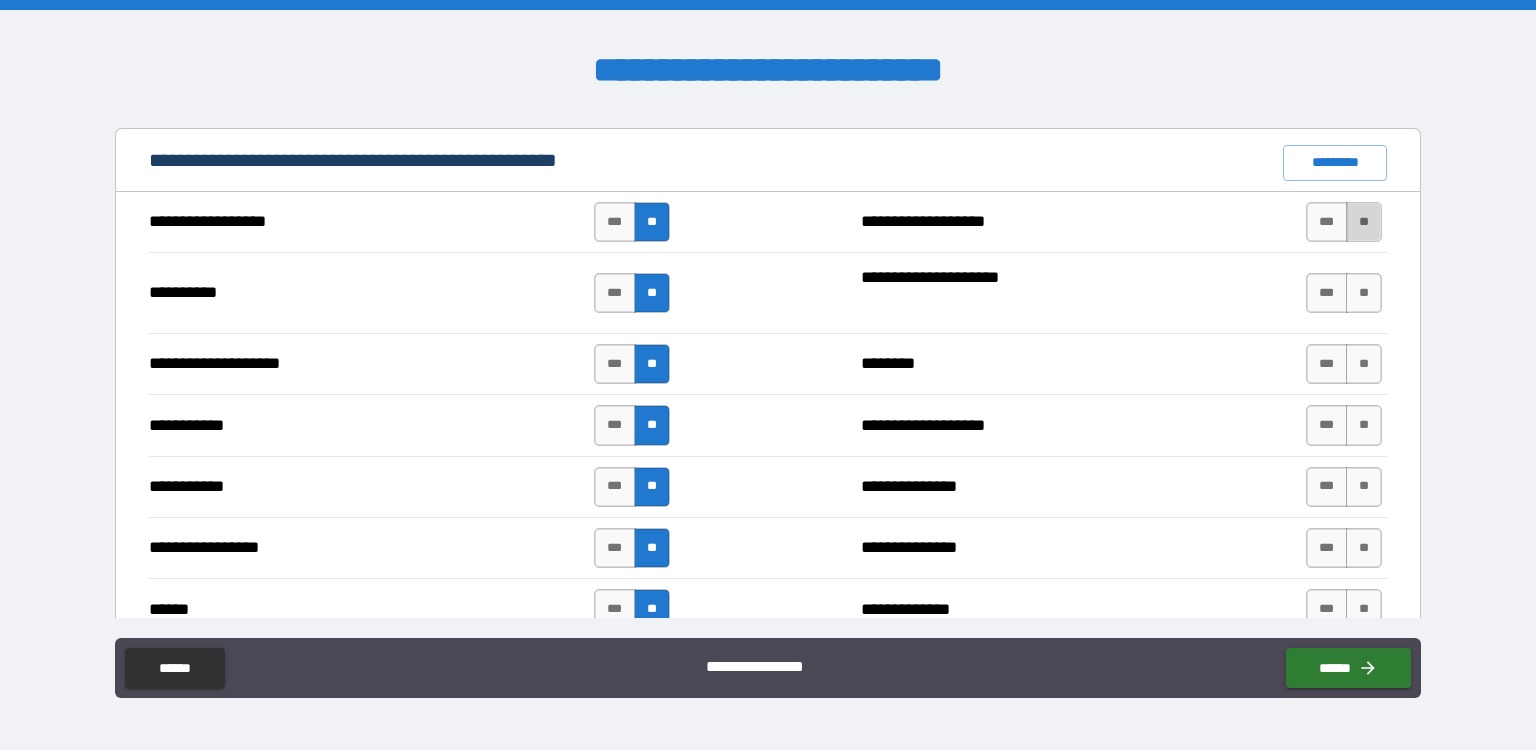 click on "**" at bounding box center (1364, 222) 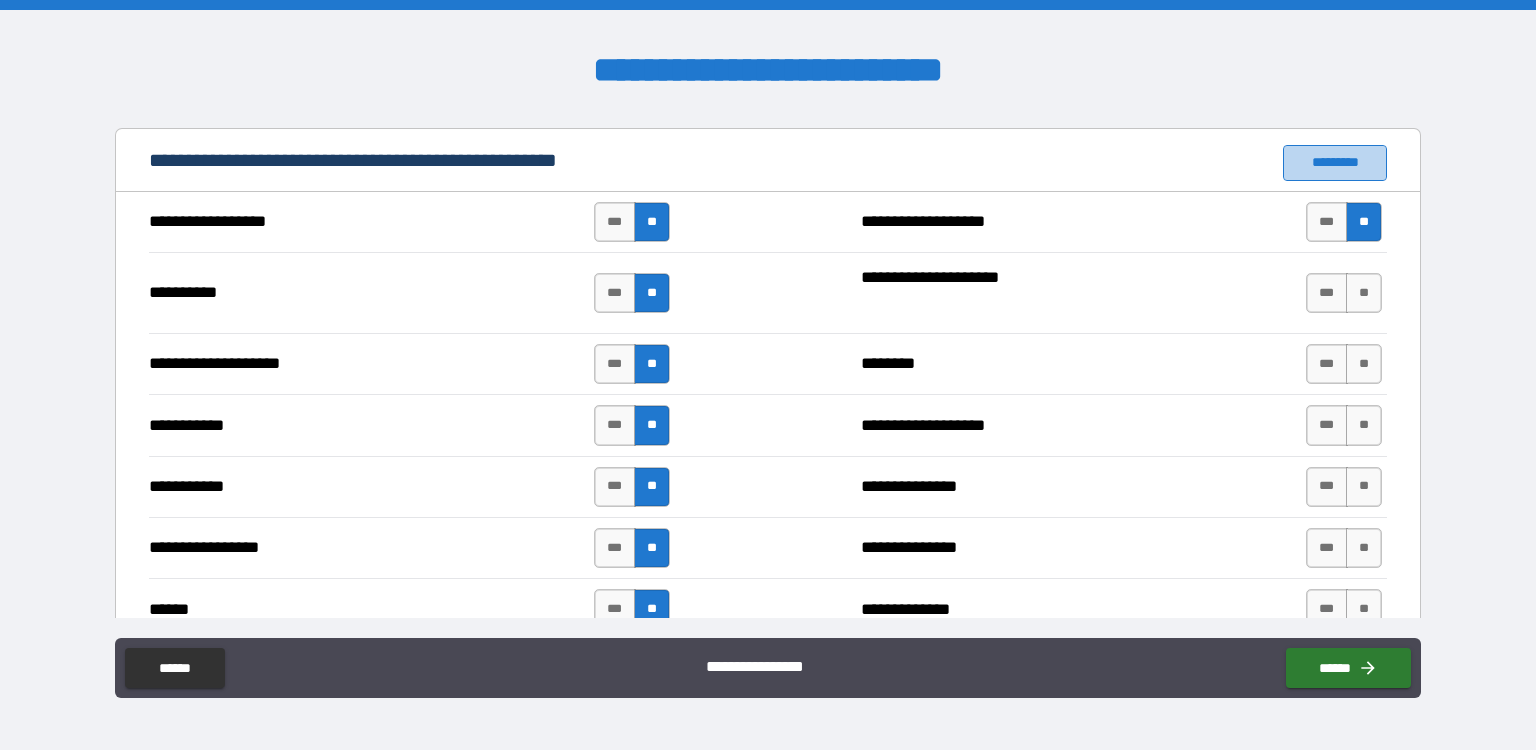 click on "*********" at bounding box center (1335, 163) 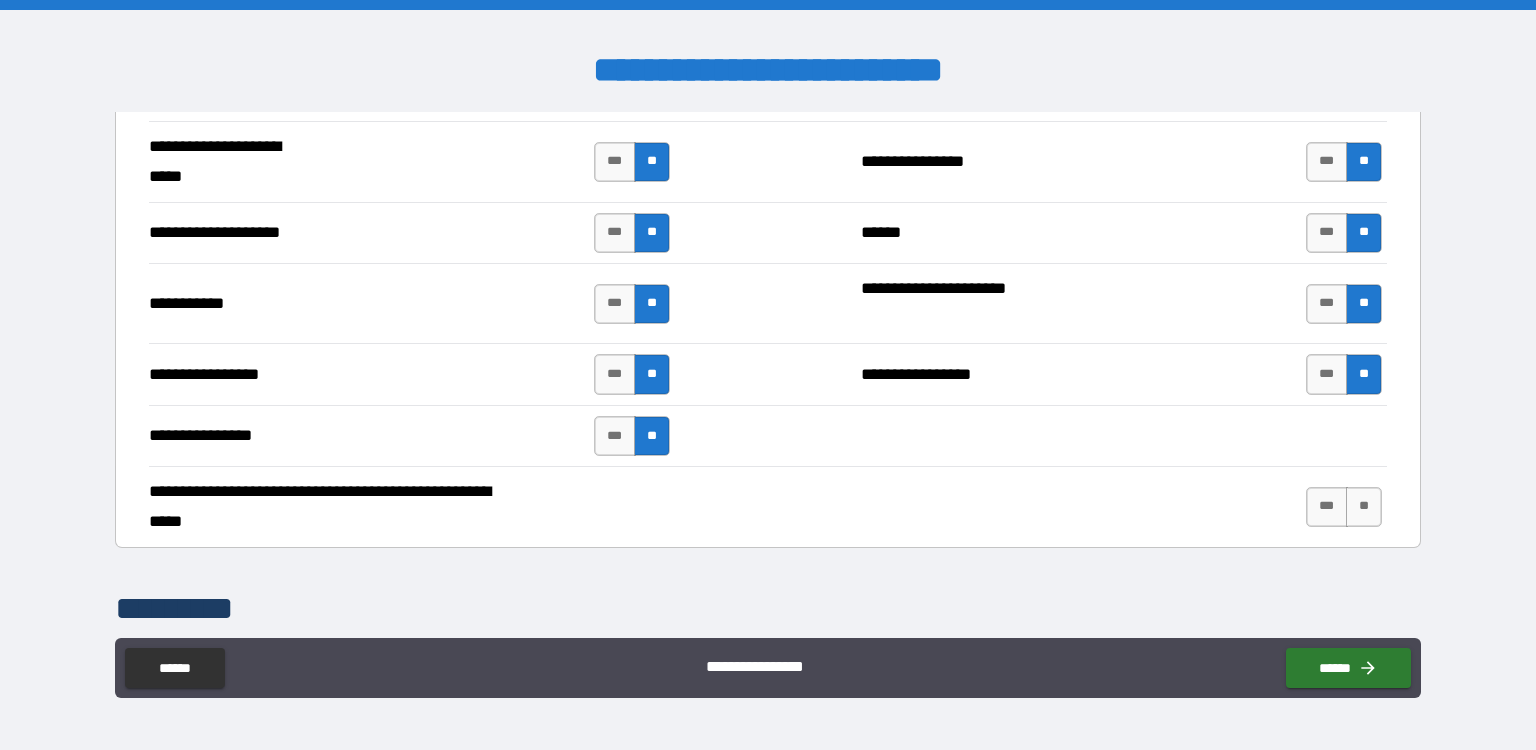 scroll, scrollTop: 4203, scrollLeft: 0, axis: vertical 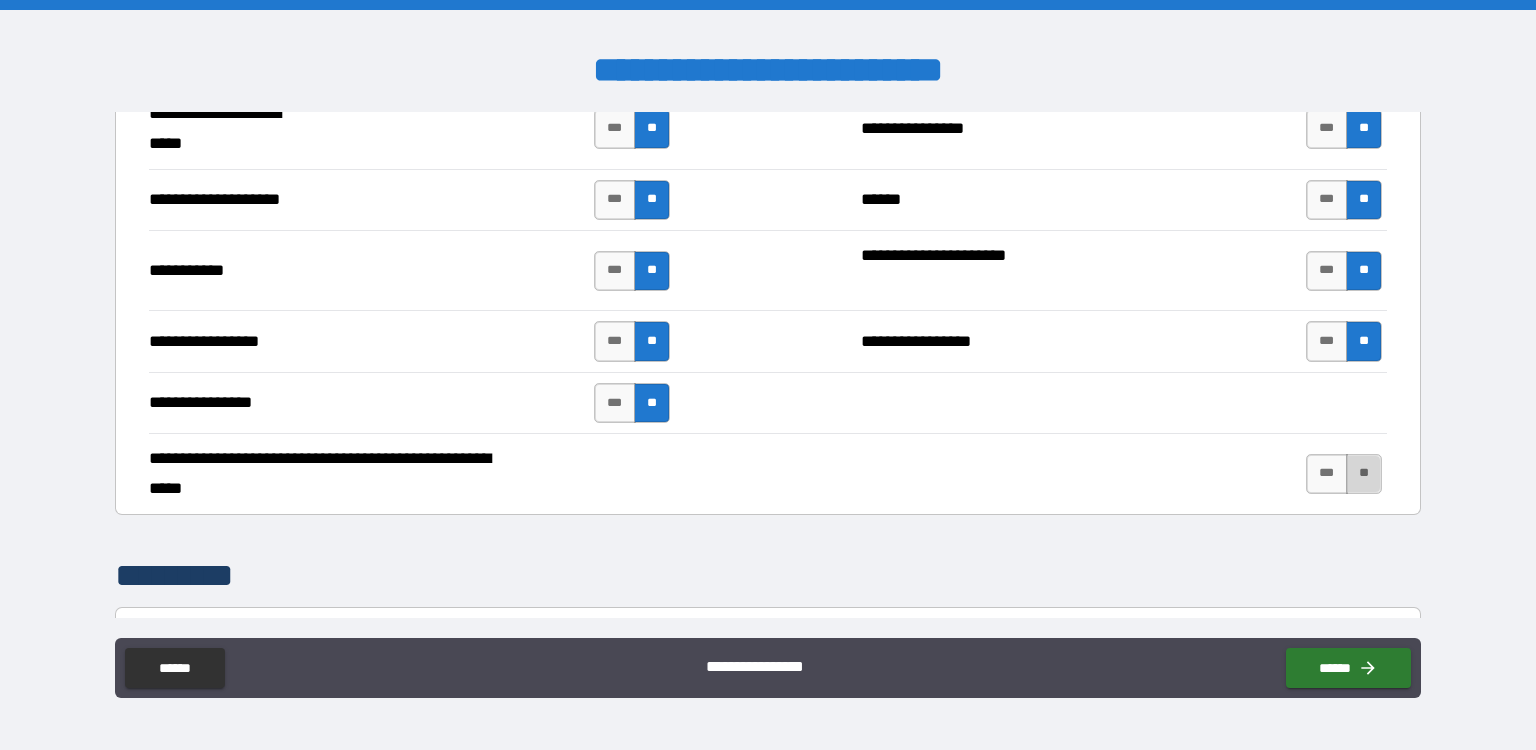 click on "**" at bounding box center [1364, 474] 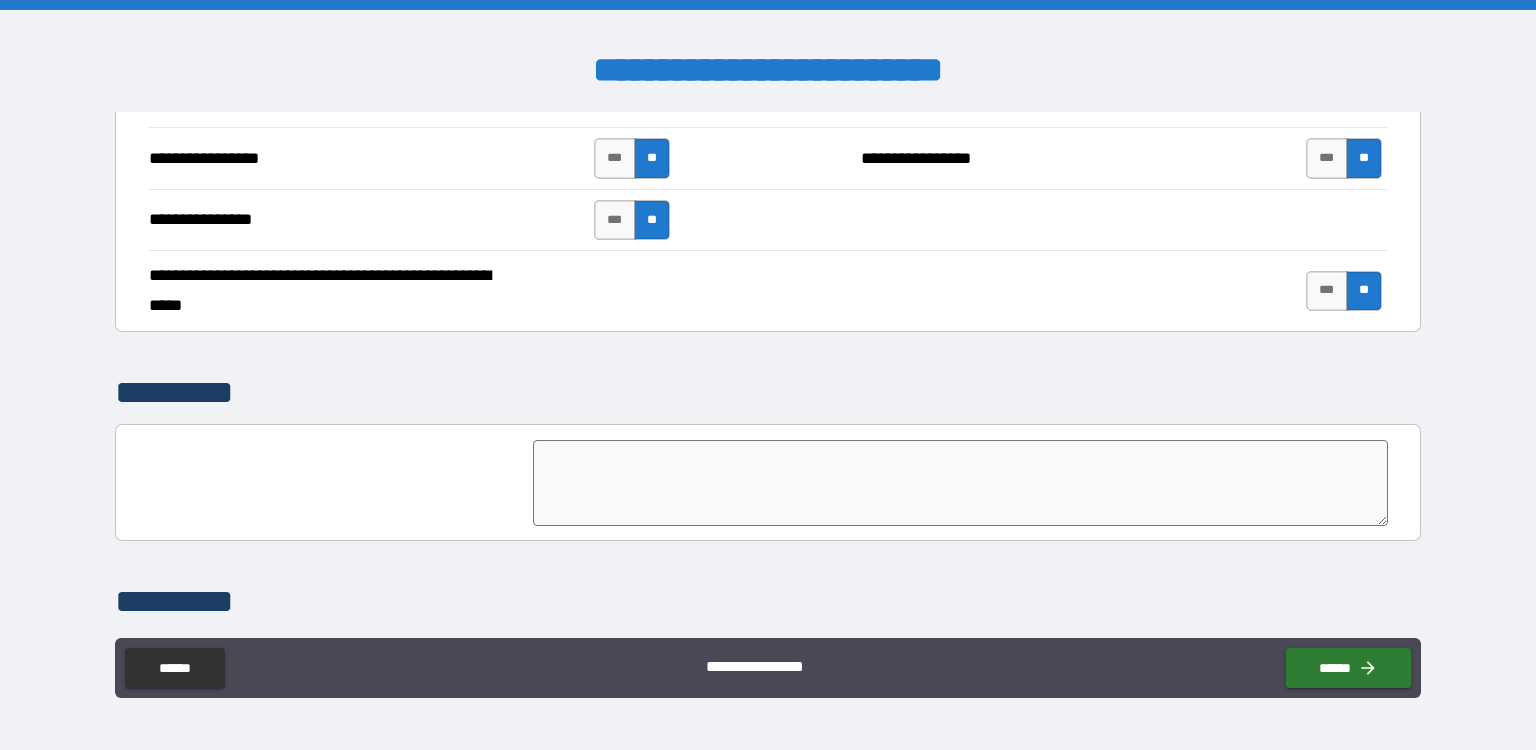 scroll, scrollTop: 4545, scrollLeft: 0, axis: vertical 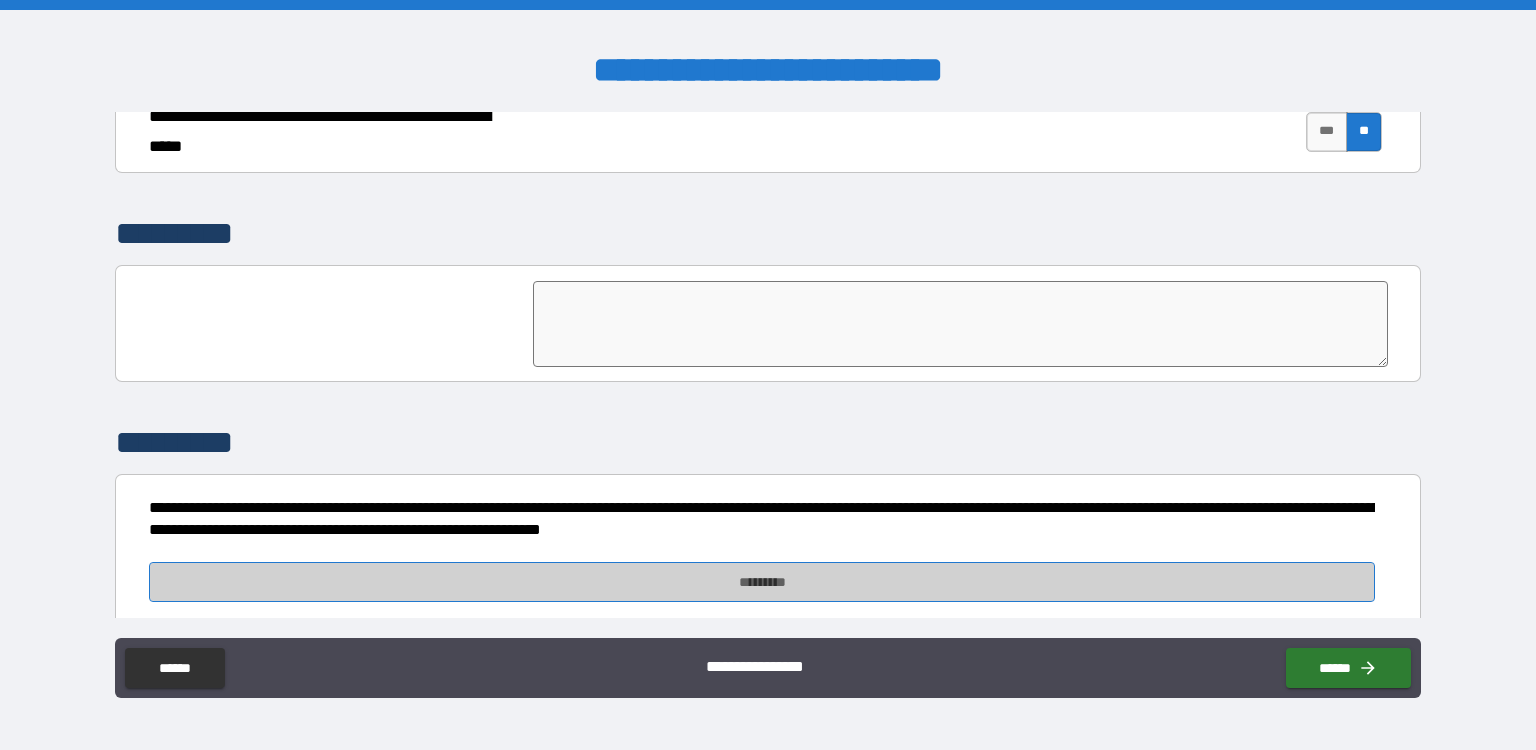 click on "*********" at bounding box center [762, 582] 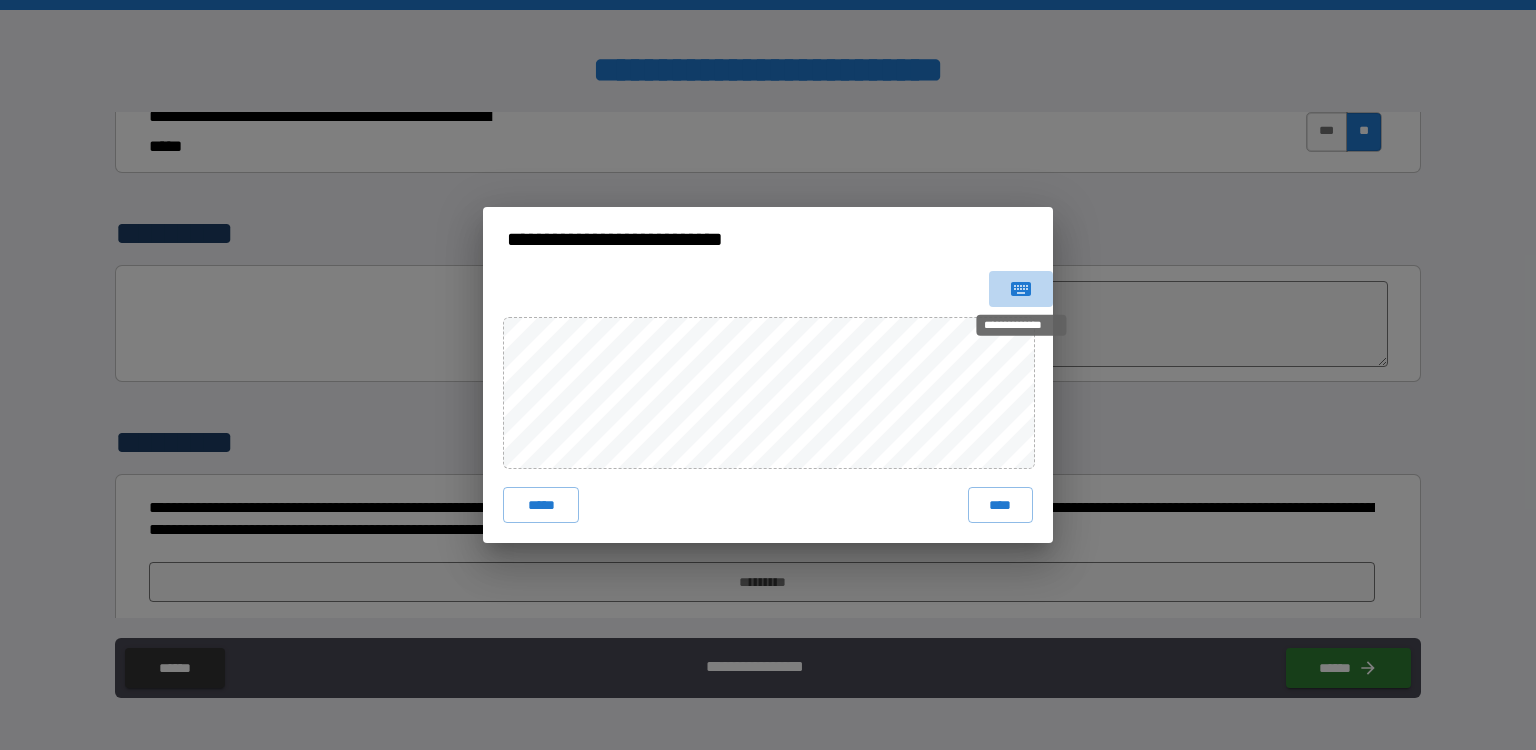 click 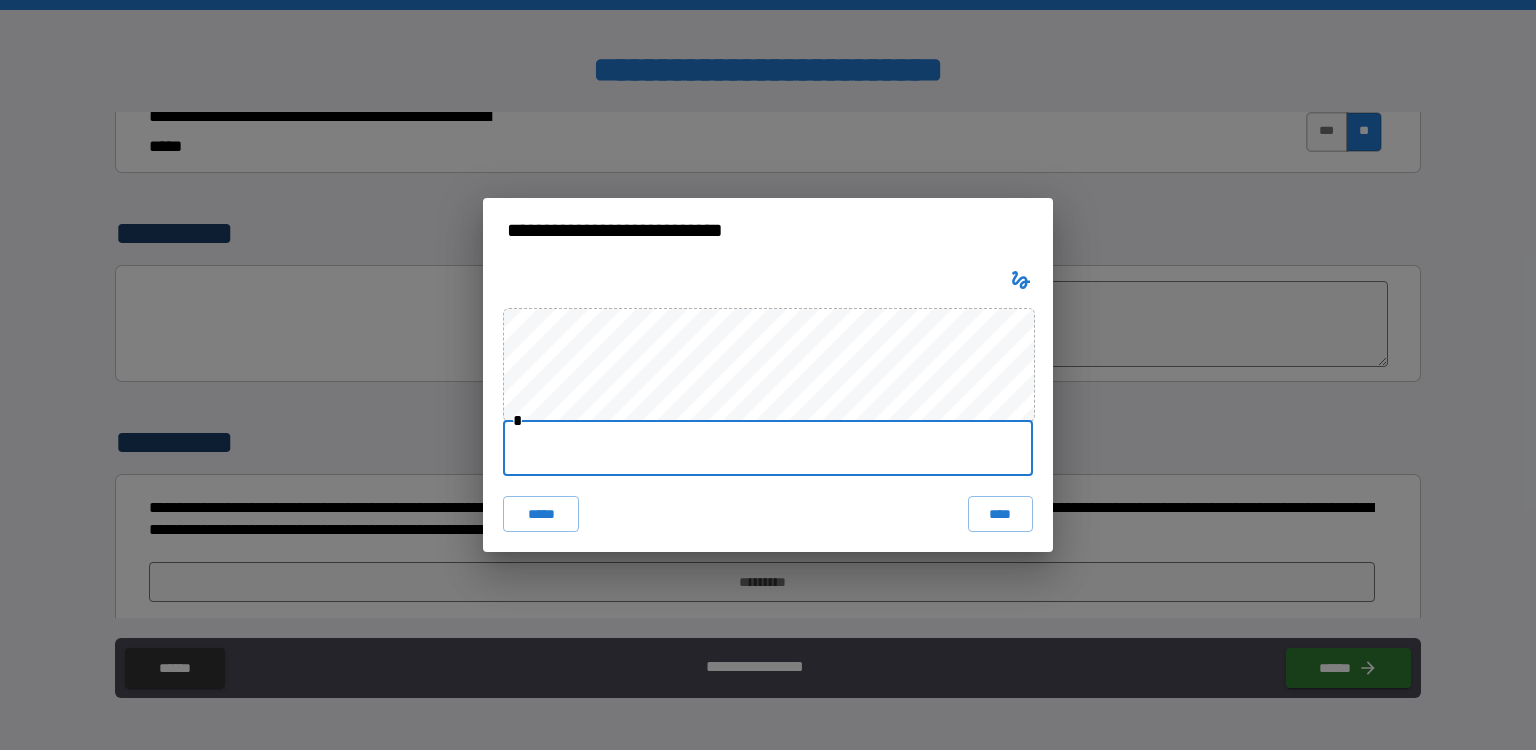 click at bounding box center [768, 448] 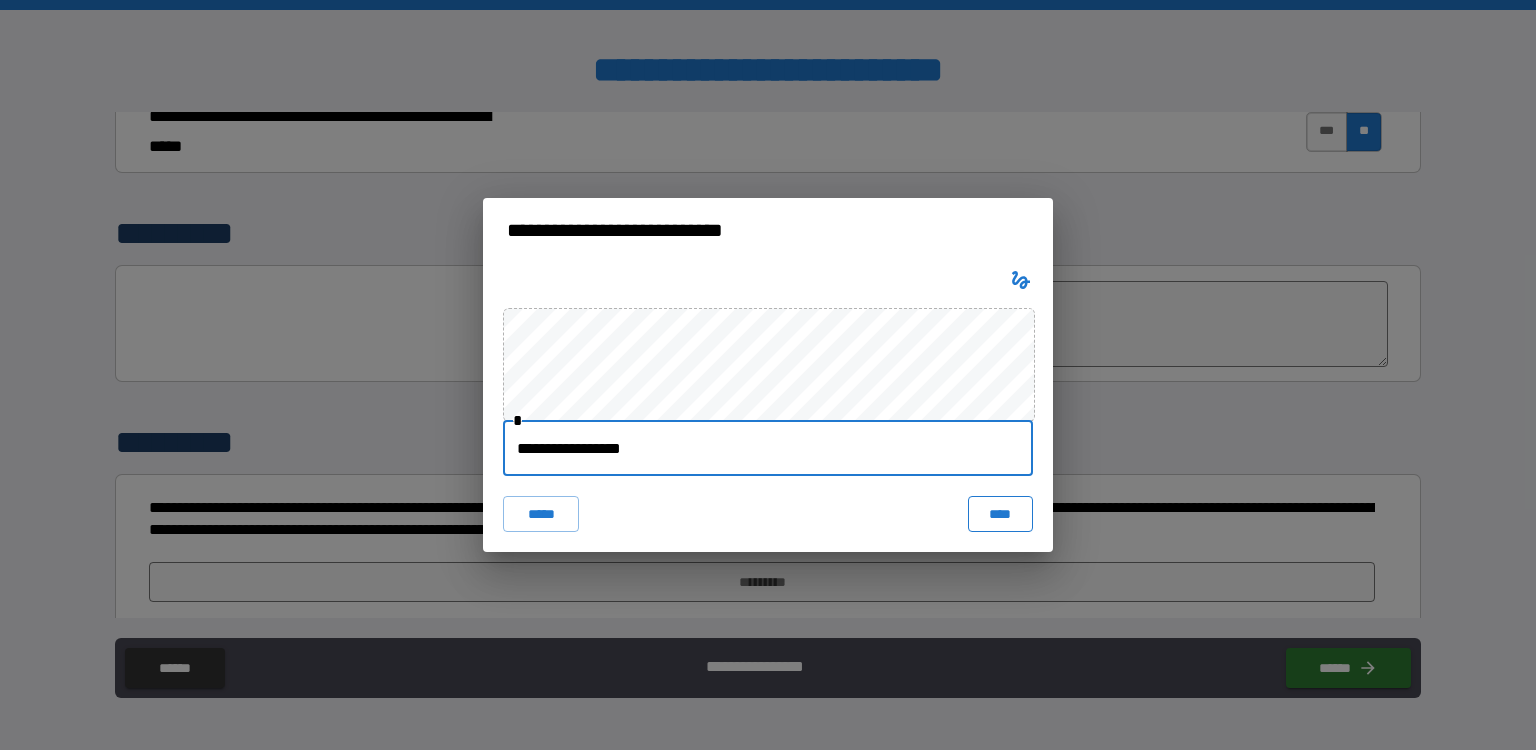 type on "**********" 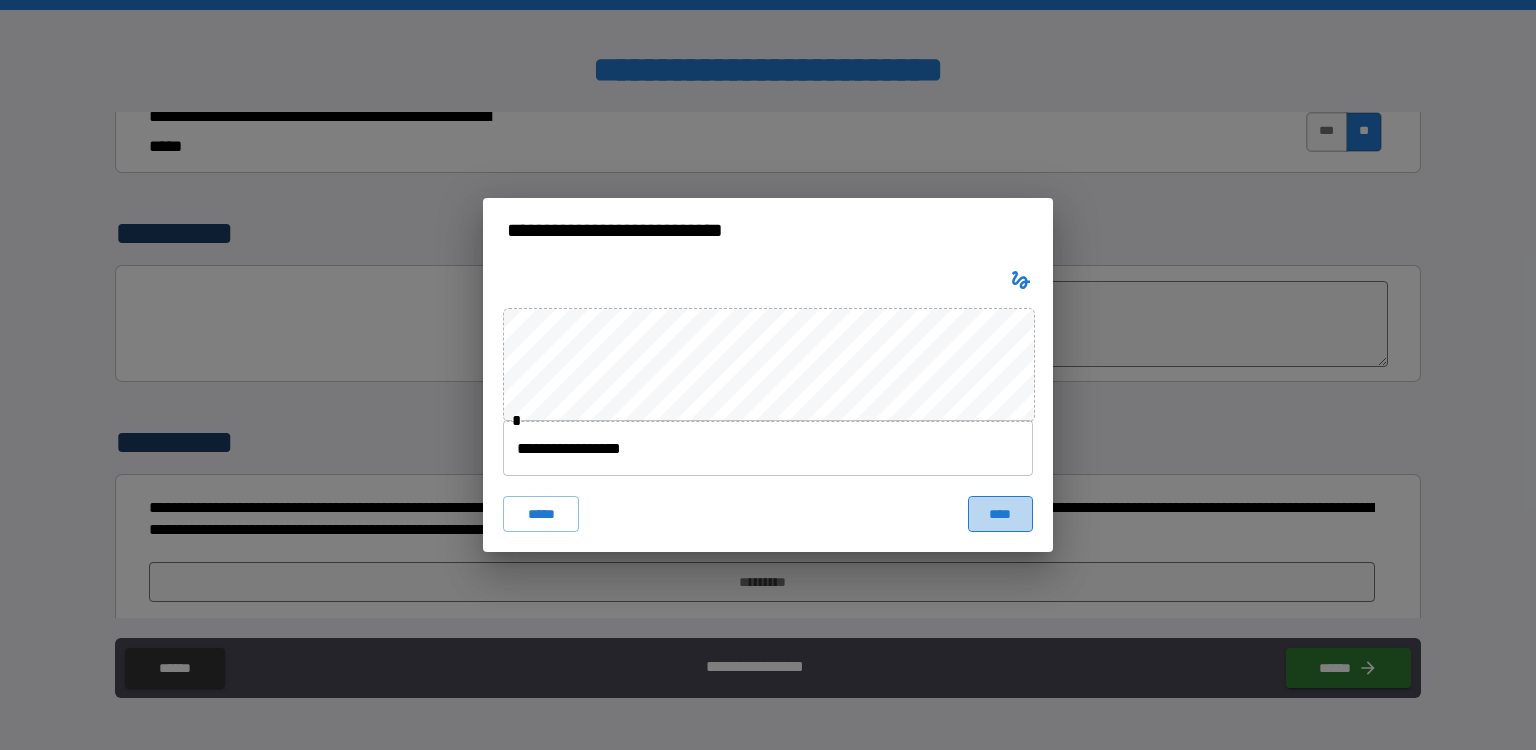 click on "****" at bounding box center (1000, 514) 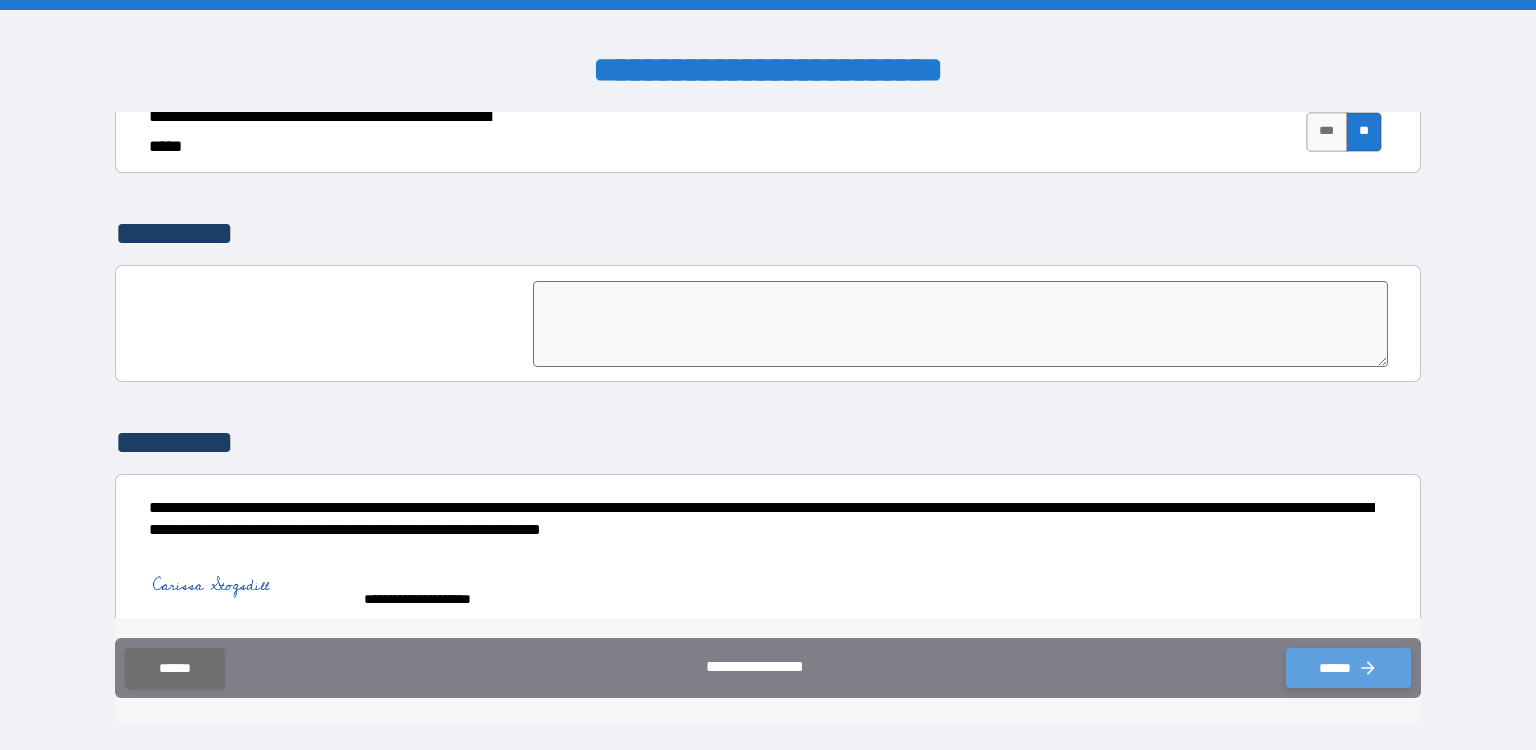 click on "******" at bounding box center (1348, 668) 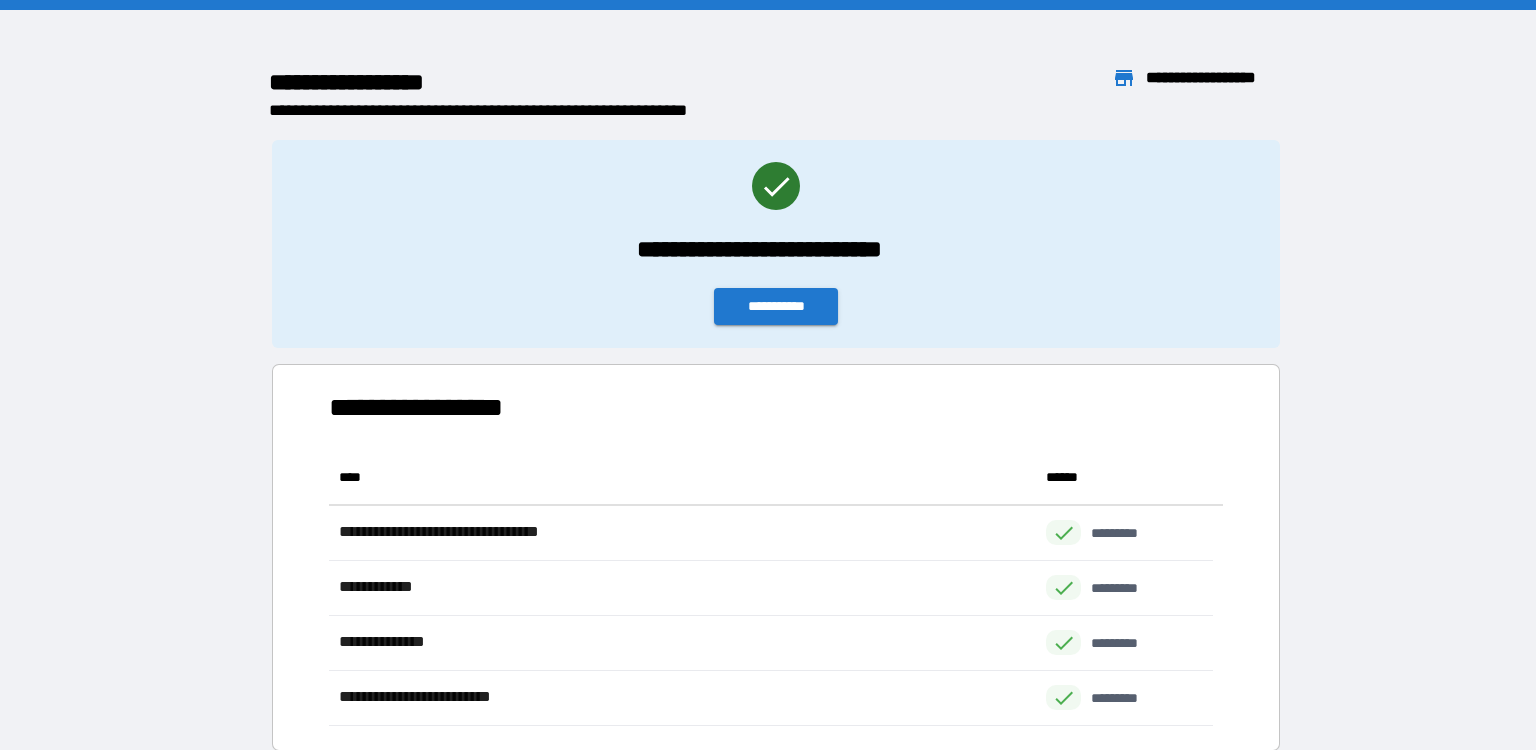 scroll, scrollTop: 16, scrollLeft: 16, axis: both 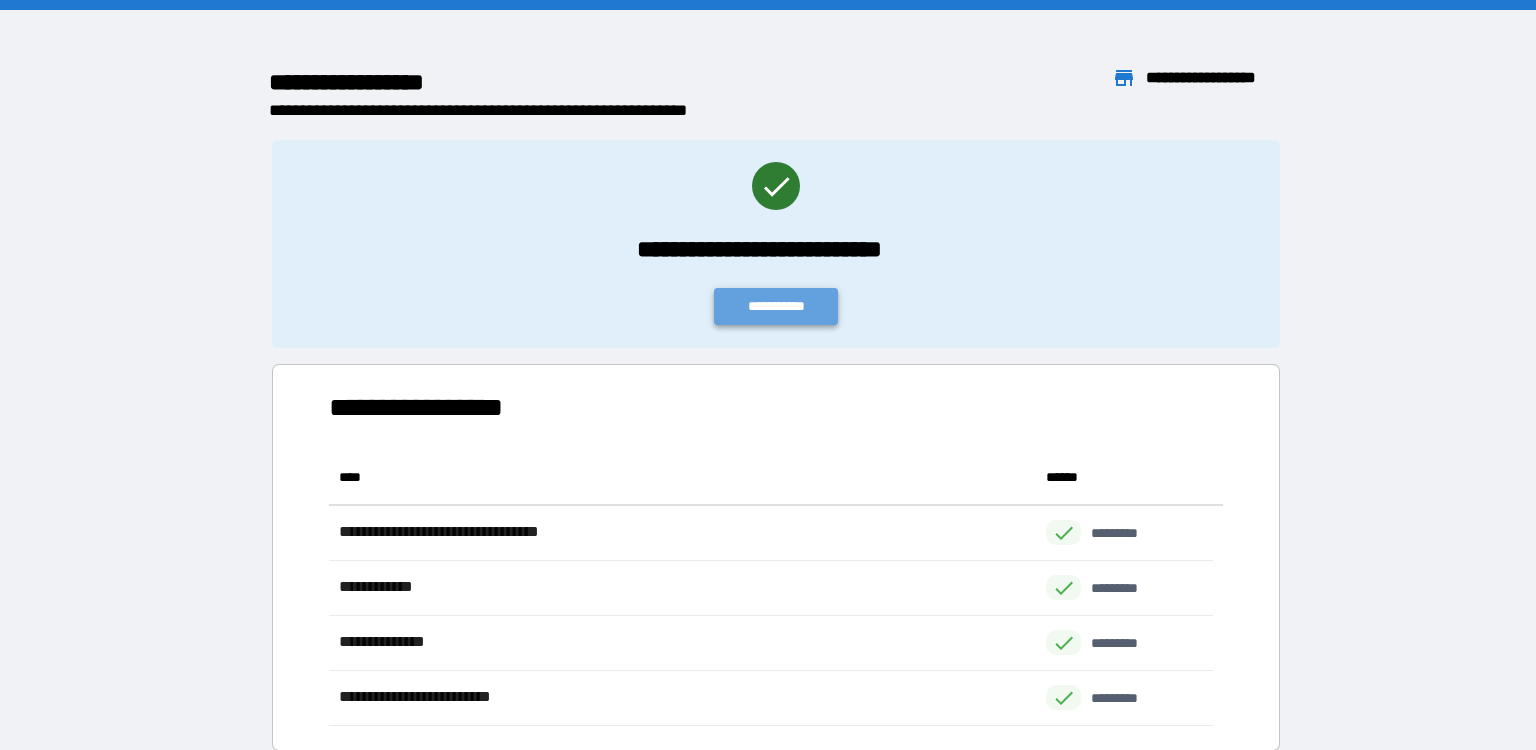 click on "**********" at bounding box center (776, 306) 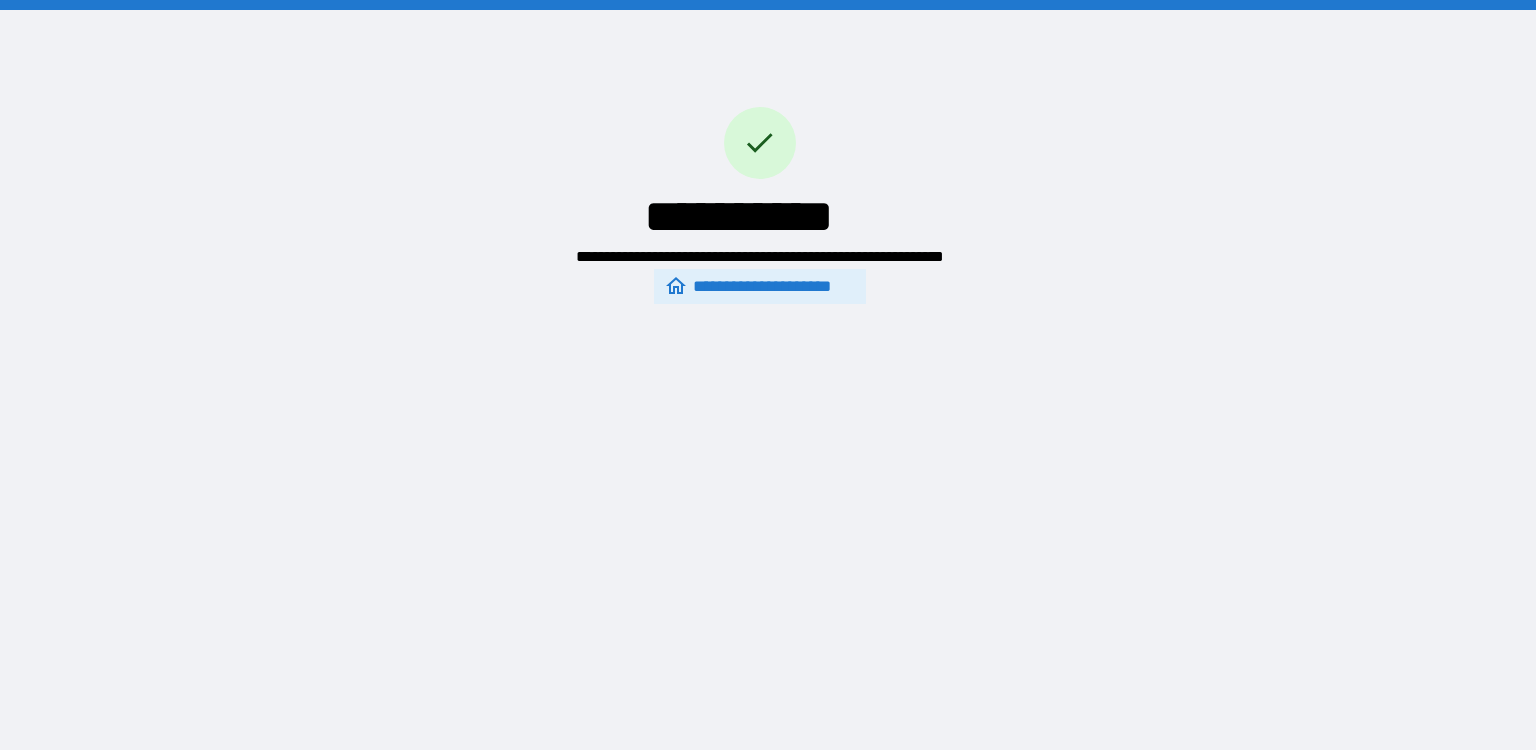 click on "**********" at bounding box center [759, 287] 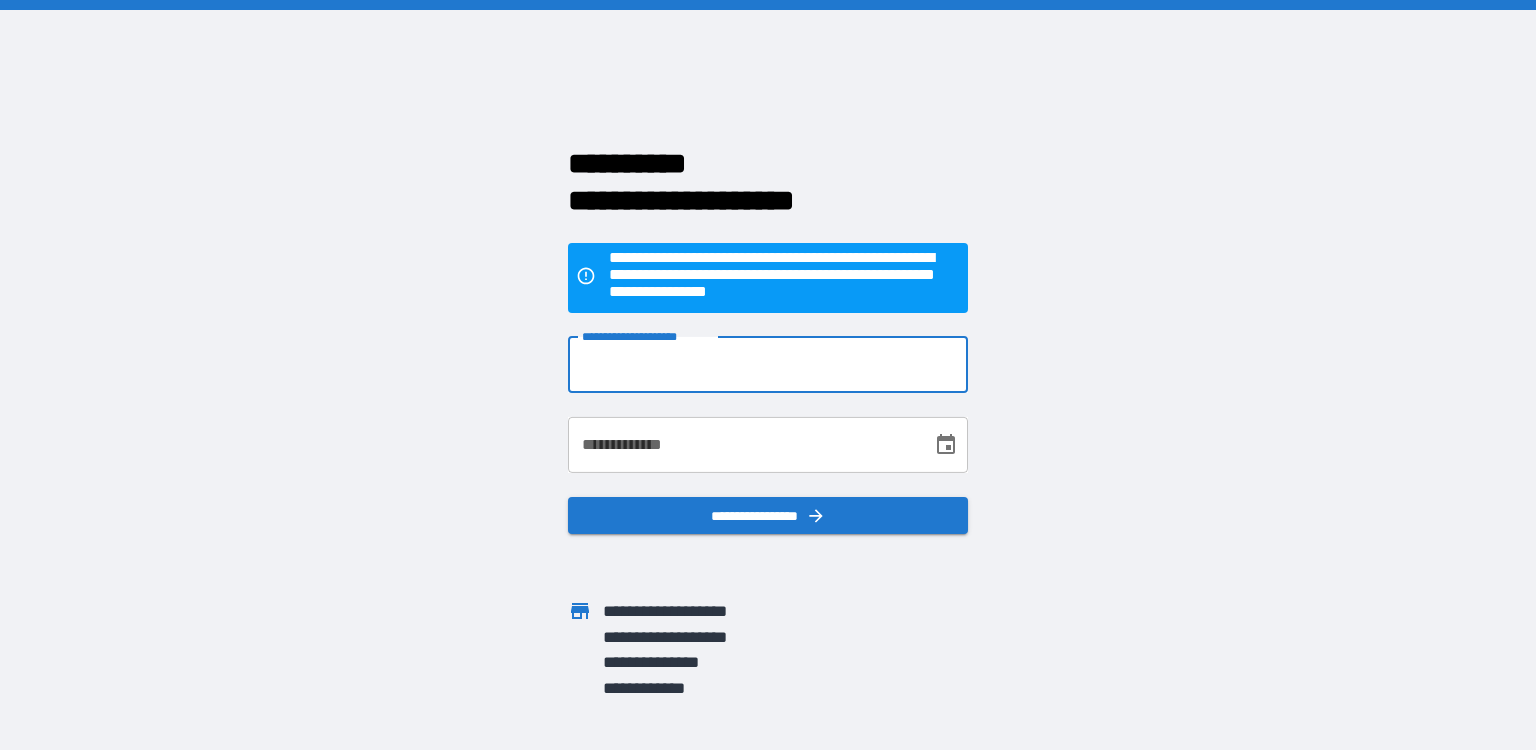 click on "**********" at bounding box center [768, 365] 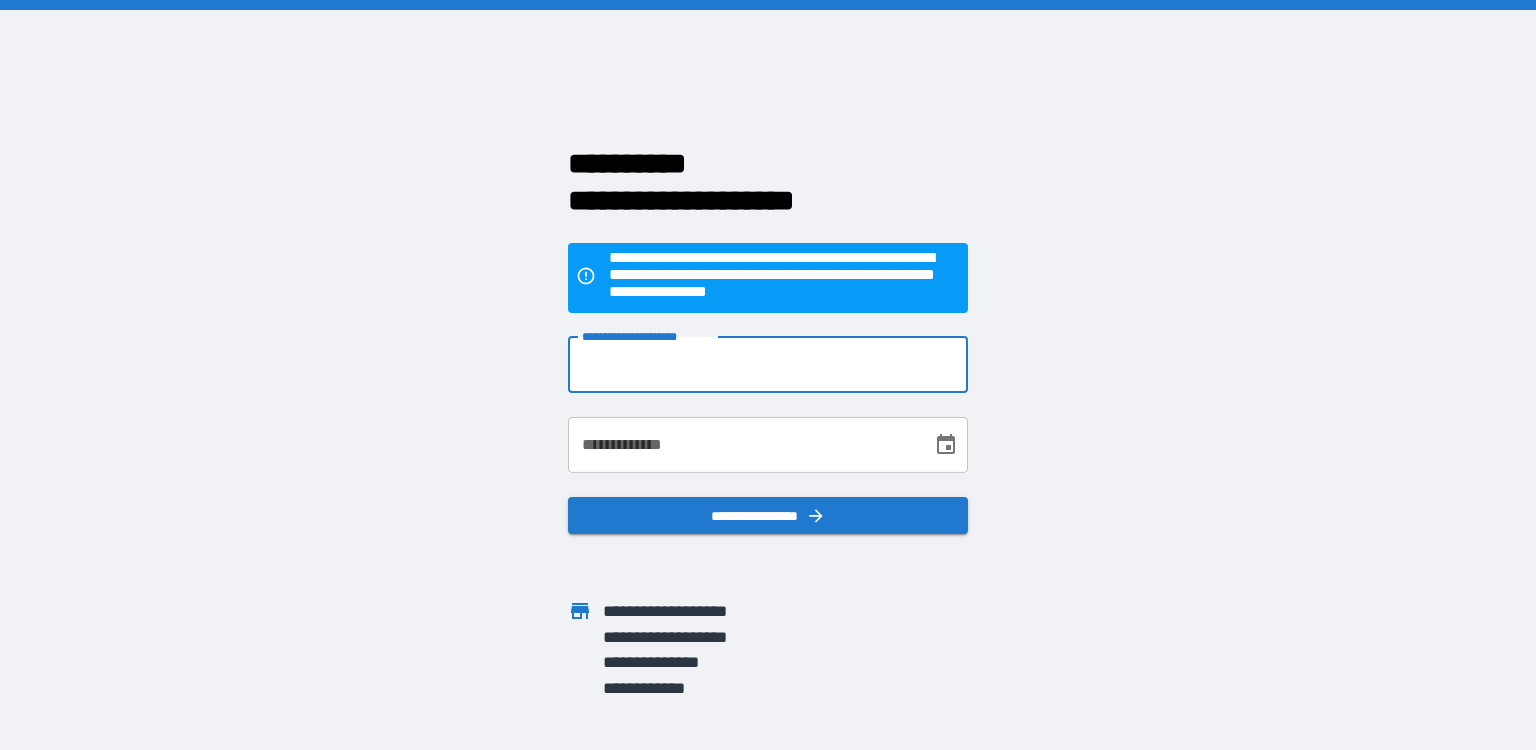 type on "**********" 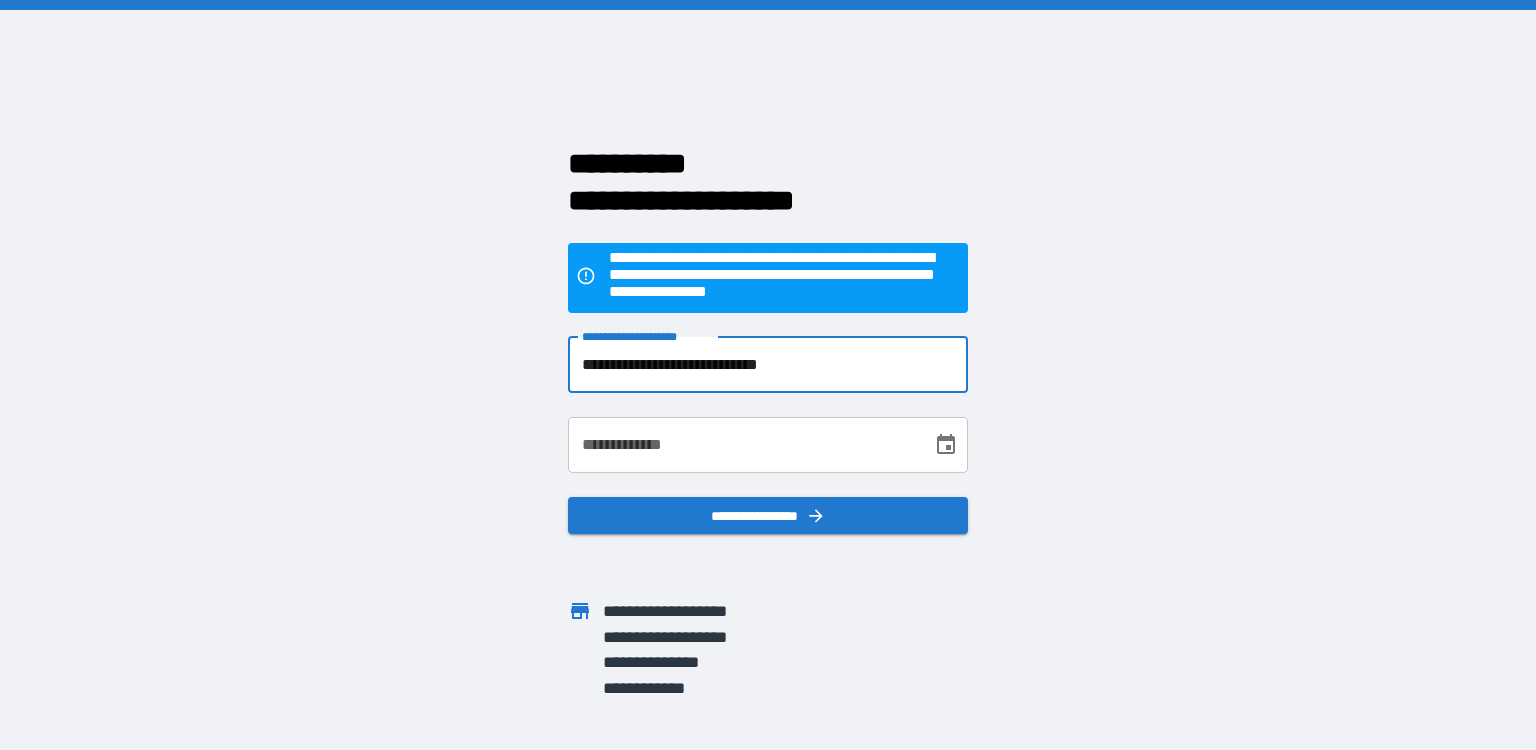 type on "**********" 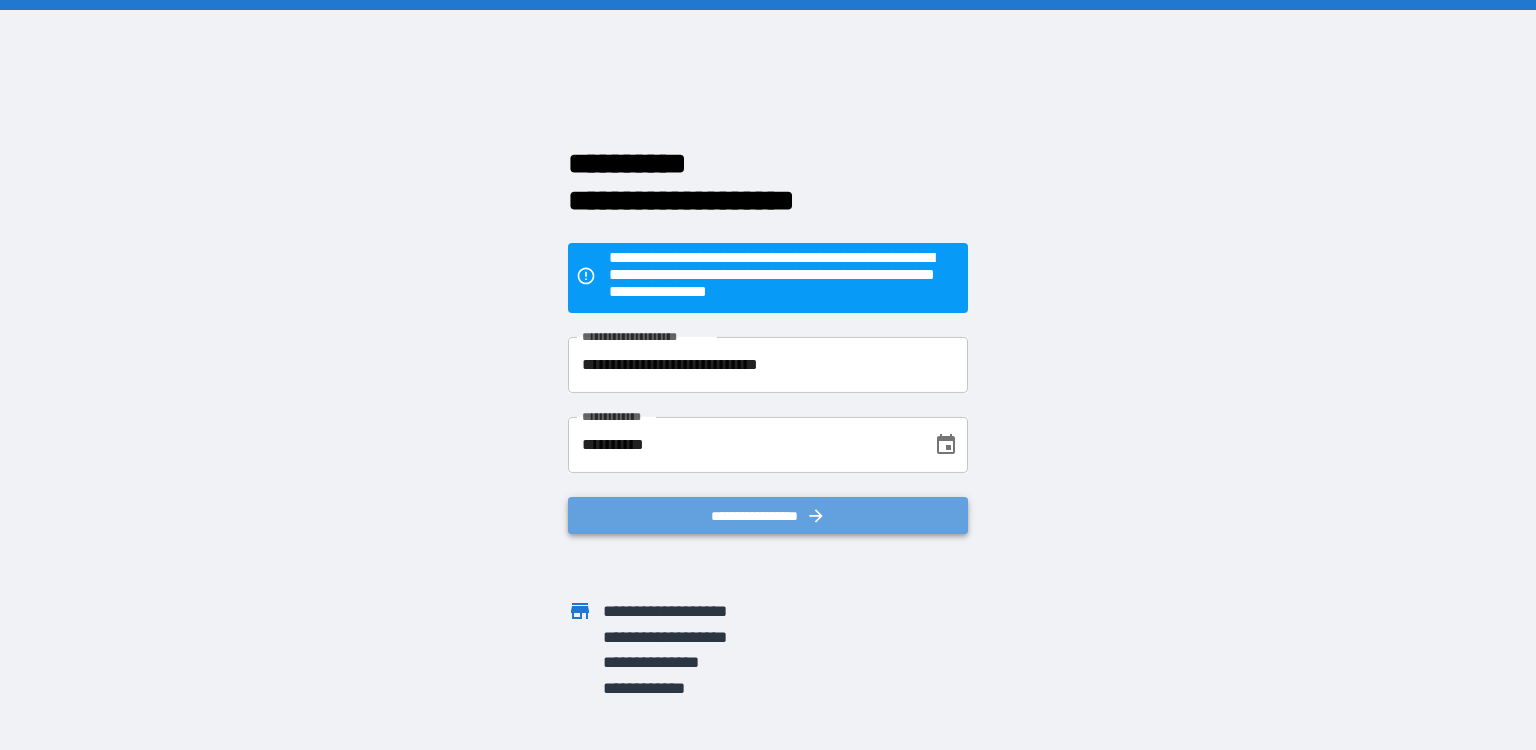 click on "**********" at bounding box center (768, 516) 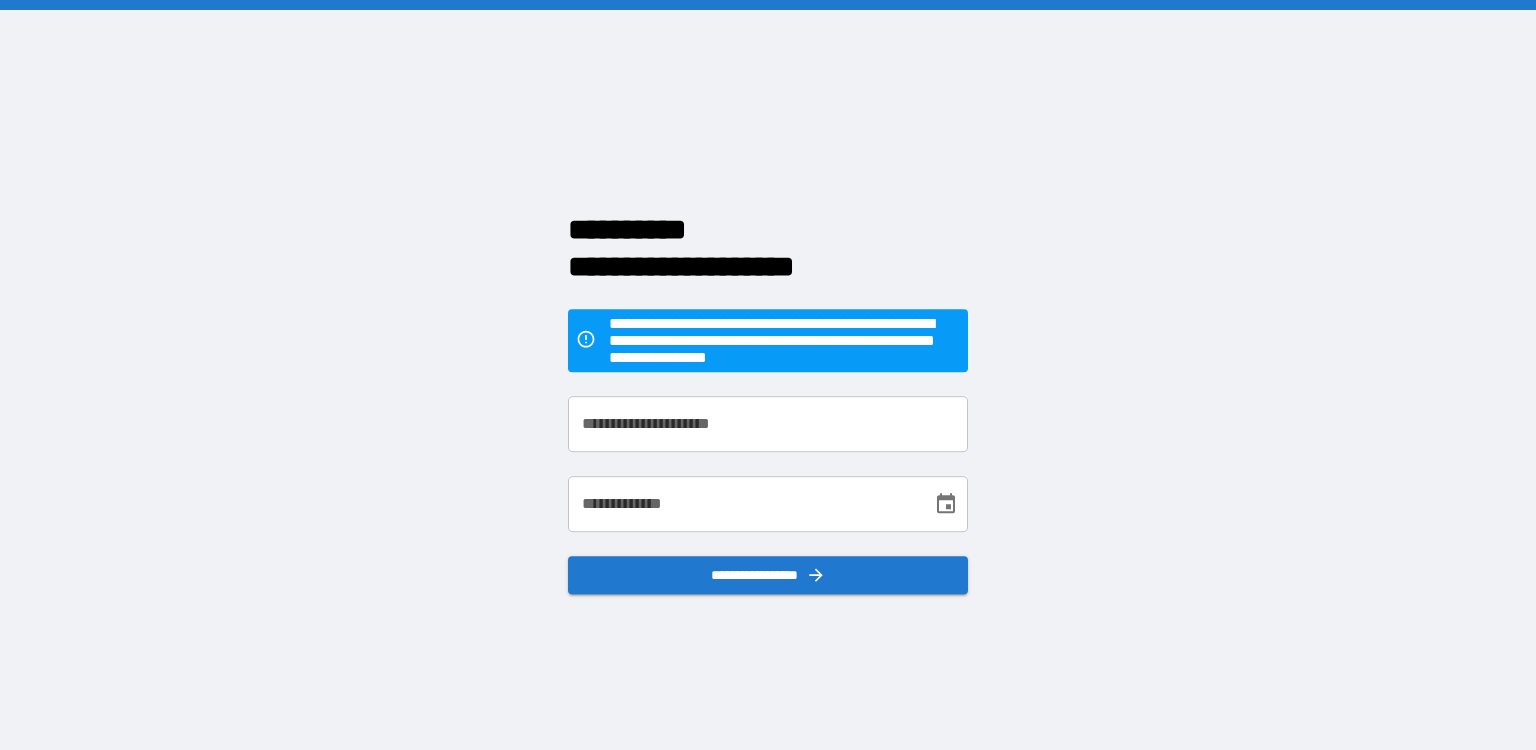 scroll, scrollTop: 0, scrollLeft: 0, axis: both 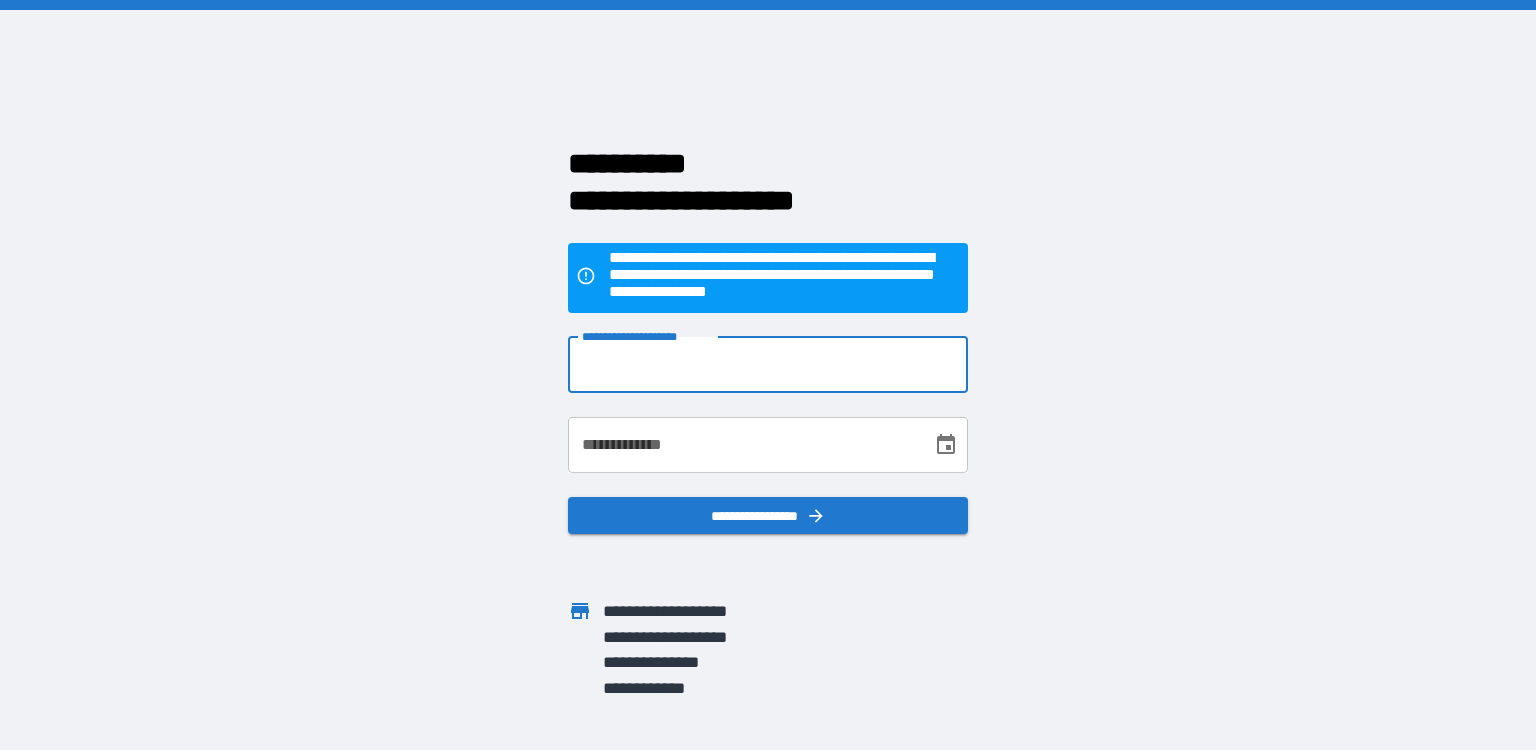 click on "**********" at bounding box center [768, 365] 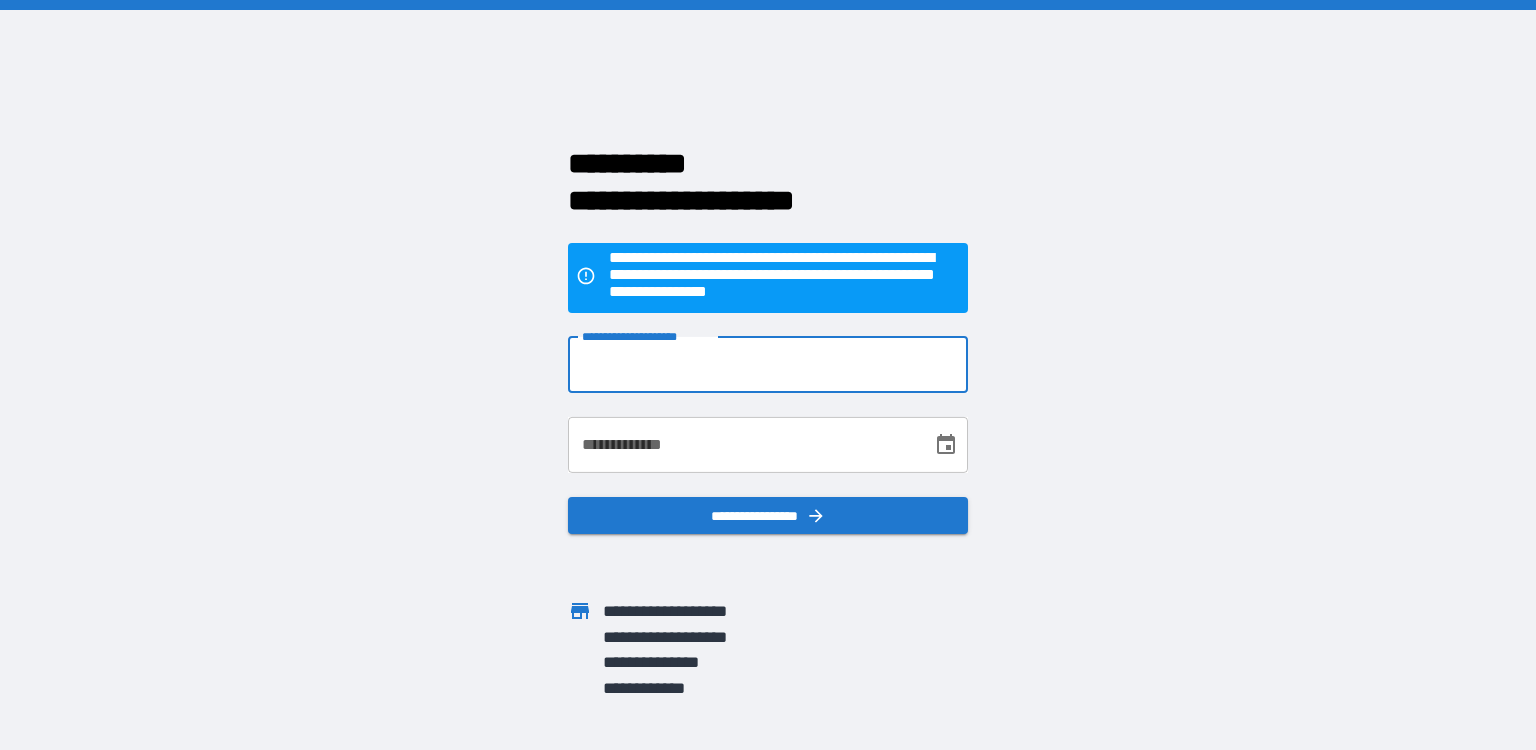 type on "**********" 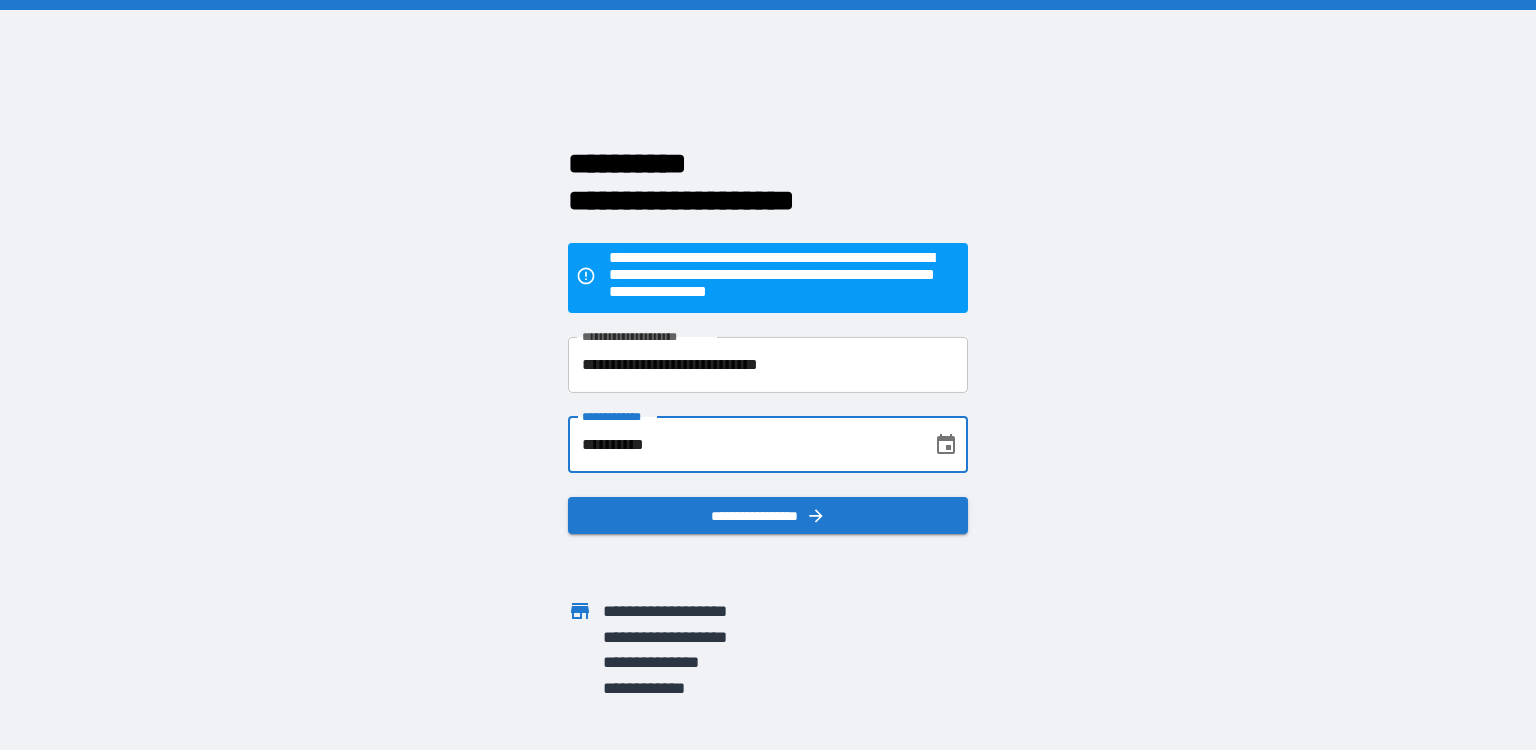 drag, startPoint x: 712, startPoint y: 440, endPoint x: 493, endPoint y: 427, distance: 219.3855 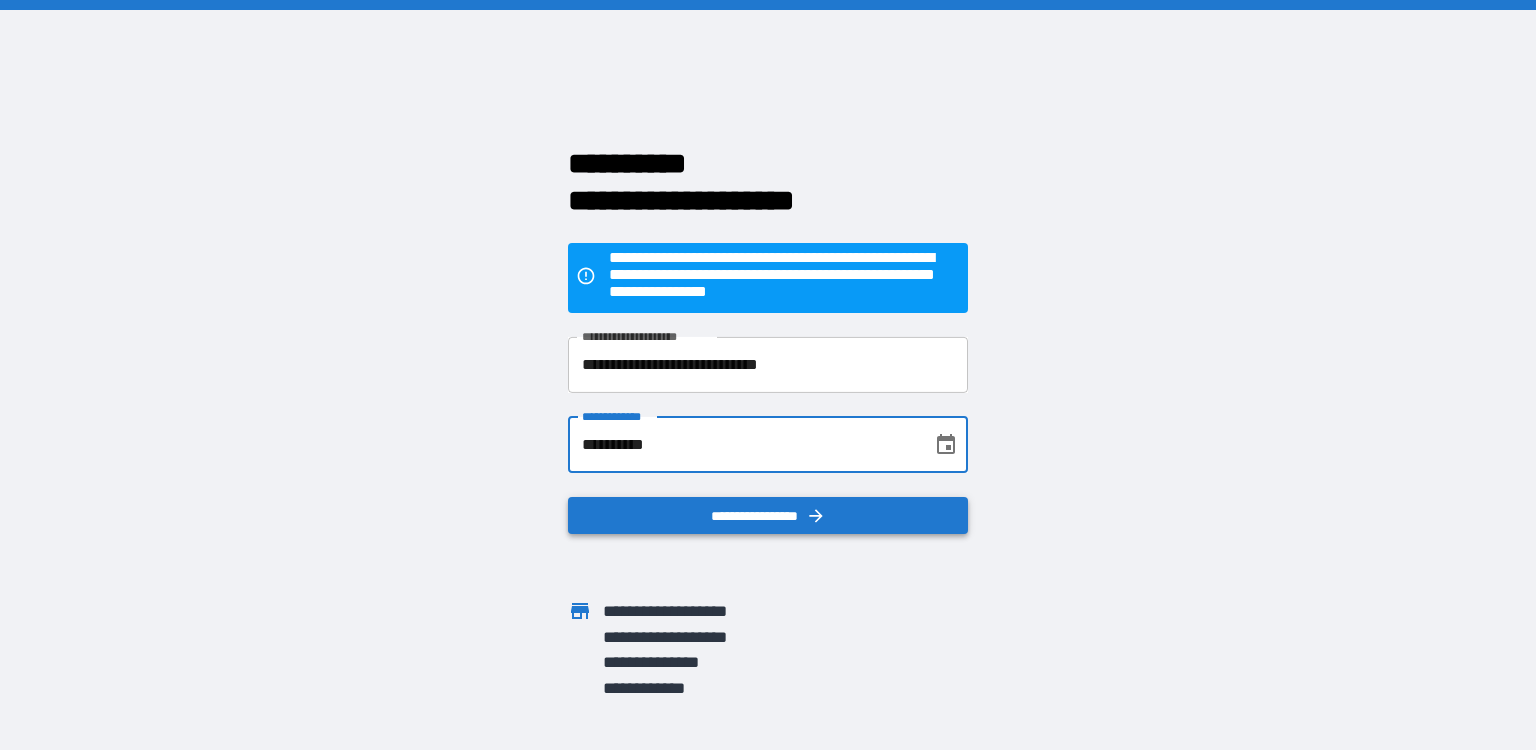 type on "**********" 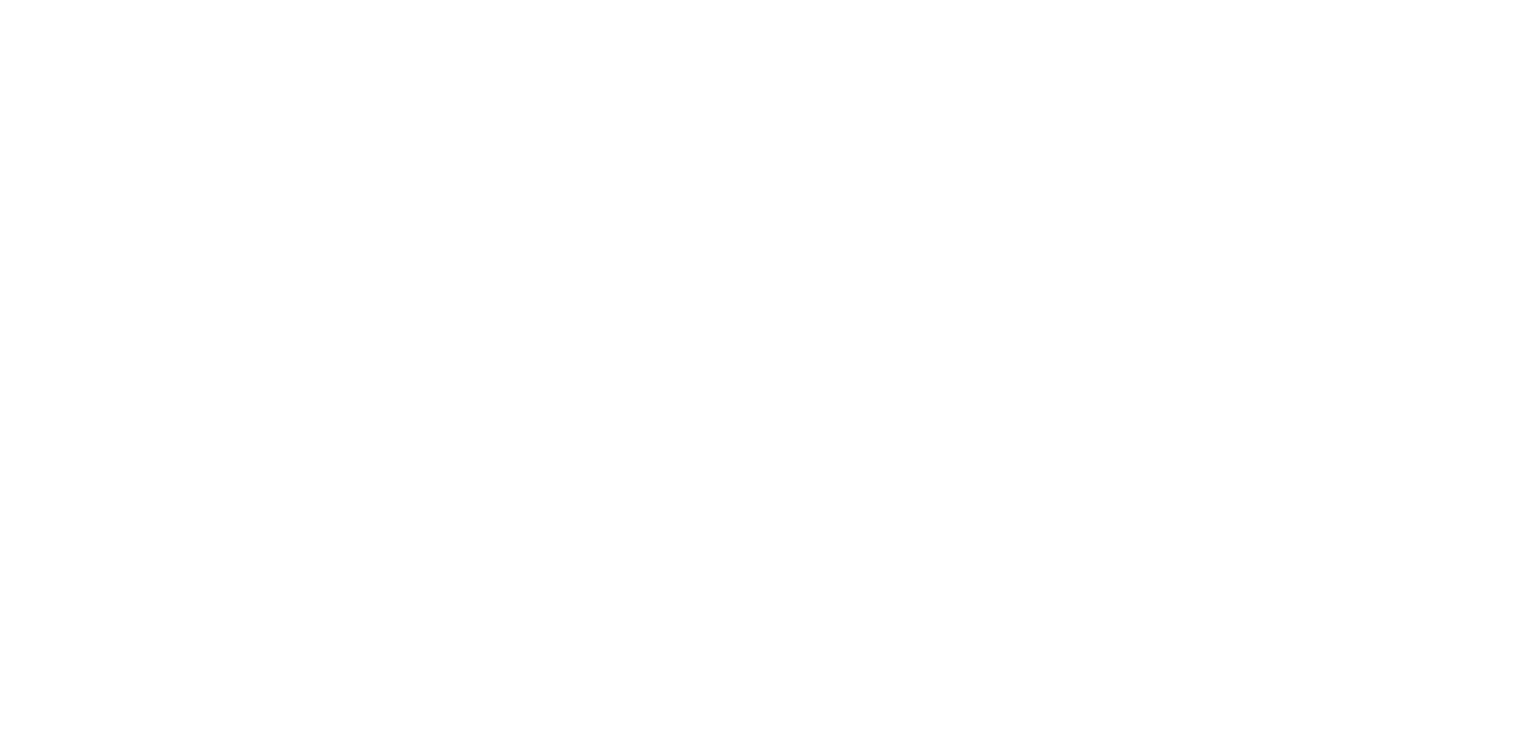 scroll, scrollTop: 0, scrollLeft: 0, axis: both 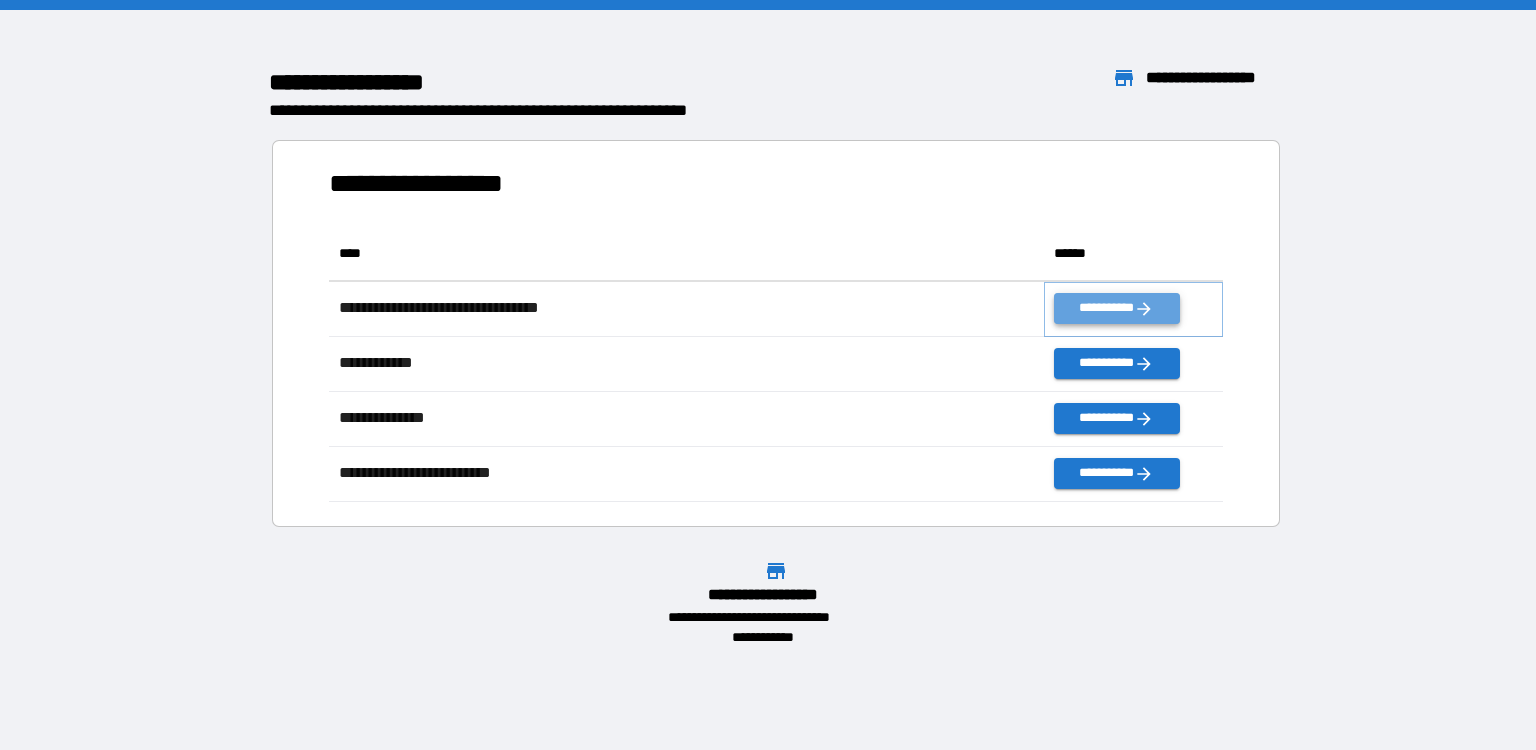 click on "**********" at bounding box center (1116, 308) 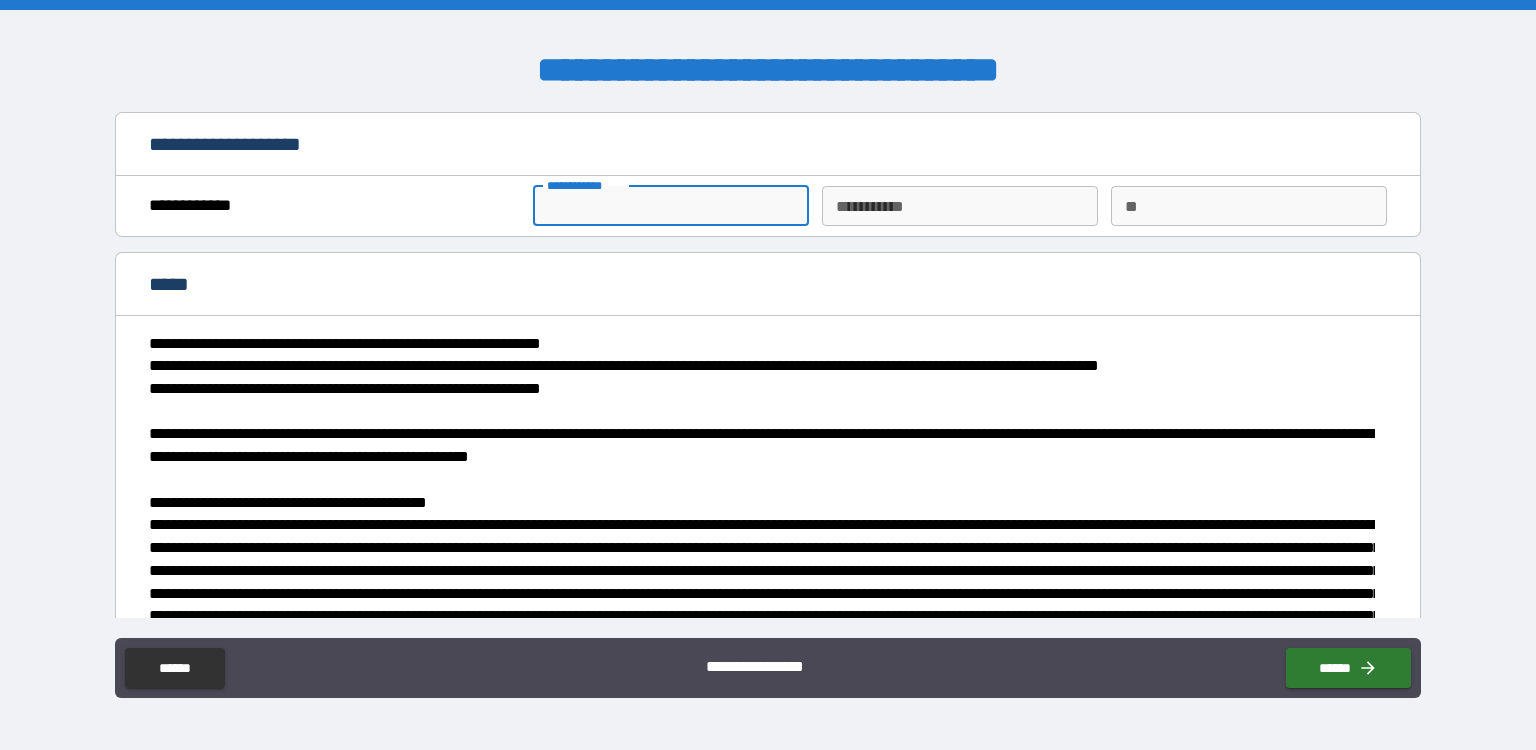click on "**********" at bounding box center (671, 206) 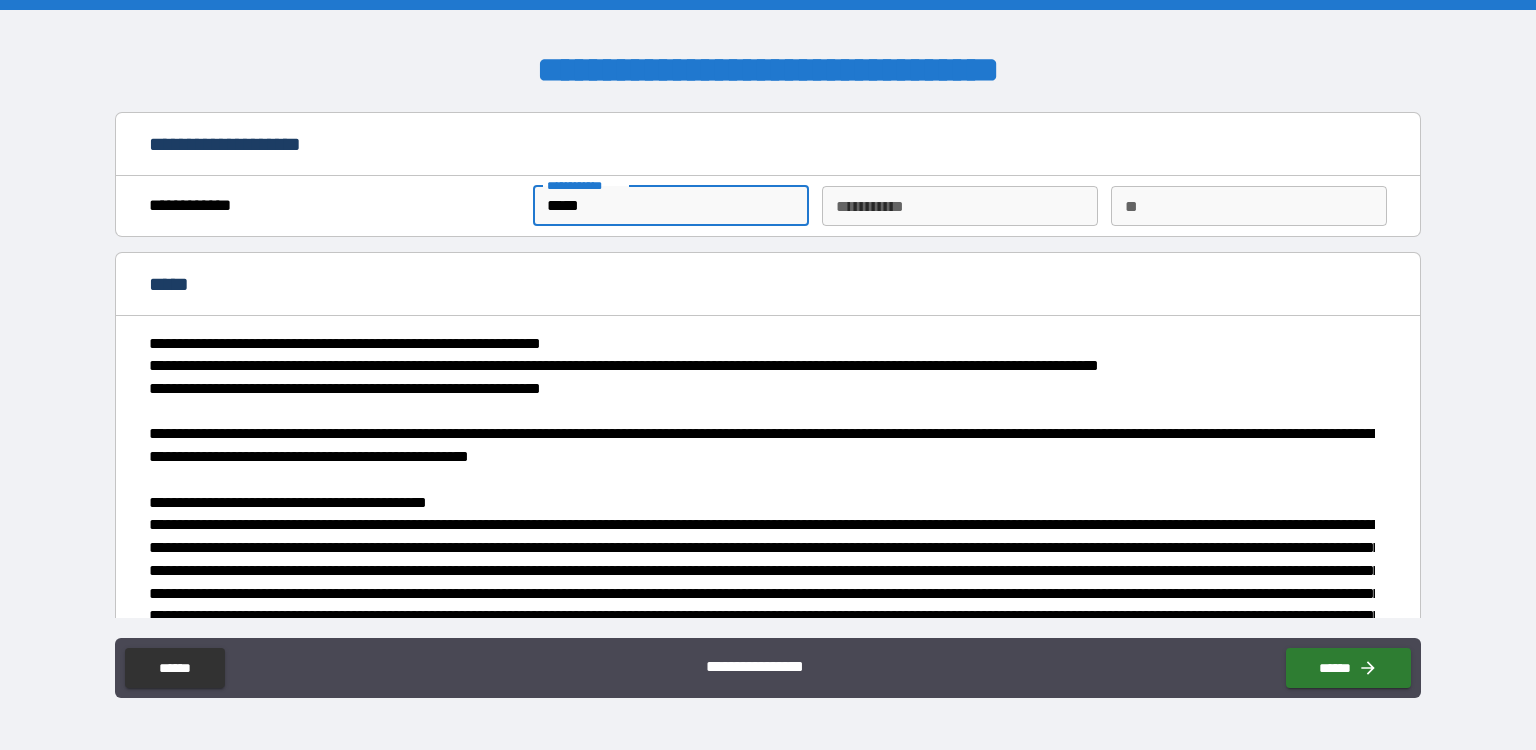 type on "*****" 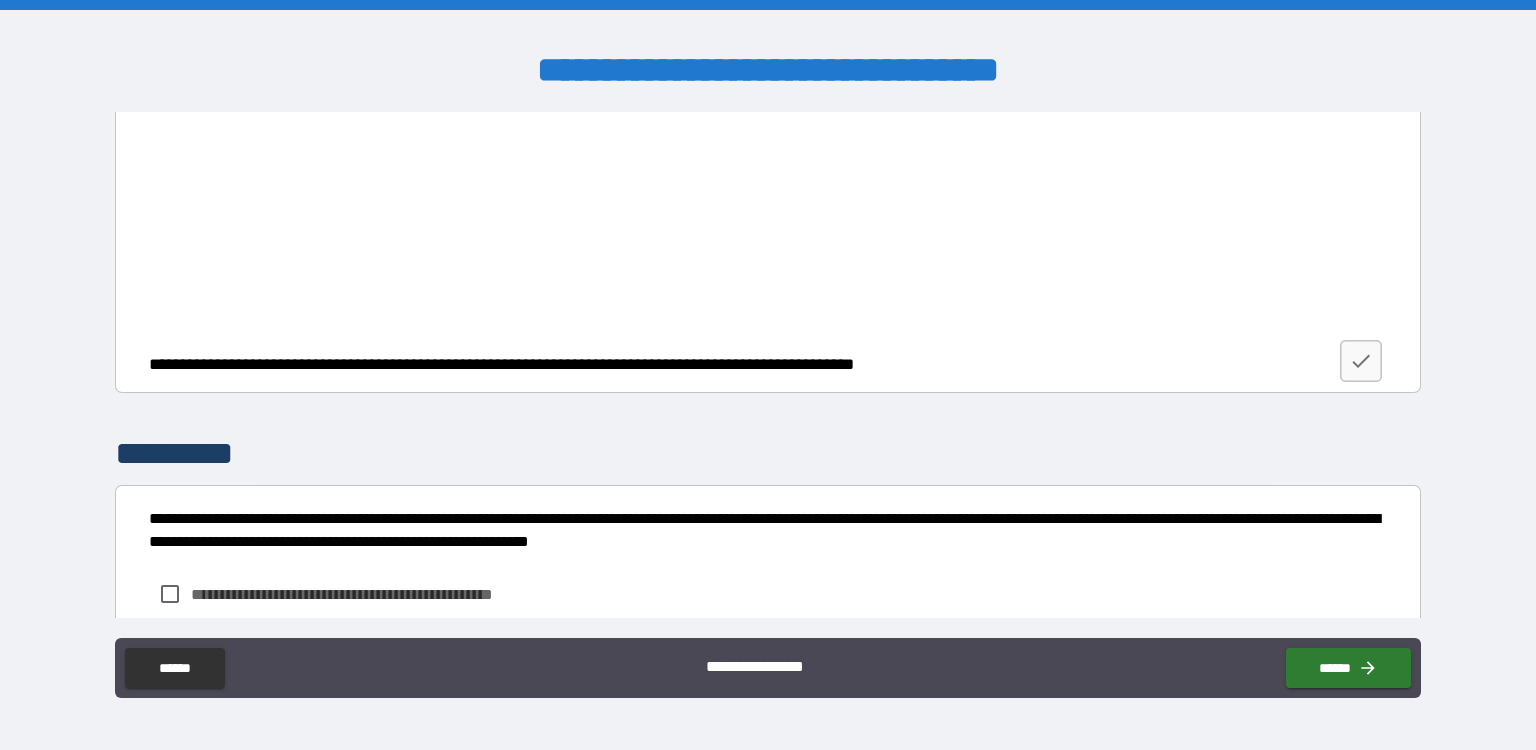 scroll, scrollTop: 2362, scrollLeft: 0, axis: vertical 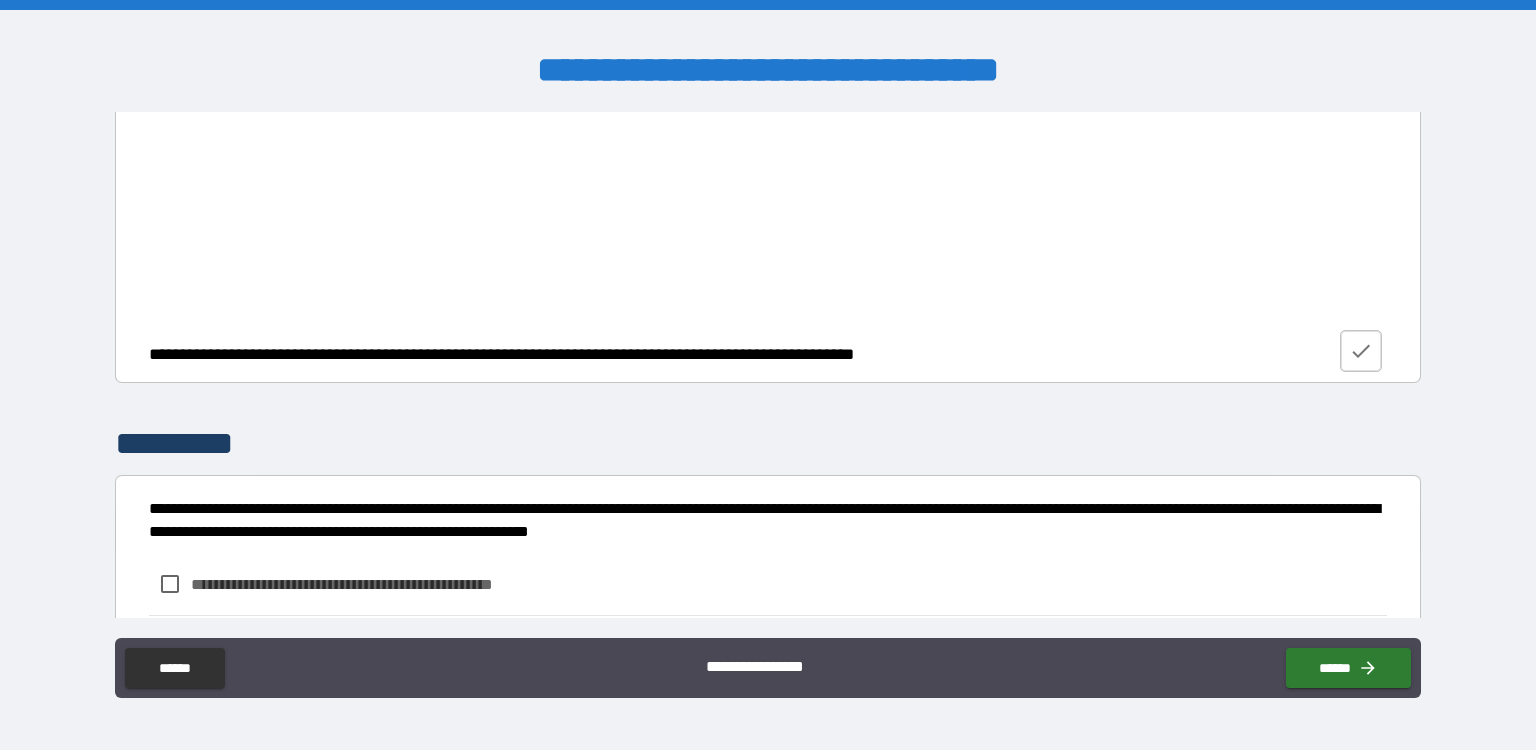 type on "******" 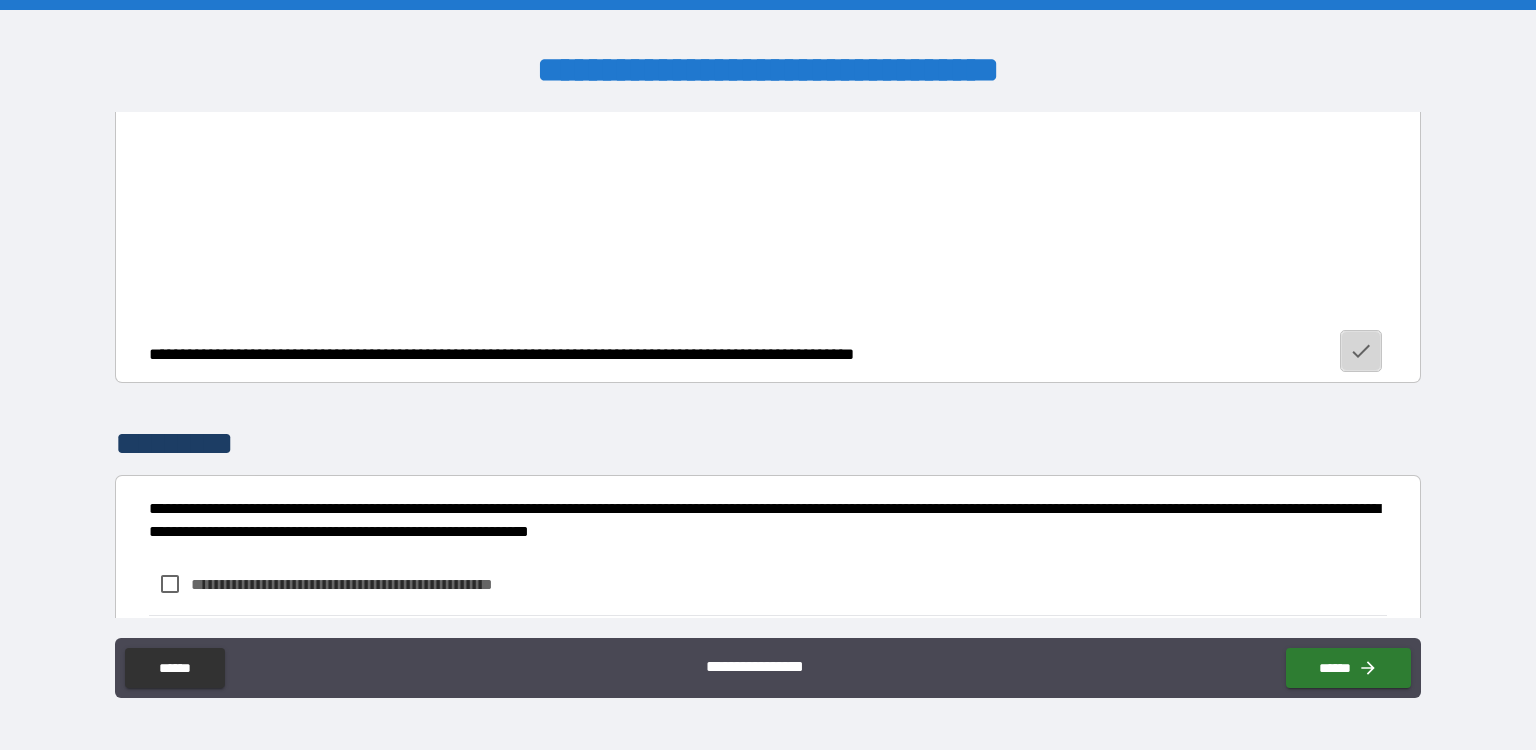 click 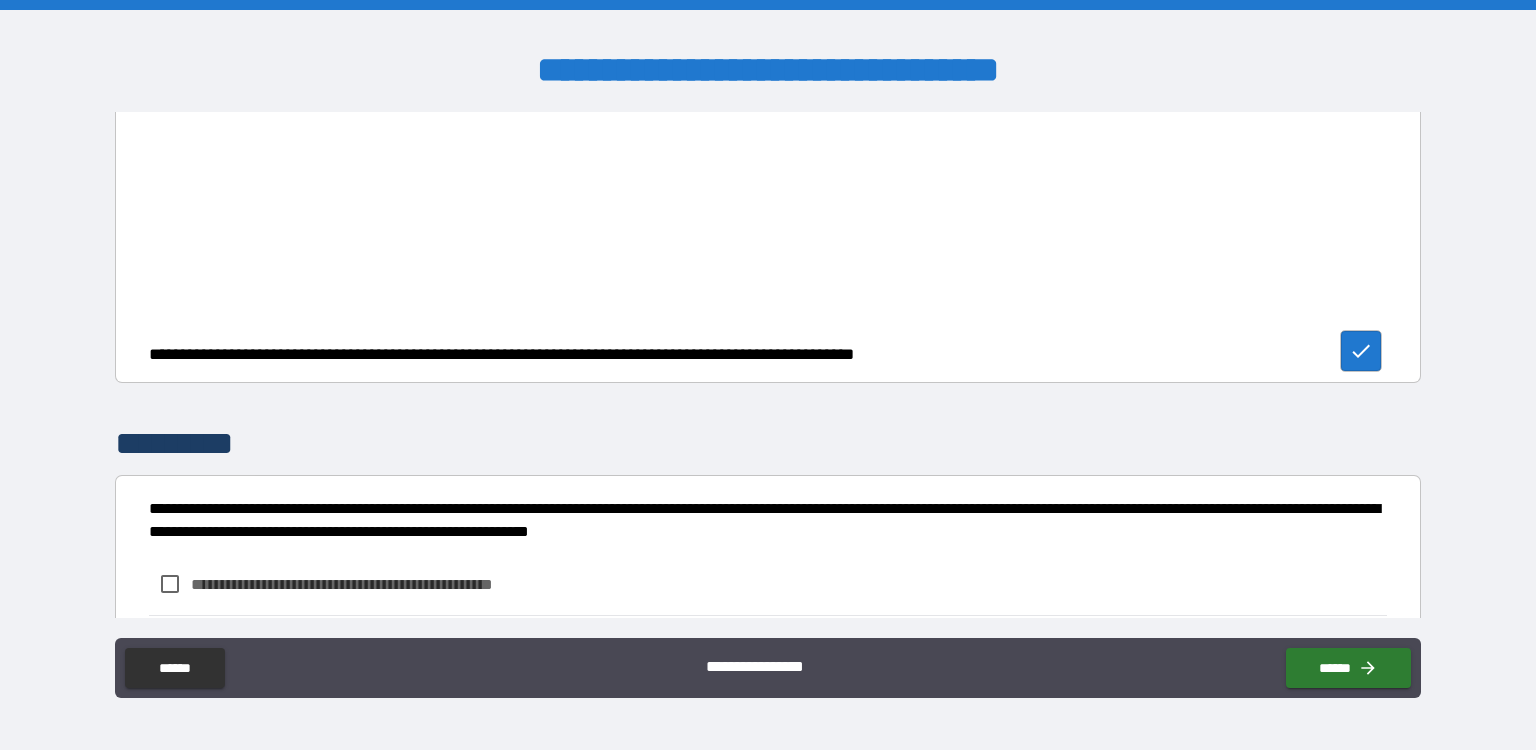 scroll, scrollTop: 2480, scrollLeft: 0, axis: vertical 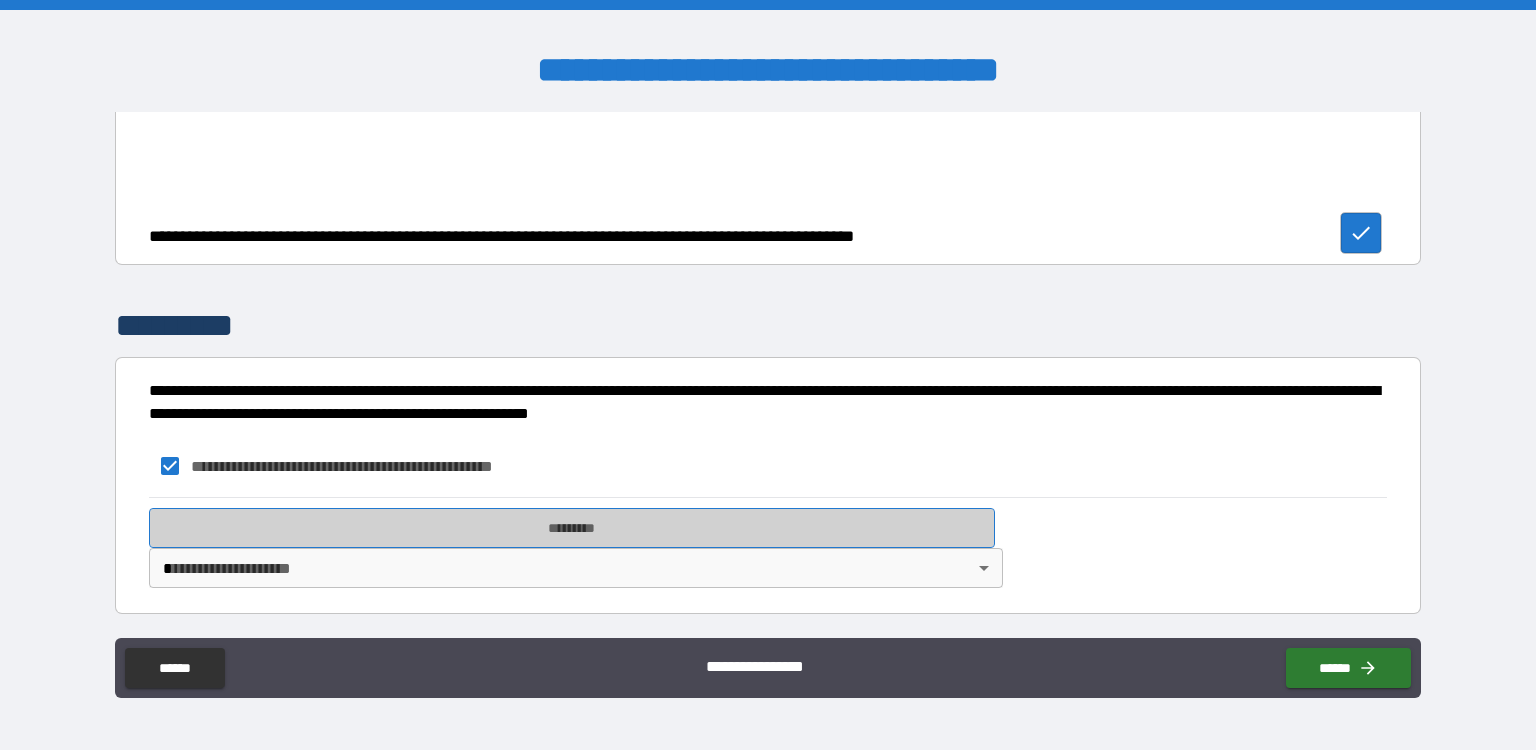 click on "*********" at bounding box center (572, 528) 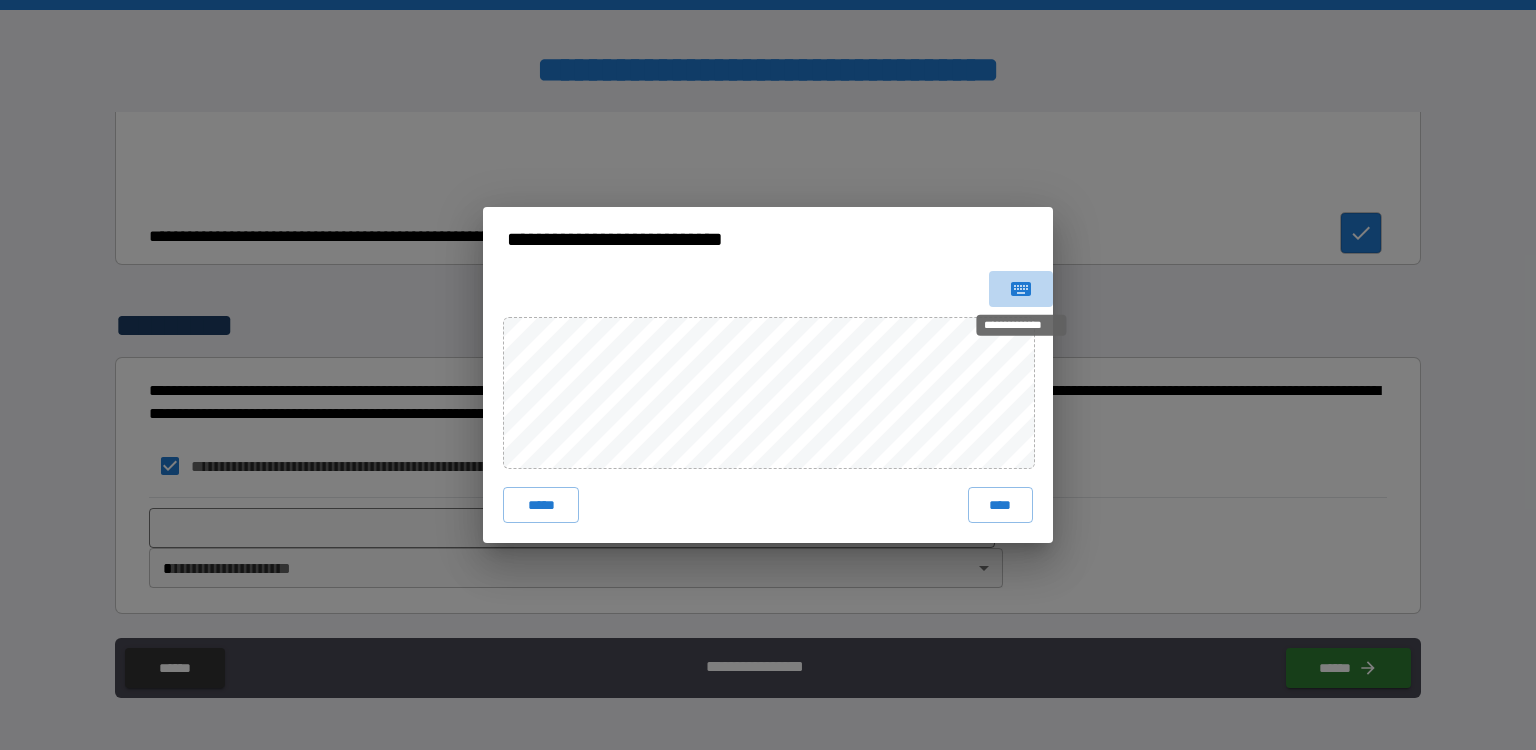 click 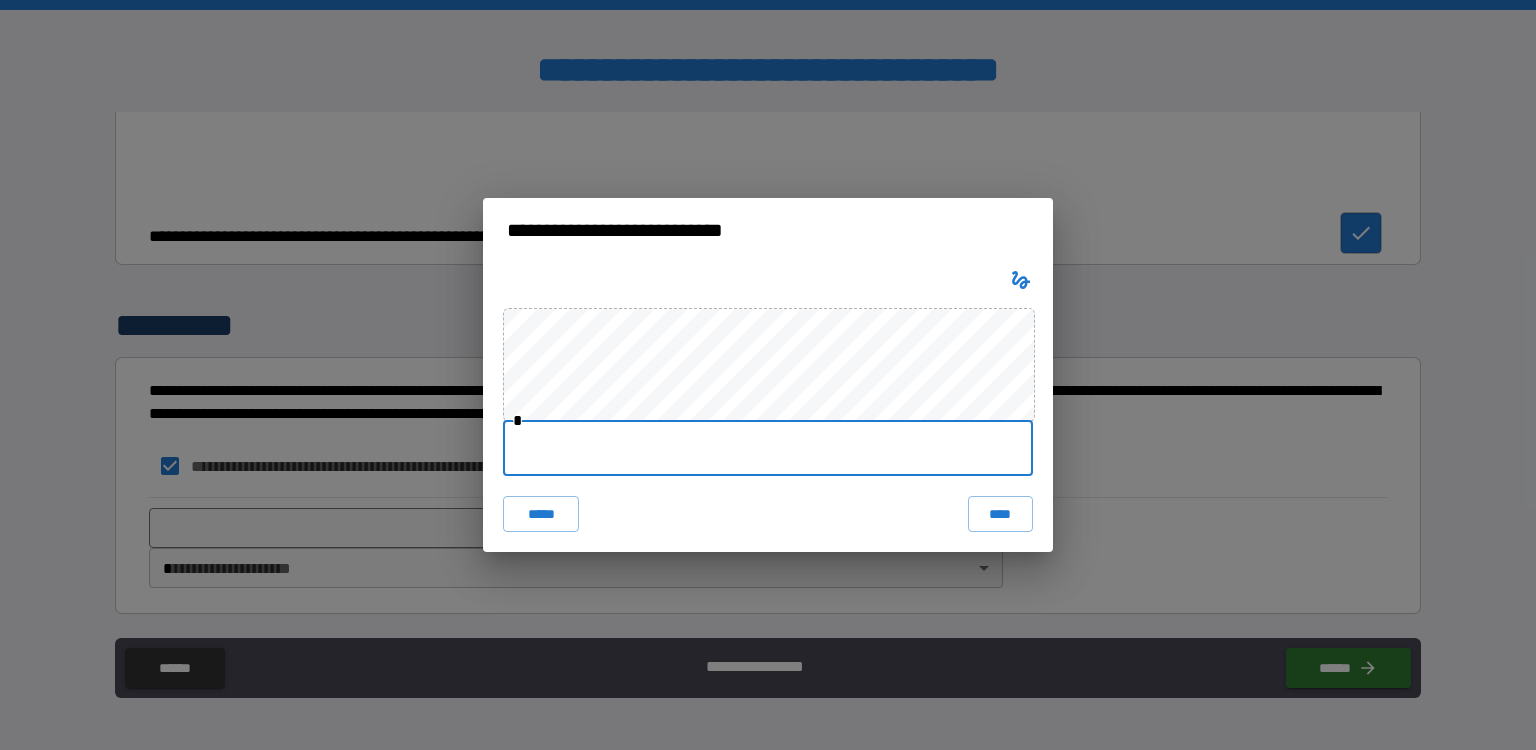 click at bounding box center (768, 448) 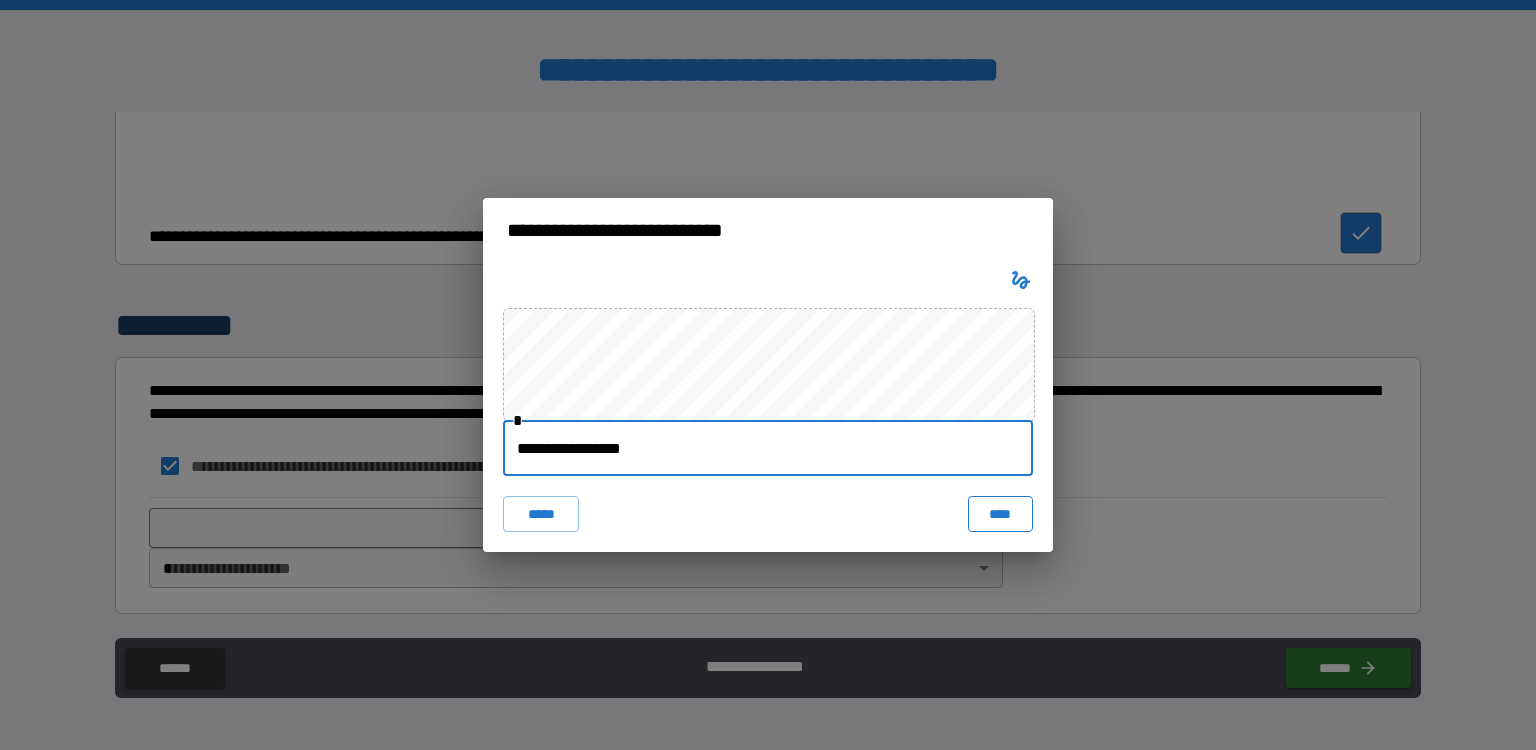 type on "**********" 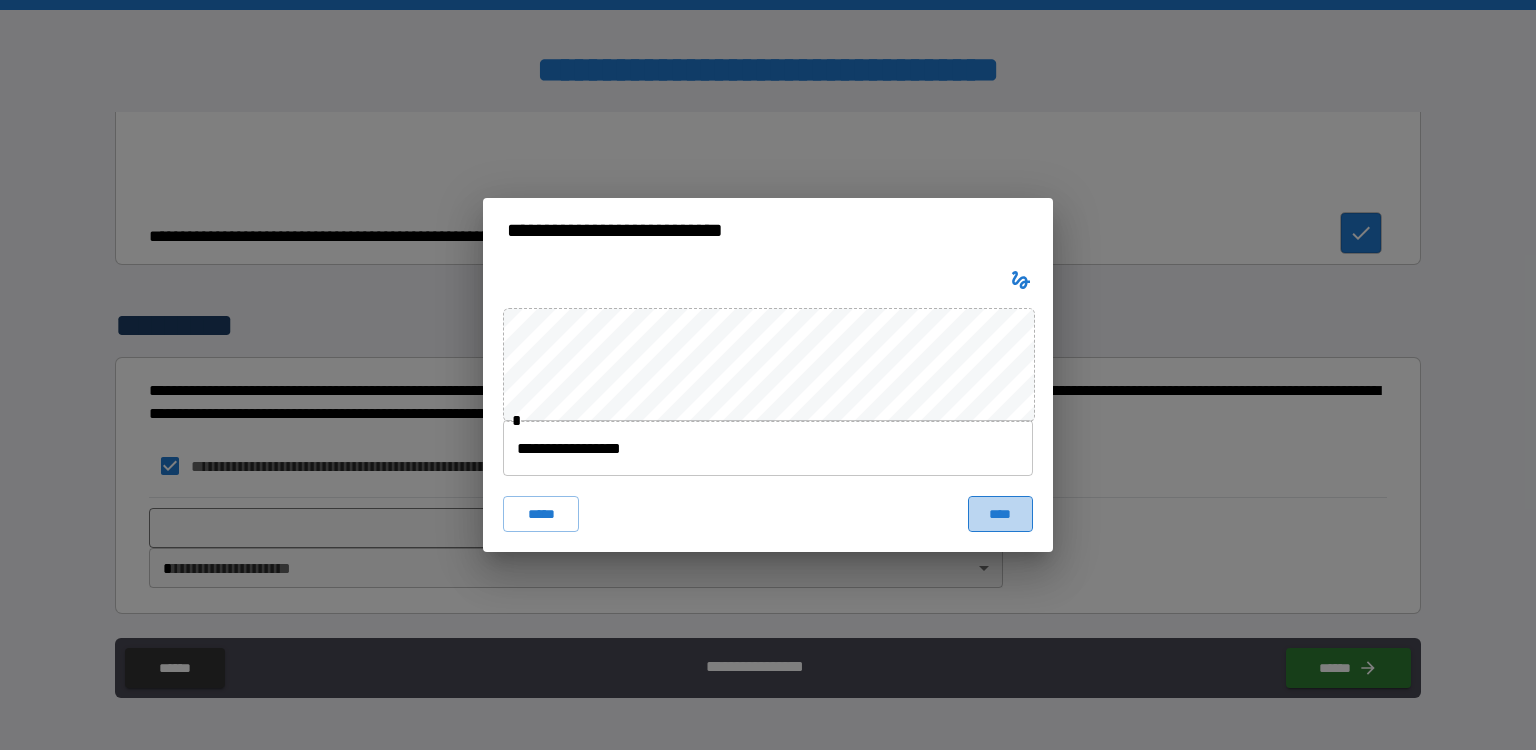 click on "****" at bounding box center (1000, 514) 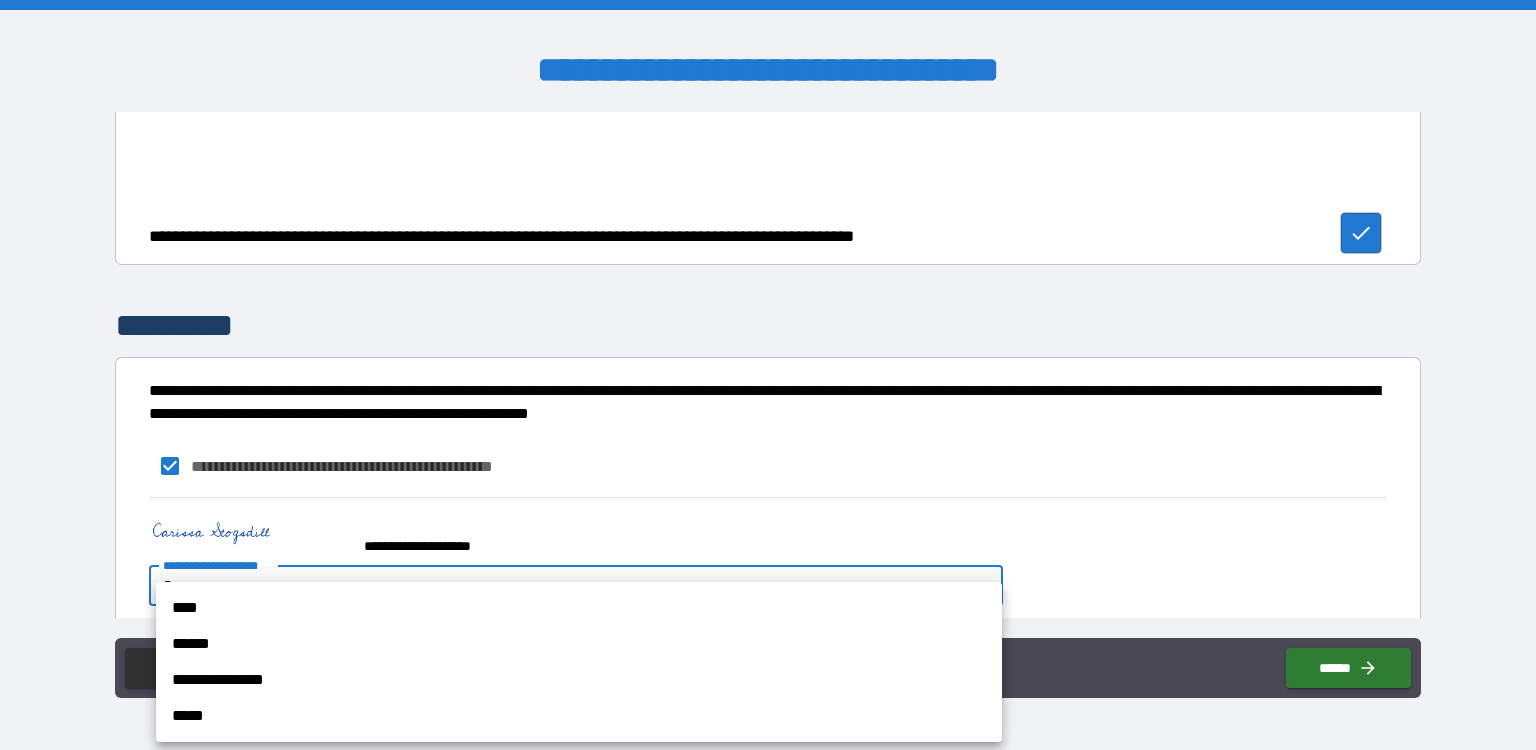 click on "**********" at bounding box center [768, 375] 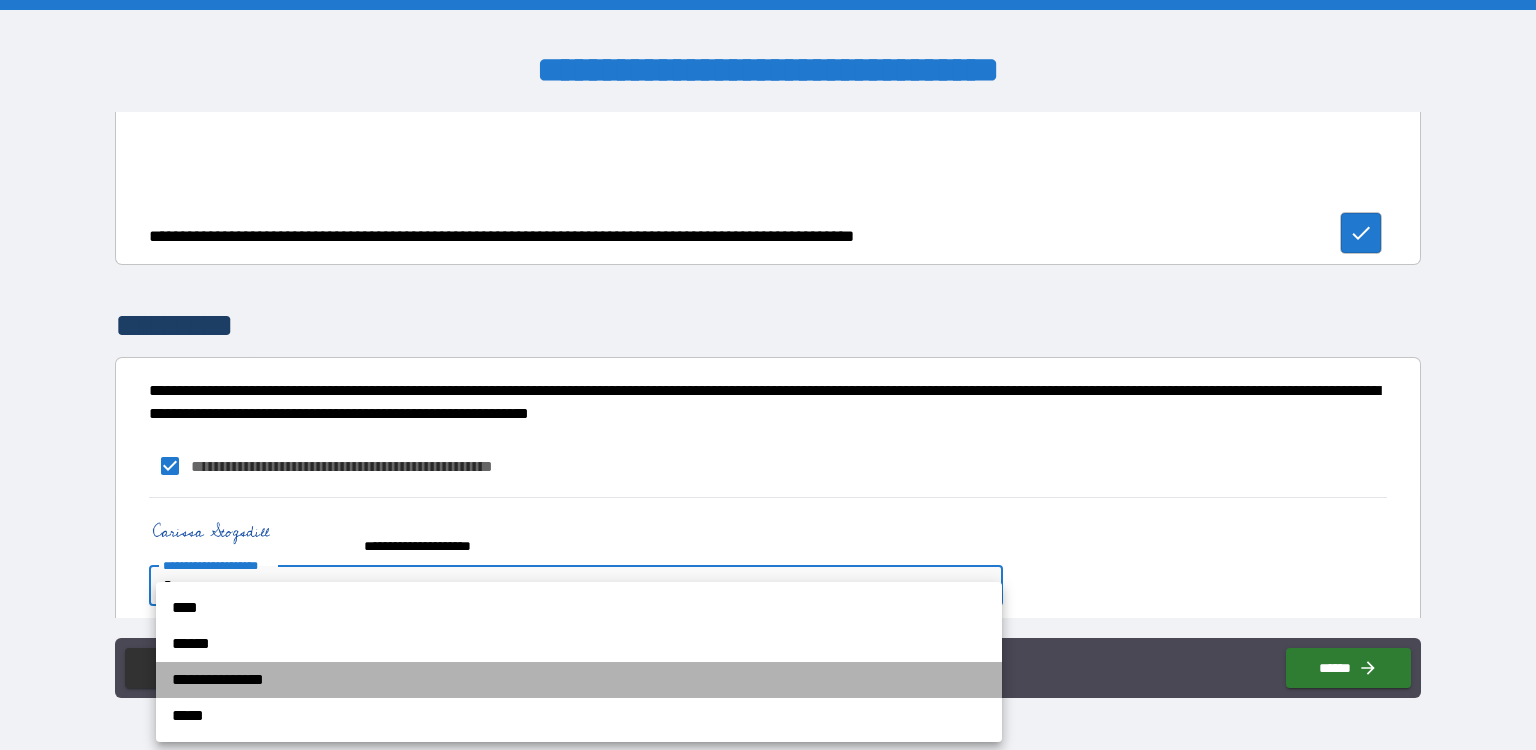 click on "**********" at bounding box center (579, 680) 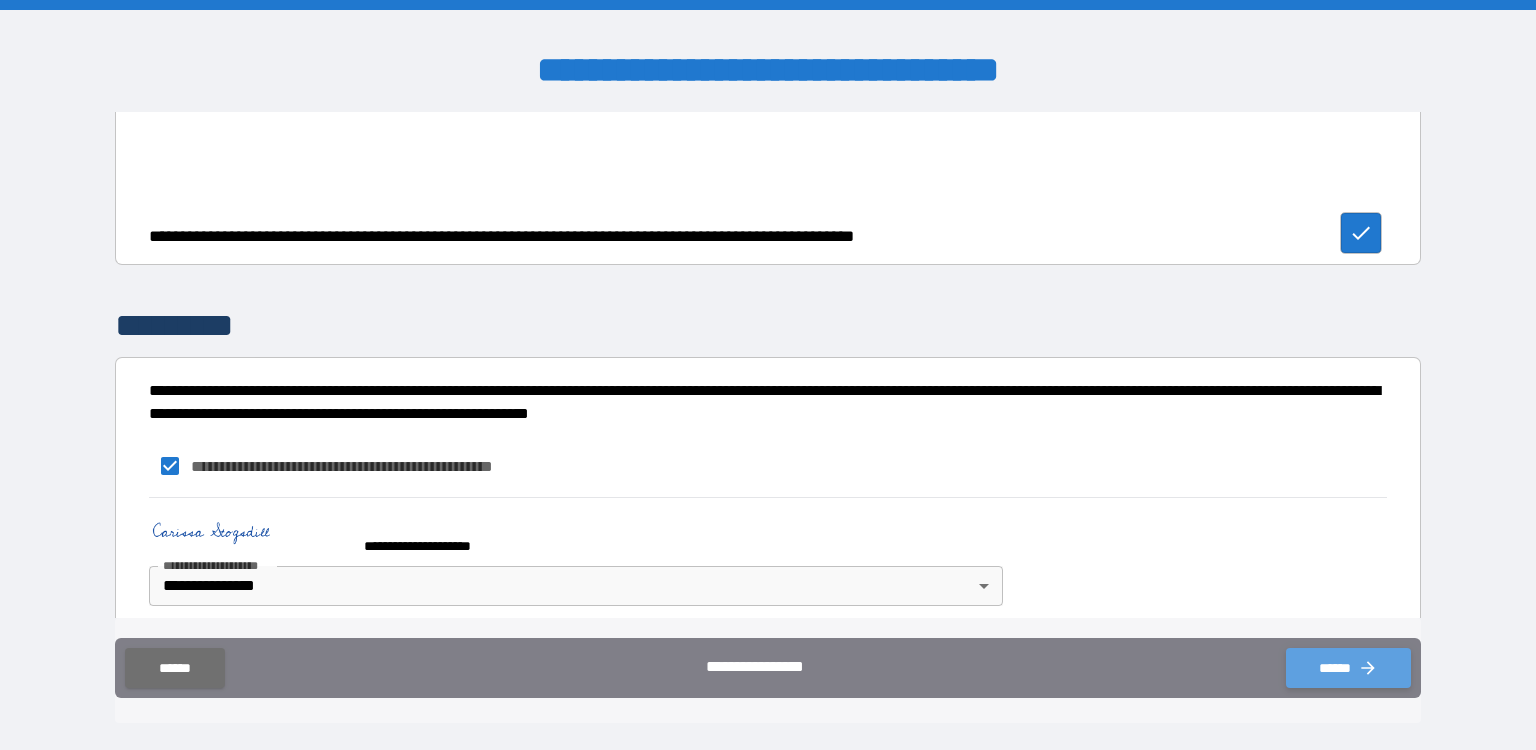 click on "******" at bounding box center (1348, 668) 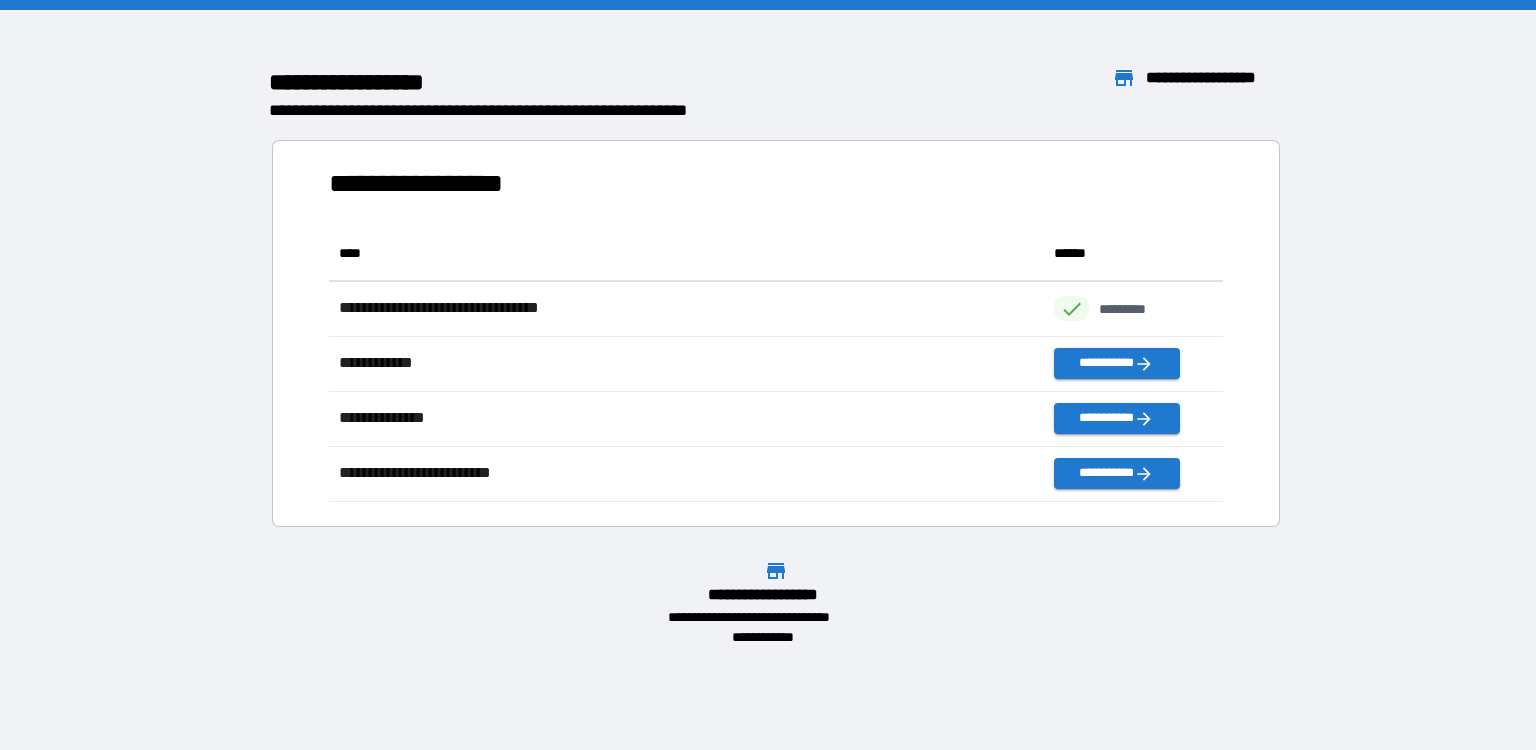 scroll, scrollTop: 16, scrollLeft: 16, axis: both 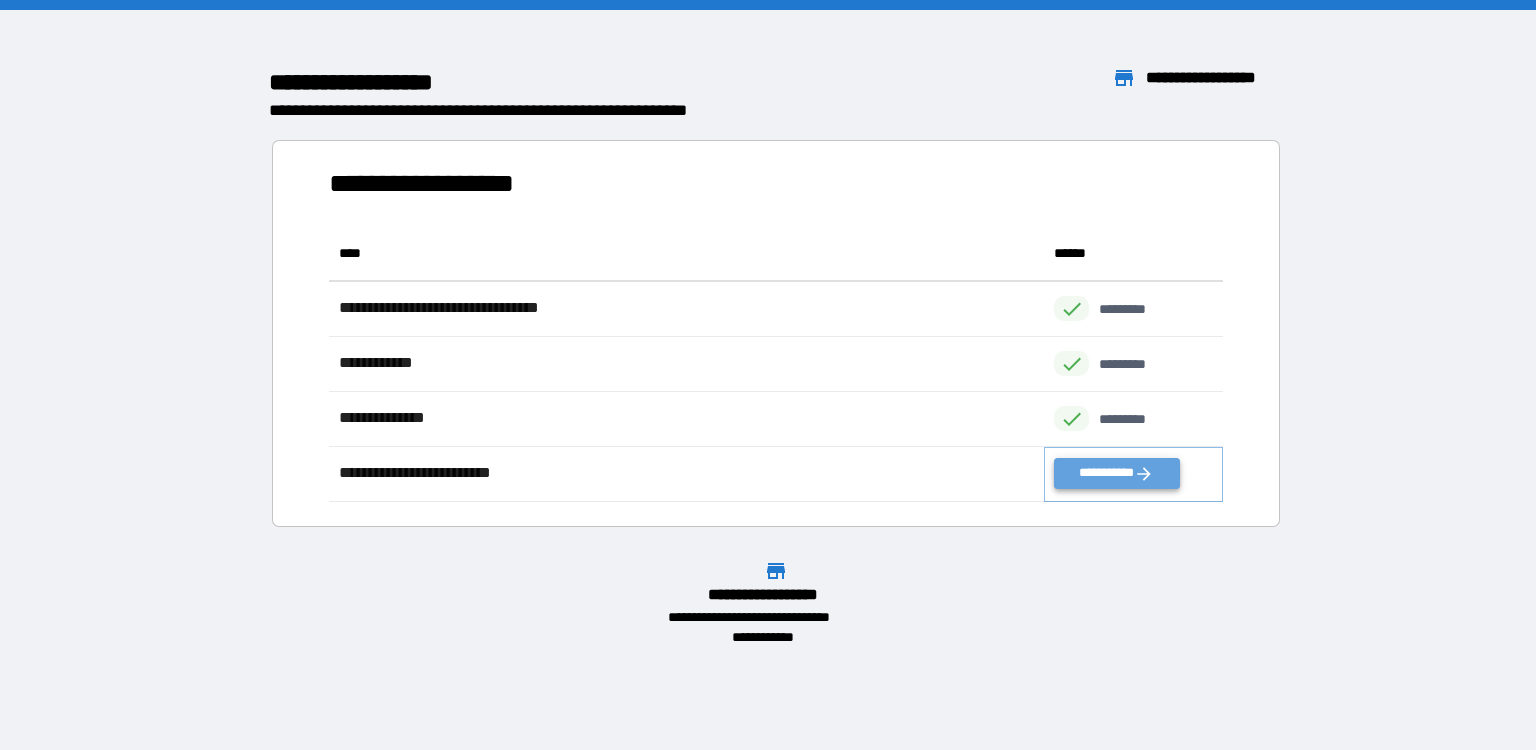 click on "**********" at bounding box center [1116, 473] 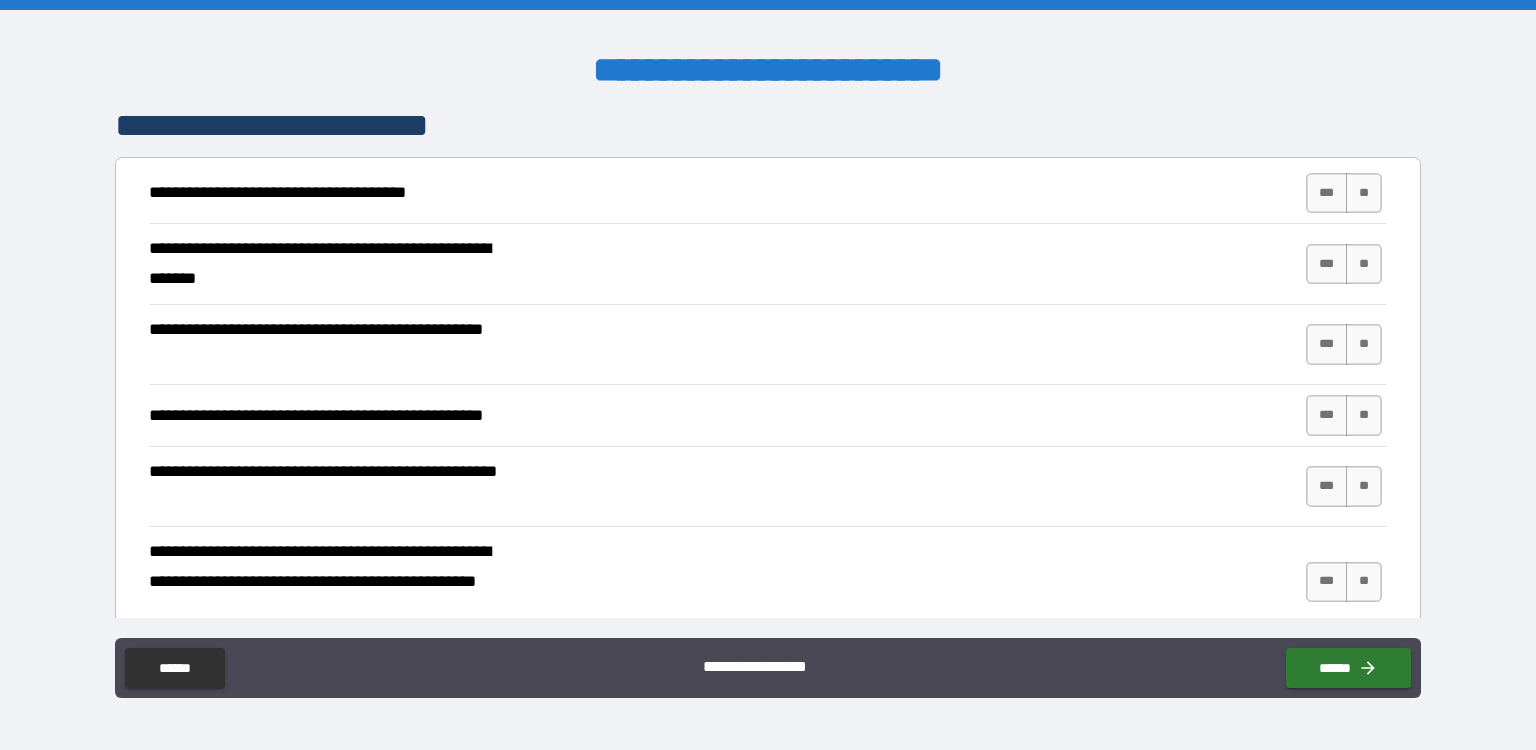 scroll, scrollTop: 375, scrollLeft: 0, axis: vertical 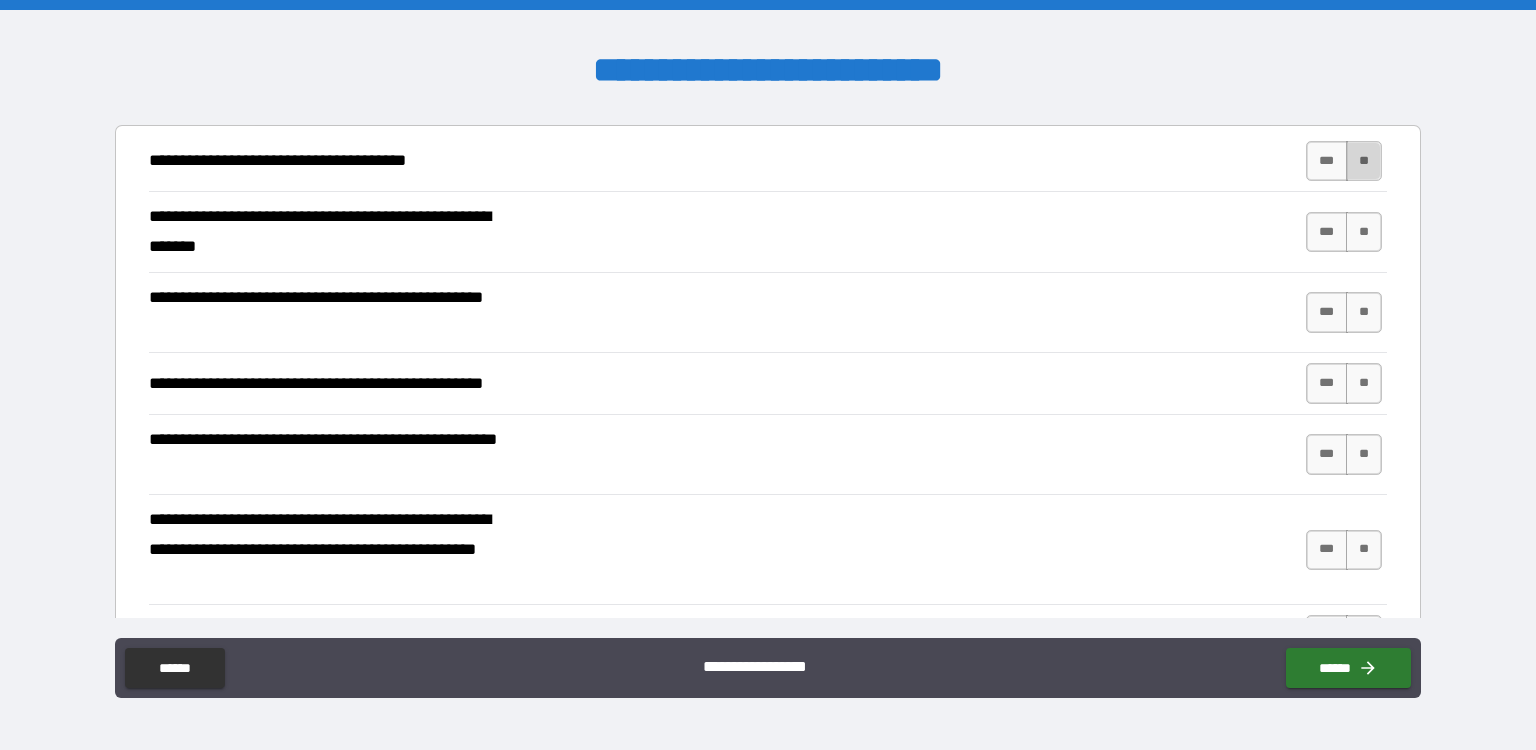 click on "**" at bounding box center (1364, 161) 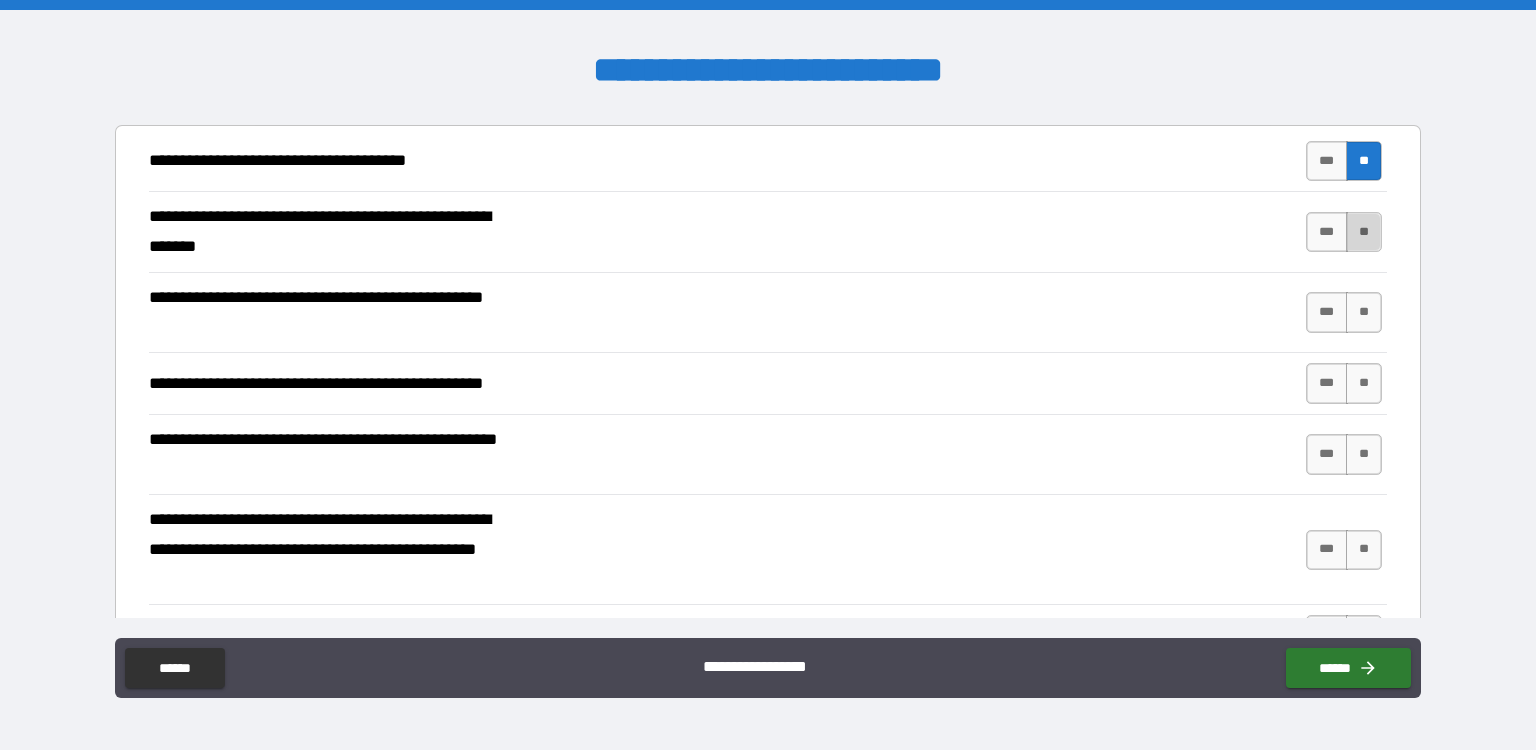 click on "**" at bounding box center [1364, 232] 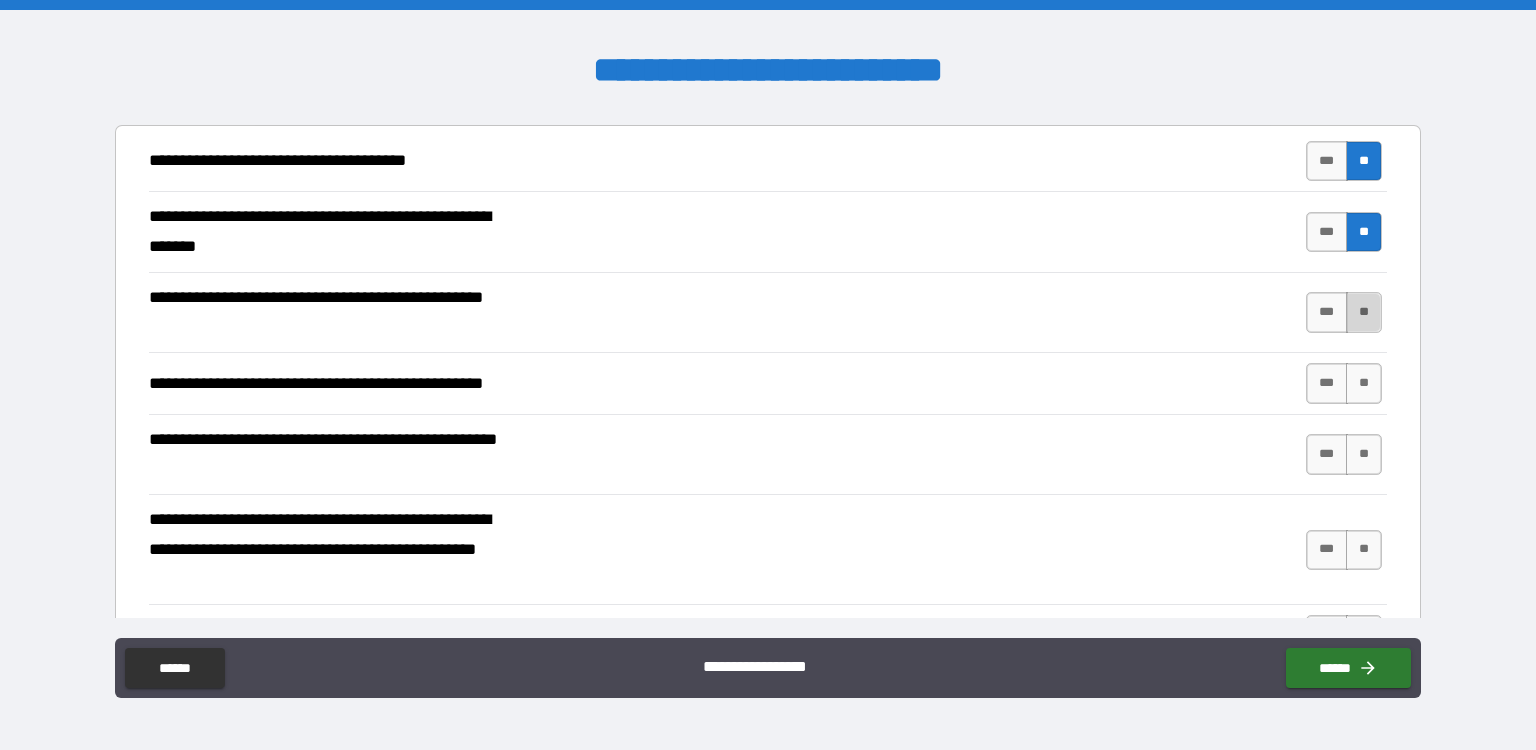 click on "**" at bounding box center (1364, 312) 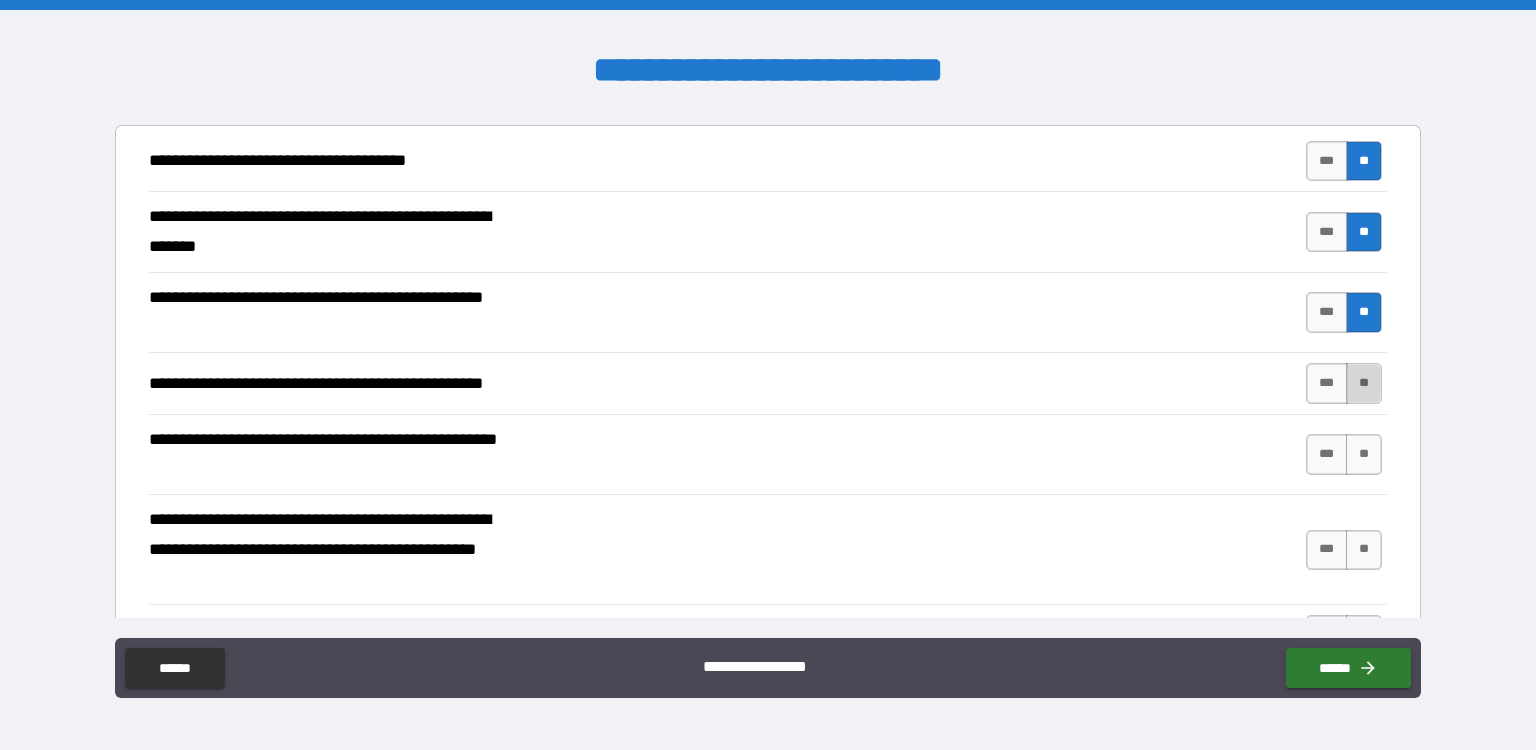 click on "**" at bounding box center (1364, 383) 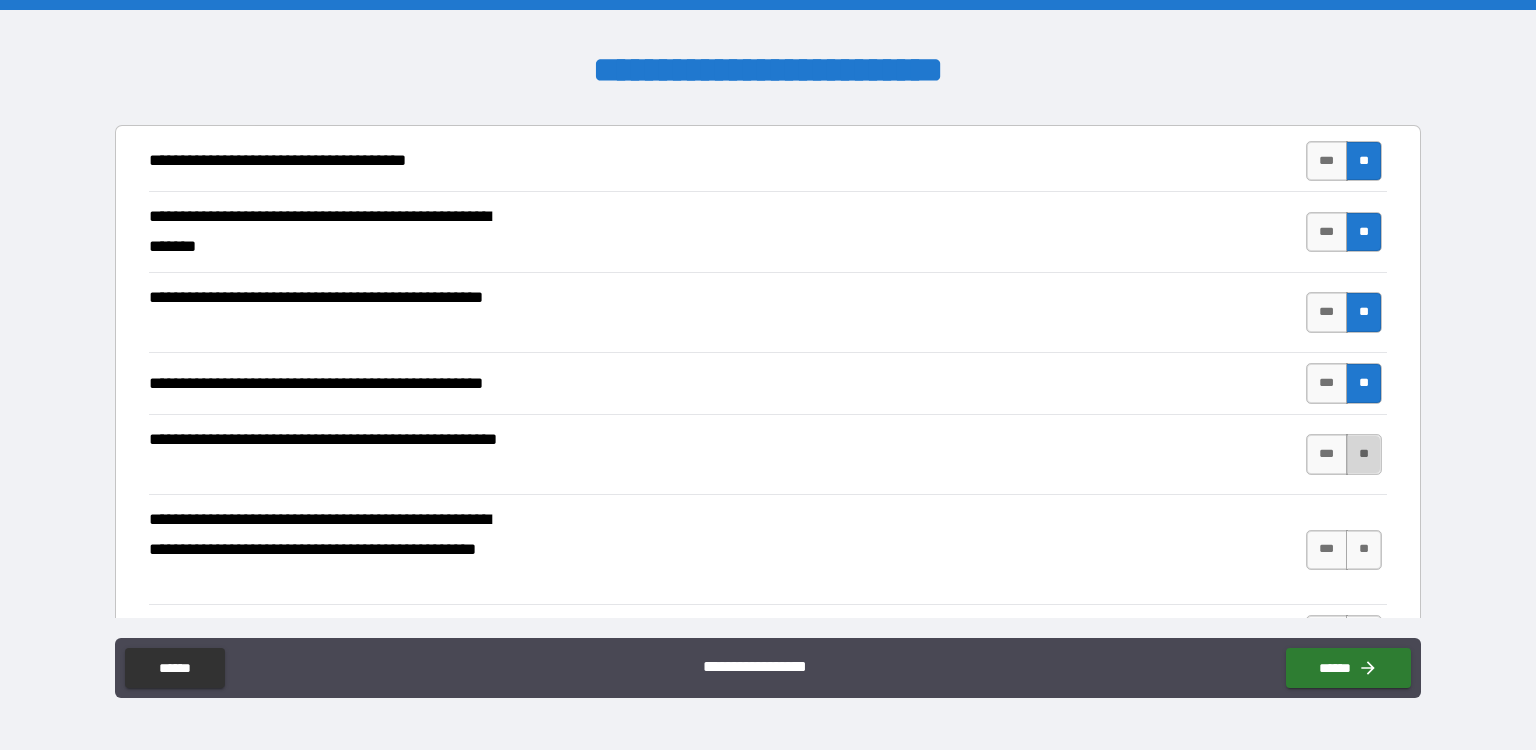 click on "**" at bounding box center (1364, 454) 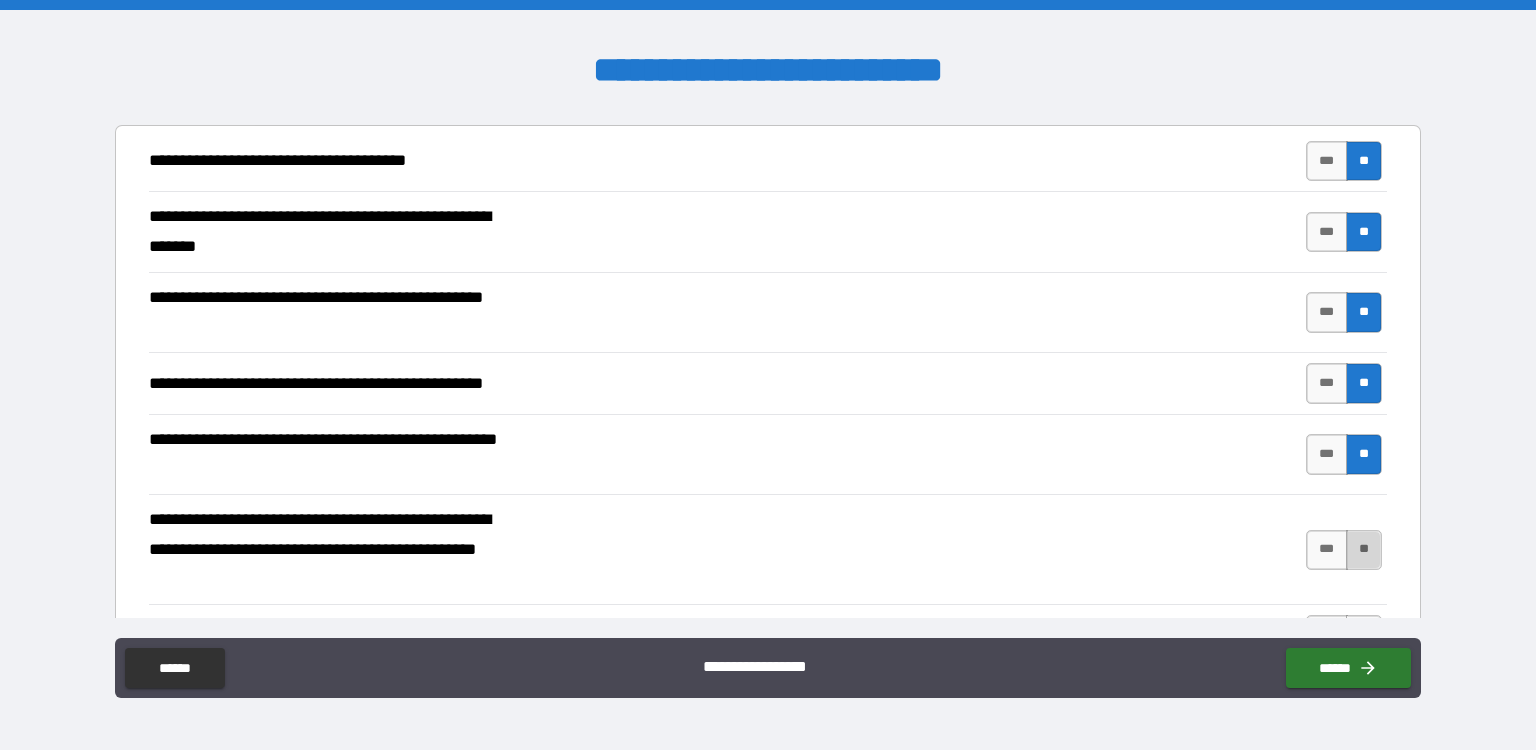 click on "**" at bounding box center (1364, 550) 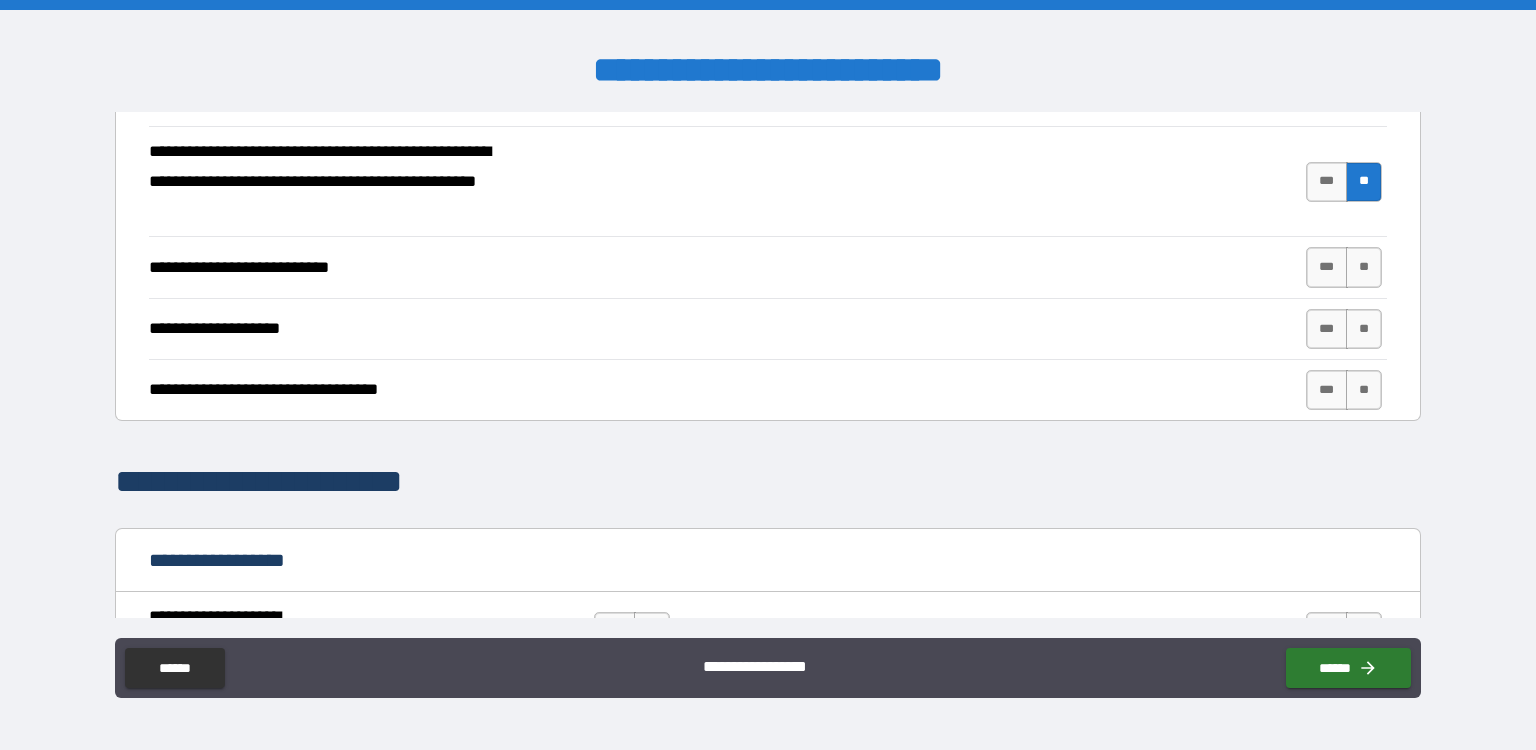 scroll, scrollTop: 759, scrollLeft: 0, axis: vertical 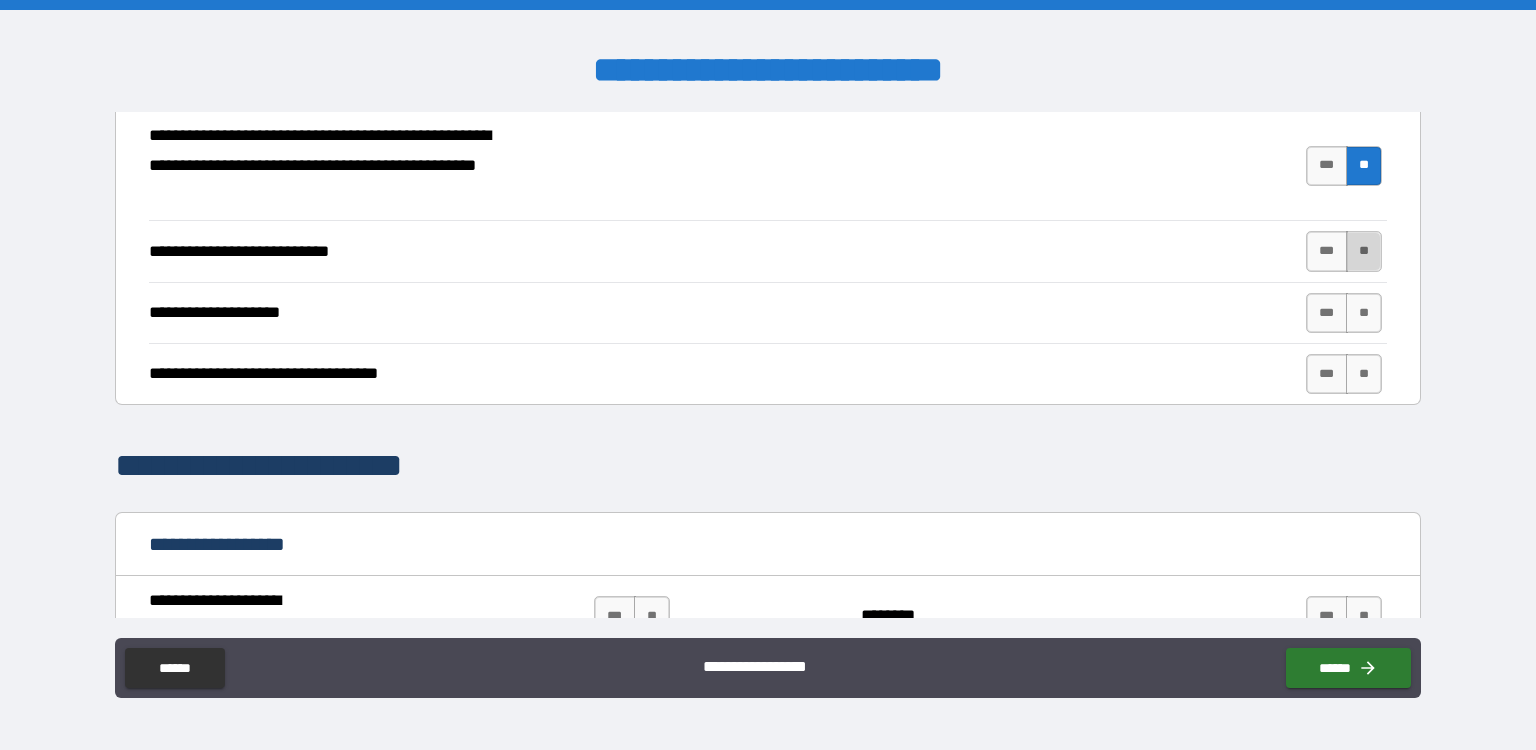 click on "**" at bounding box center [1364, 251] 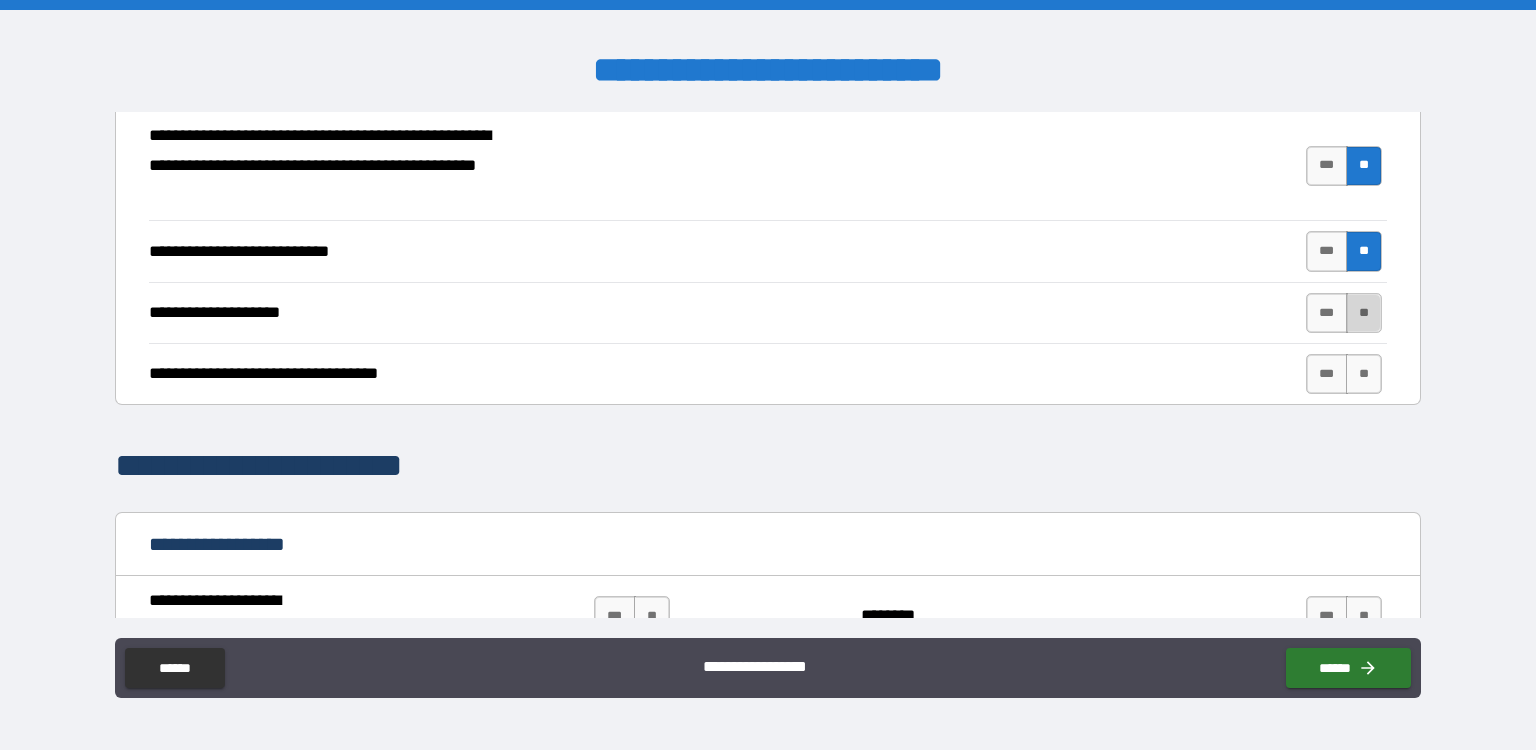 click on "**" at bounding box center (1364, 313) 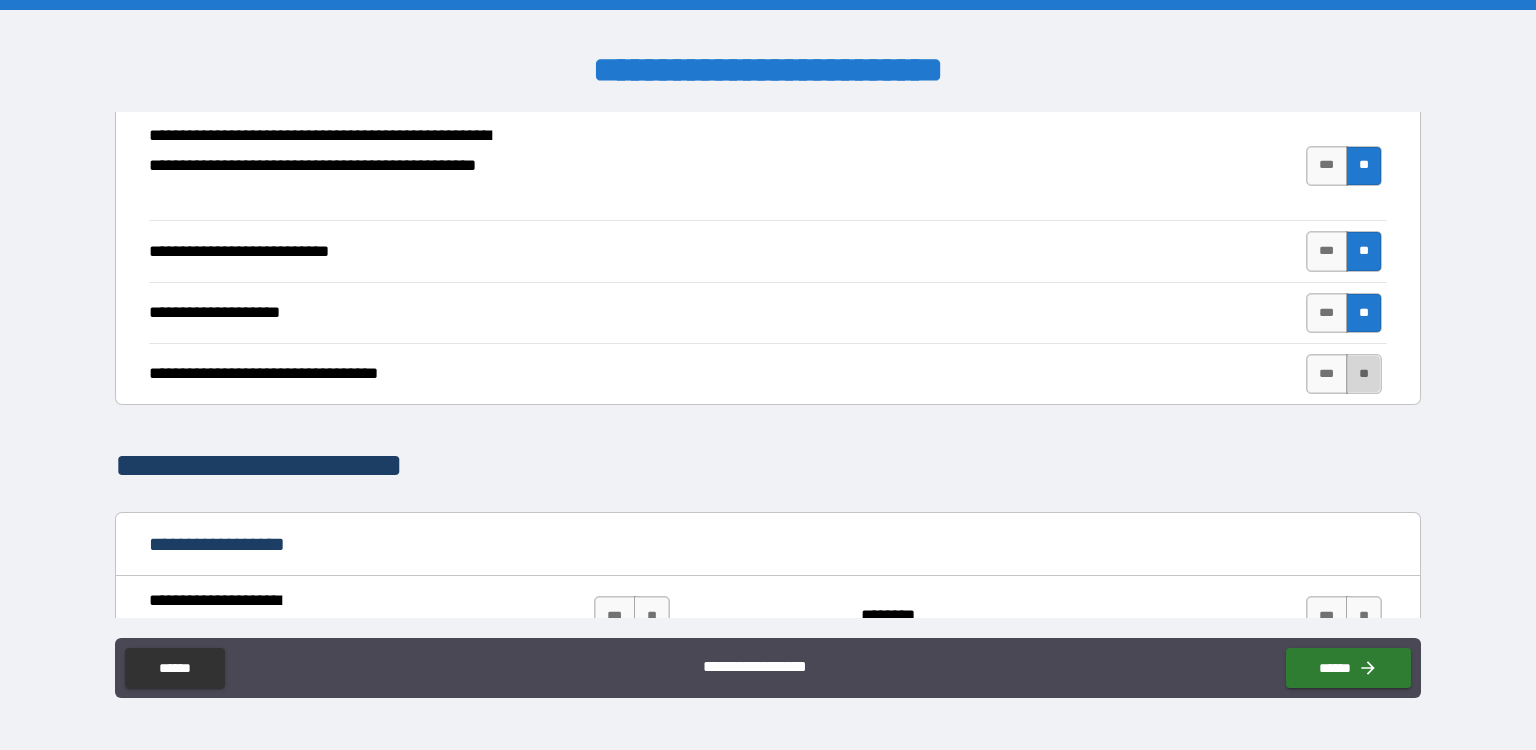 click on "**" at bounding box center [1364, 374] 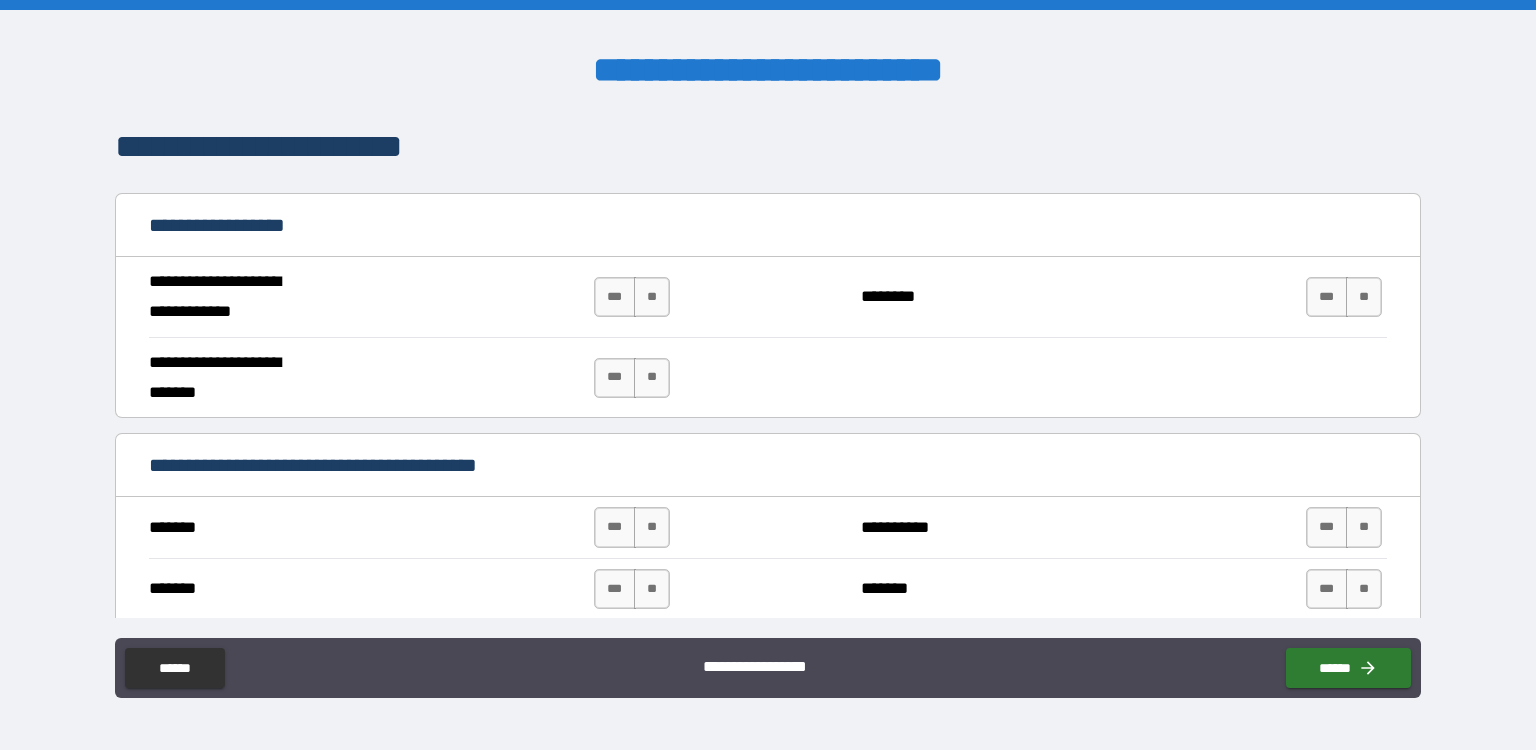 scroll, scrollTop: 1087, scrollLeft: 0, axis: vertical 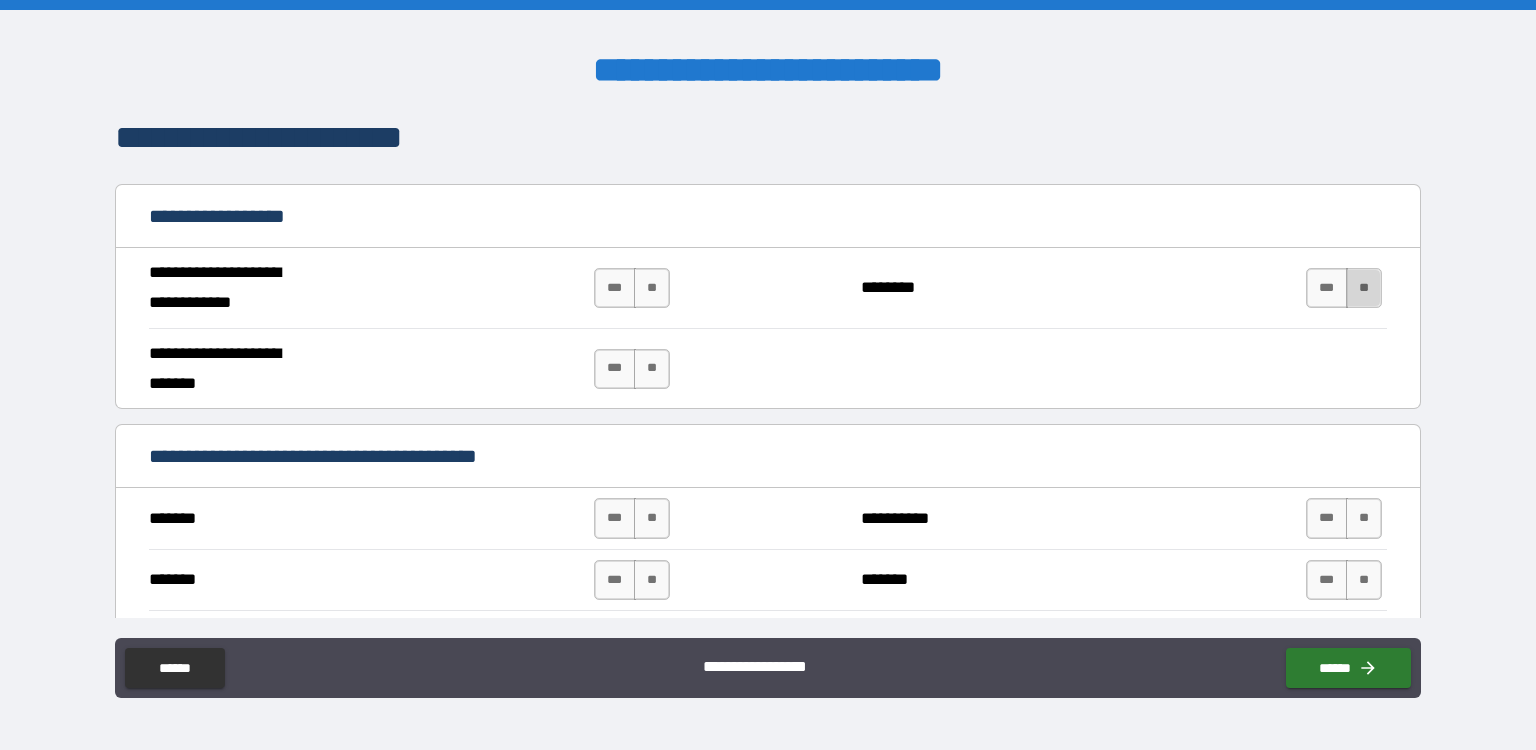 click on "**" at bounding box center (1364, 288) 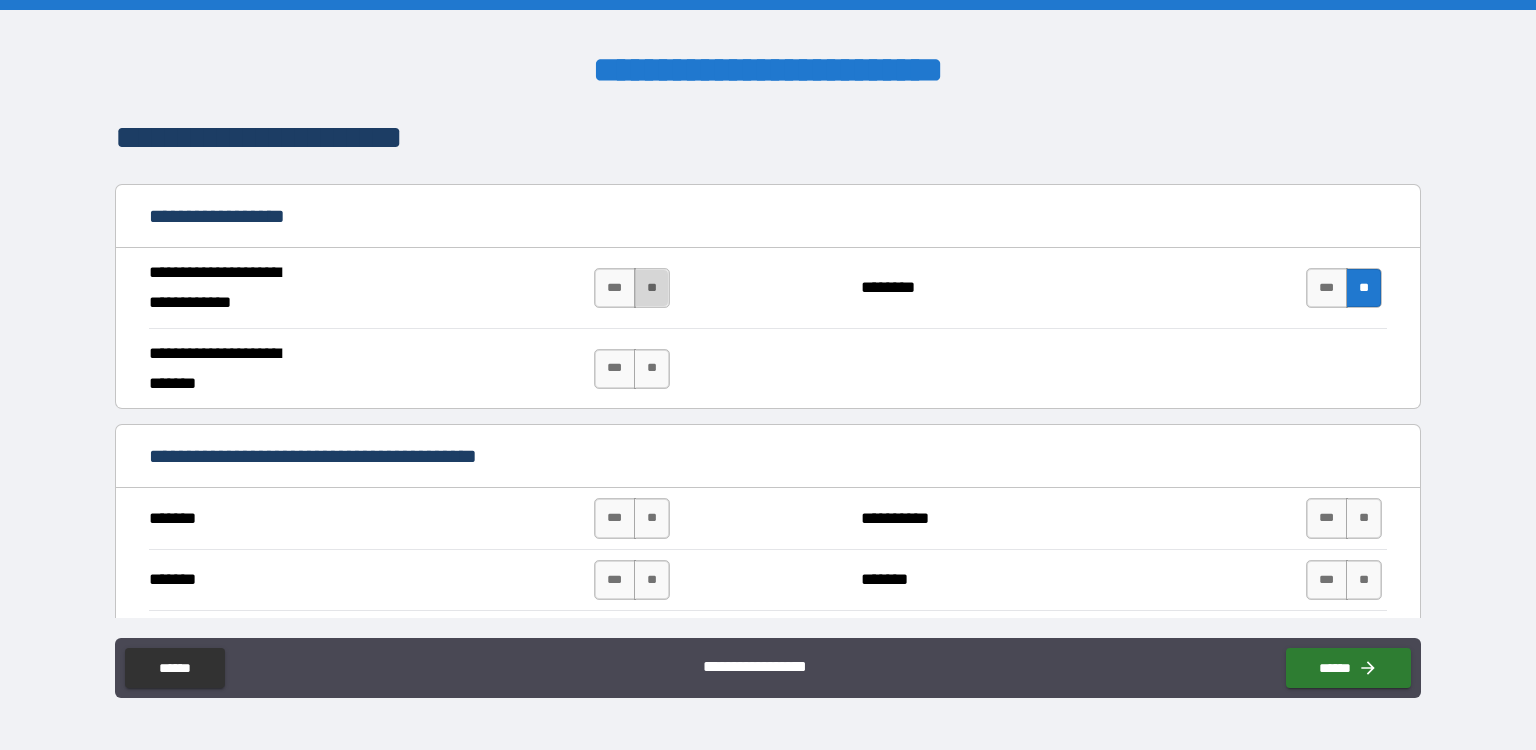 click on "**" at bounding box center (652, 288) 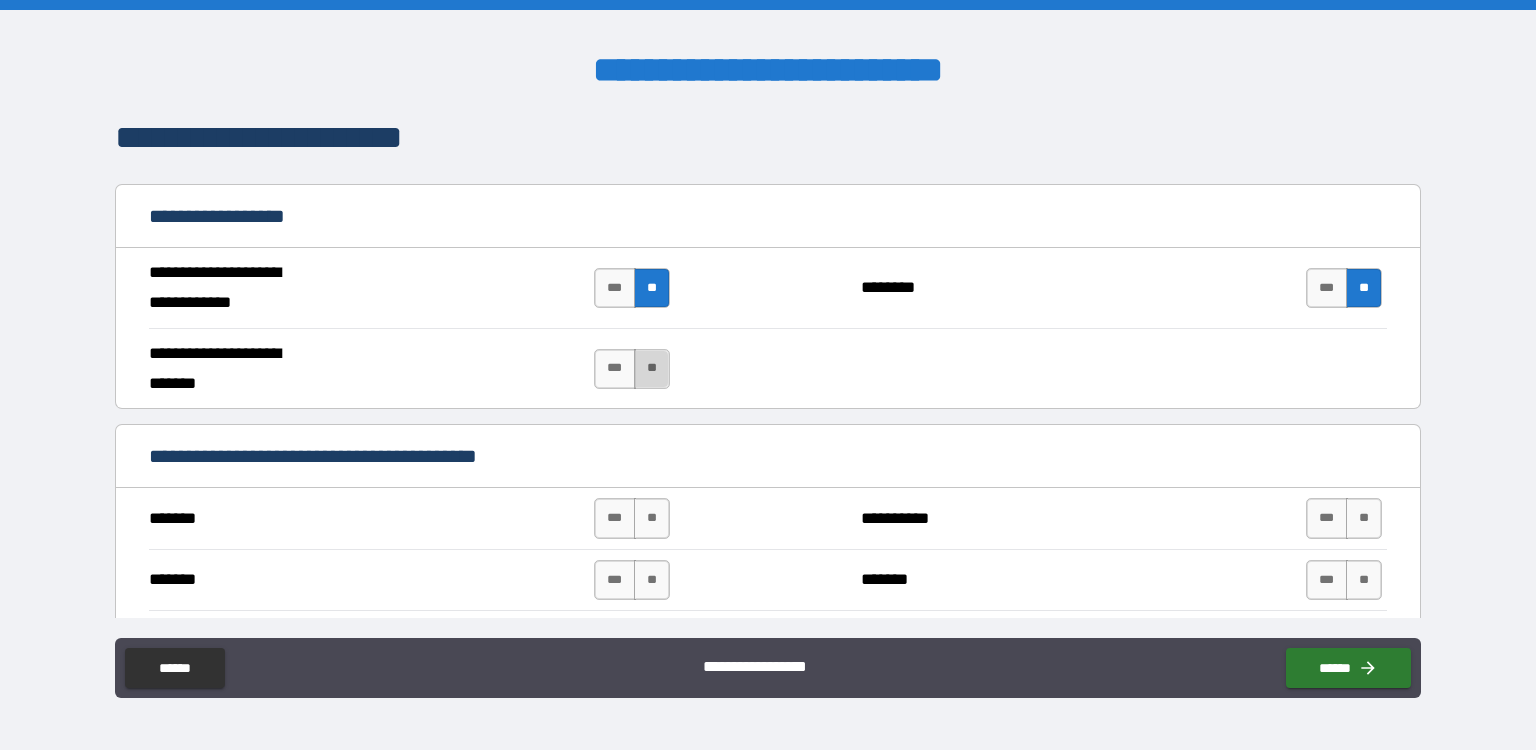 click on "**" at bounding box center [652, 369] 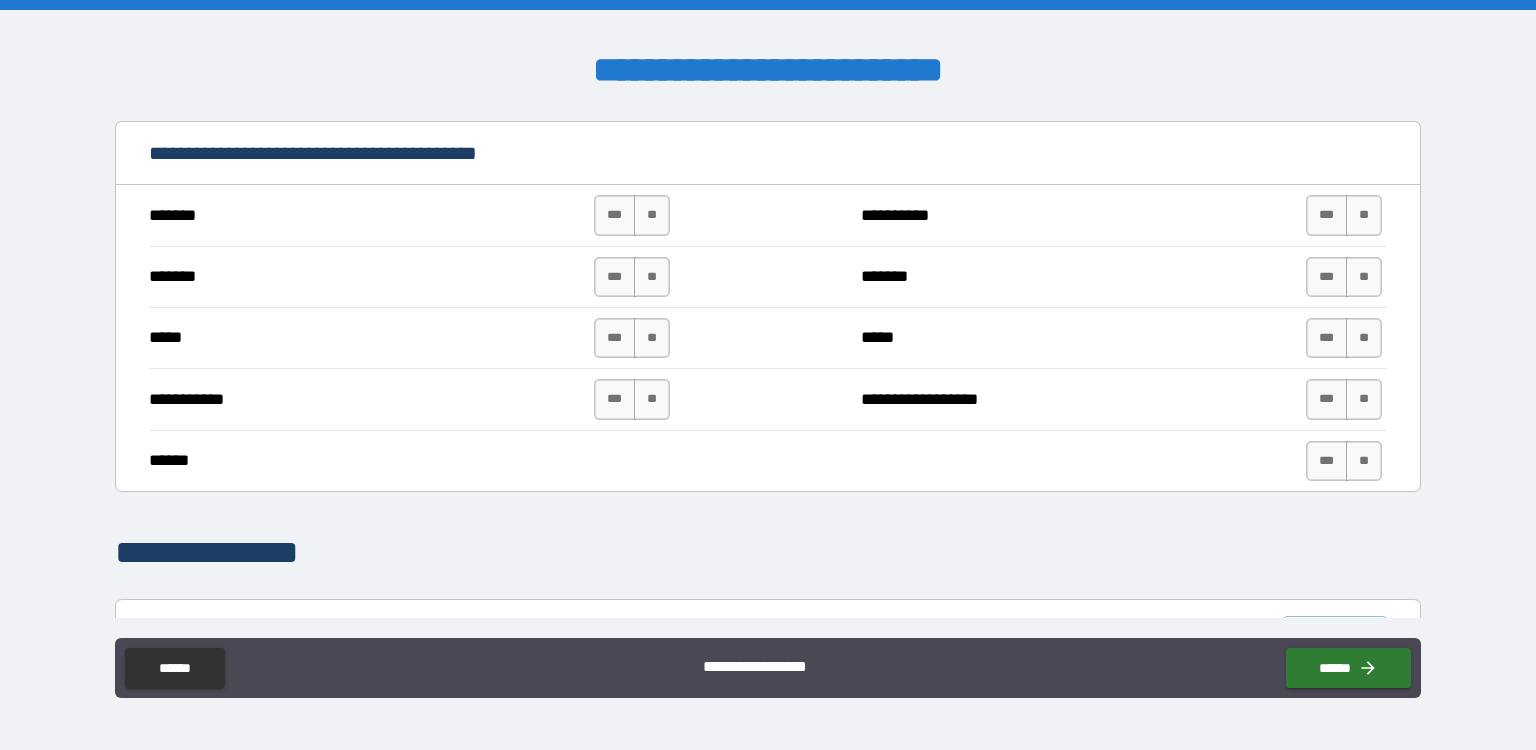 scroll, scrollTop: 1398, scrollLeft: 0, axis: vertical 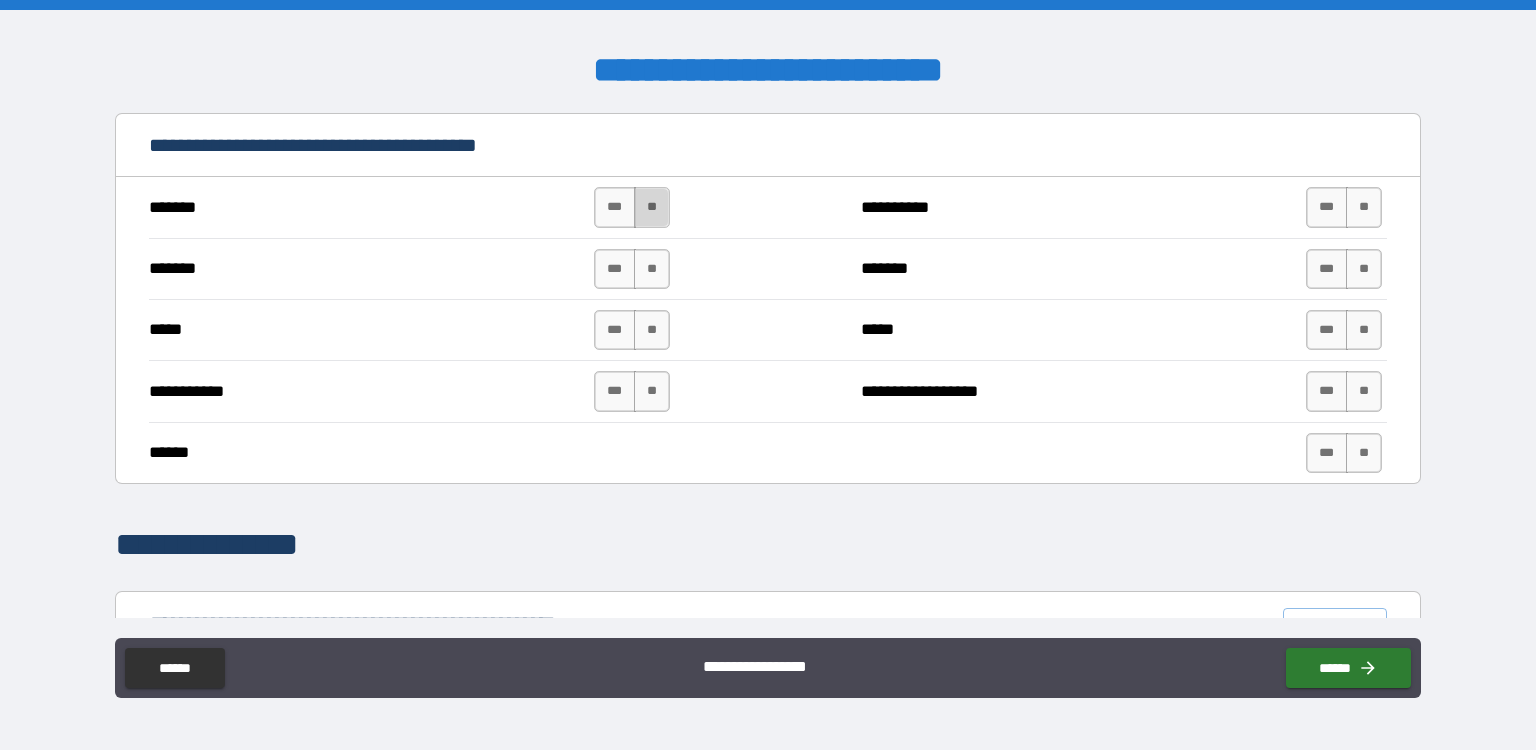 click on "**" at bounding box center (652, 207) 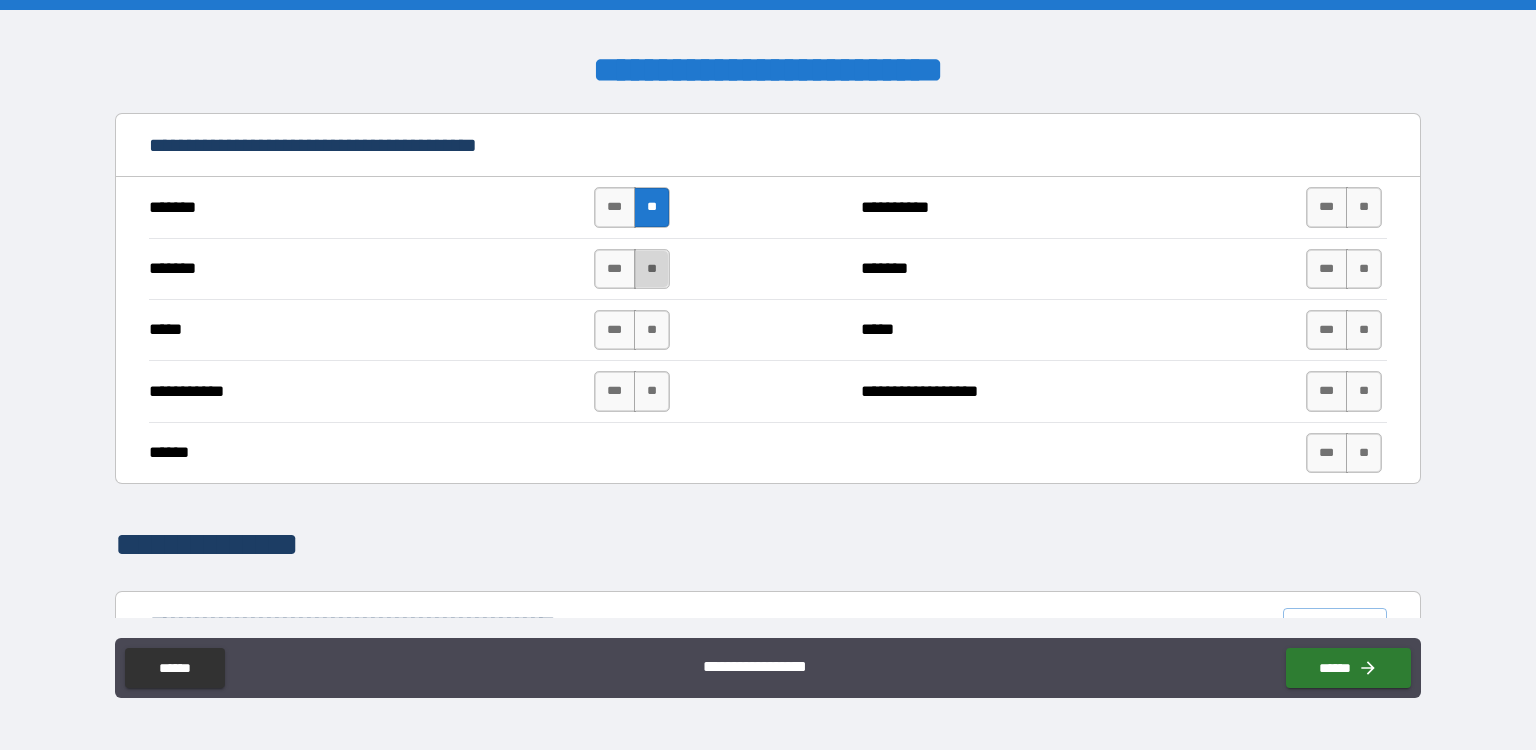 click on "**" at bounding box center (652, 269) 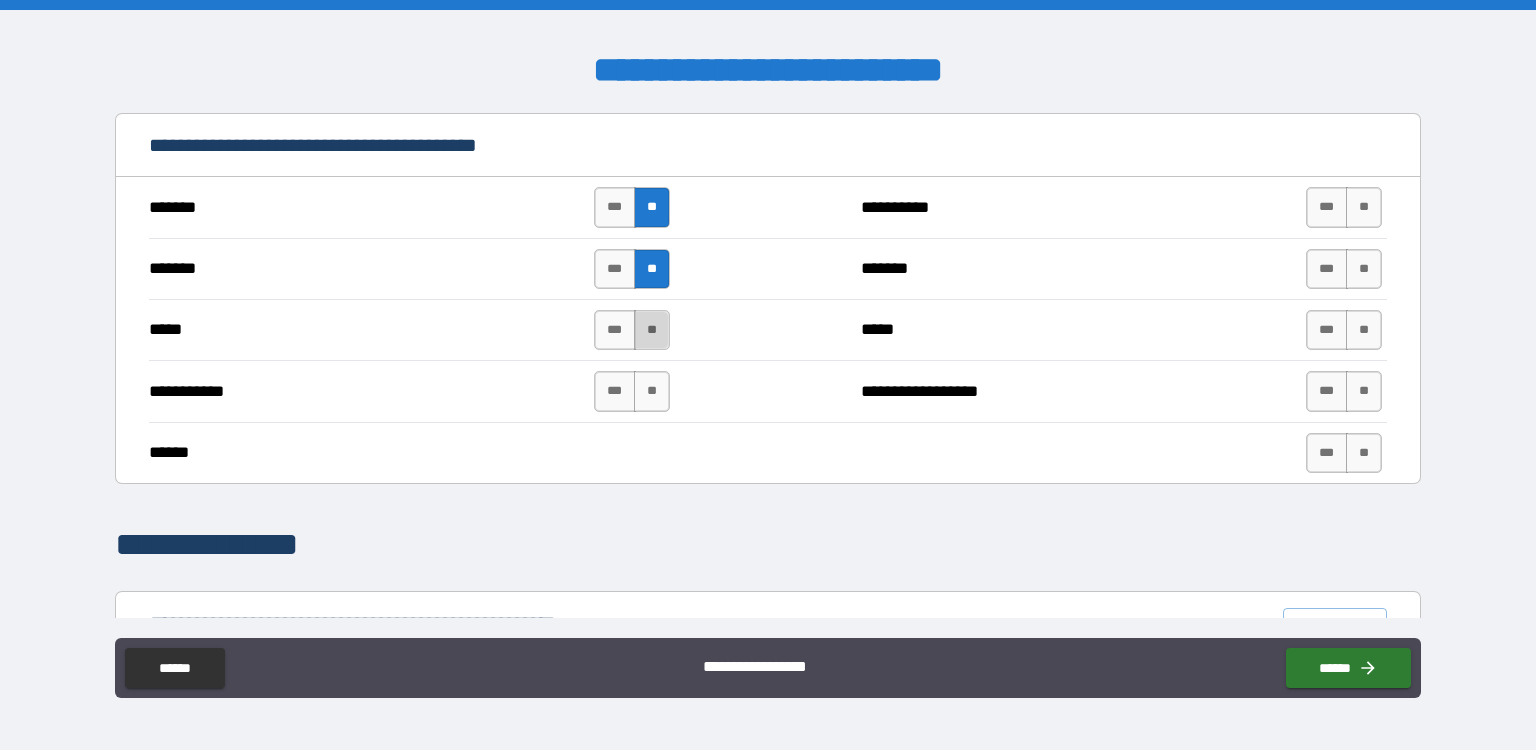 click on "**" at bounding box center [652, 330] 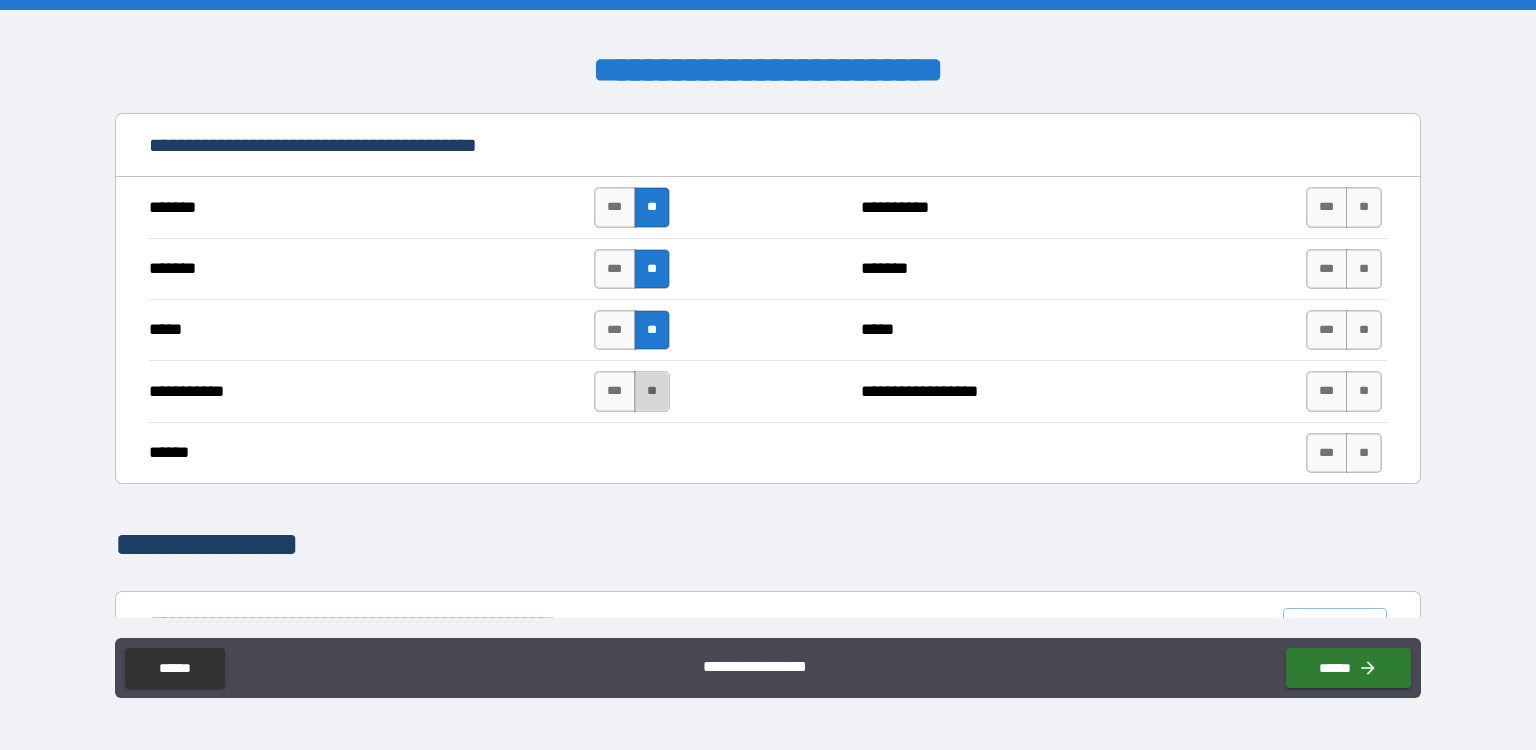 click on "**" at bounding box center [652, 391] 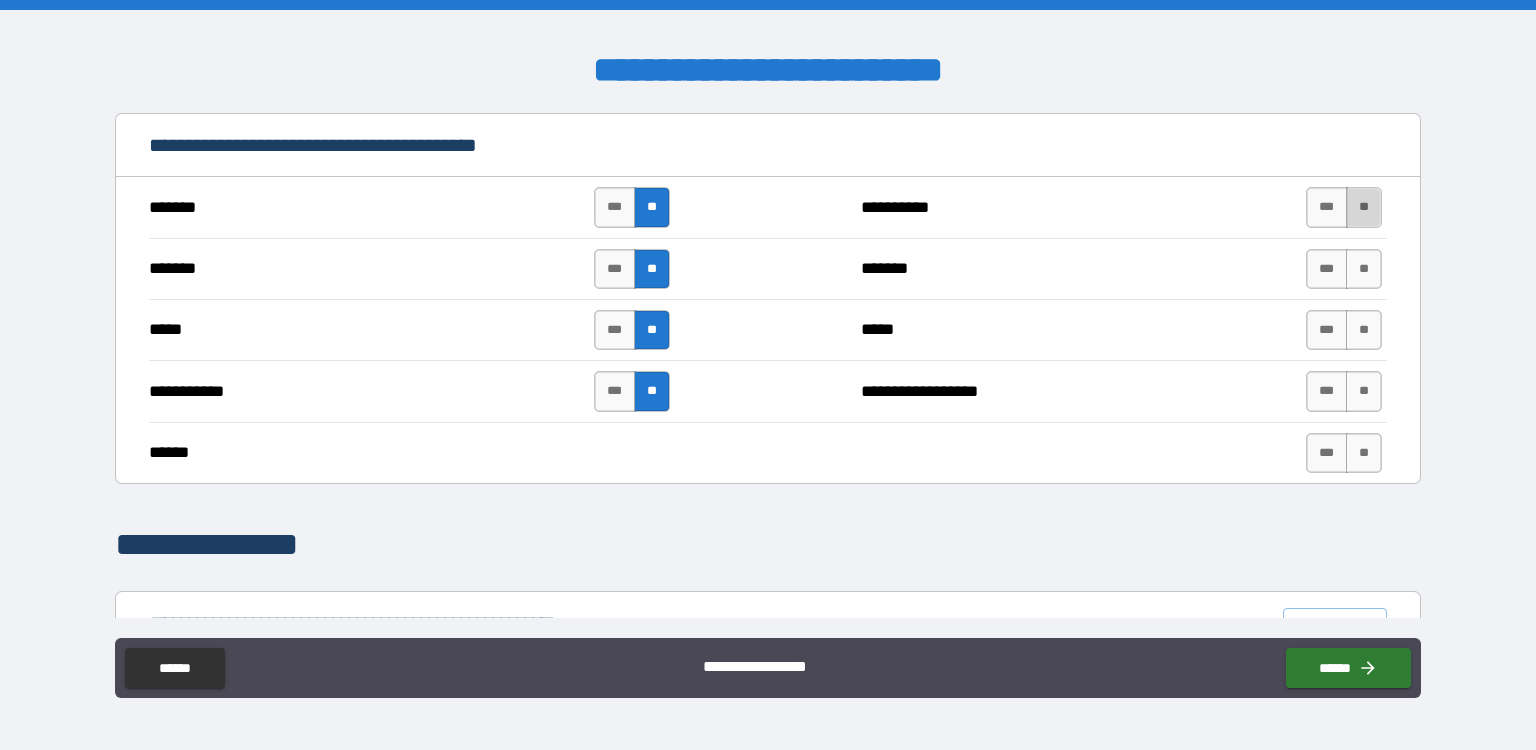 click on "**" at bounding box center [1364, 207] 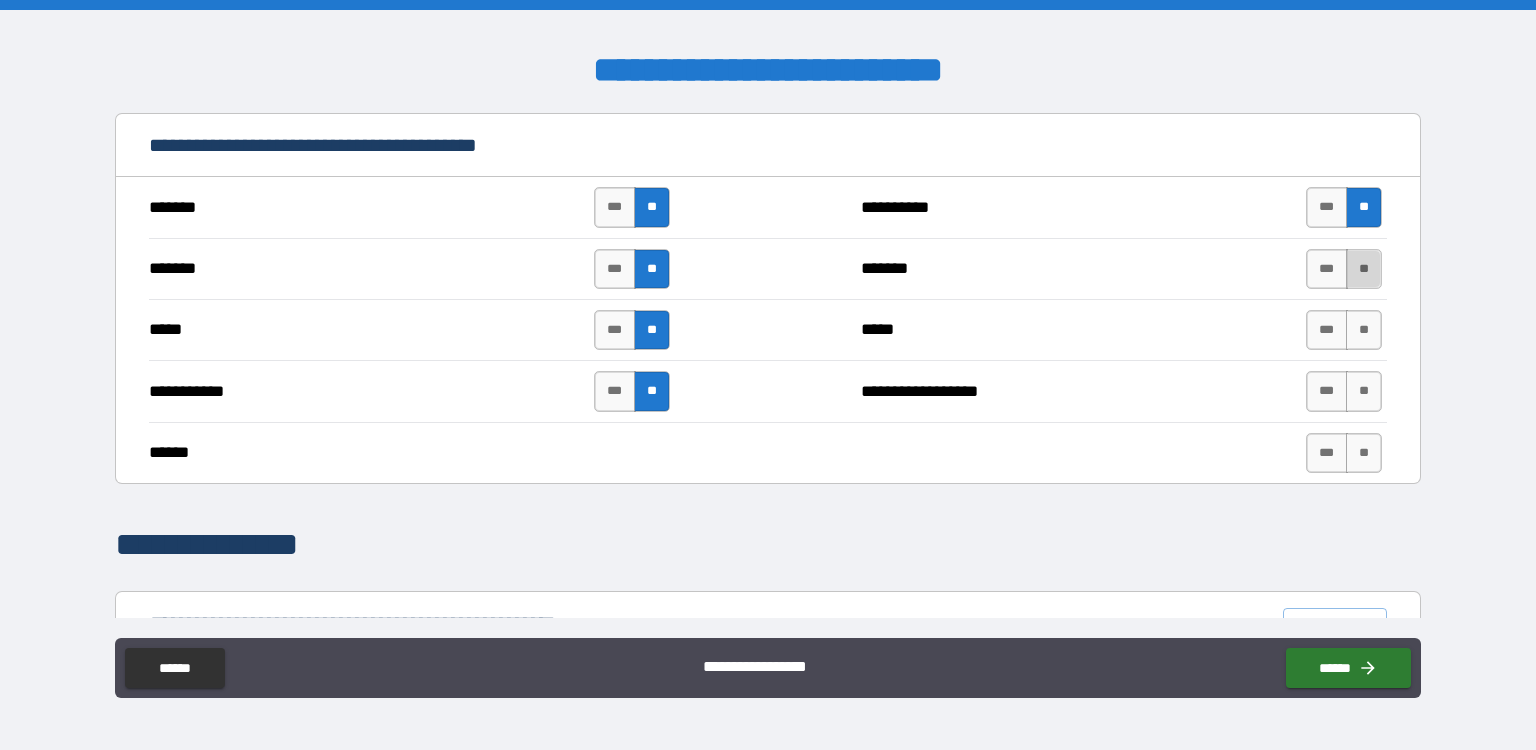click on "**" at bounding box center (1364, 269) 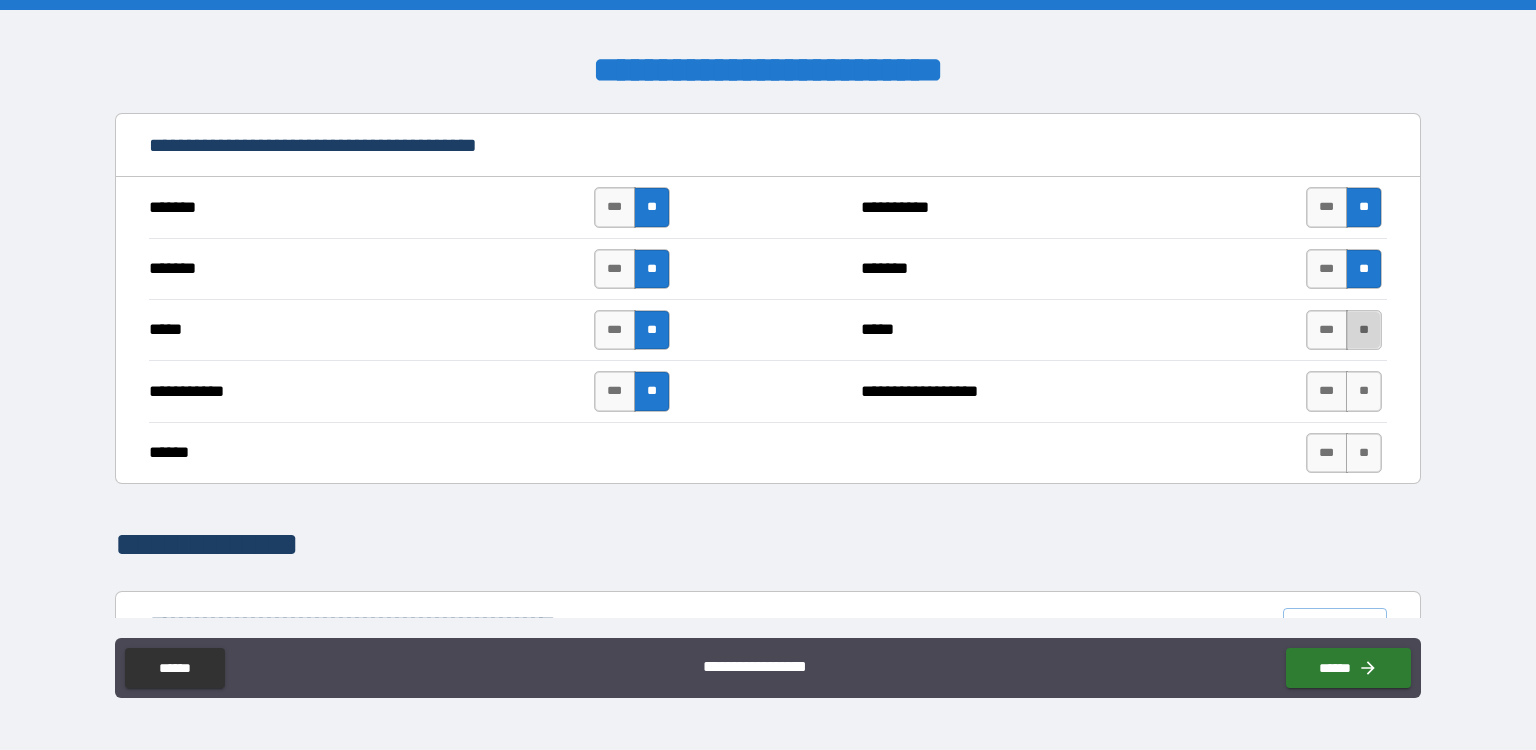 click on "**" at bounding box center (1364, 330) 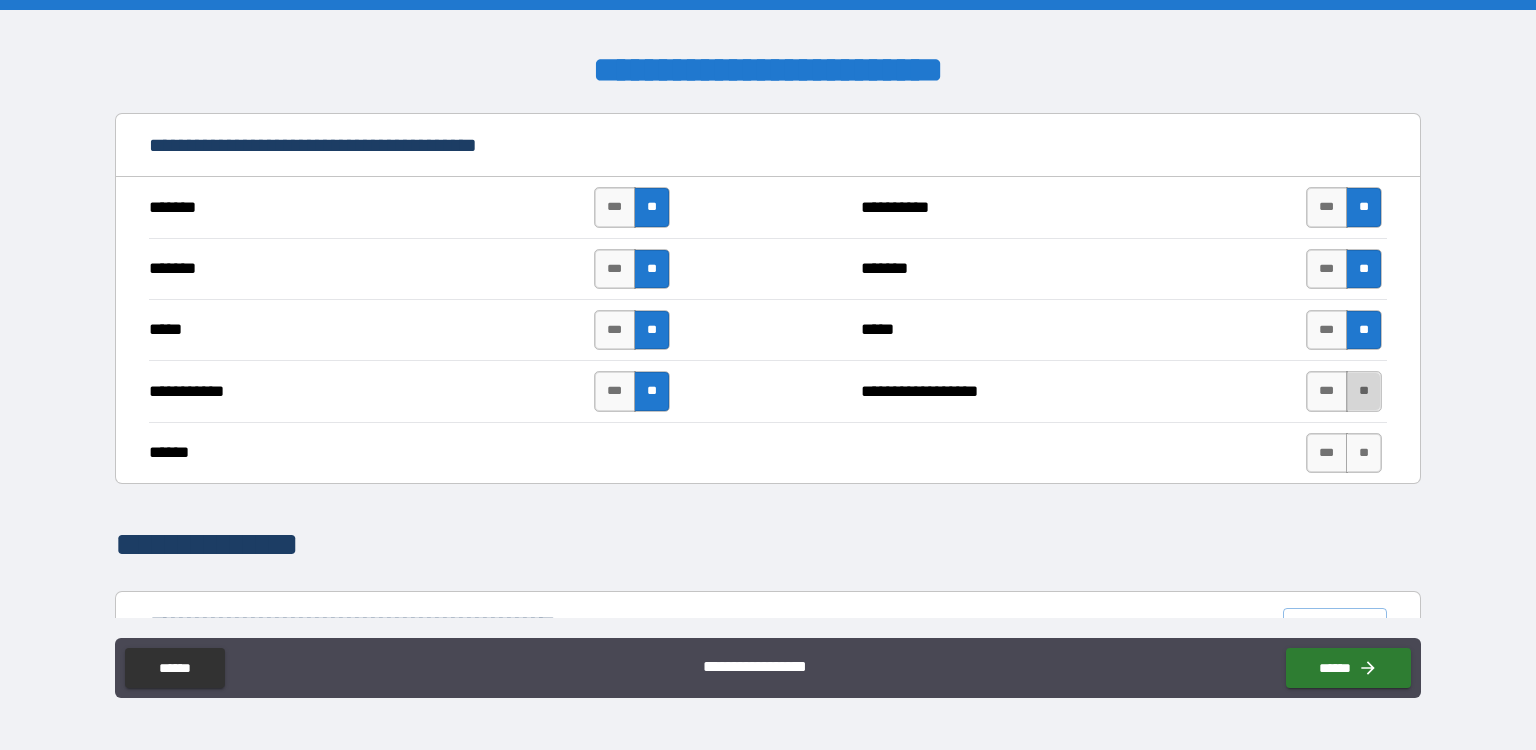 click on "**" at bounding box center (1364, 391) 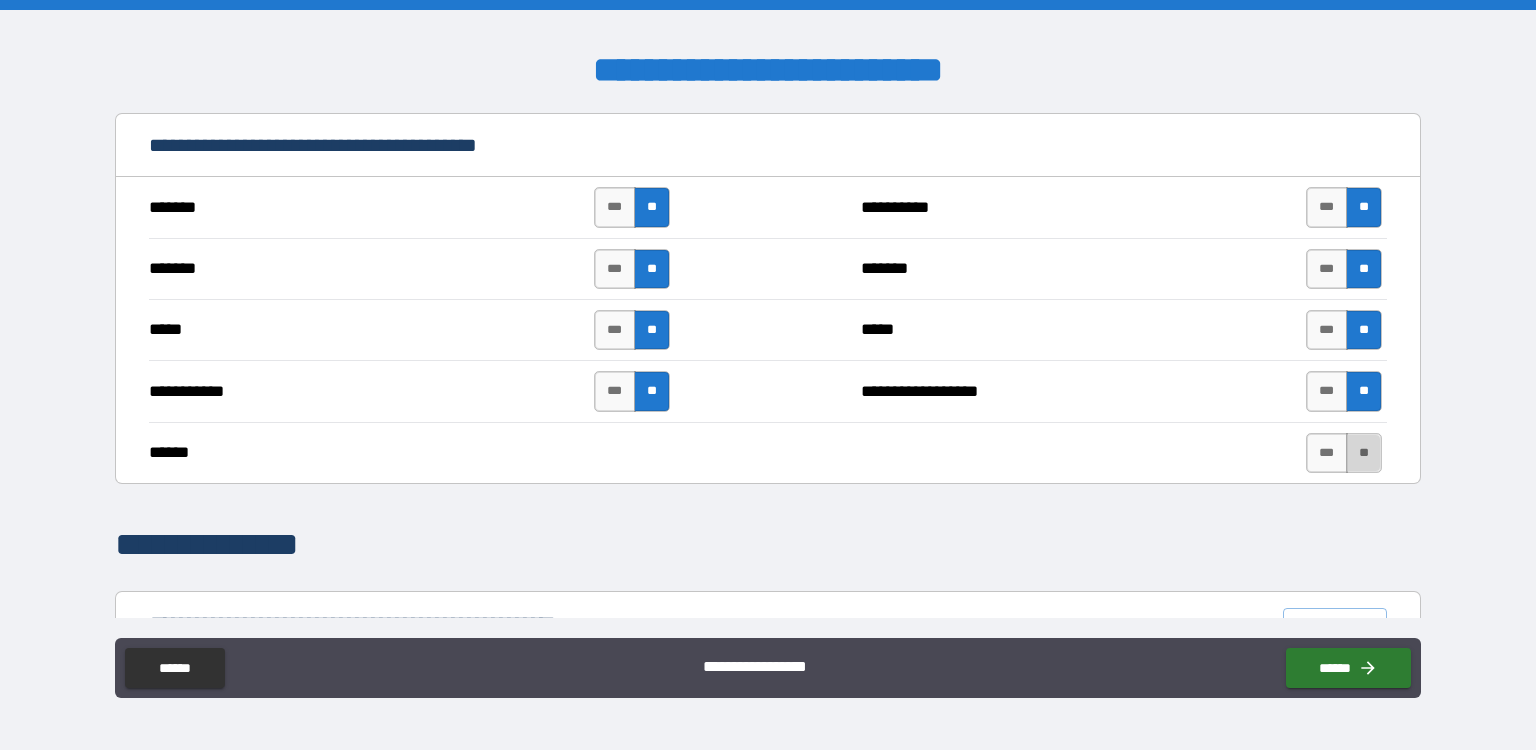 click on "**" at bounding box center (1364, 453) 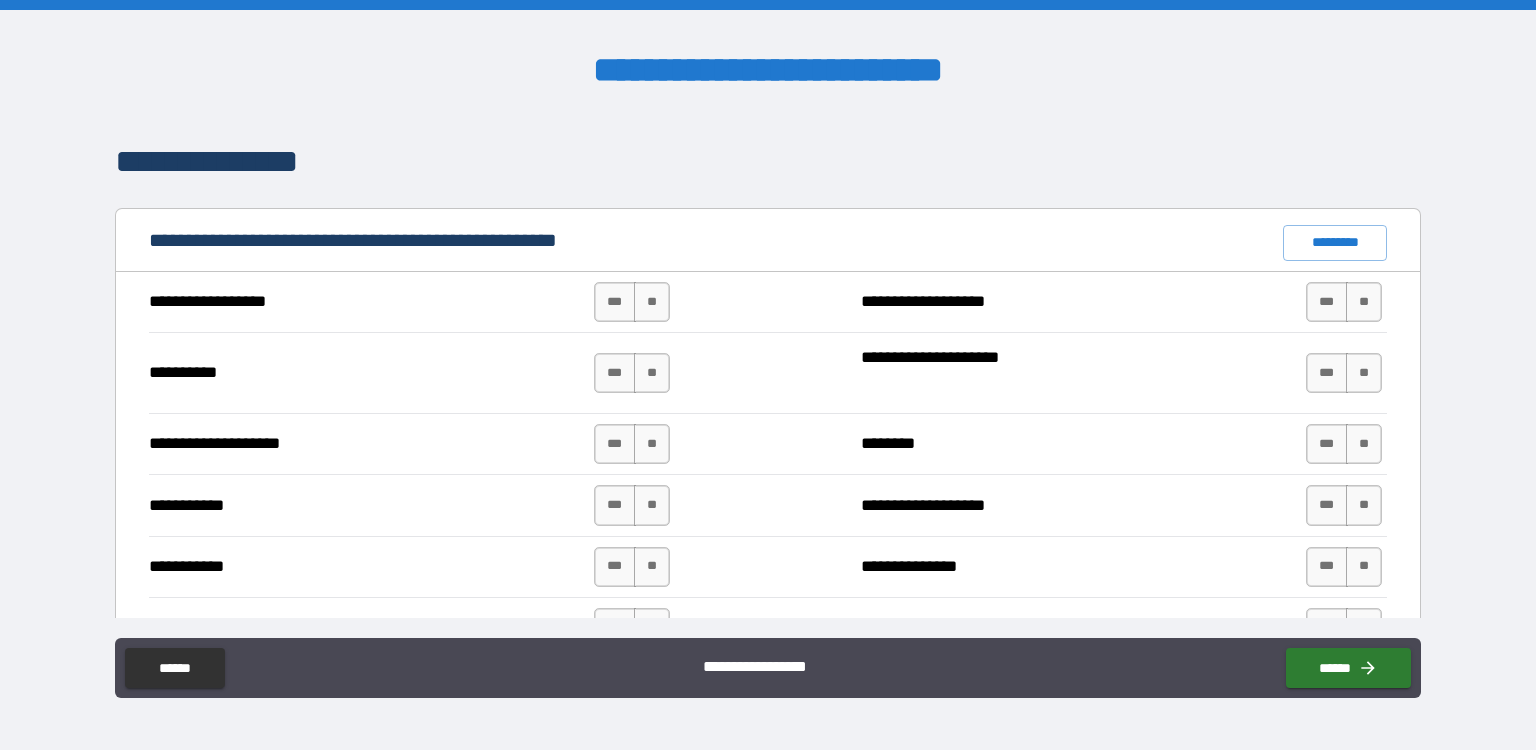 scroll, scrollTop: 1789, scrollLeft: 0, axis: vertical 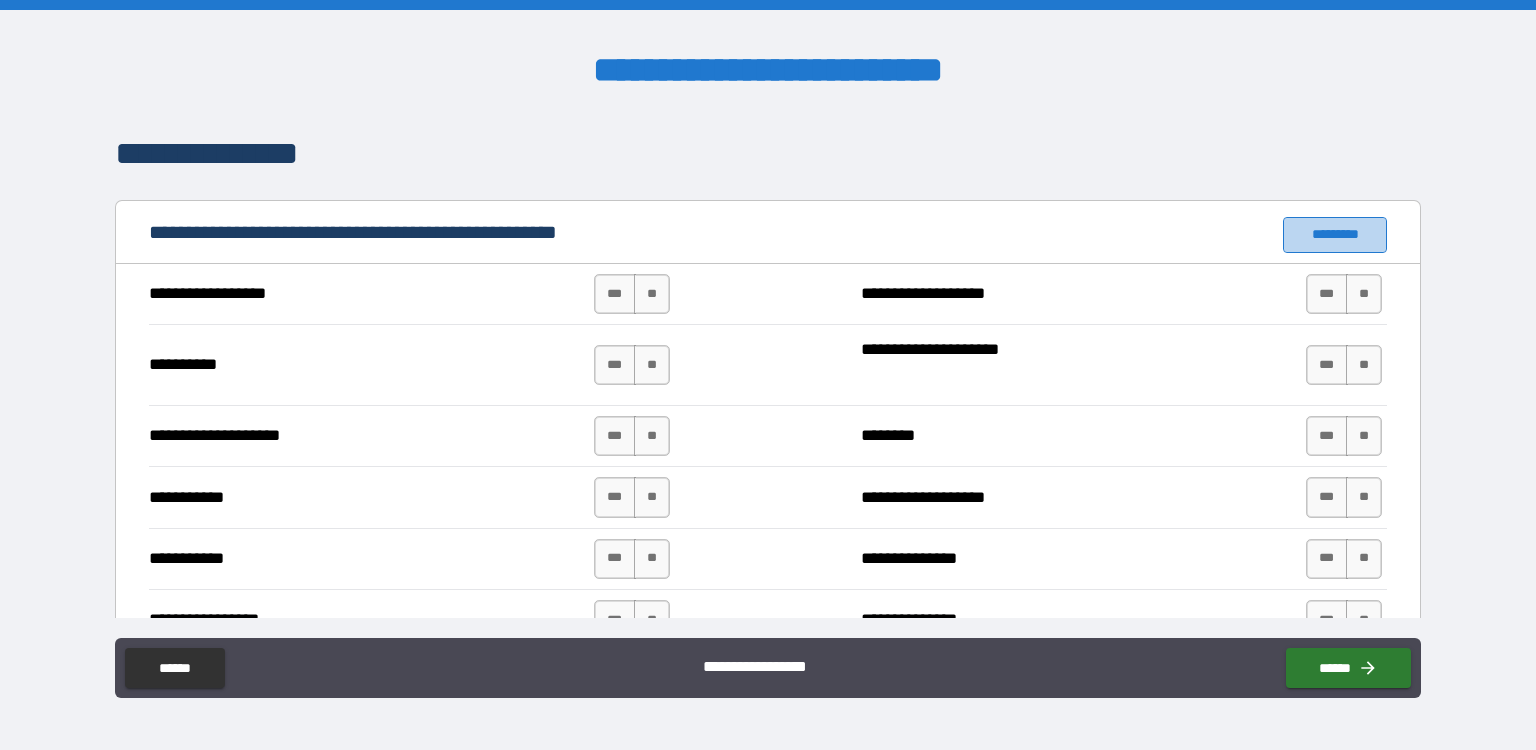 click on "*********" at bounding box center (1335, 235) 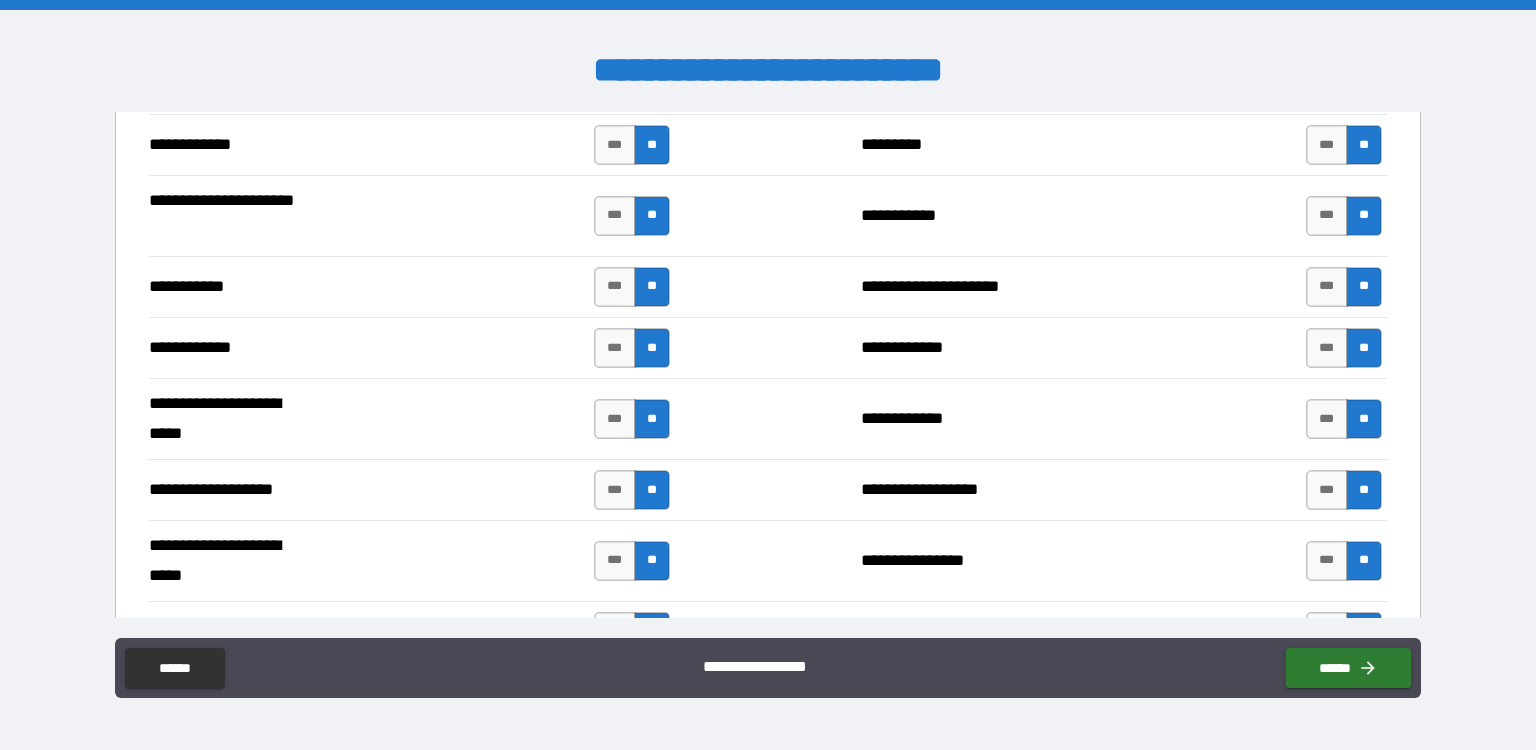 scroll, scrollTop: 3787, scrollLeft: 0, axis: vertical 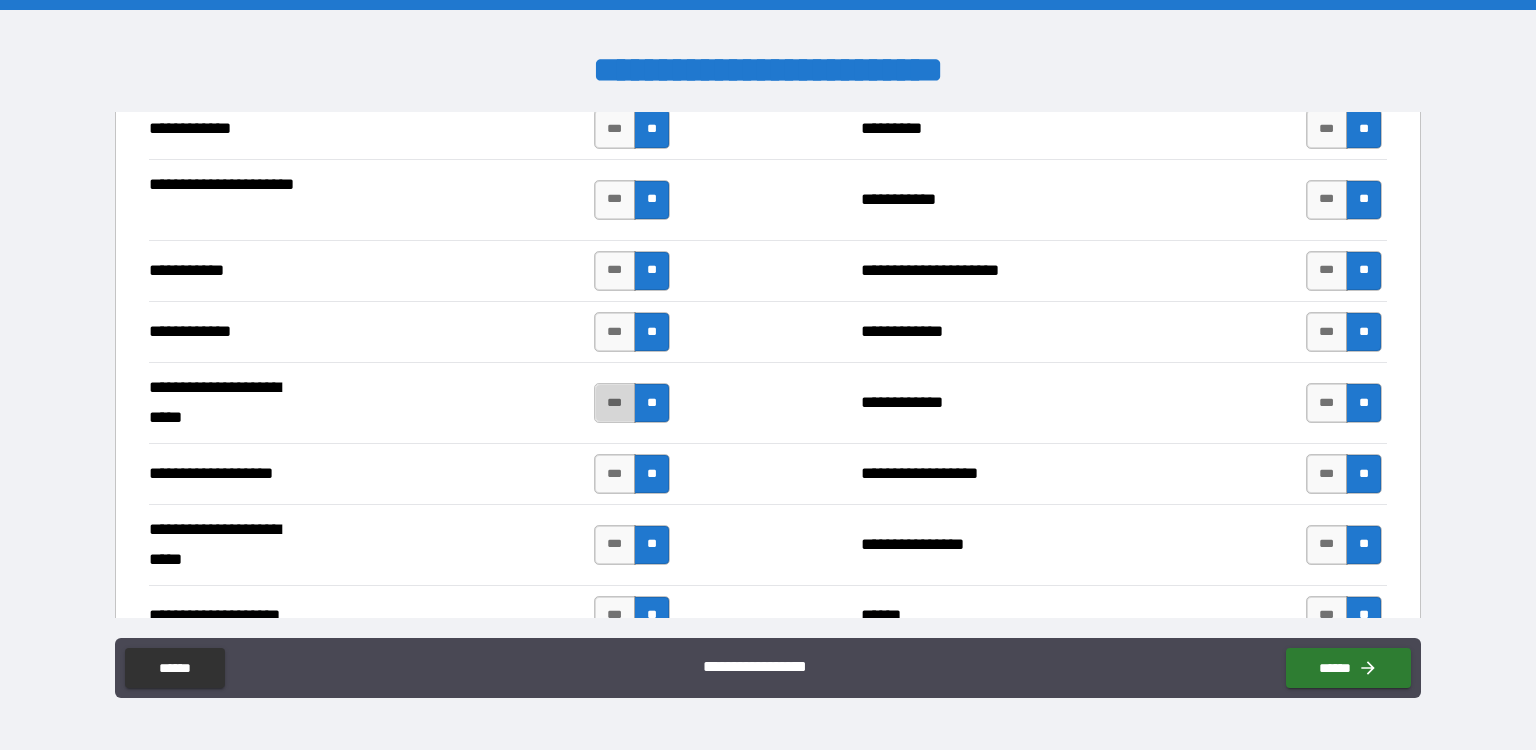 click on "***" at bounding box center [615, 403] 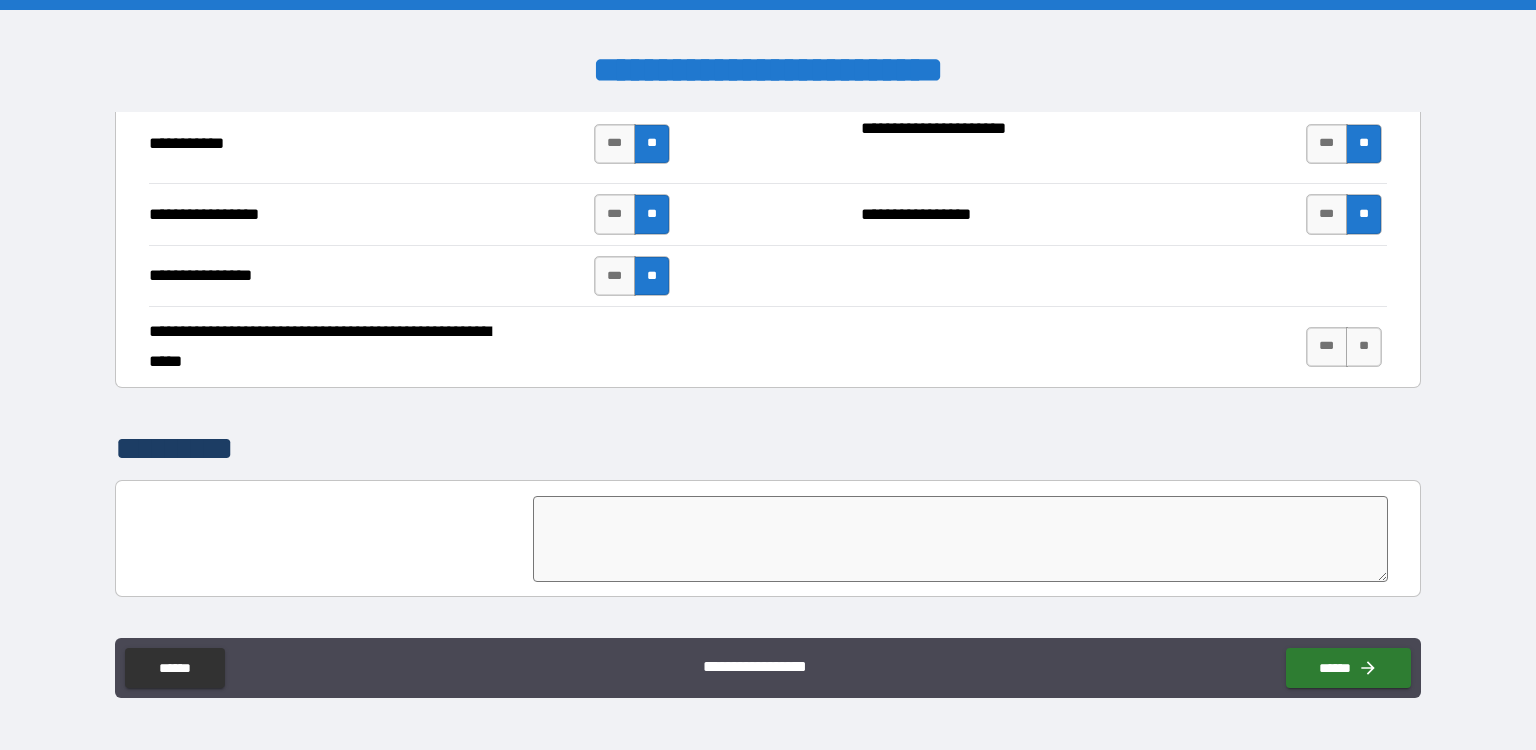 scroll, scrollTop: 4331, scrollLeft: 0, axis: vertical 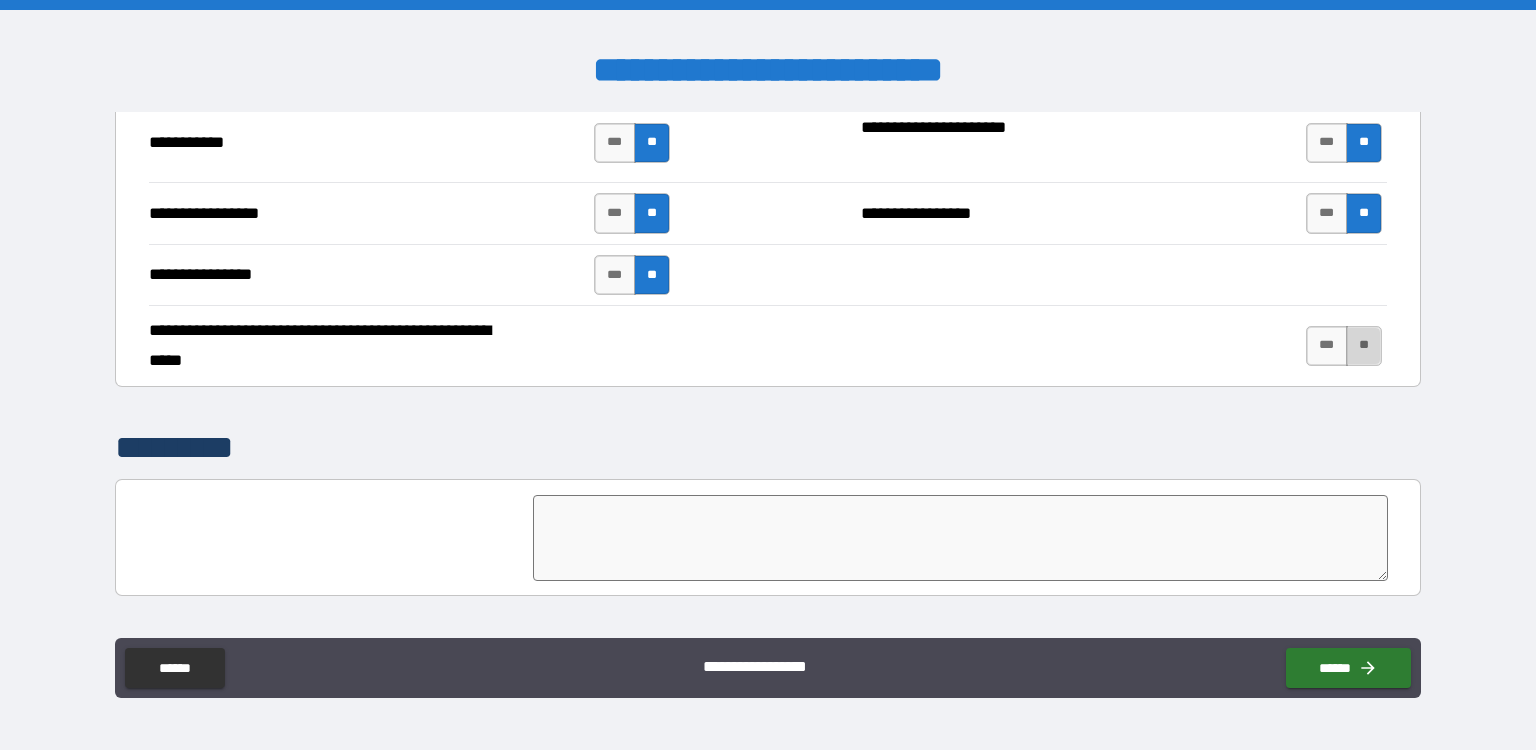 click on "**" at bounding box center [1364, 346] 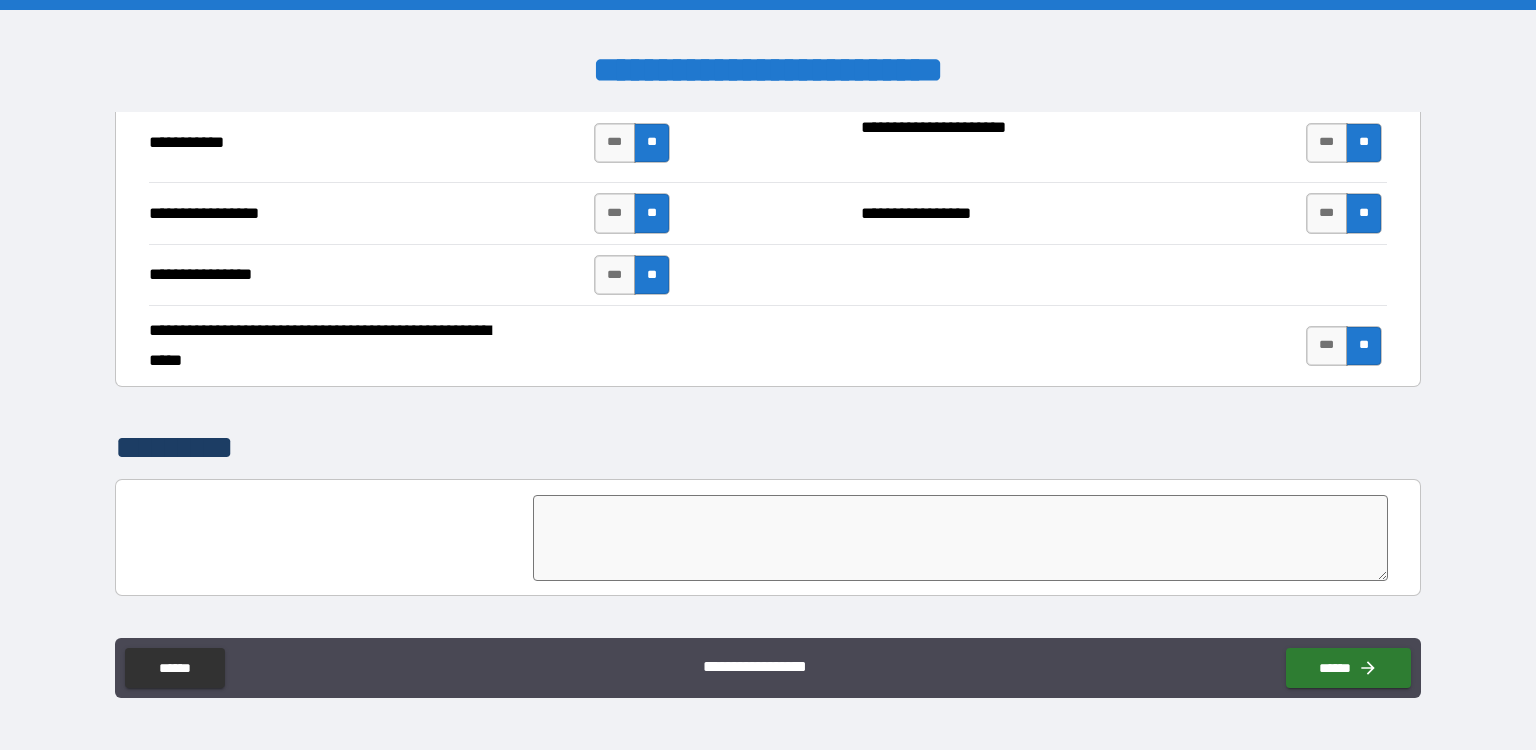 scroll, scrollTop: 4545, scrollLeft: 0, axis: vertical 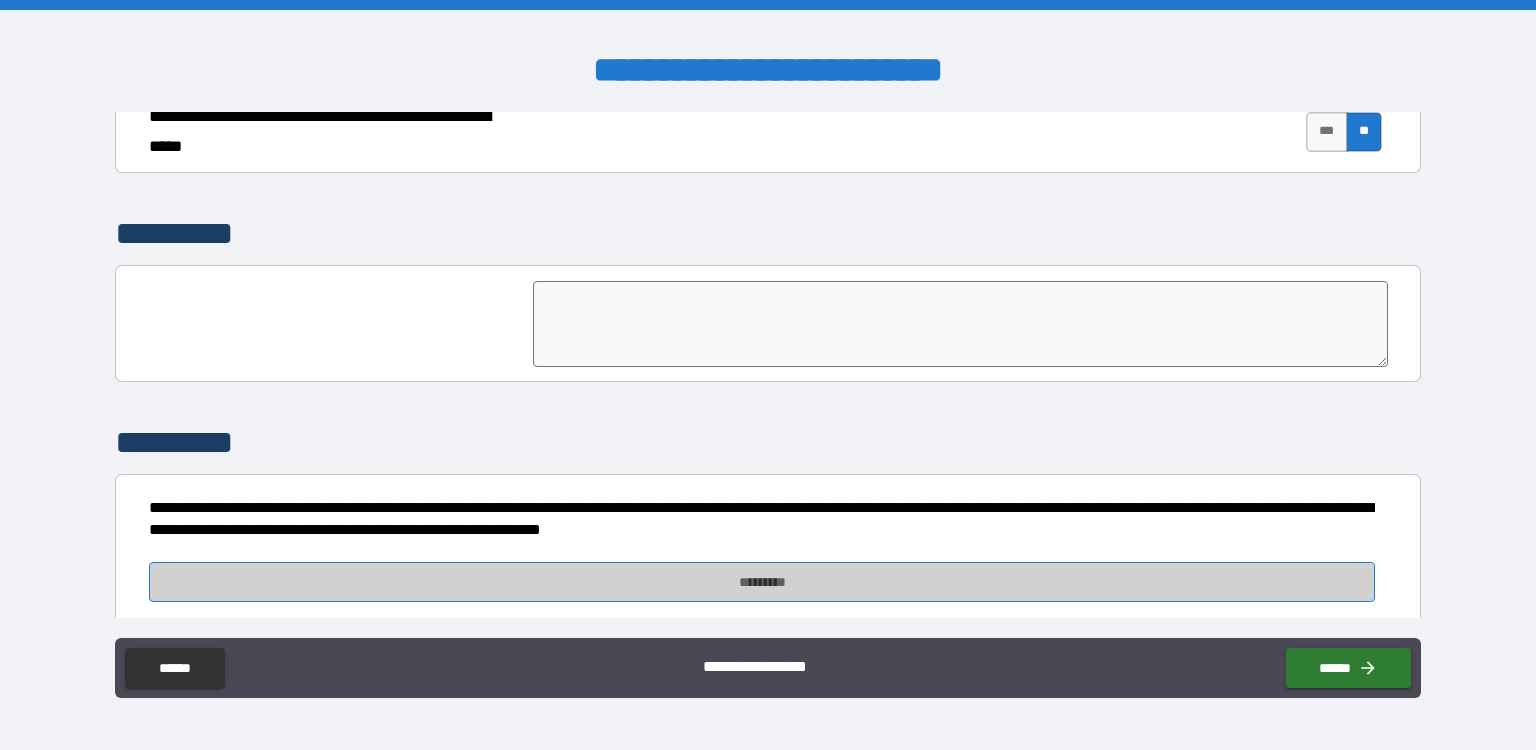 click on "*********" at bounding box center [762, 582] 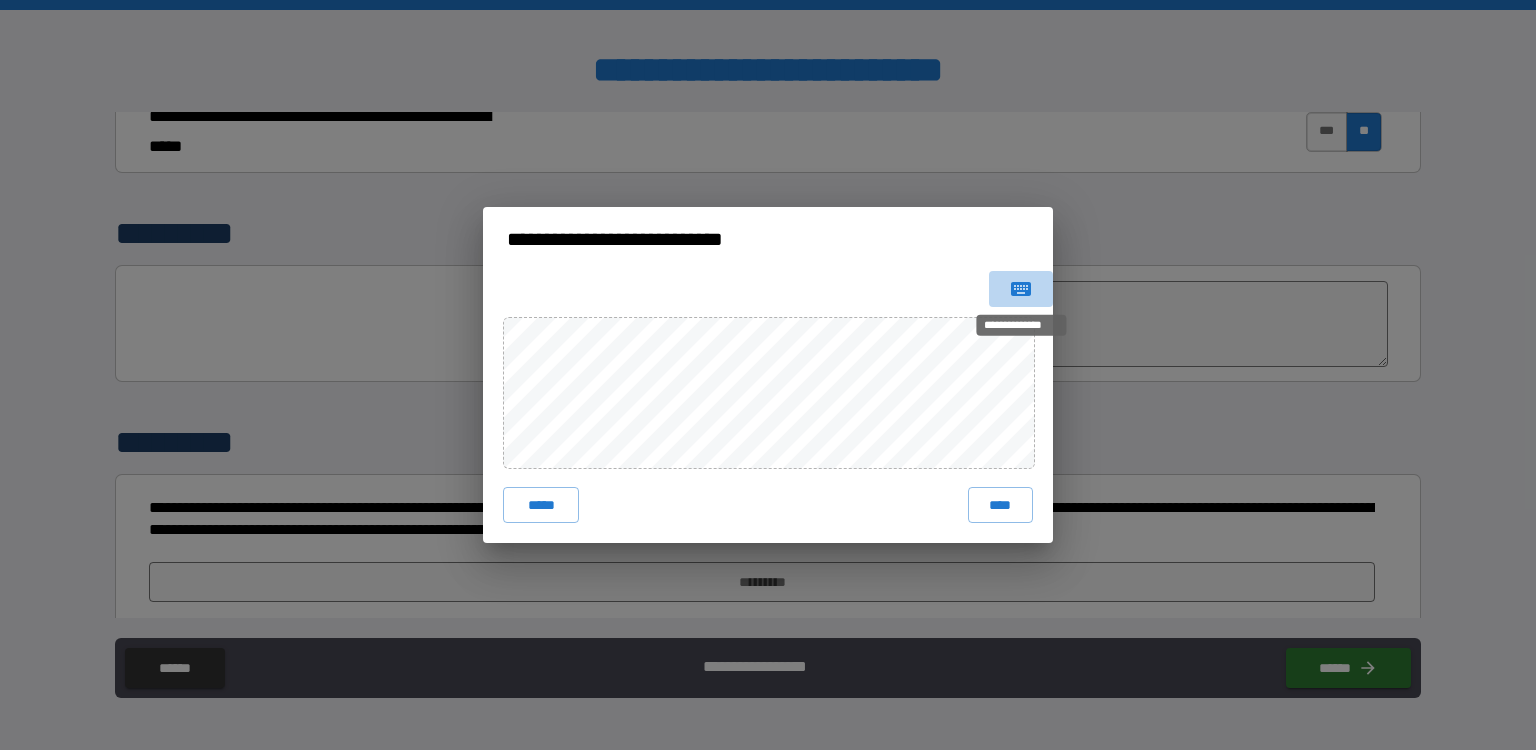 click 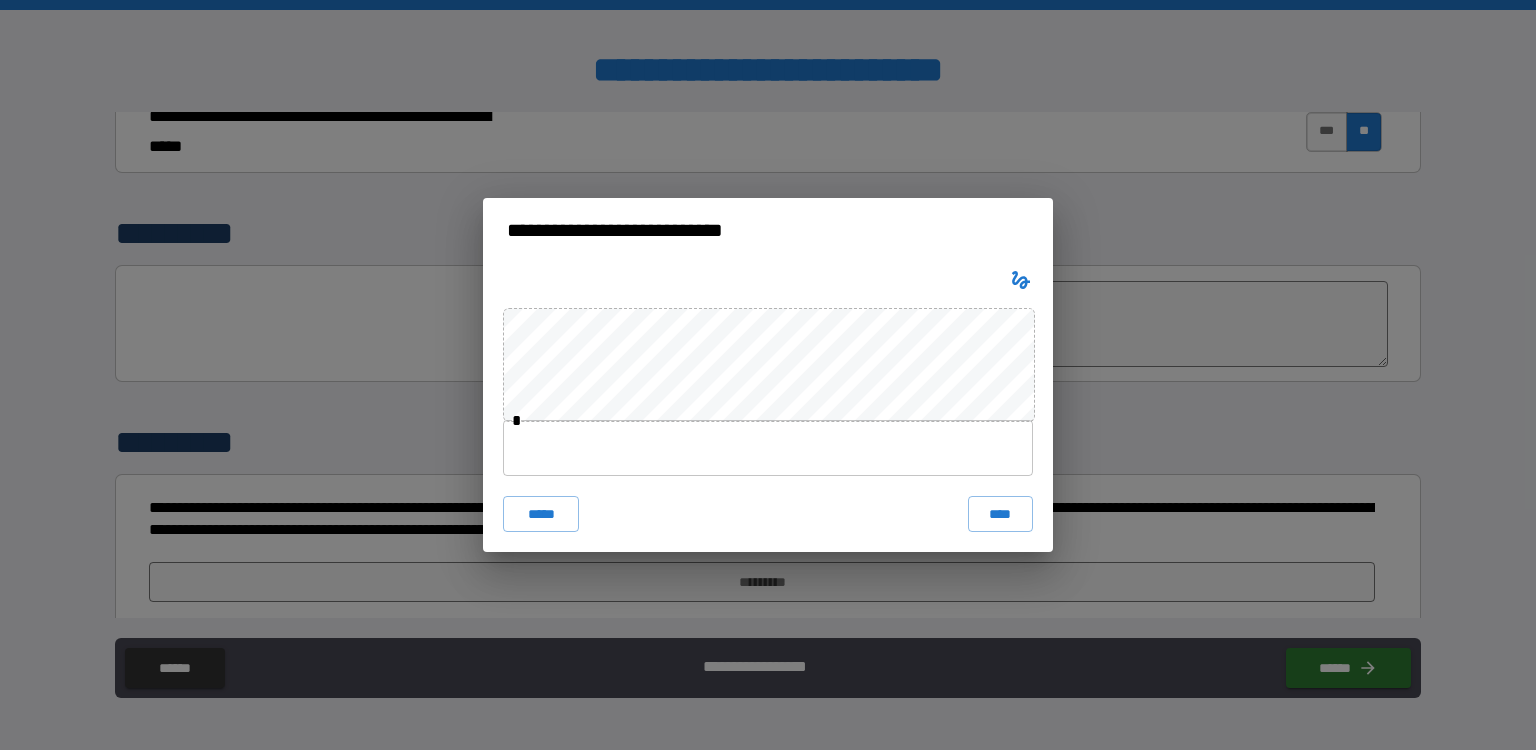 click at bounding box center (768, 448) 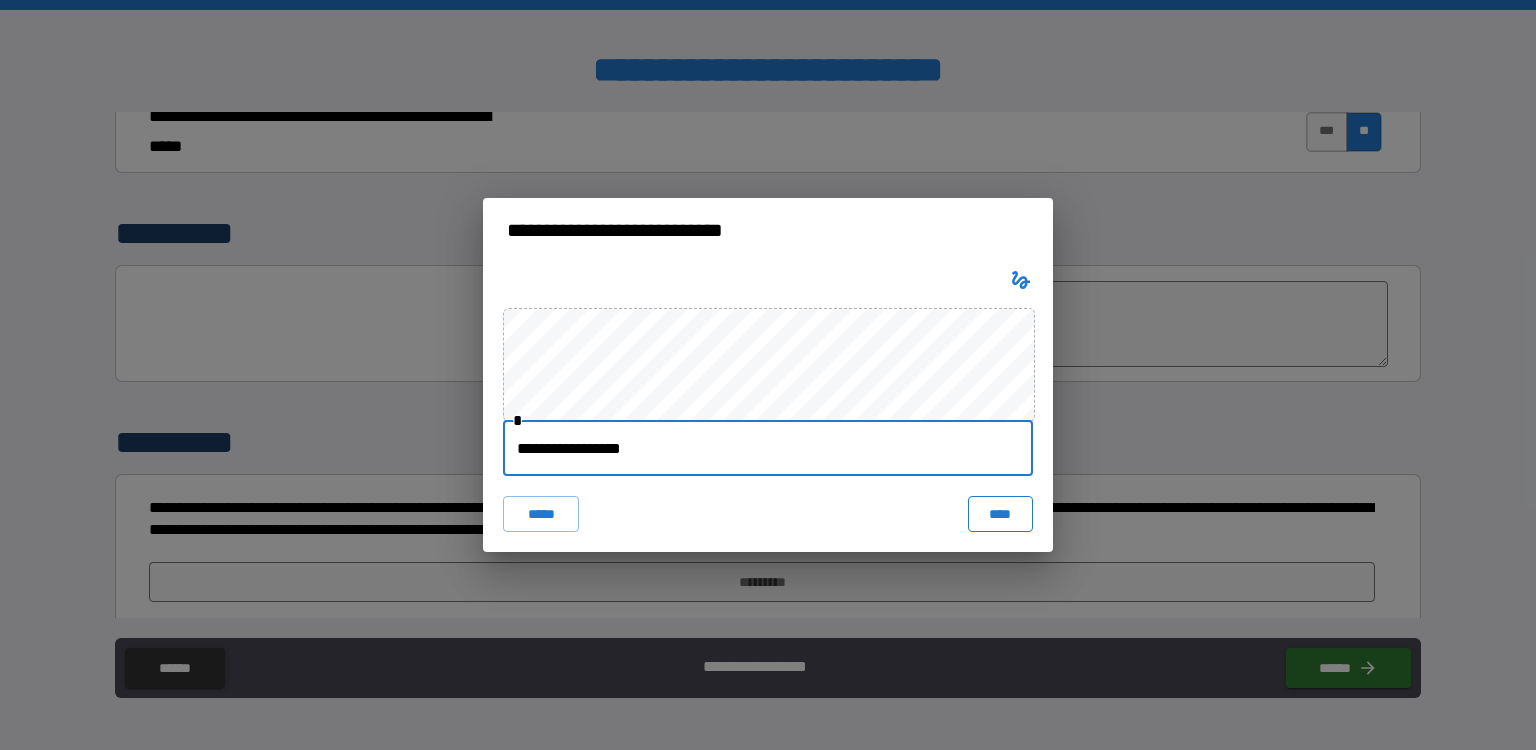 type on "**********" 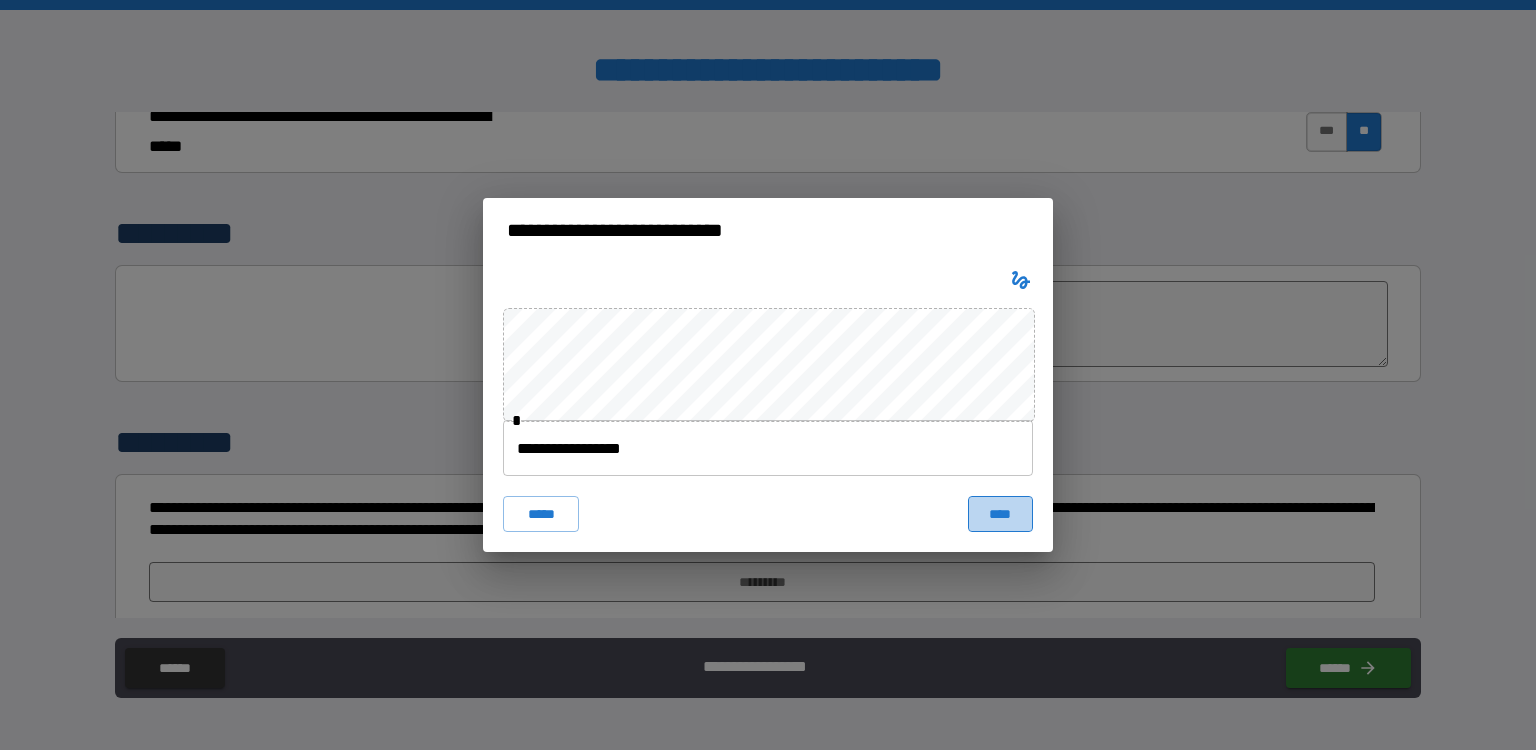 click on "****" at bounding box center (1000, 514) 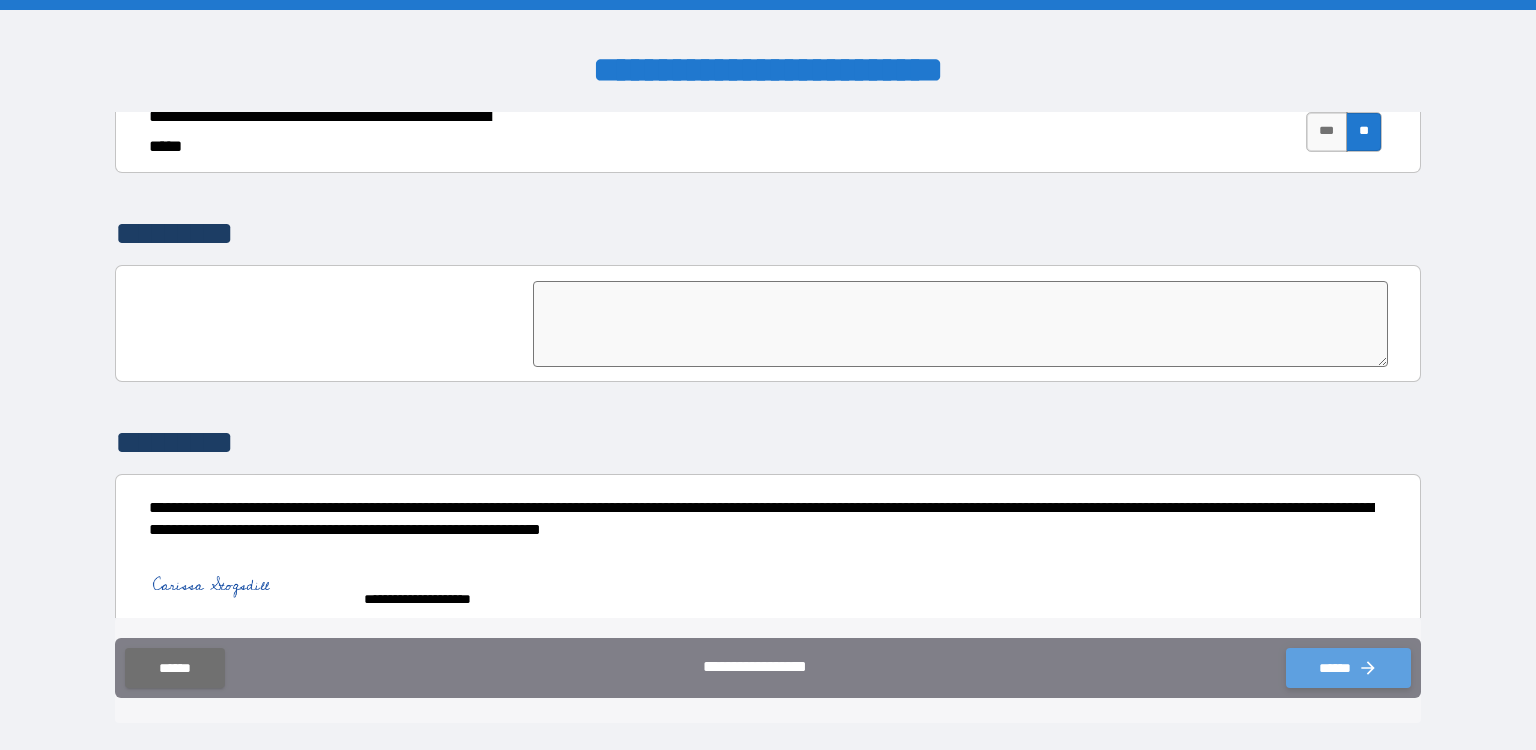 click on "******" at bounding box center [1348, 668] 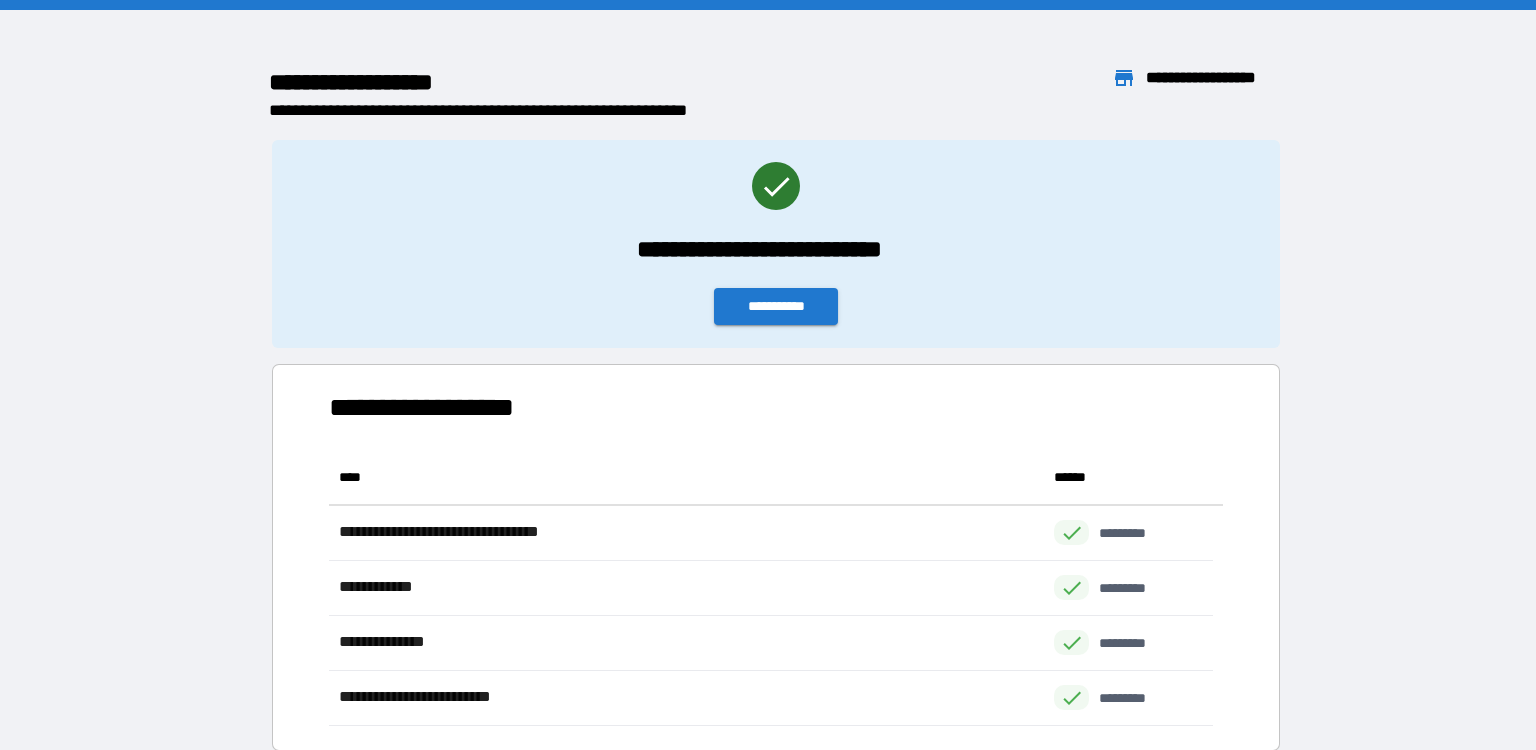 scroll, scrollTop: 16, scrollLeft: 16, axis: both 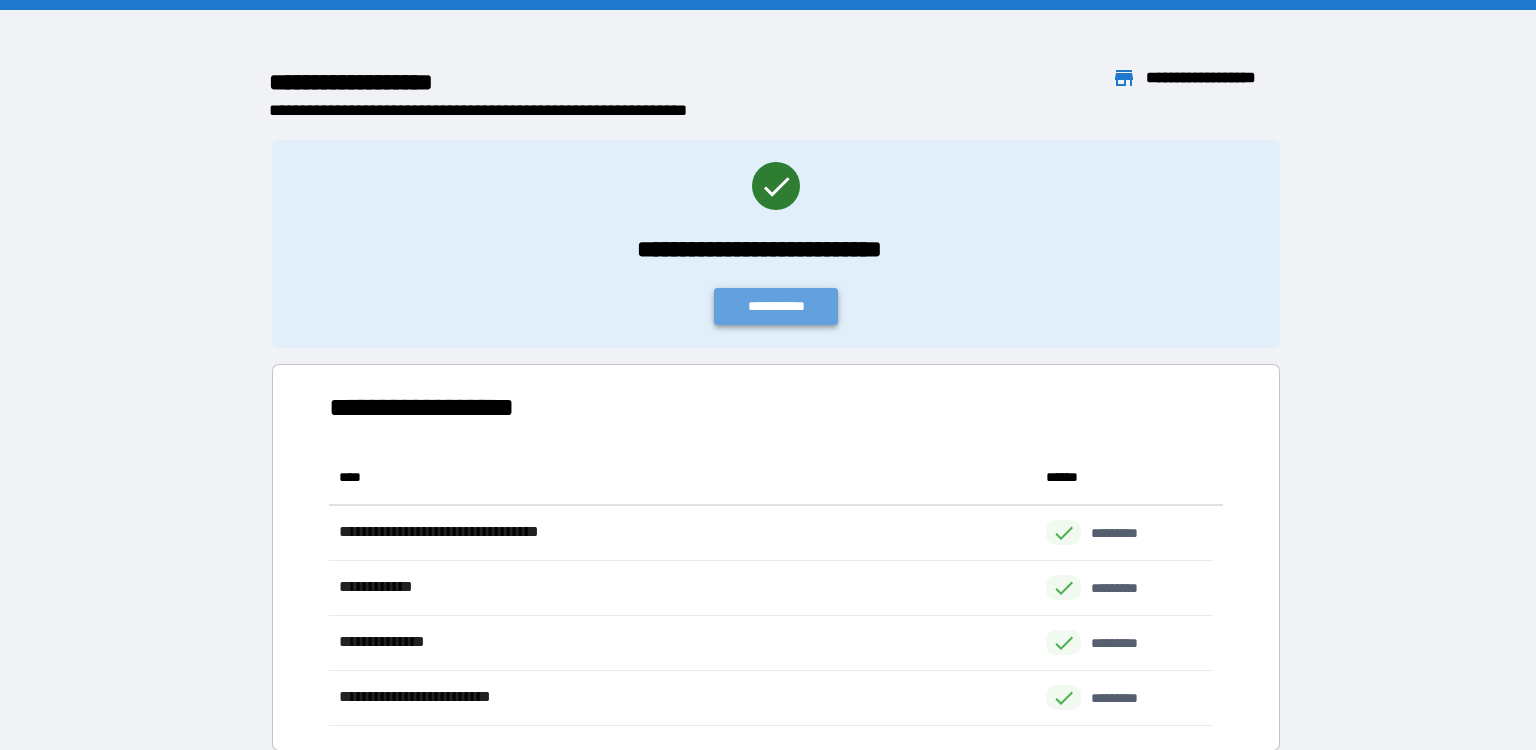 click on "**********" at bounding box center [776, 306] 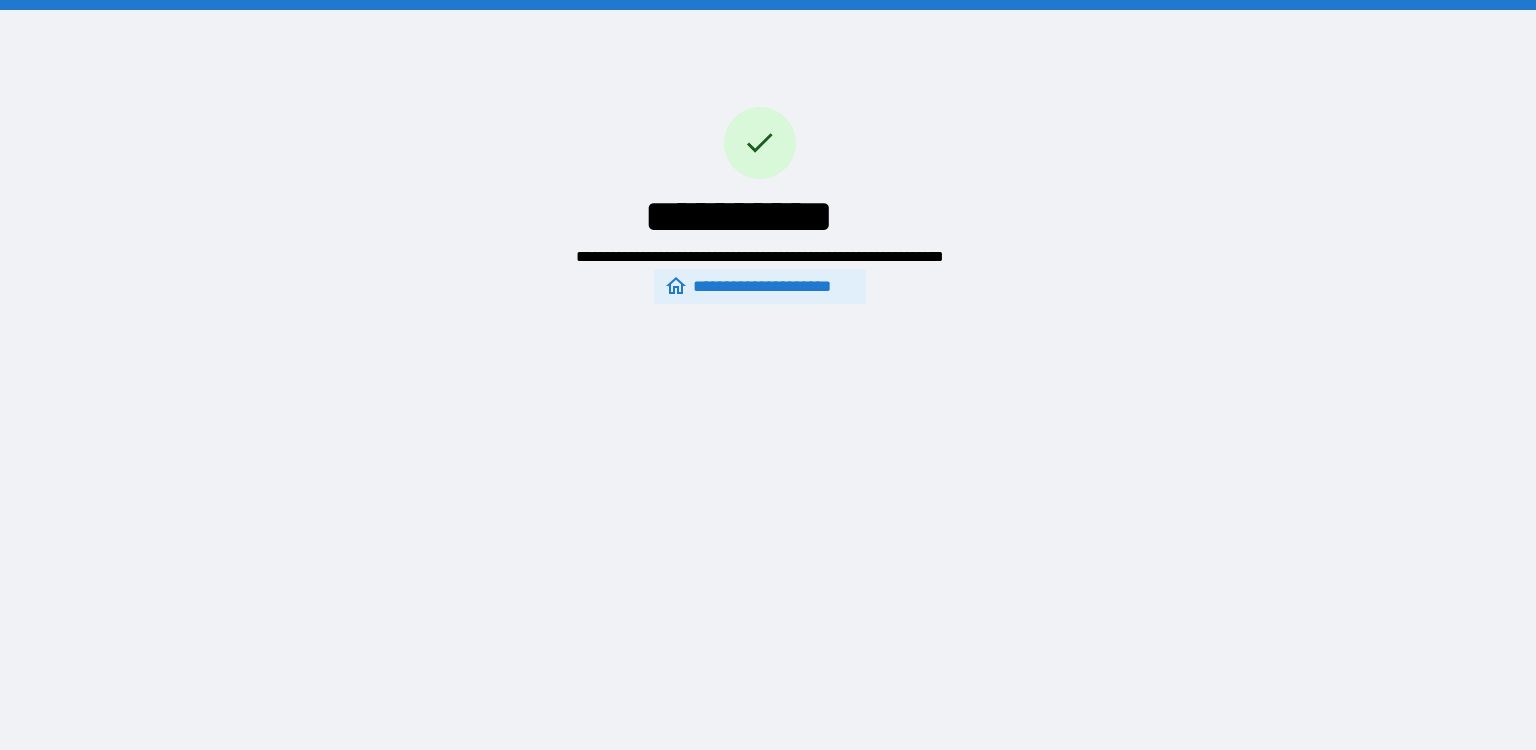 click on "**********" at bounding box center [759, 287] 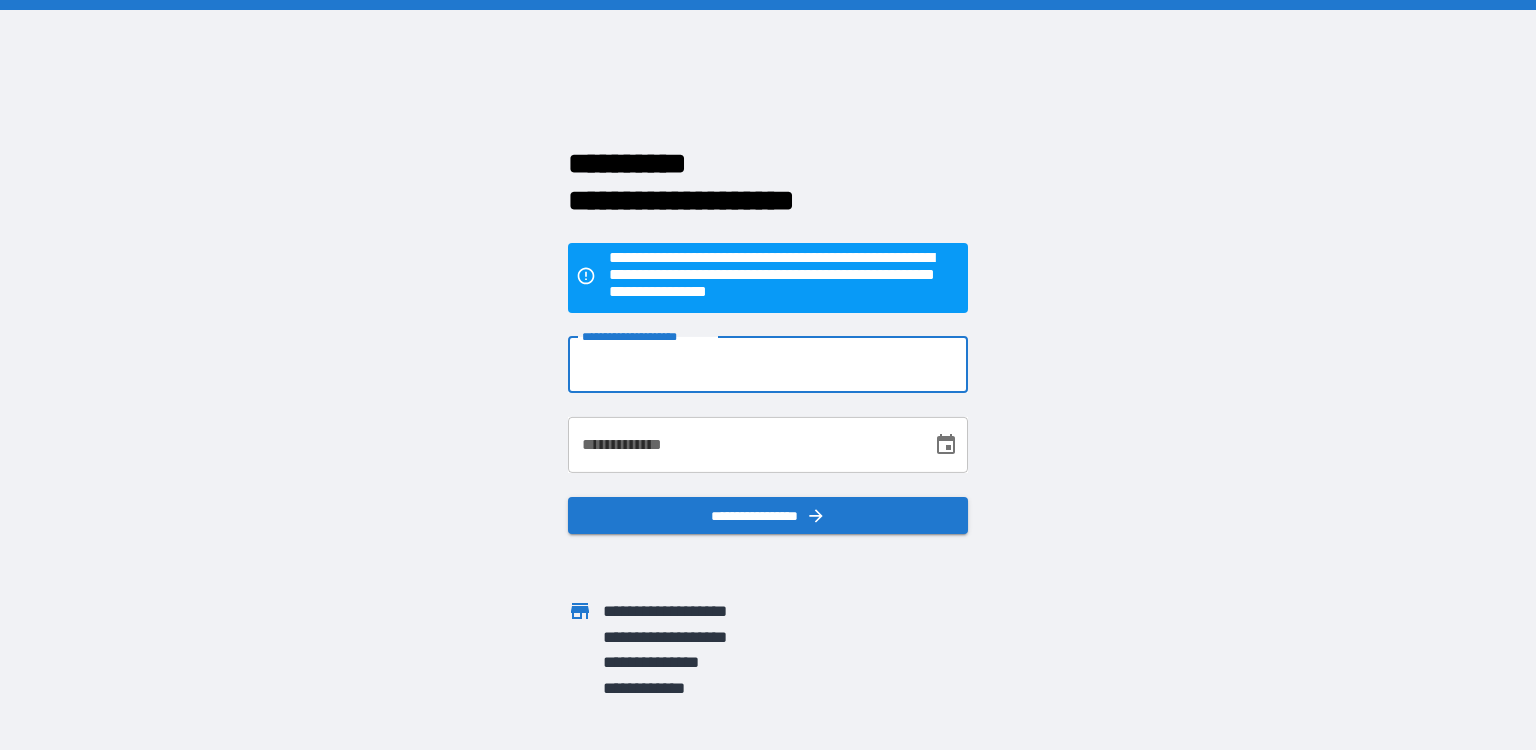 click on "**********" at bounding box center [768, 365] 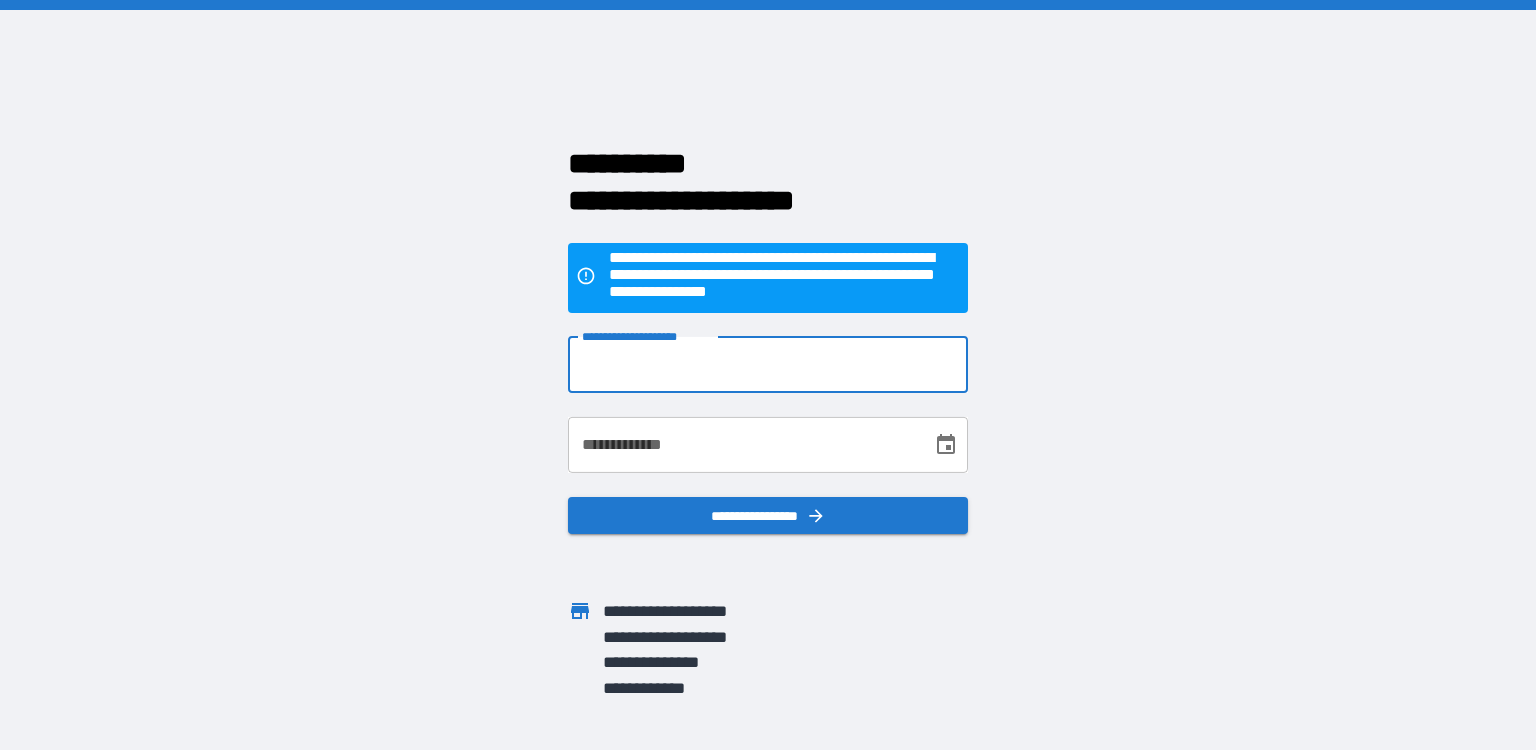type on "**********" 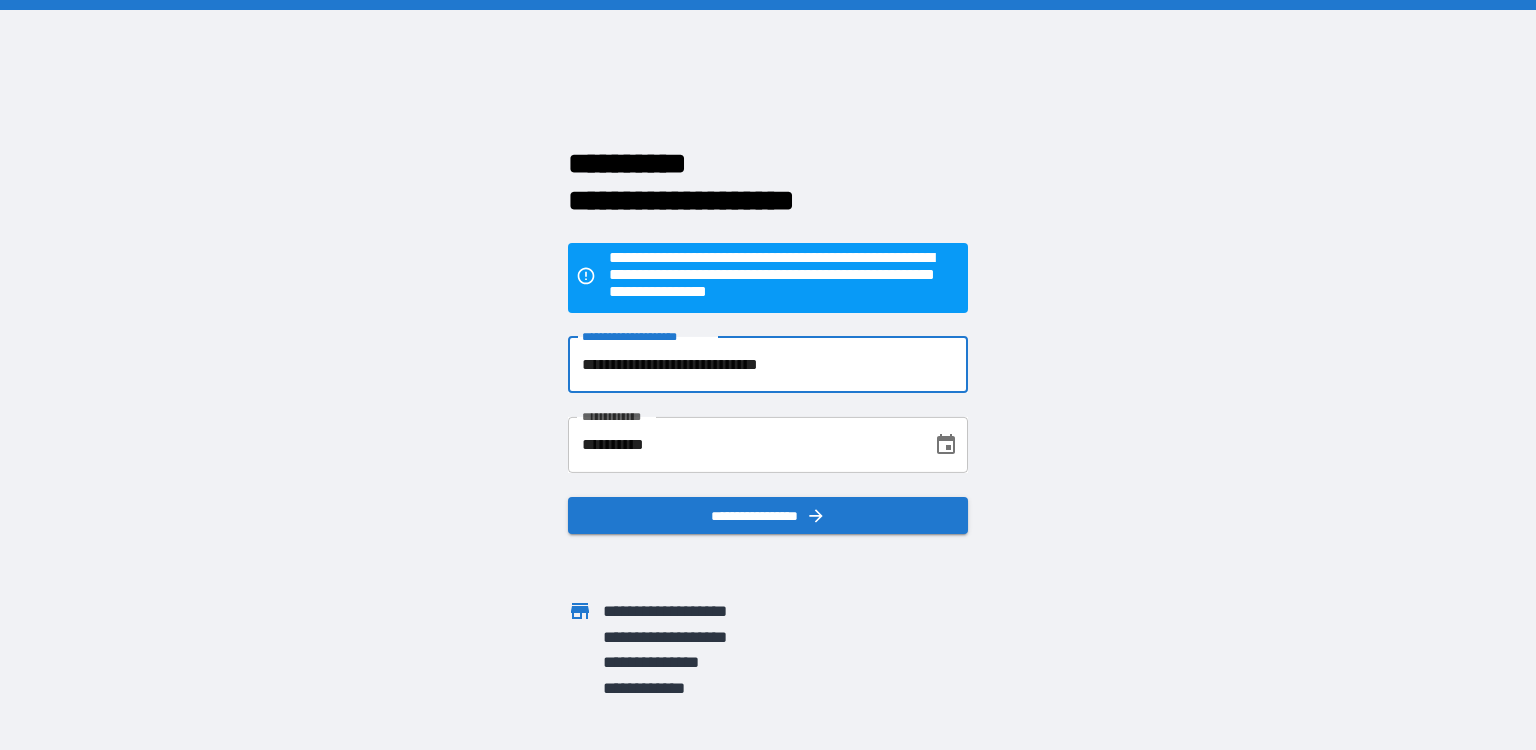 click on "**********" at bounding box center [743, 445] 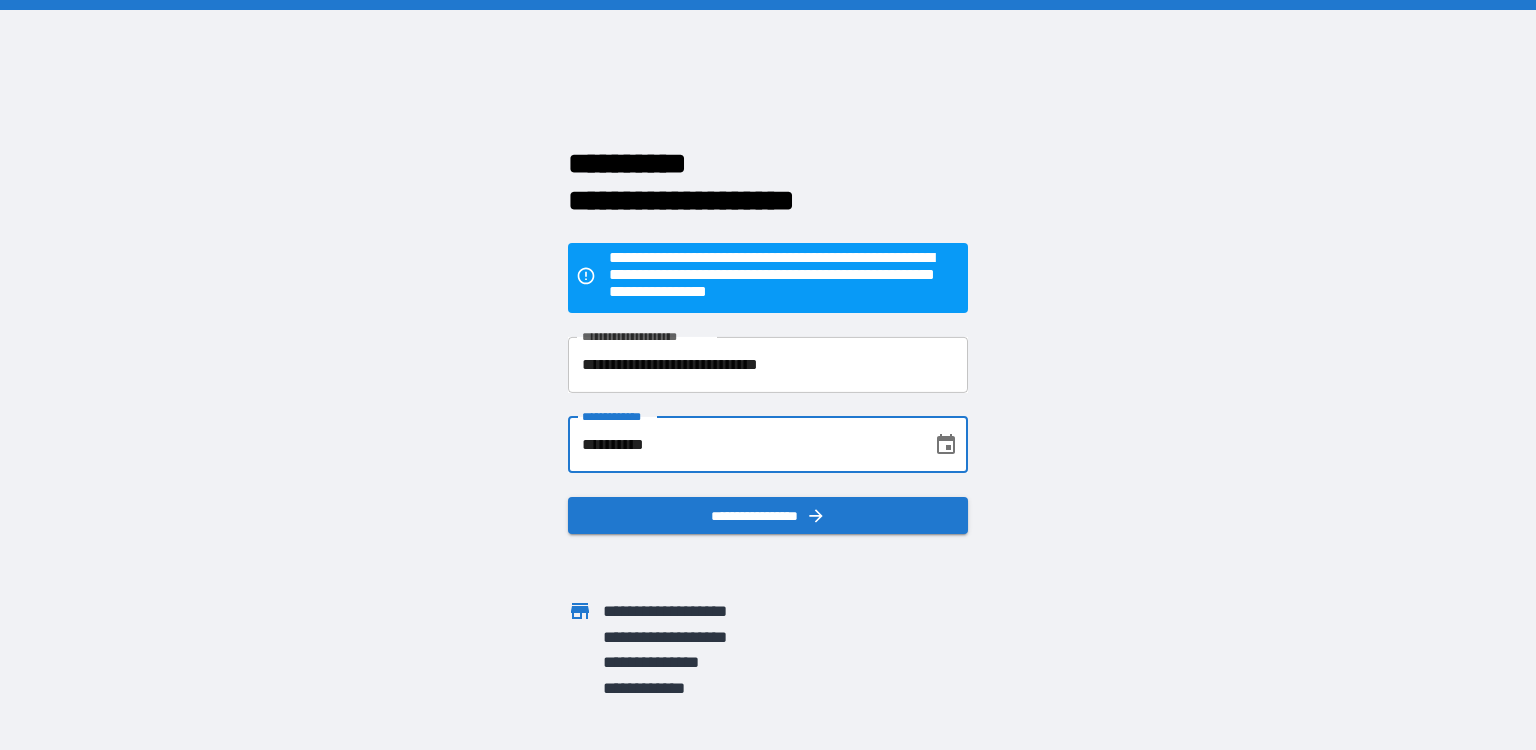 drag, startPoint x: 708, startPoint y: 449, endPoint x: 507, endPoint y: 454, distance: 201.06218 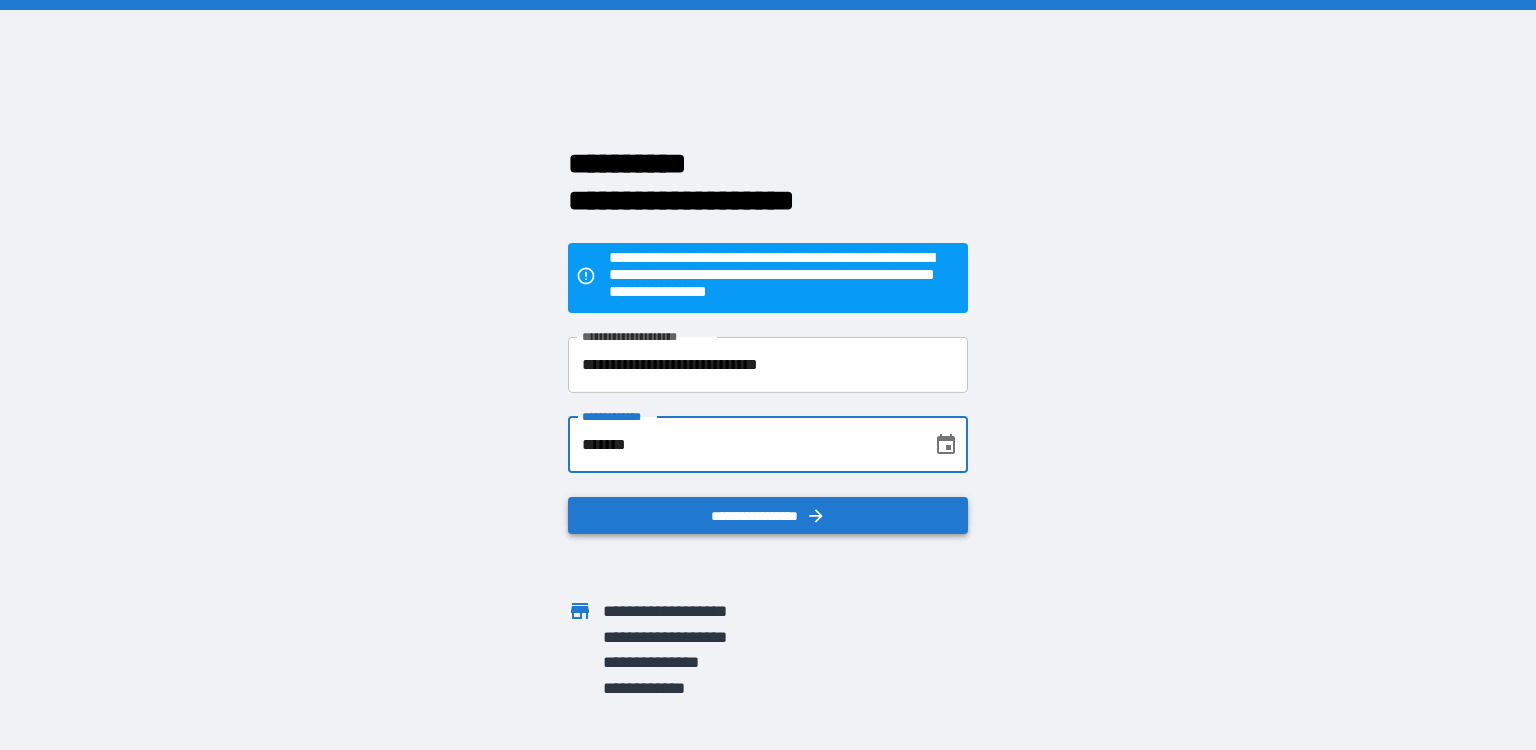 type on "**********" 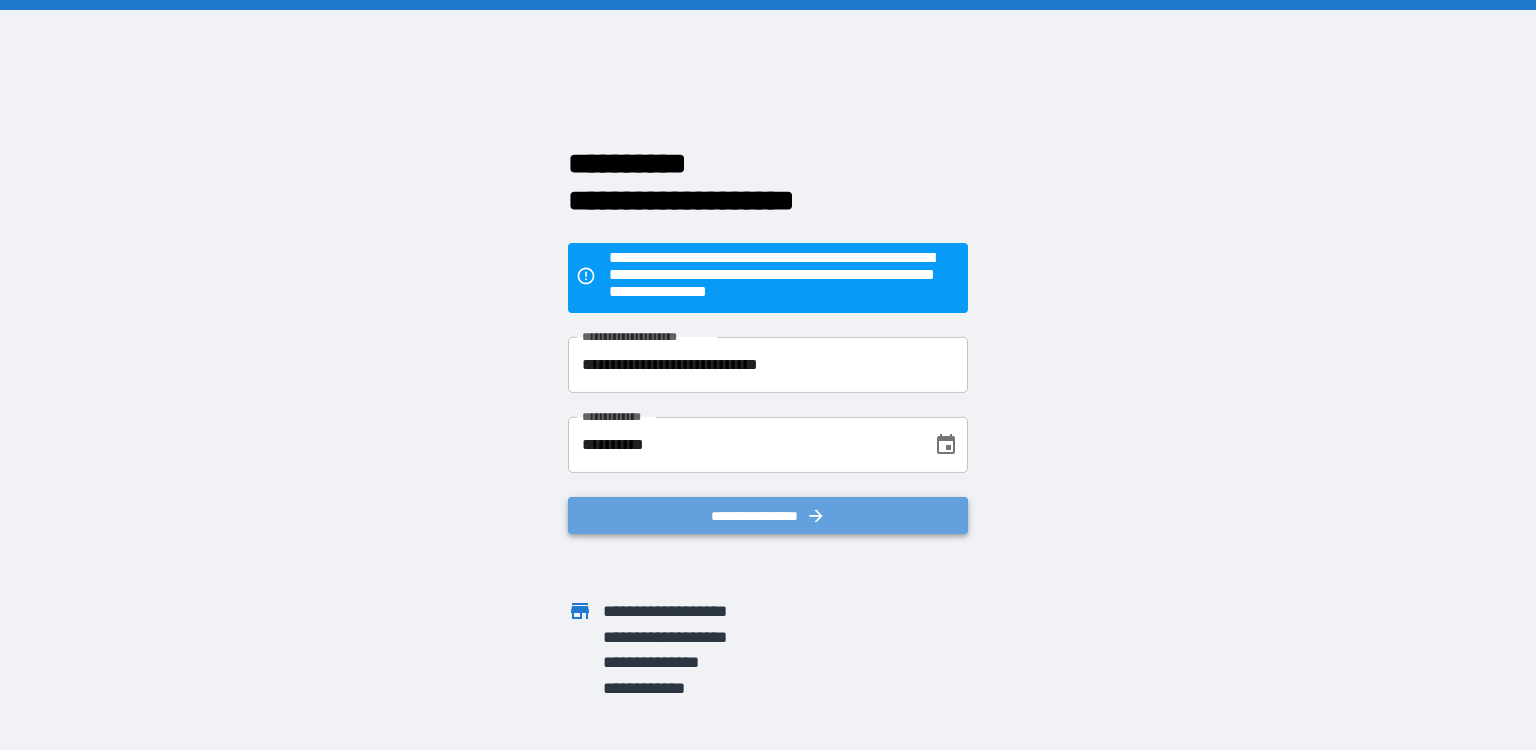 click on "**********" at bounding box center (768, 516) 